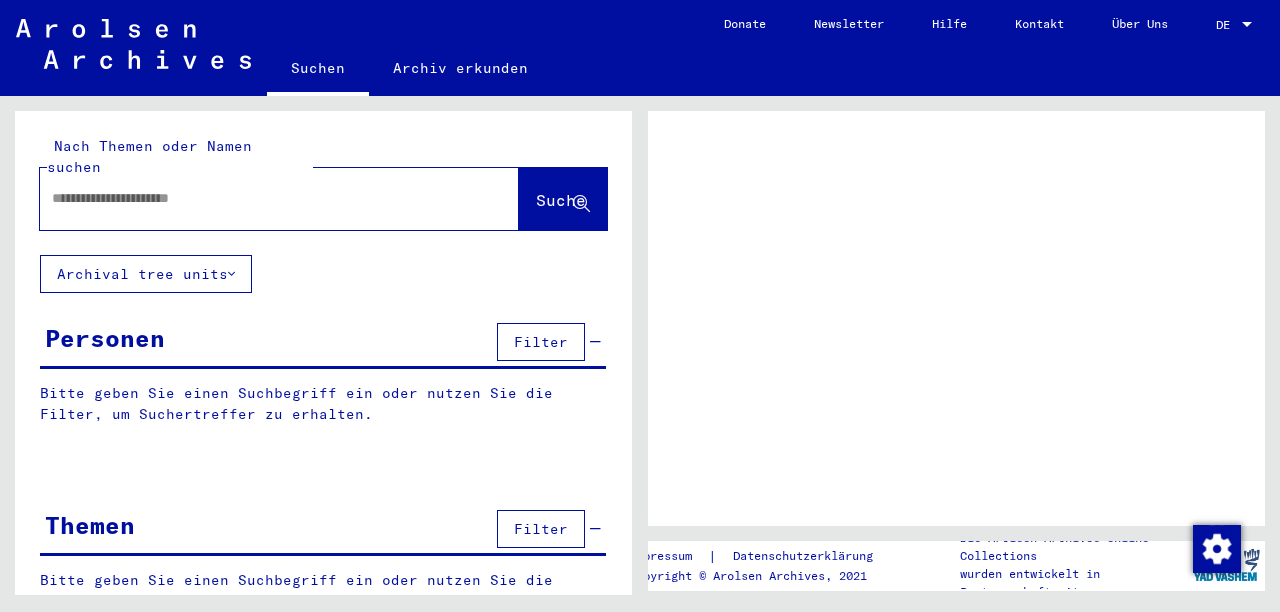 scroll, scrollTop: 0, scrollLeft: 0, axis: both 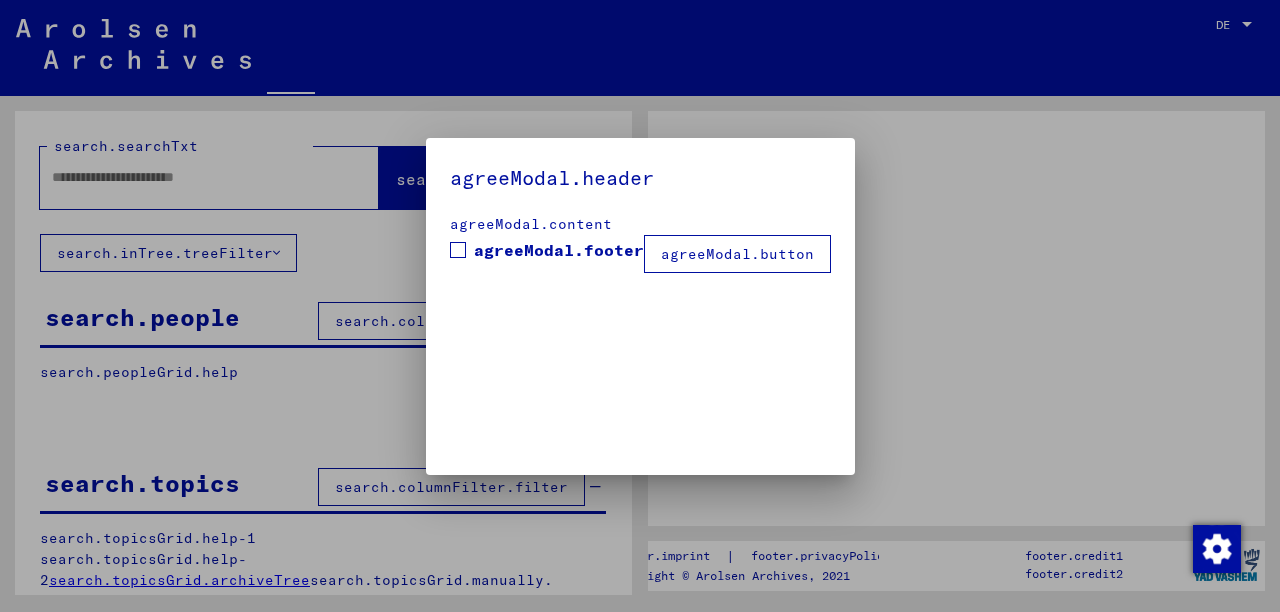 click at bounding box center [640, 306] 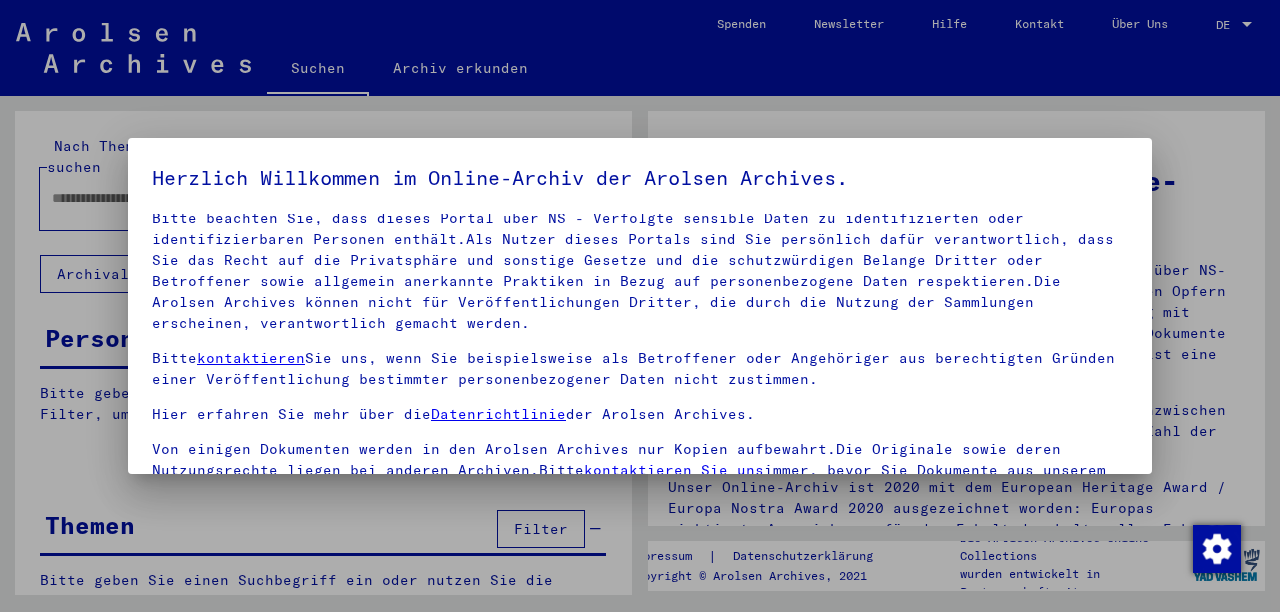 scroll, scrollTop: 125, scrollLeft: 0, axis: vertical 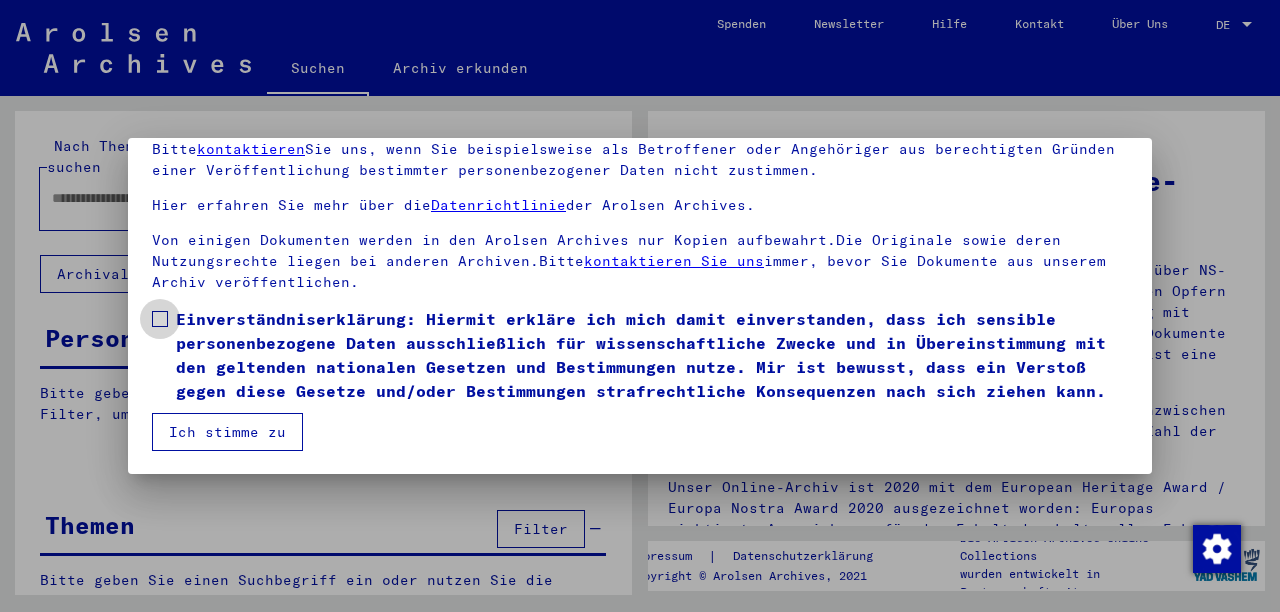 click at bounding box center (160, 319) 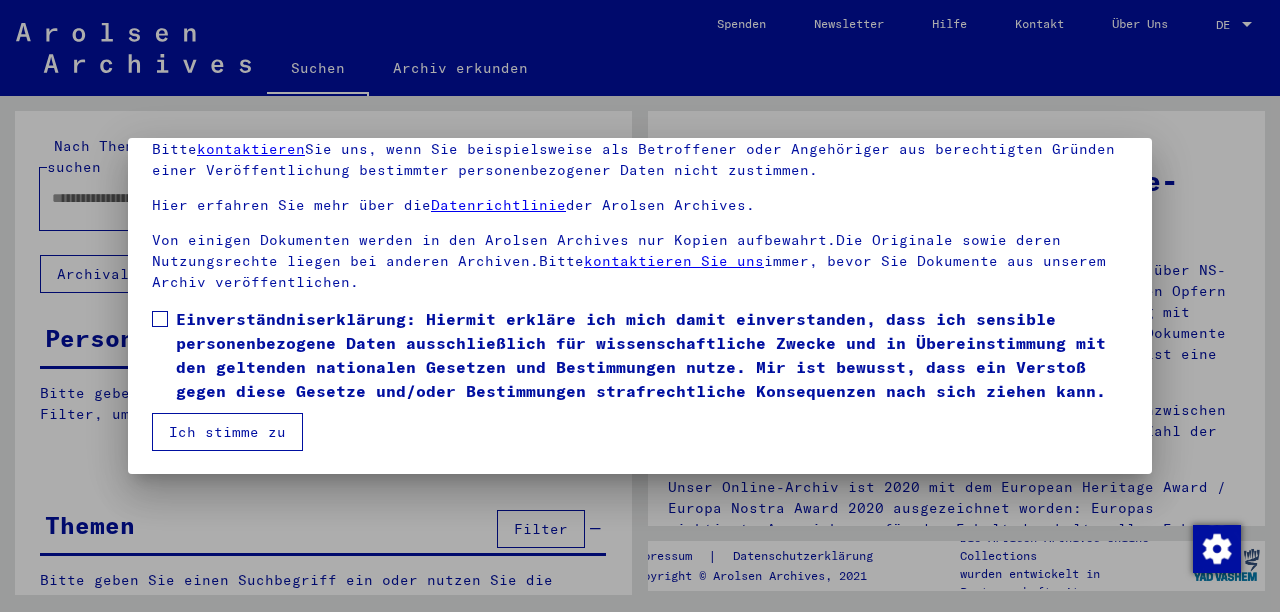 click at bounding box center [160, 319] 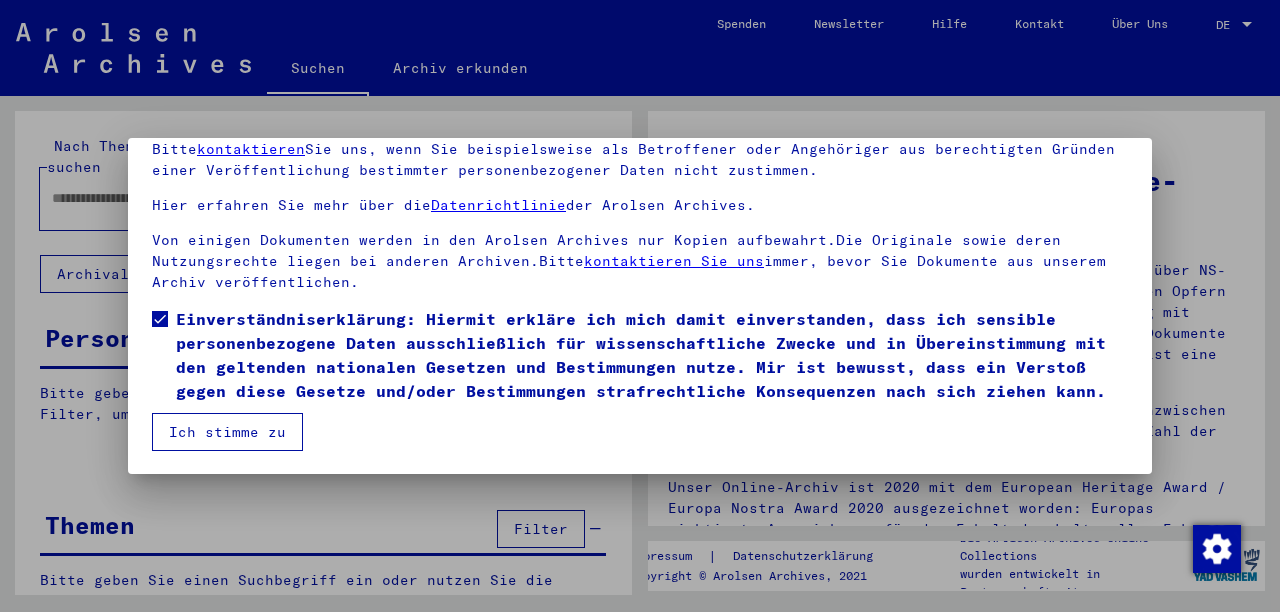 click on "Ich stimme zu" at bounding box center (227, 432) 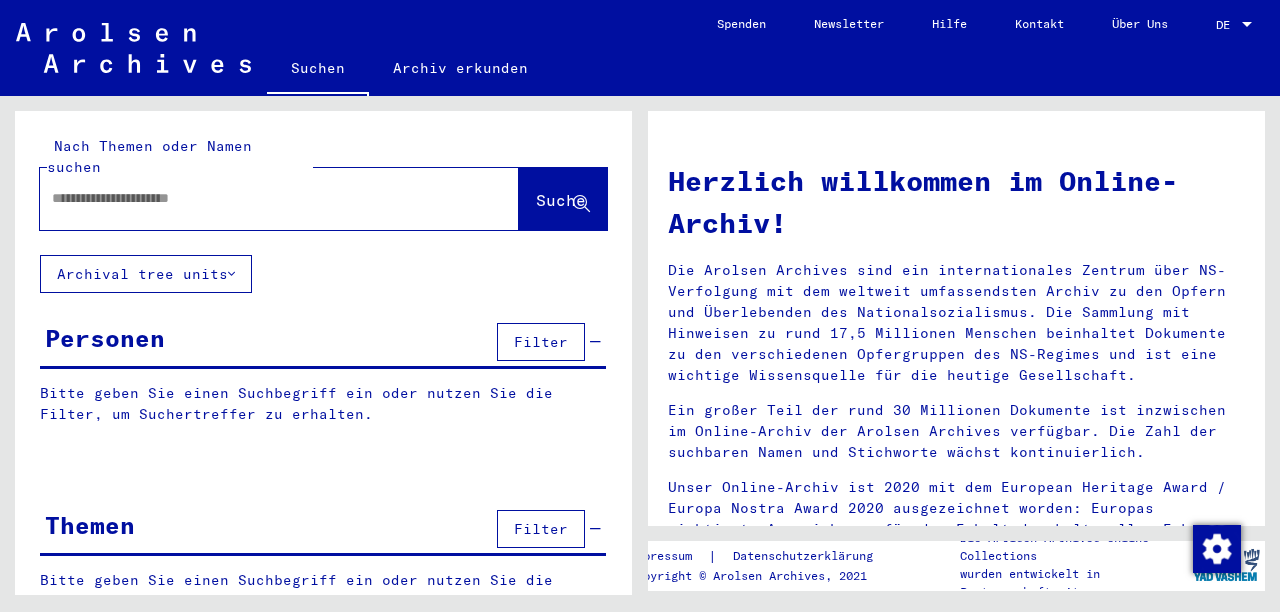 click at bounding box center [1247, 25] 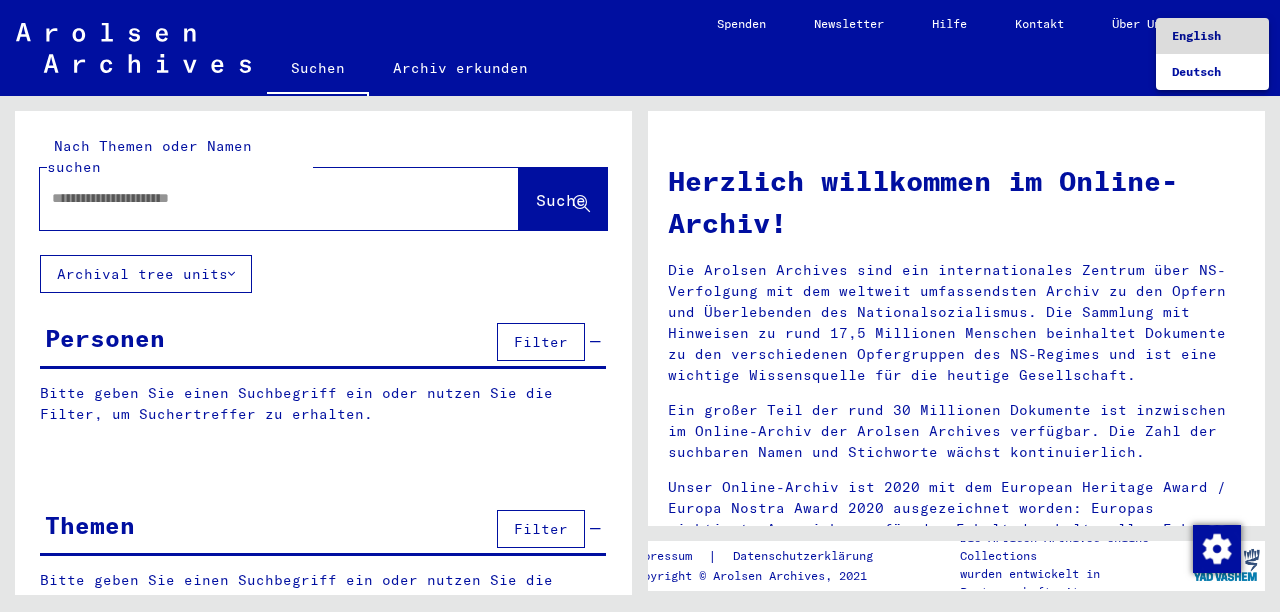 click on "English" at bounding box center [1196, 35] 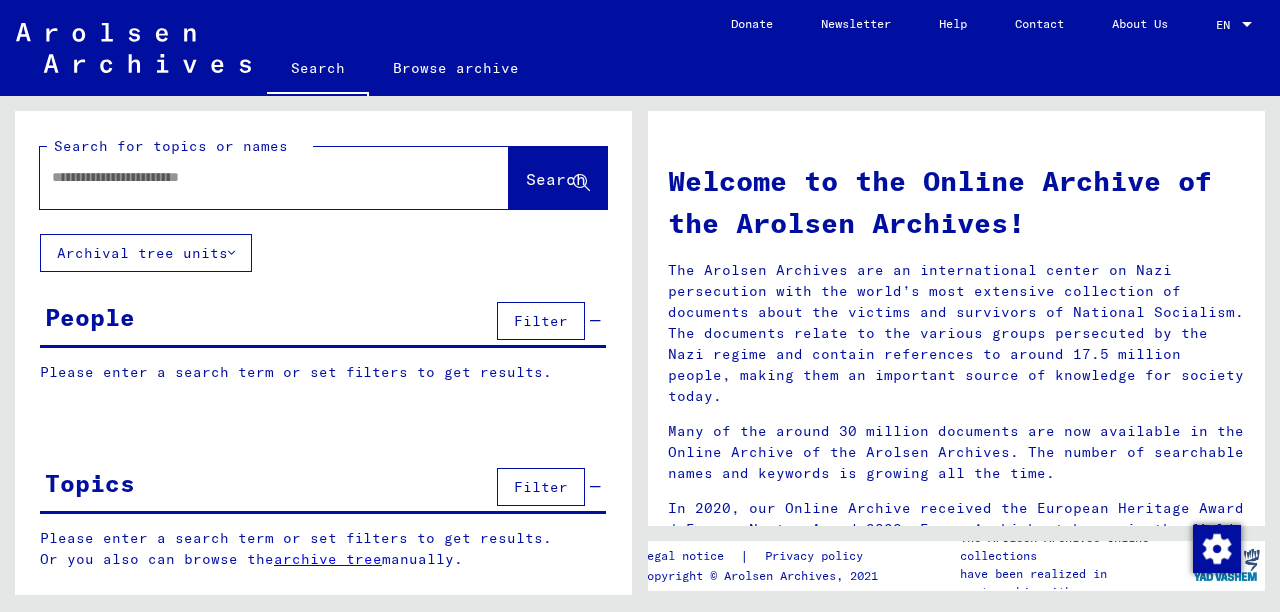 click on "People  Filter" at bounding box center (323, 322) 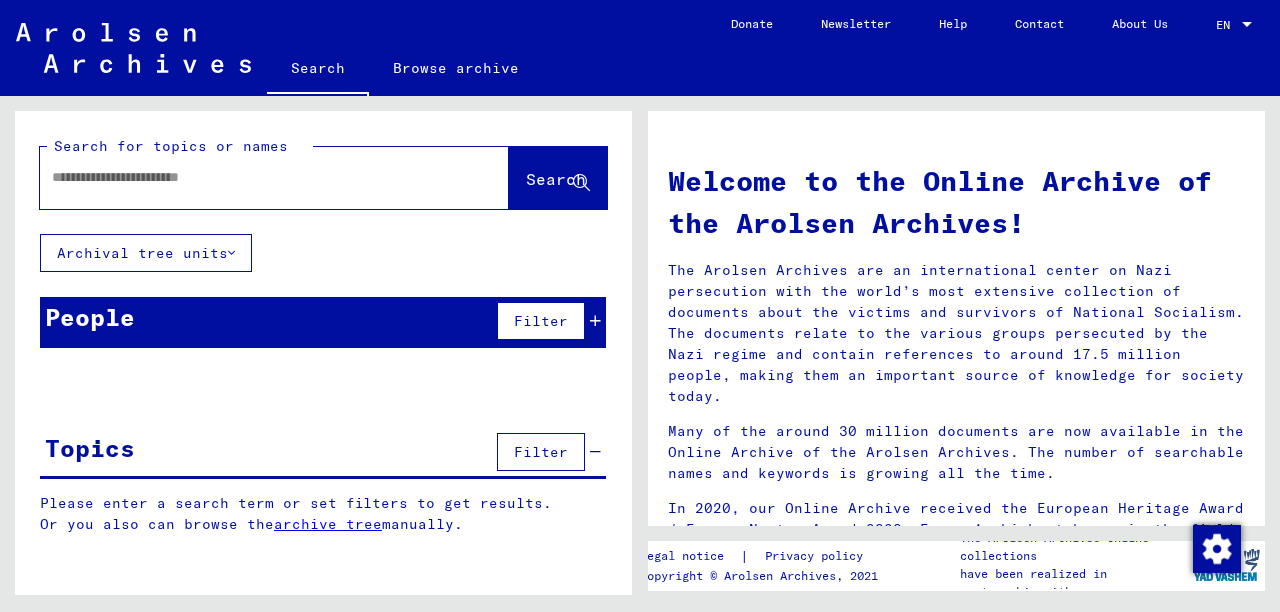 click on "Filter" at bounding box center (541, 321) 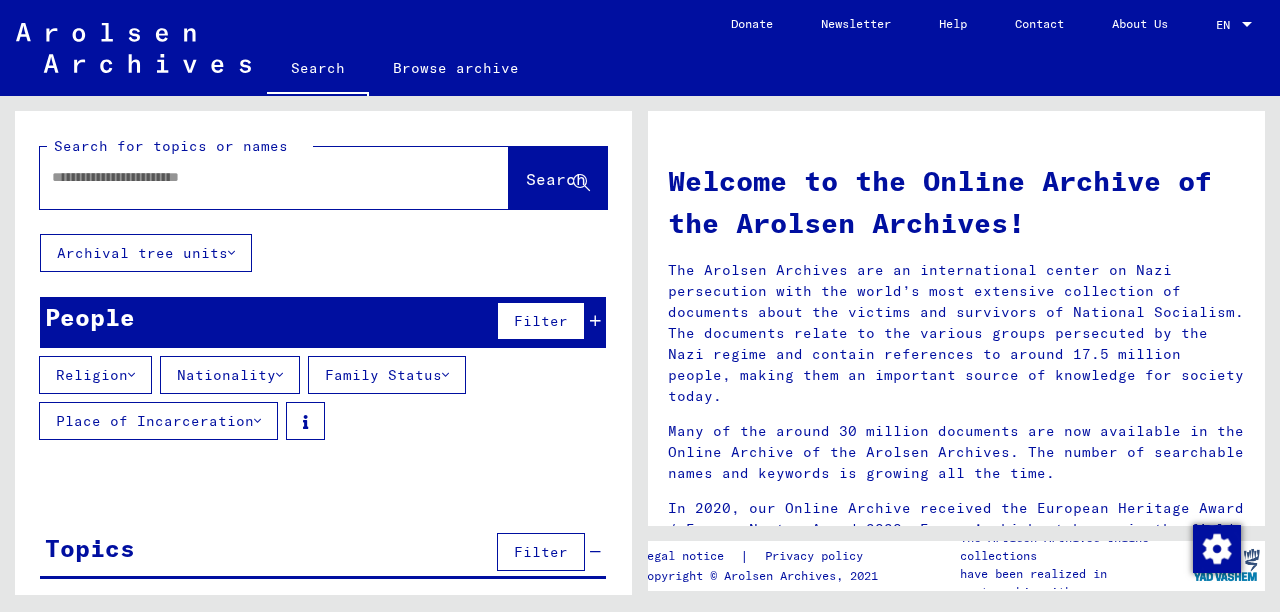 click on "People  Filter" at bounding box center (323, 322) 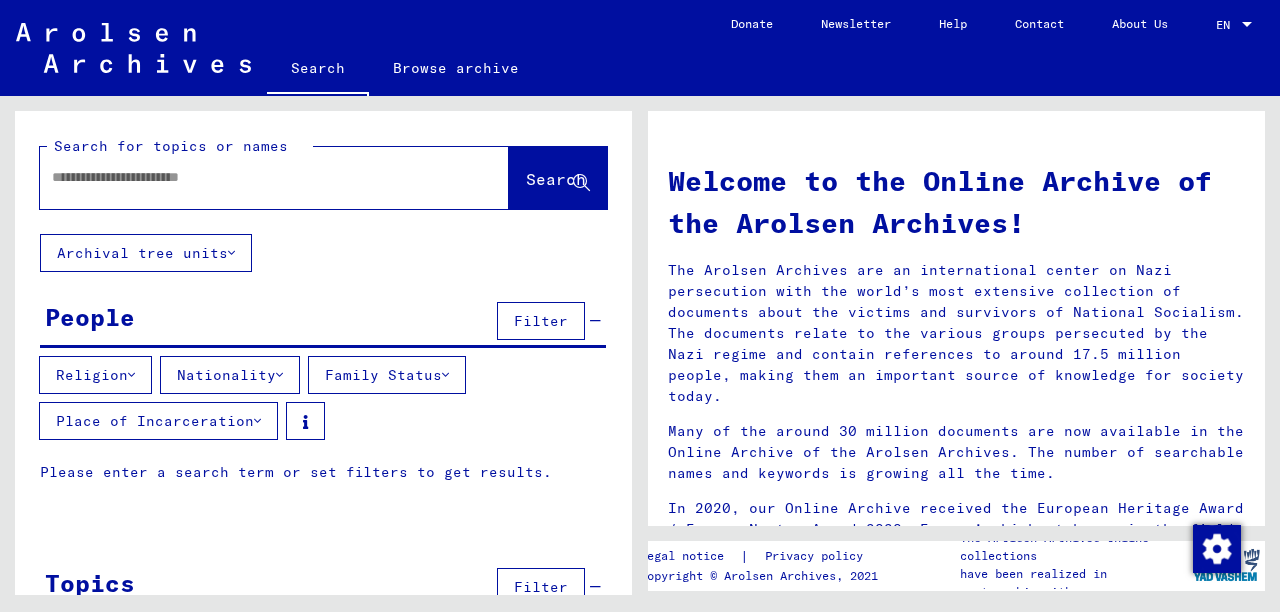 click on "People  Filter" at bounding box center [323, 322] 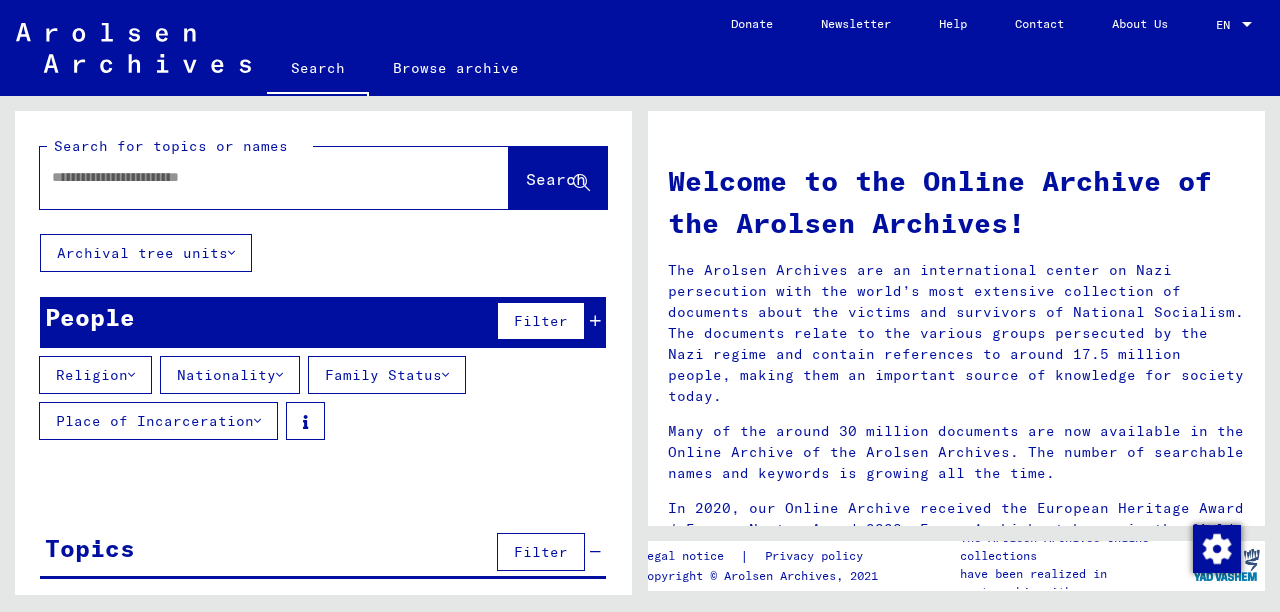 click at bounding box center (250, 177) 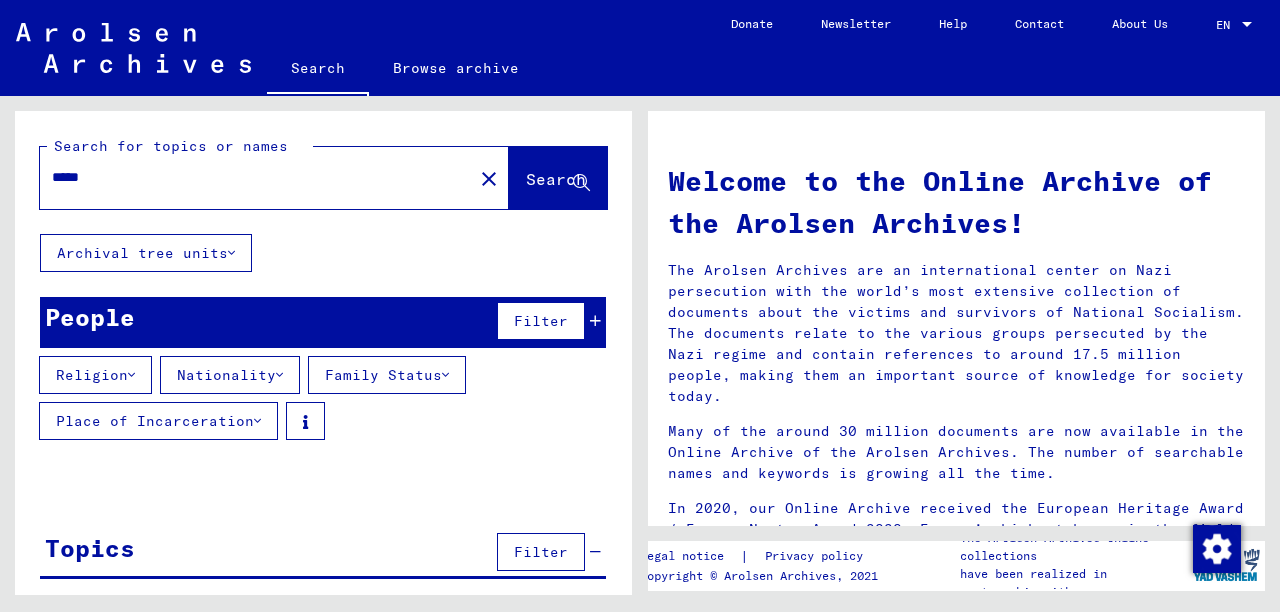 type on "*****" 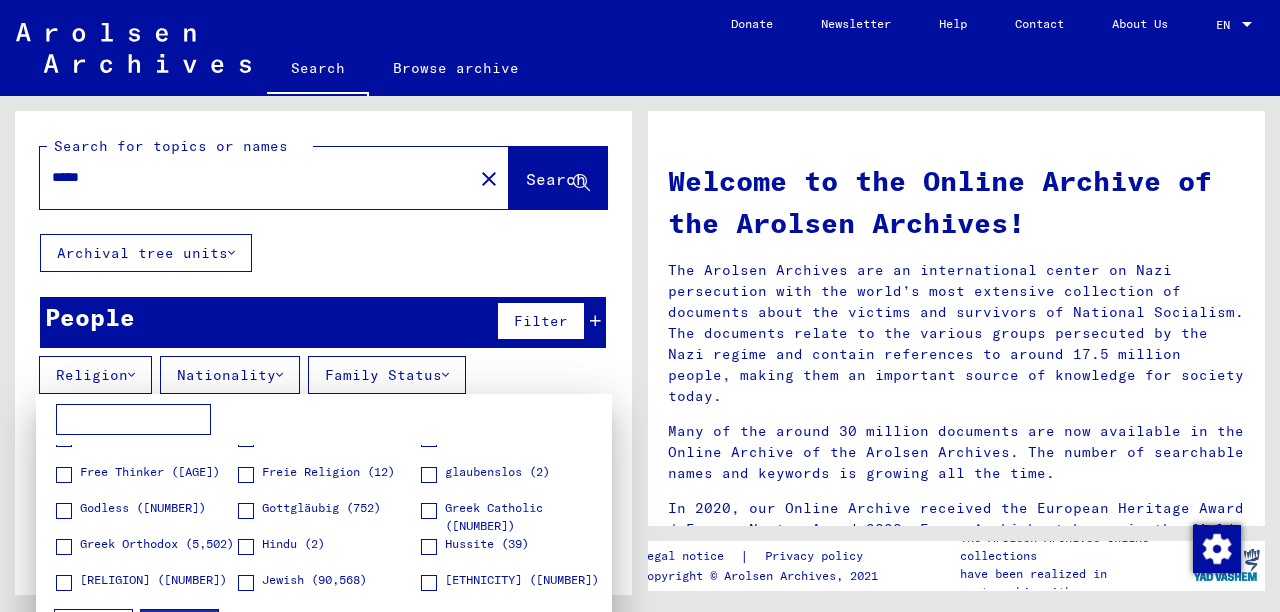 scroll, scrollTop: 270, scrollLeft: 0, axis: vertical 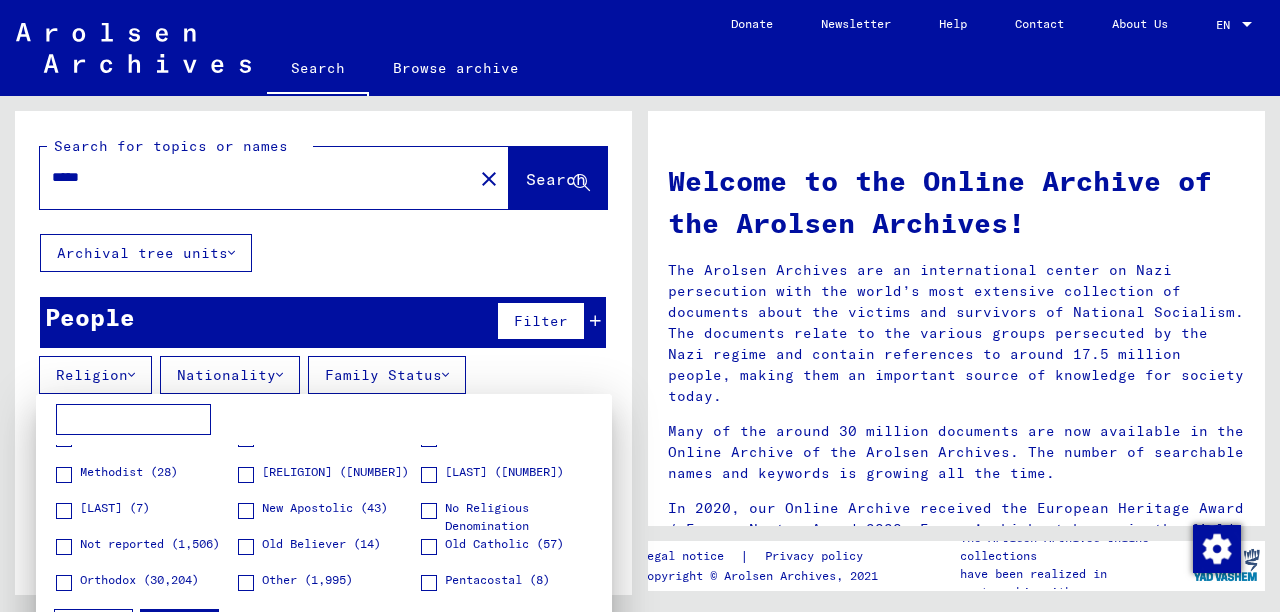 click at bounding box center (640, 306) 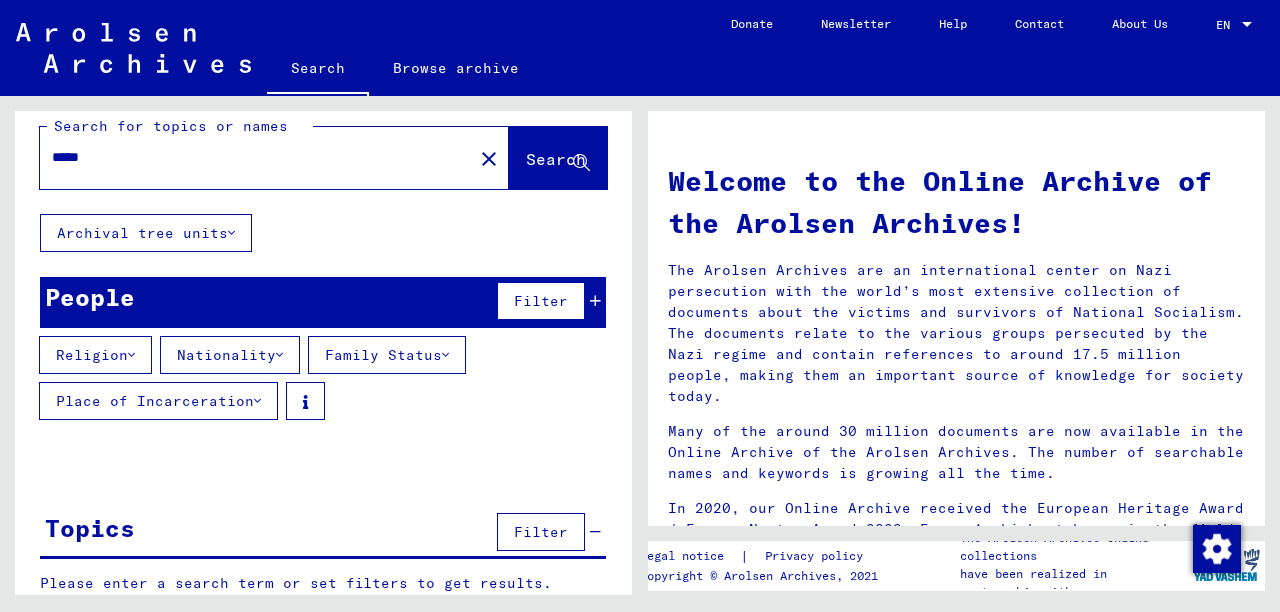 scroll, scrollTop: 0, scrollLeft: 0, axis: both 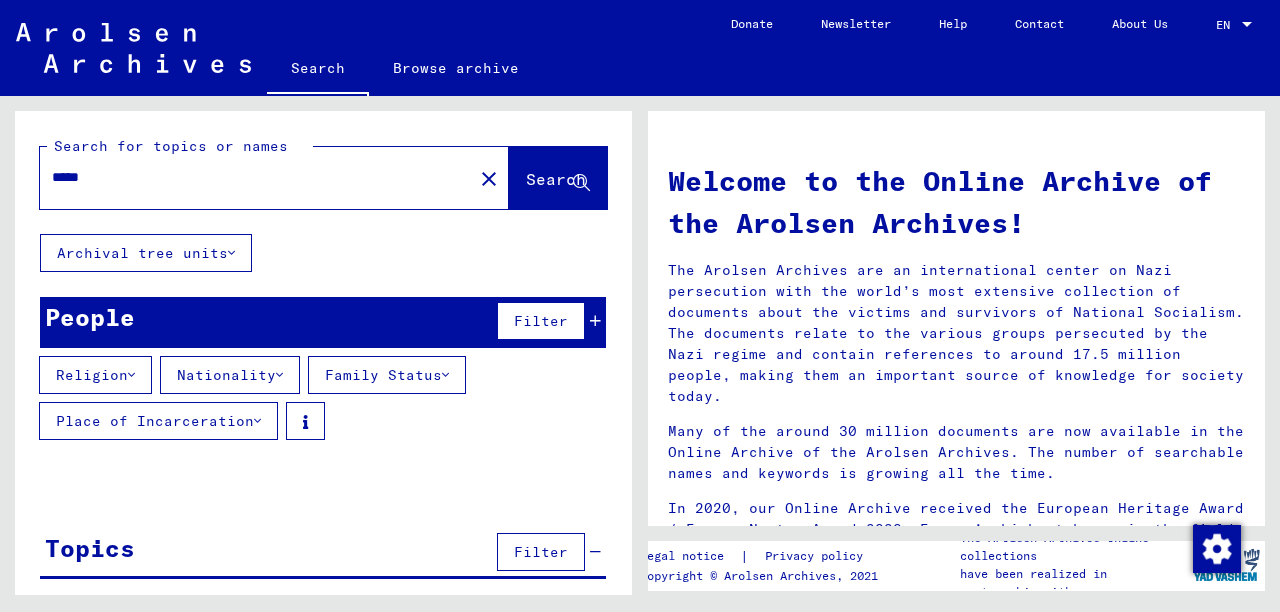 click on "Search" 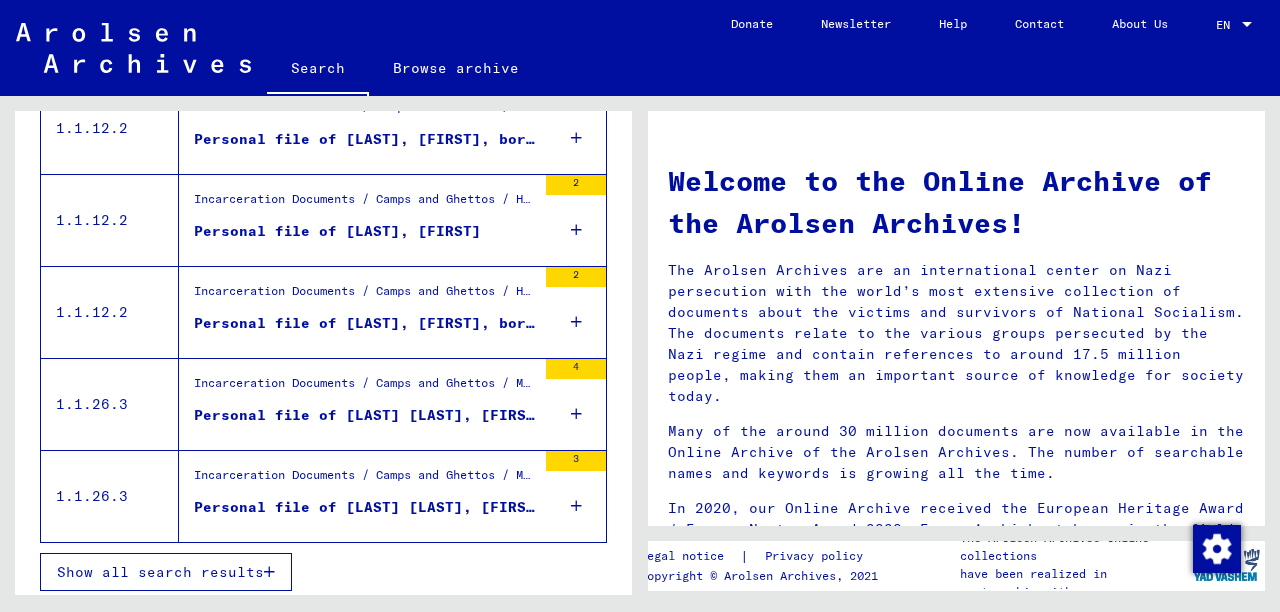 scroll, scrollTop: 526, scrollLeft: 0, axis: vertical 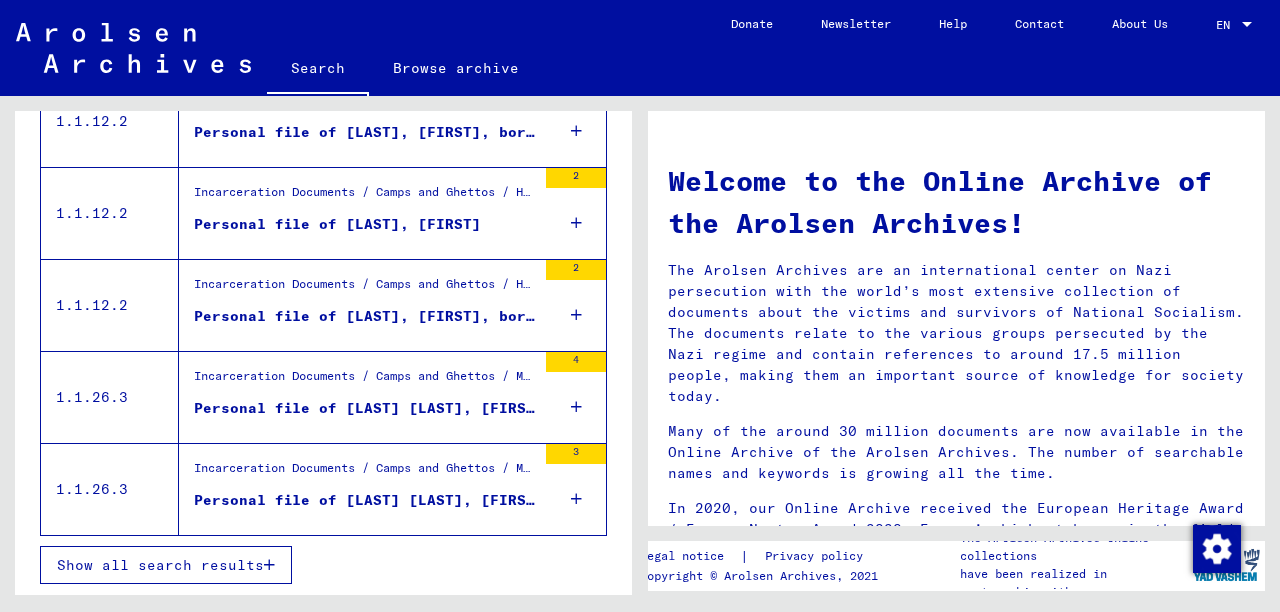 click on "Show all search results" at bounding box center (160, 565) 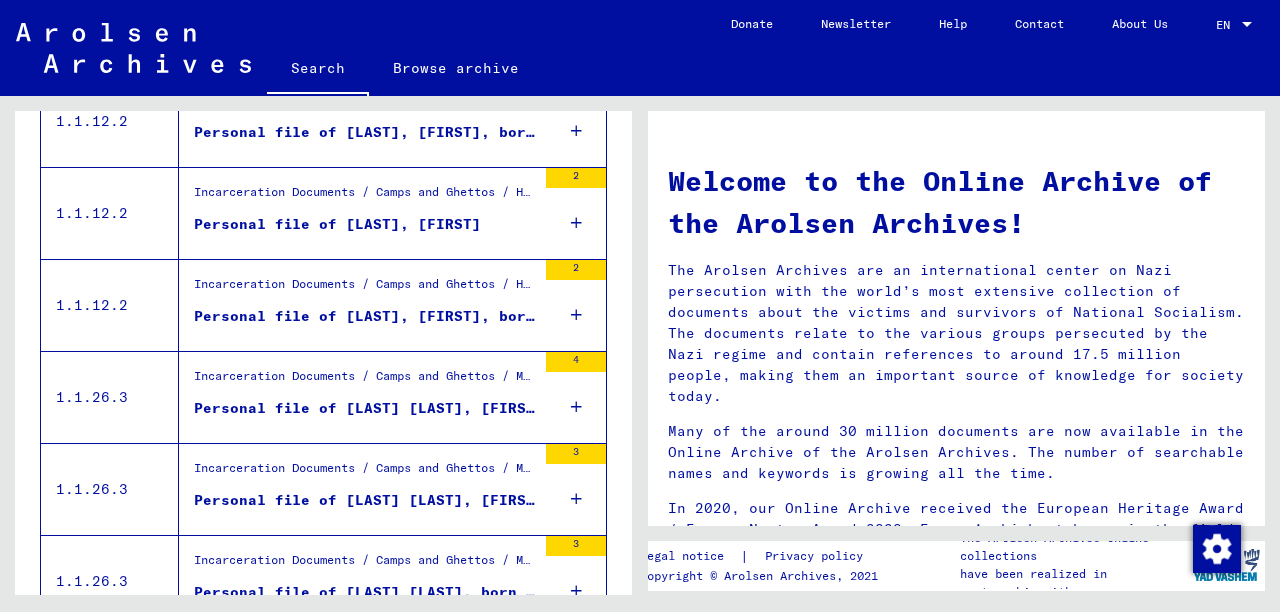 scroll, scrollTop: 0, scrollLeft: 0, axis: both 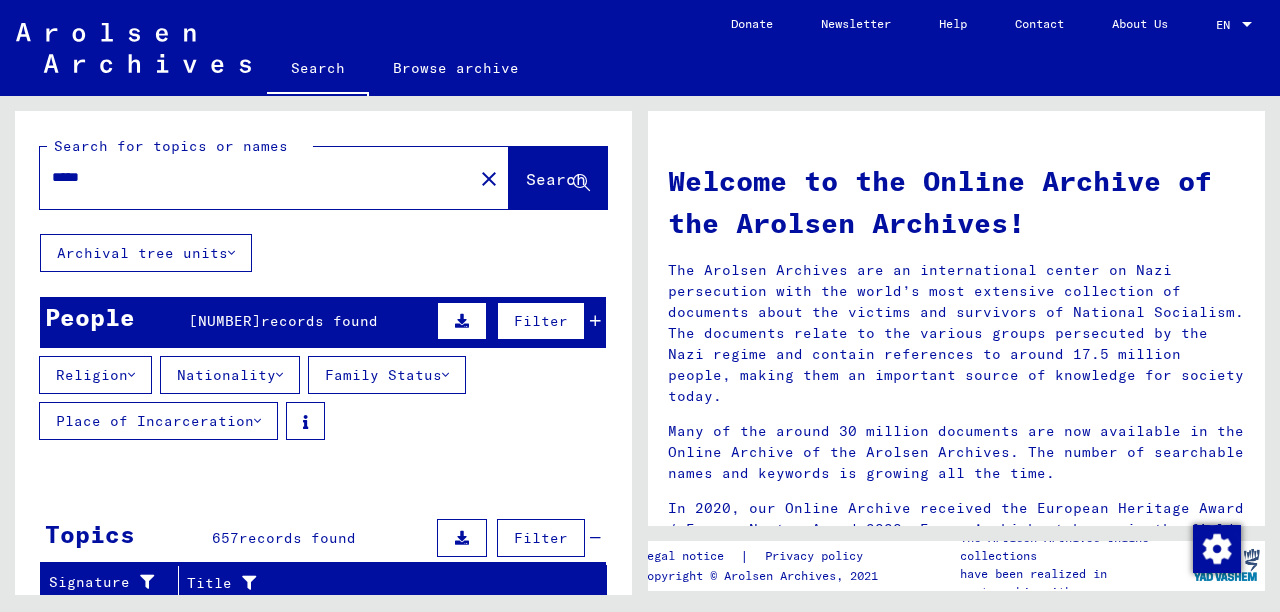 click 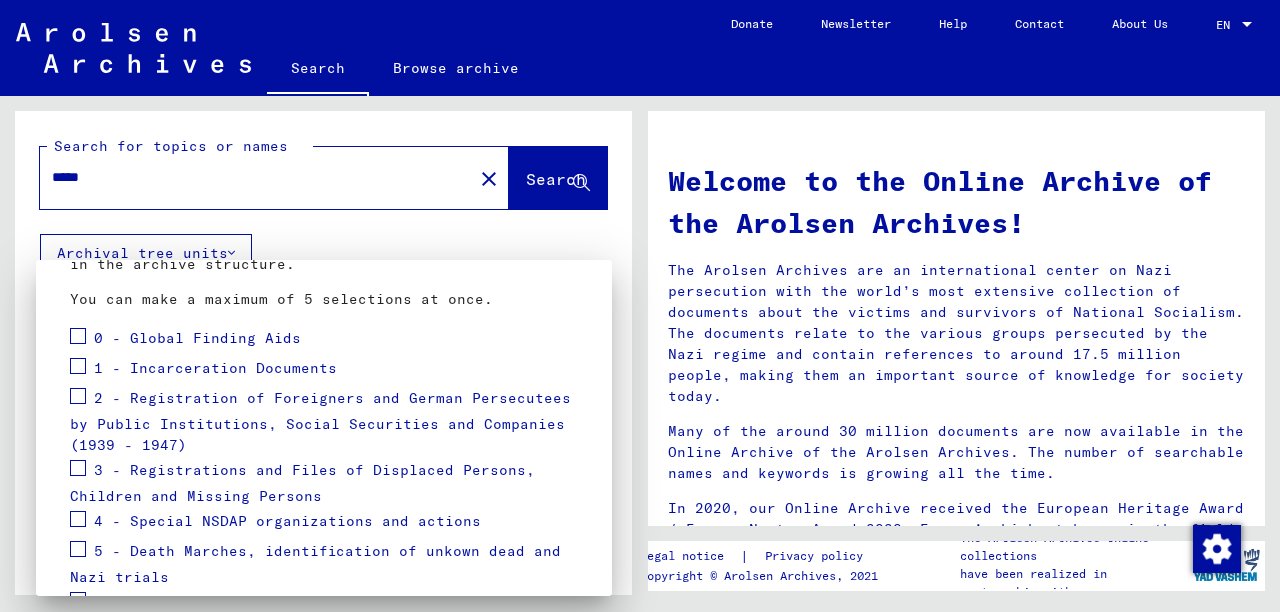 scroll, scrollTop: 0, scrollLeft: 0, axis: both 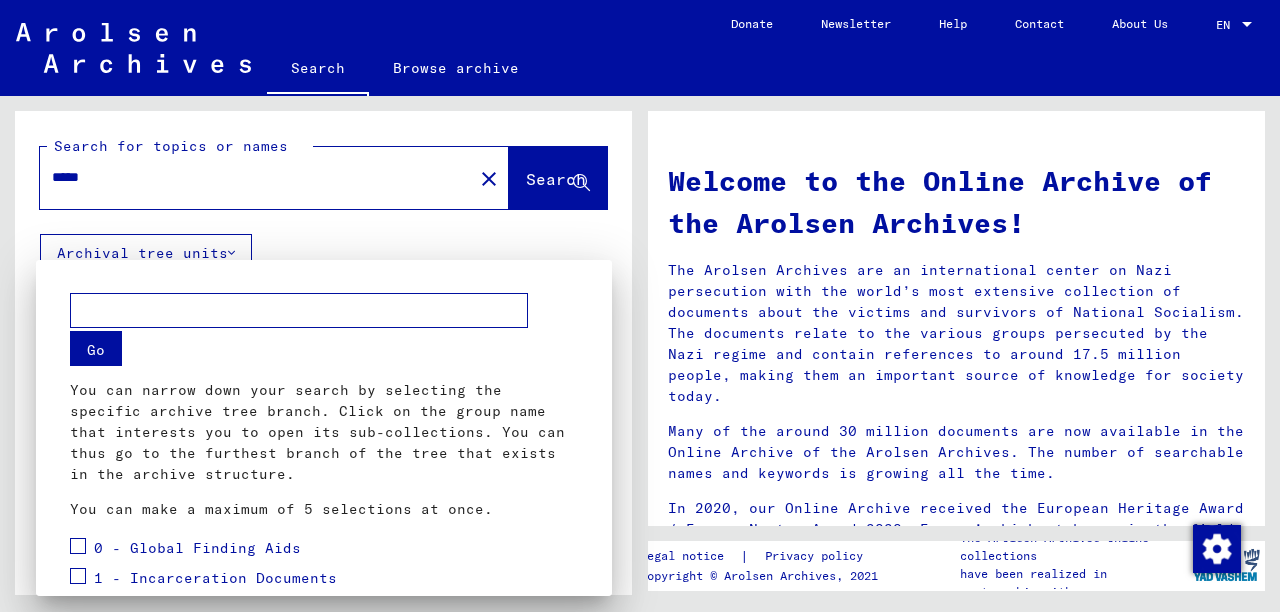 click at bounding box center [640, 306] 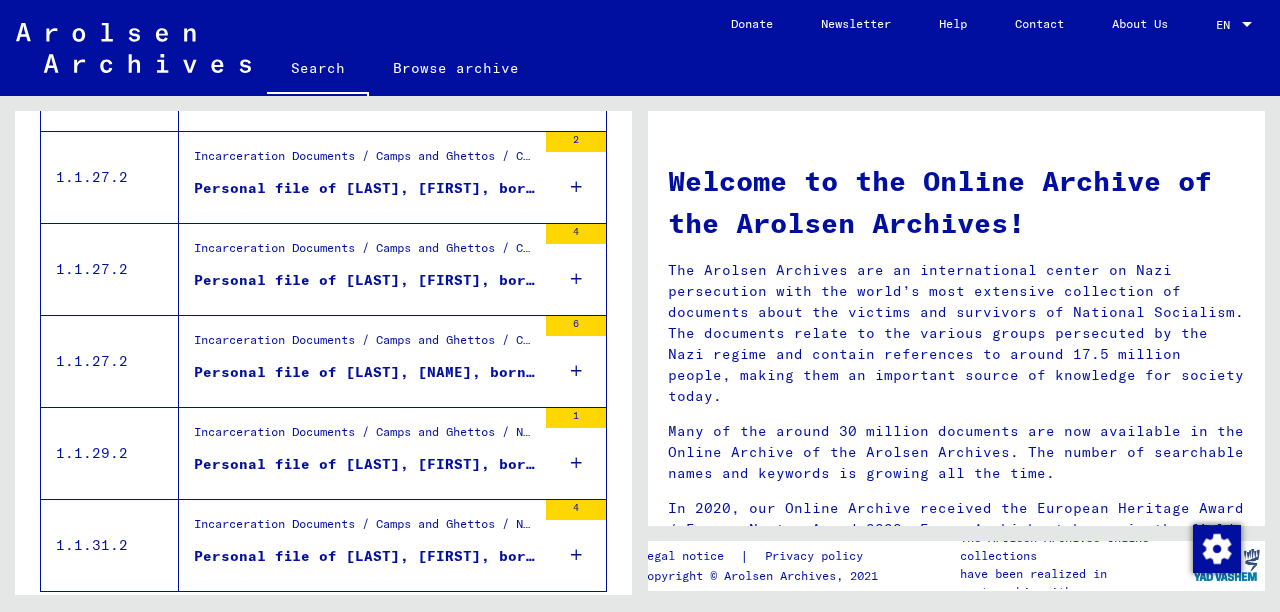 scroll, scrollTop: 2415, scrollLeft: 0, axis: vertical 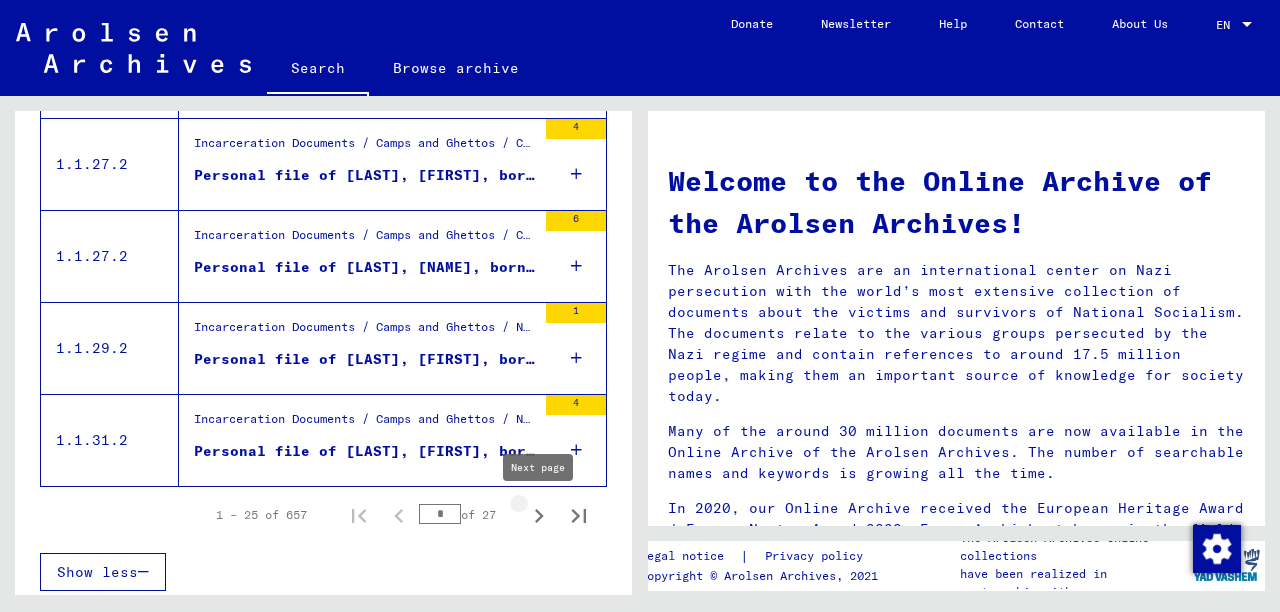 click 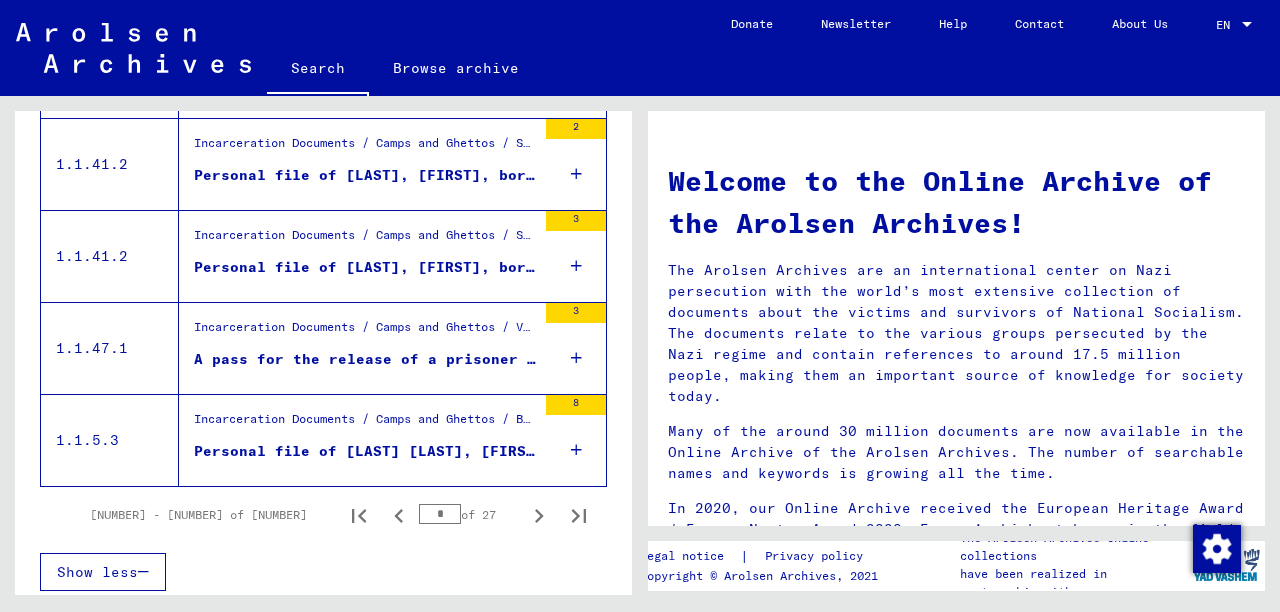 scroll, scrollTop: 2422, scrollLeft: 0, axis: vertical 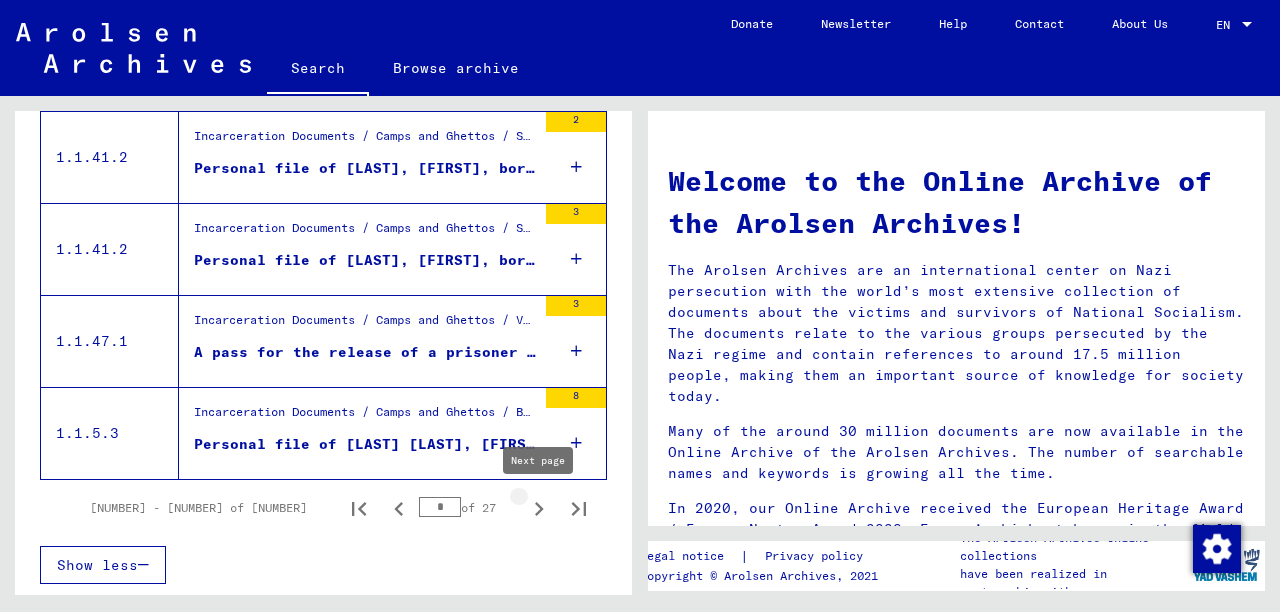 click 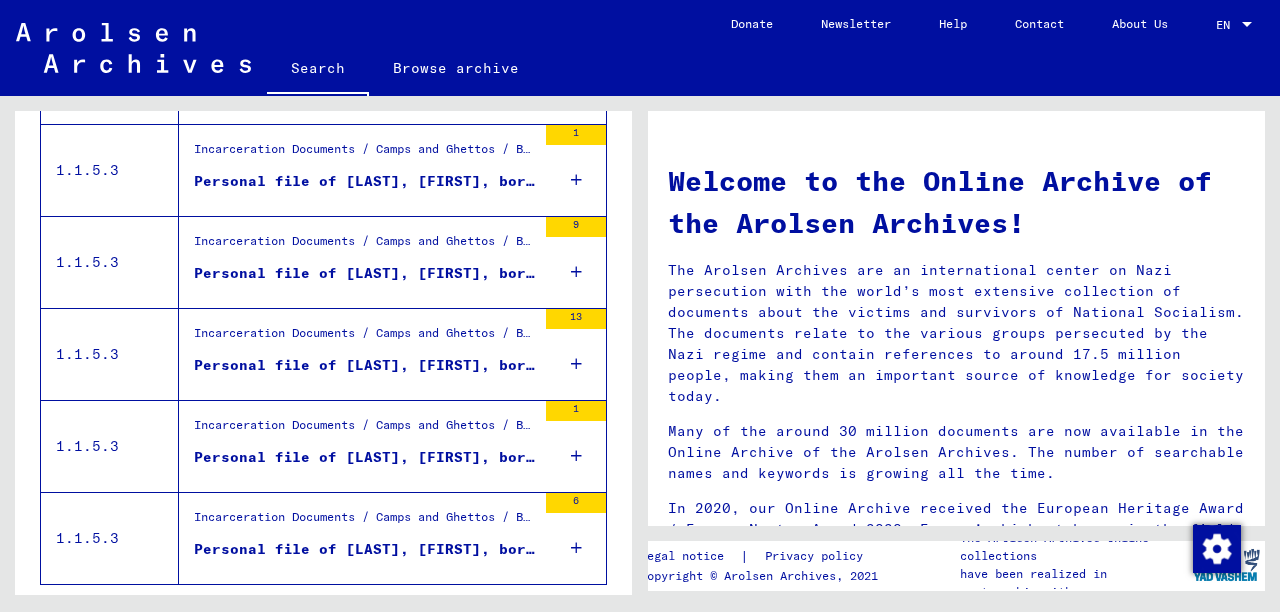 scroll, scrollTop: 2422, scrollLeft: 0, axis: vertical 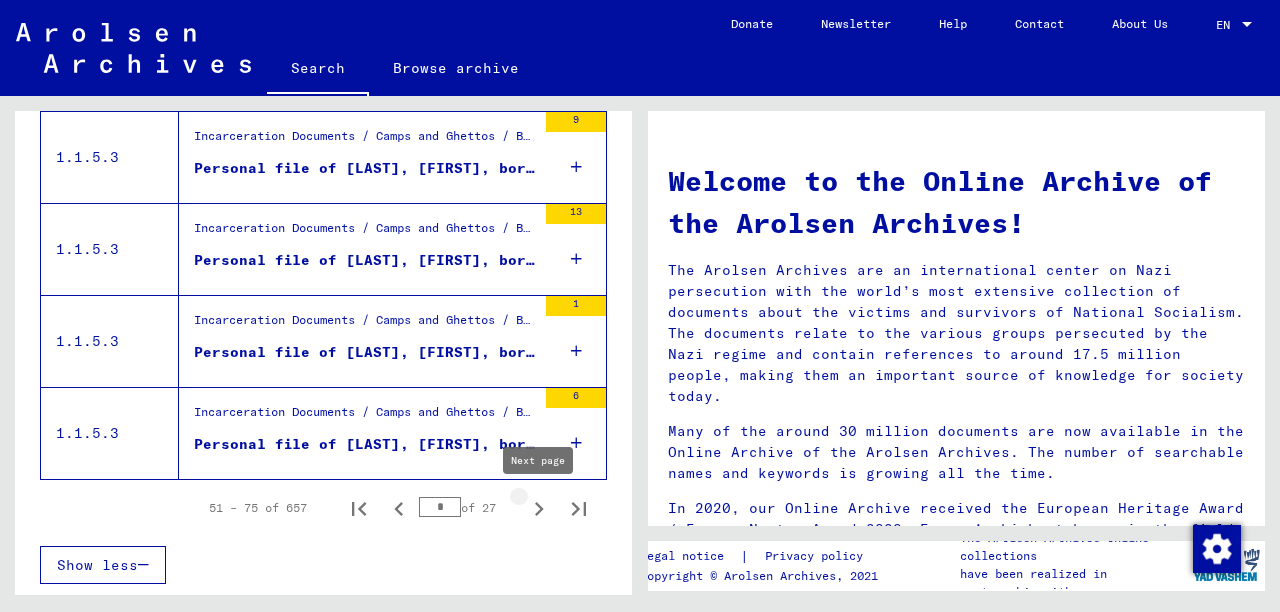 click 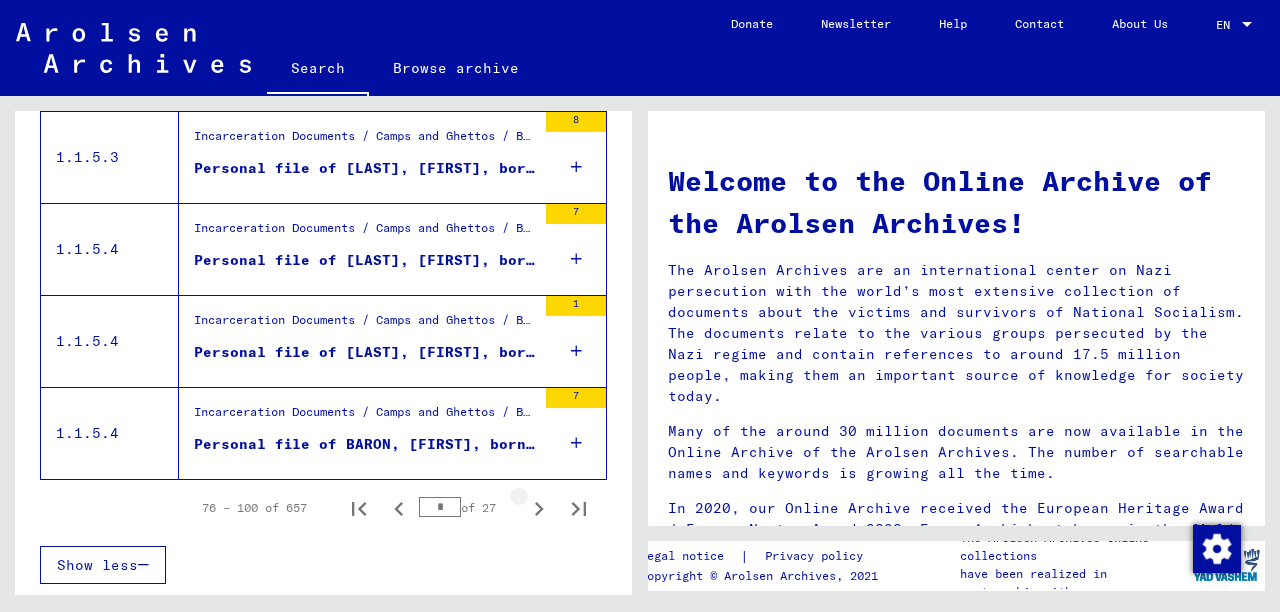 click 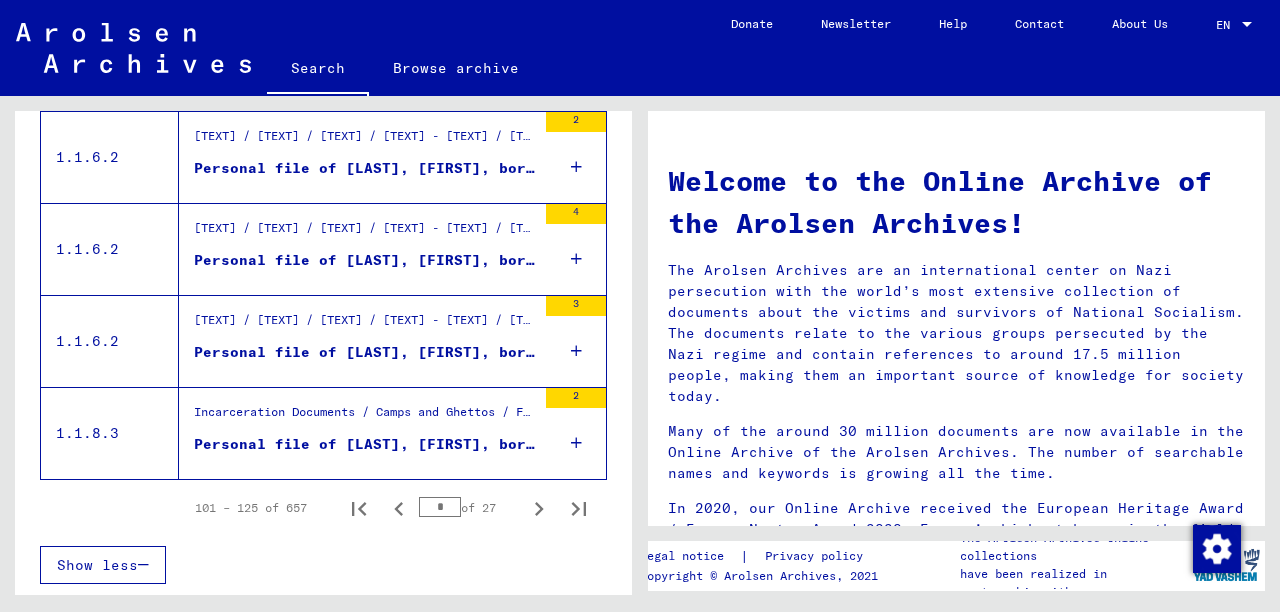scroll, scrollTop: 2422, scrollLeft: 0, axis: vertical 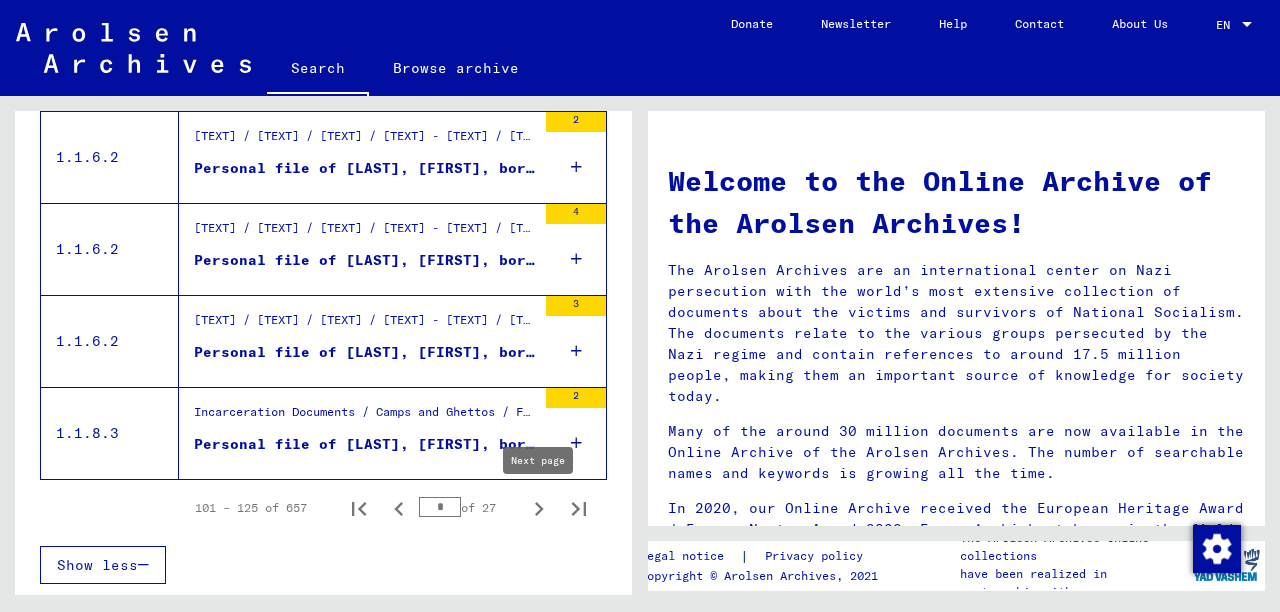 click 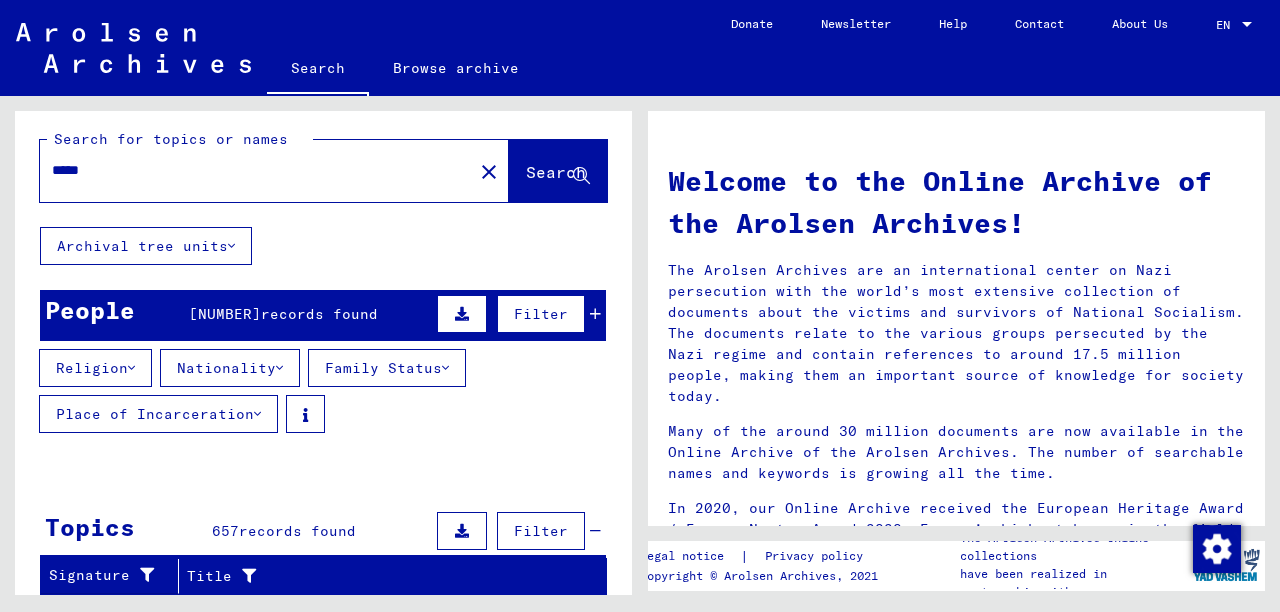 scroll, scrollTop: 0, scrollLeft: 0, axis: both 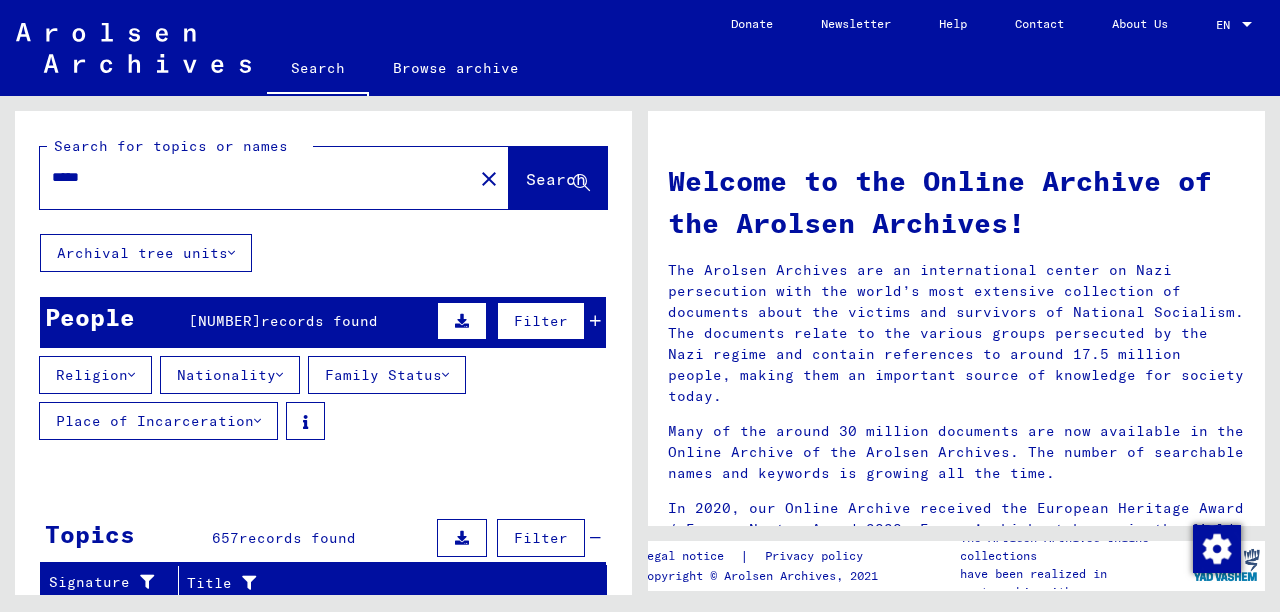 click on "*****" at bounding box center [250, 177] 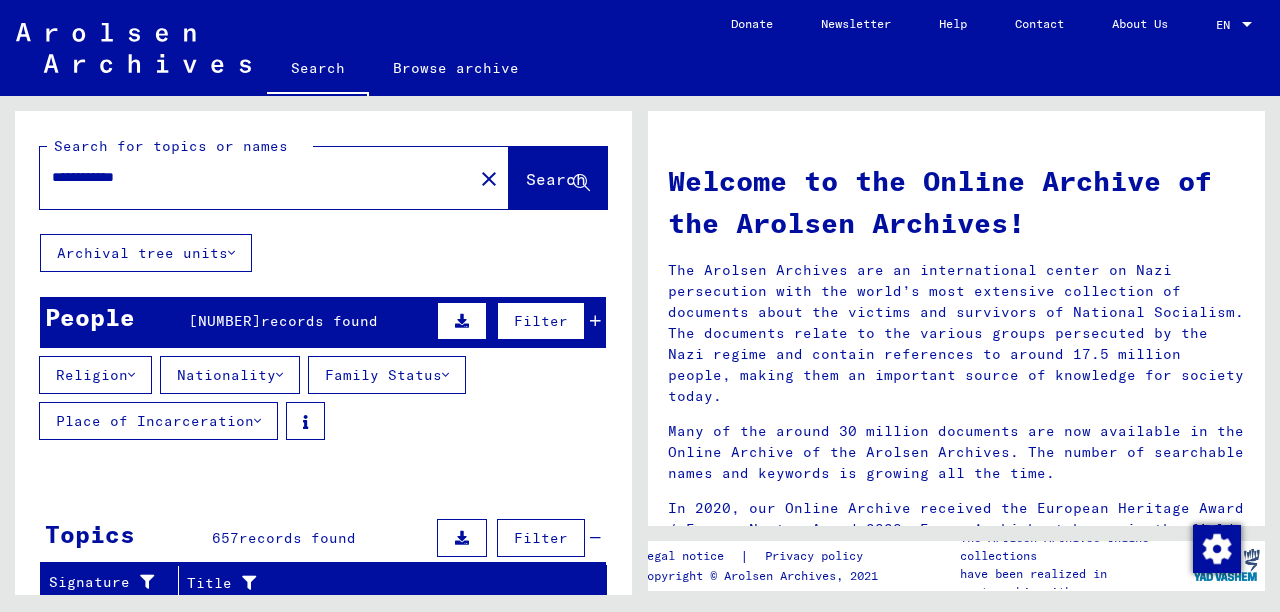 type on "**********" 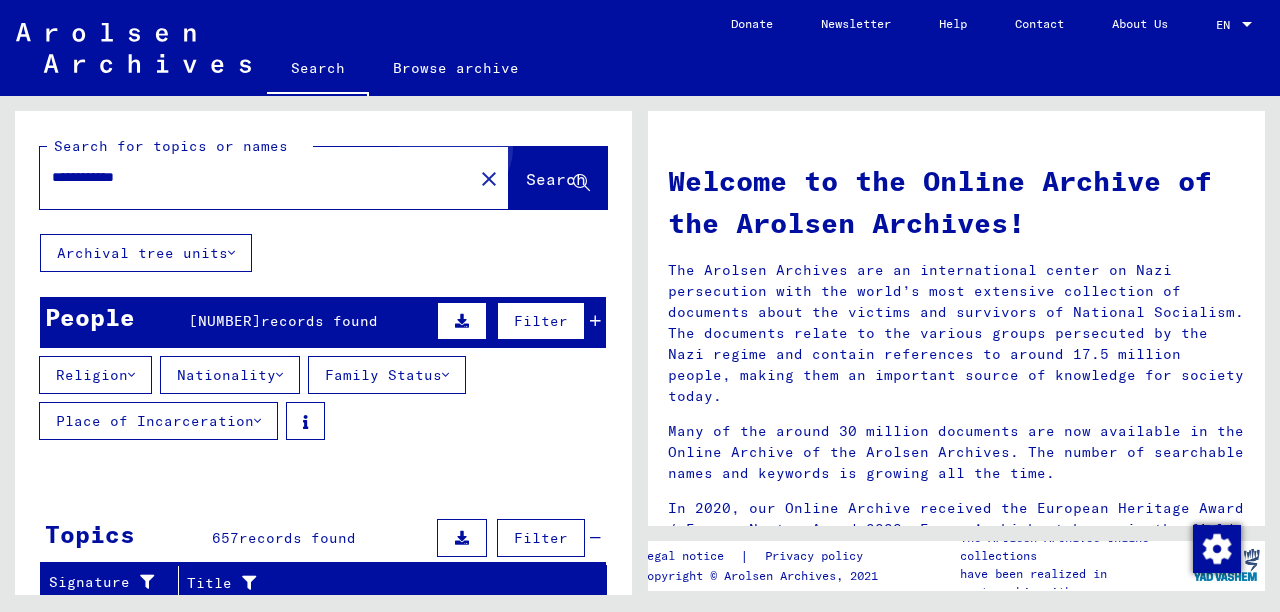 click on "Search" 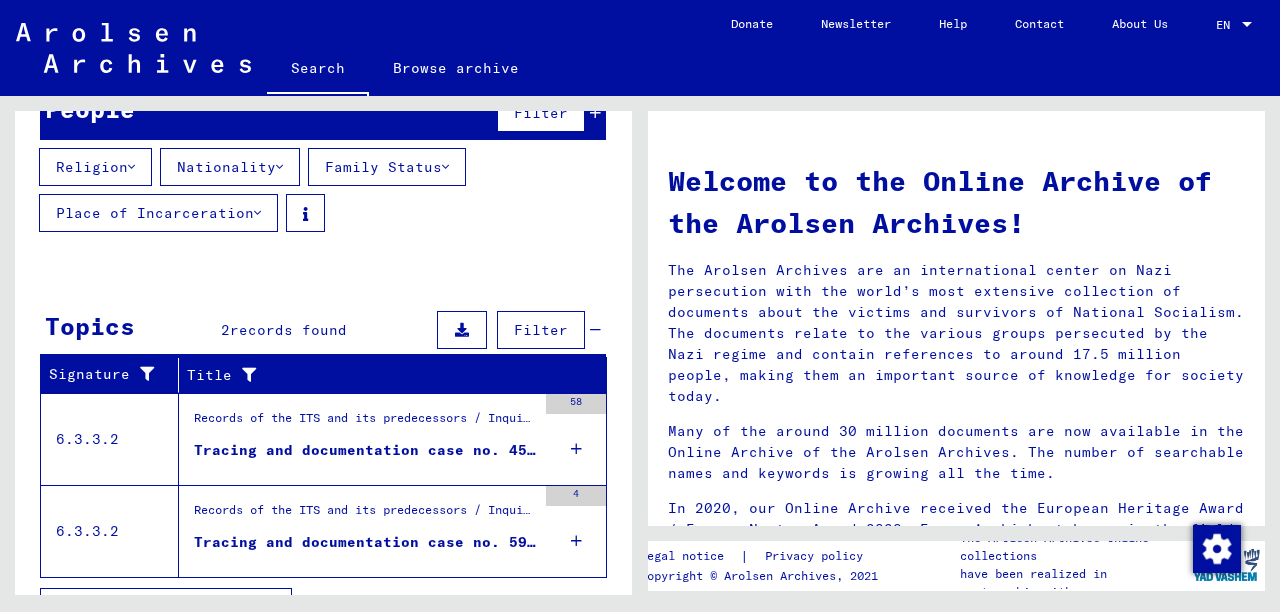 scroll, scrollTop: 250, scrollLeft: 0, axis: vertical 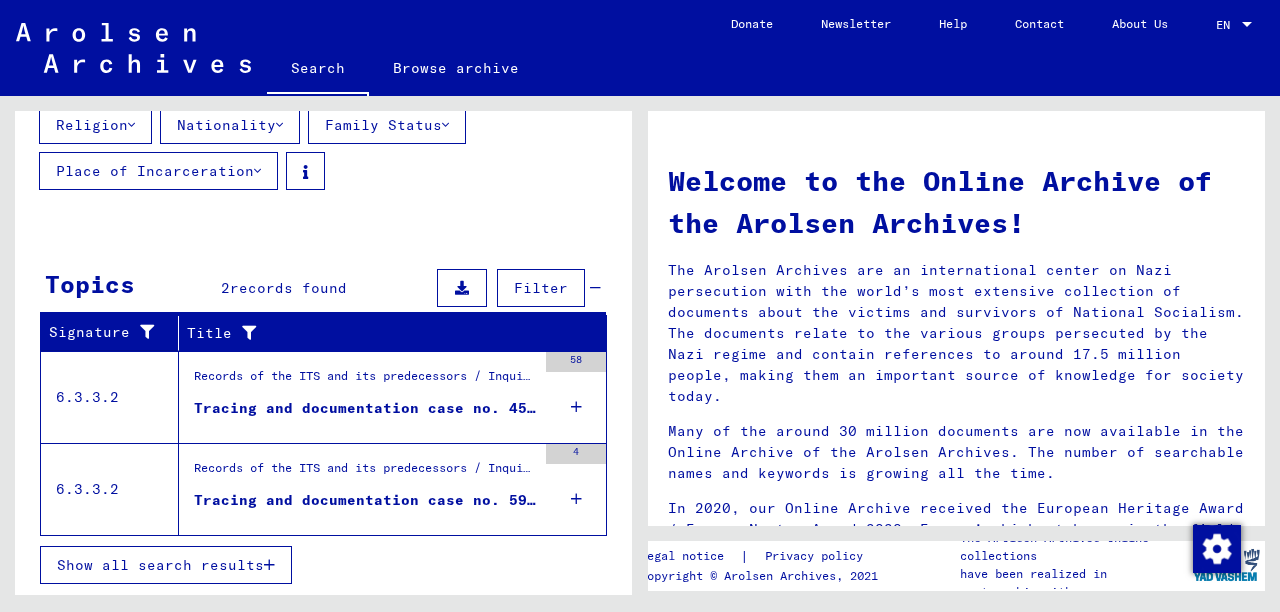 click at bounding box center (576, 407) 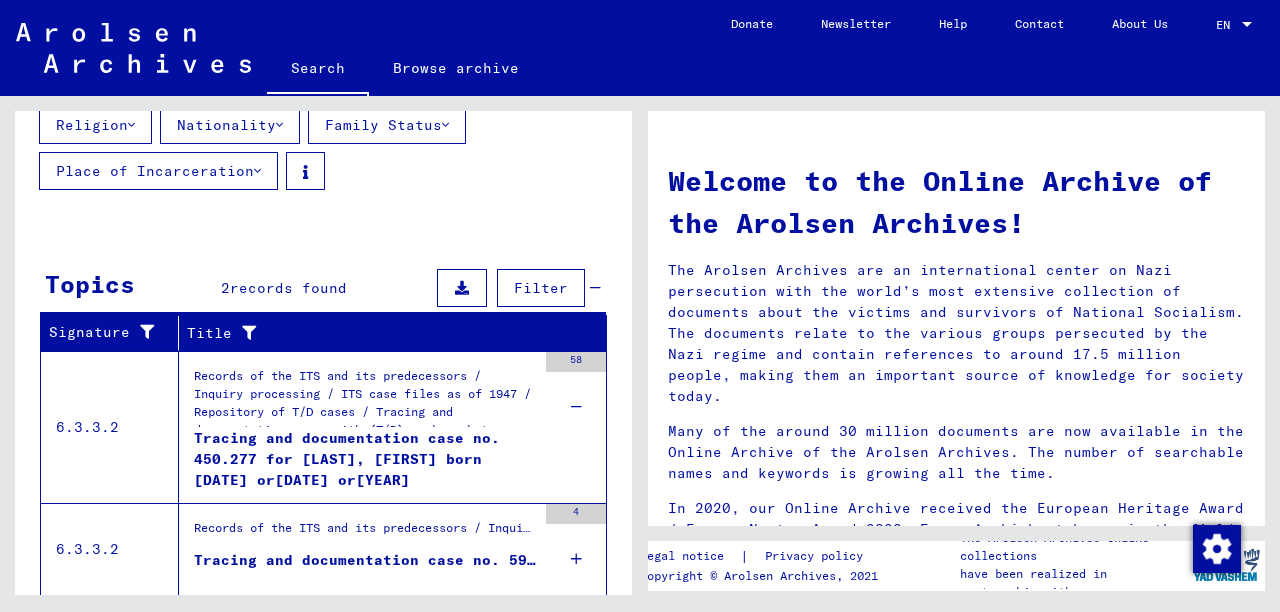 click at bounding box center (576, 407) 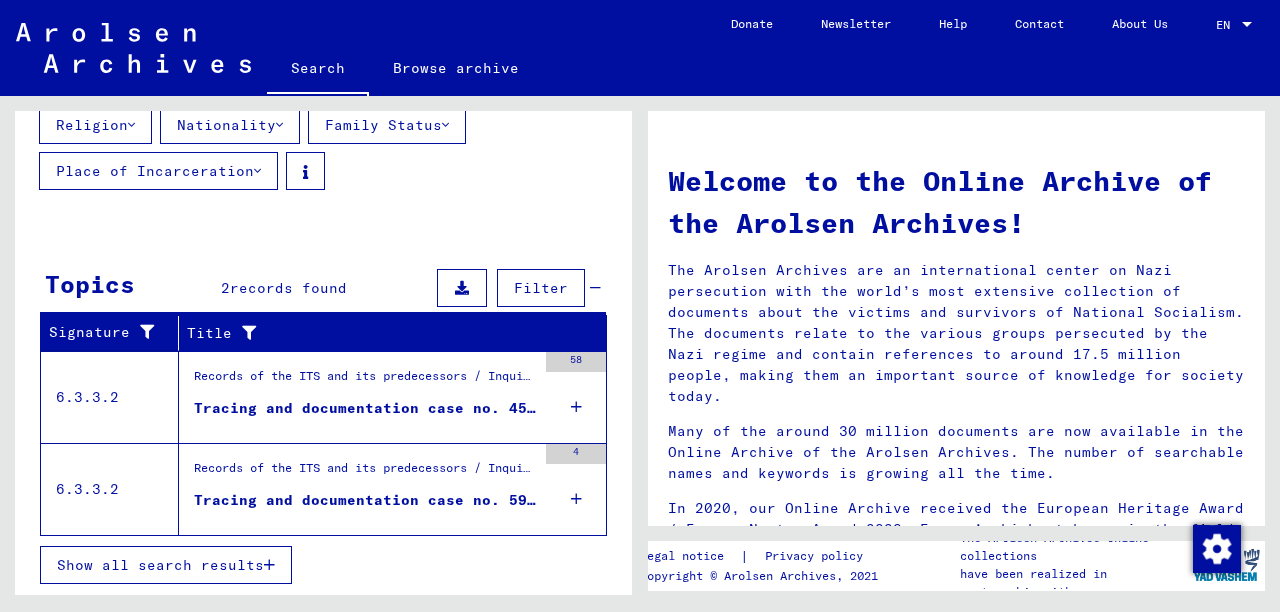 click at bounding box center (576, 499) 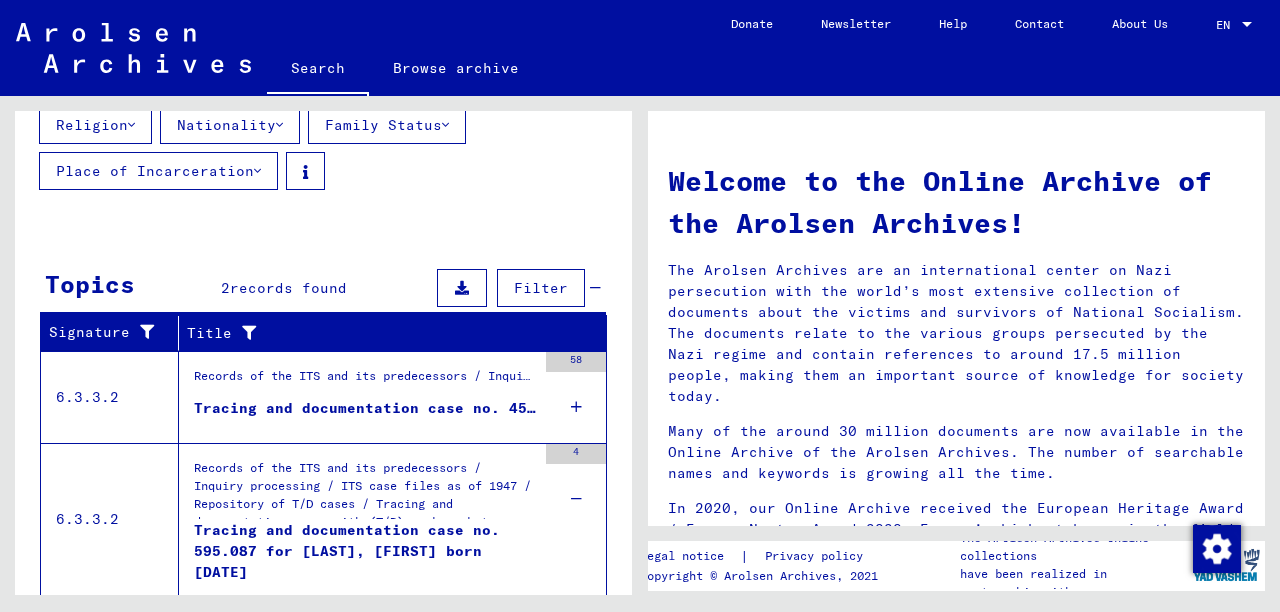 click on "Tracing and documentation case no. 595.087 for [LAST], [FIRST] born [DATE]" at bounding box center [365, 550] 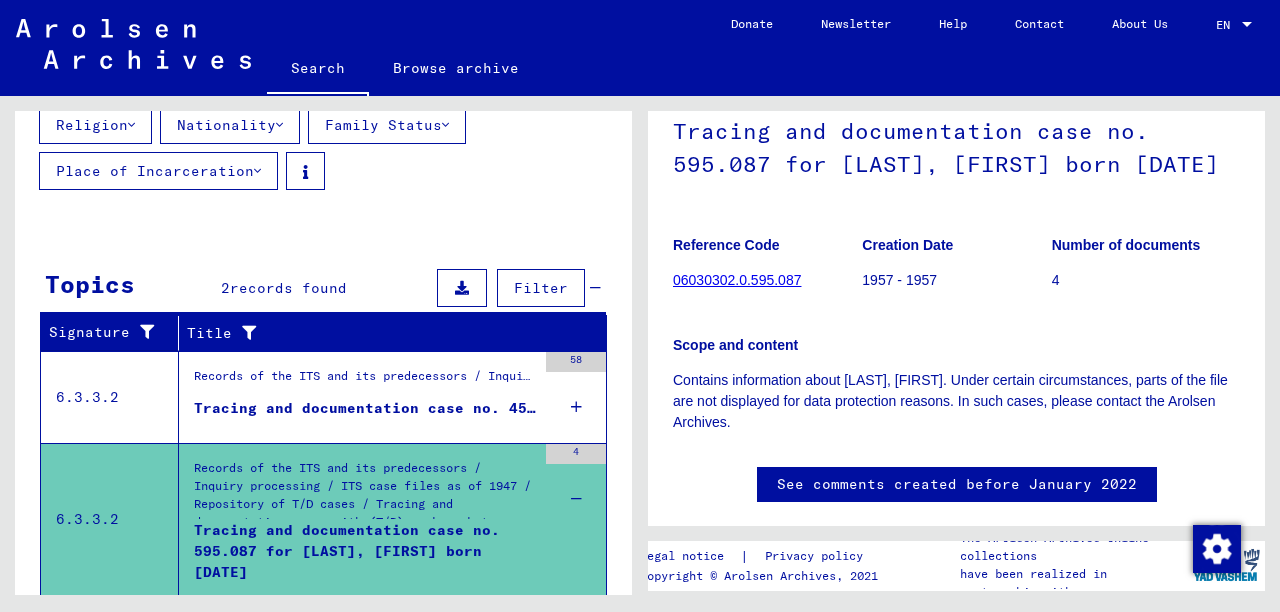 scroll, scrollTop: 105, scrollLeft: 0, axis: vertical 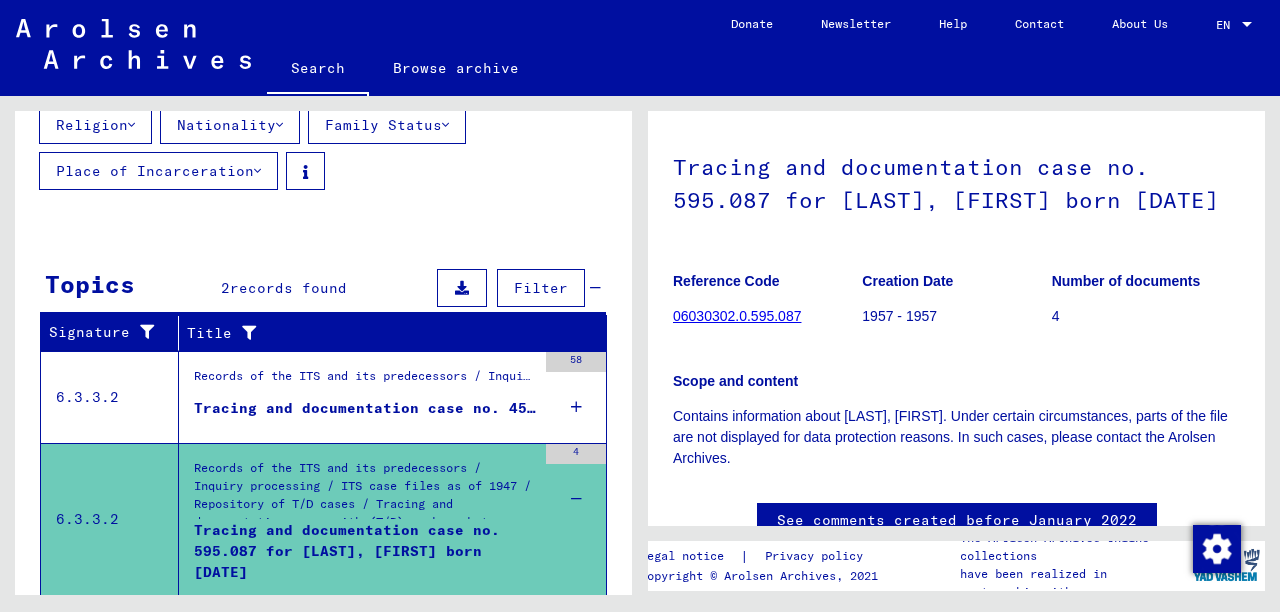 click on "06030302.0.595.087" 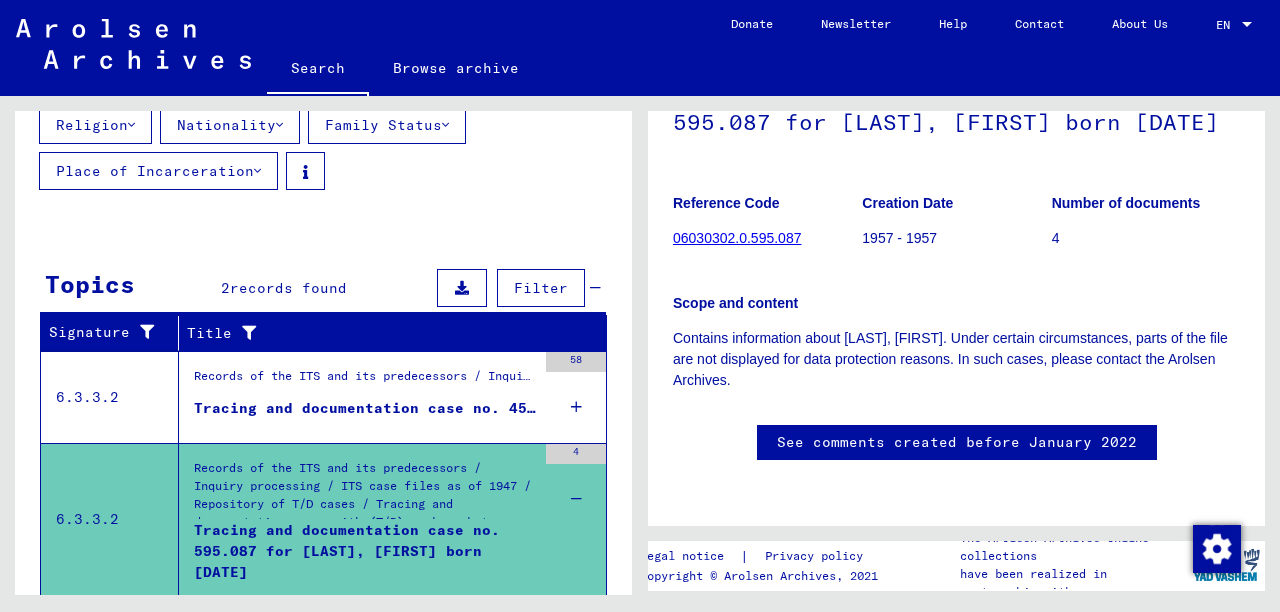scroll, scrollTop: 315, scrollLeft: 0, axis: vertical 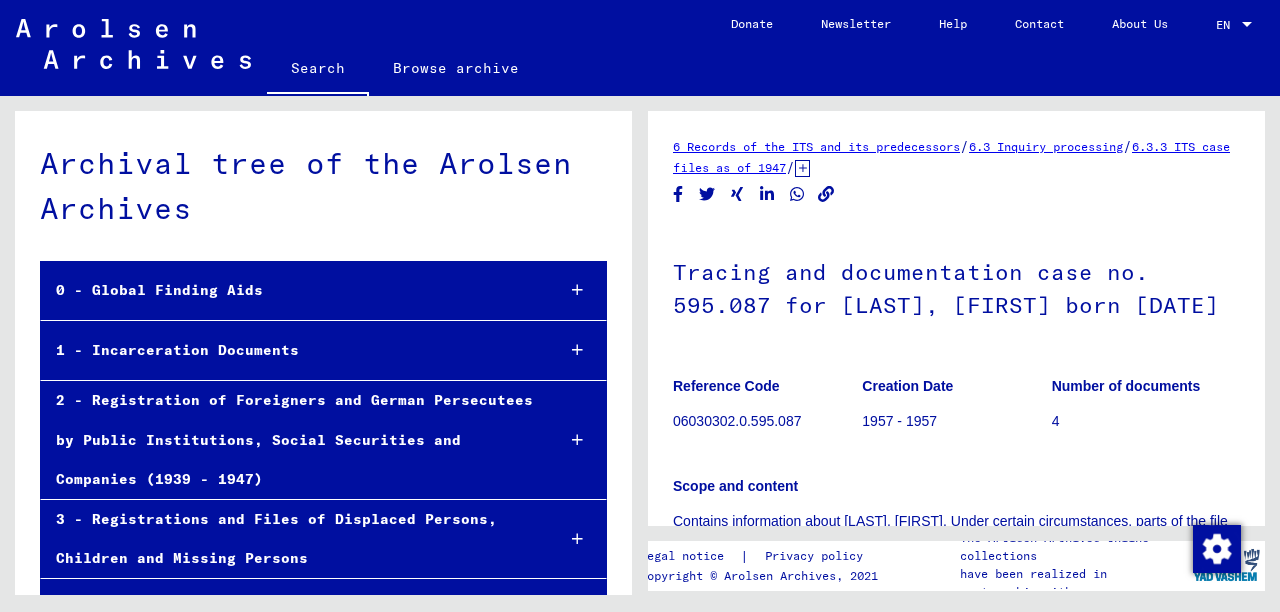 click at bounding box center (577, 350) 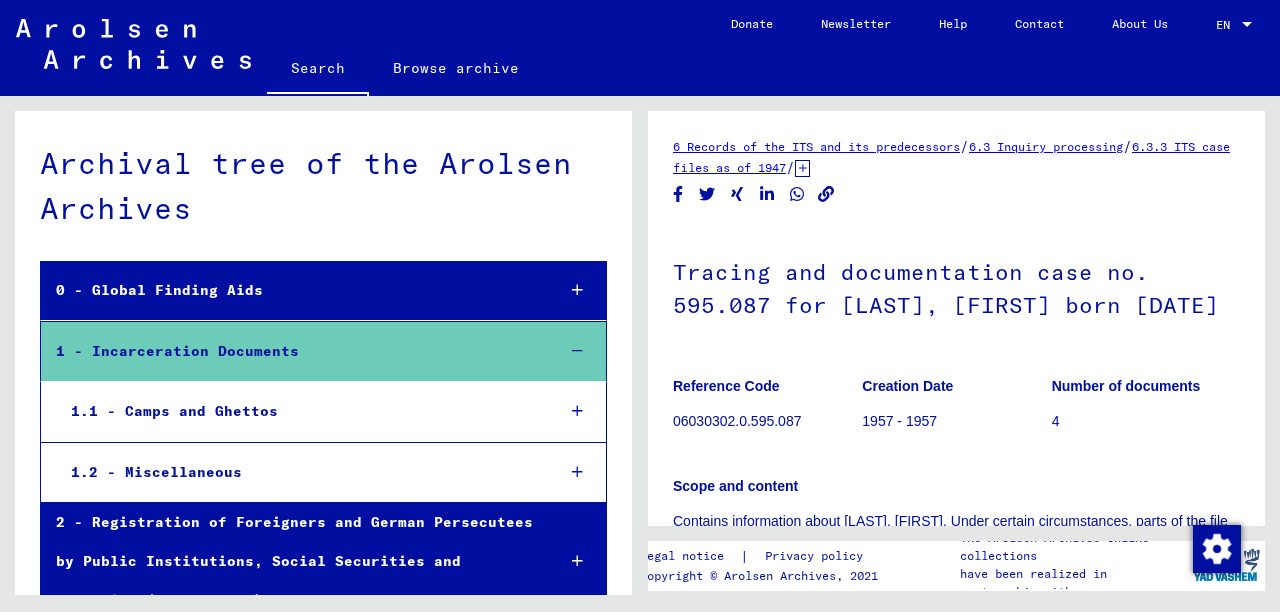 click on "1.1 - Camps and Ghettos" at bounding box center (297, 411) 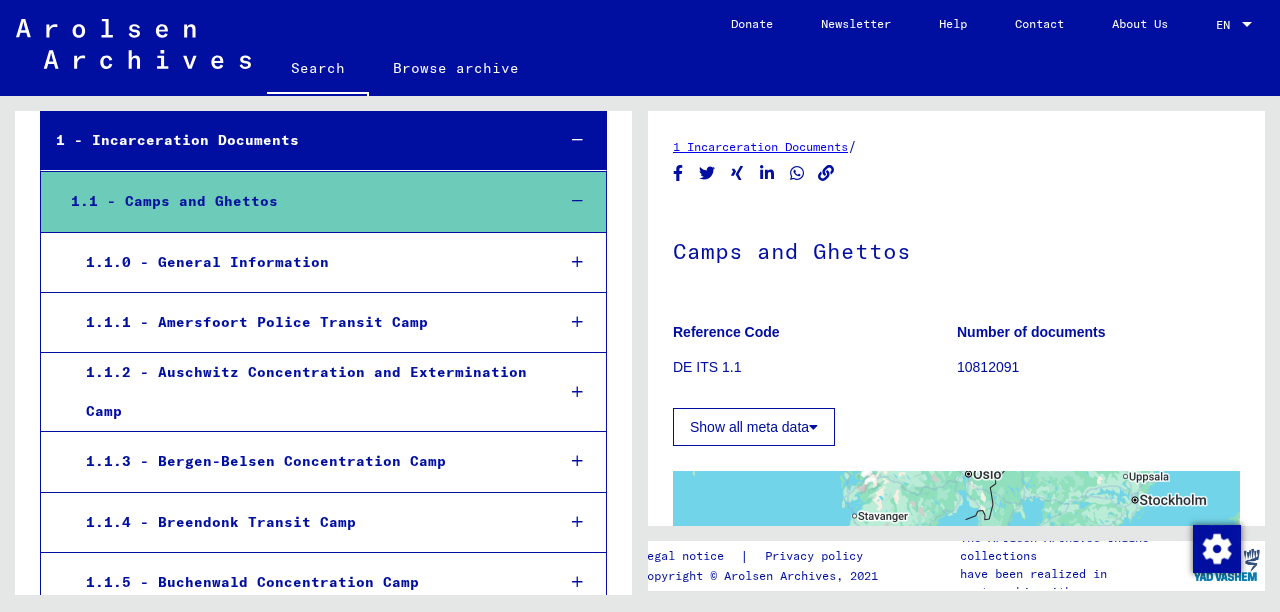 scroll, scrollTop: 0, scrollLeft: 0, axis: both 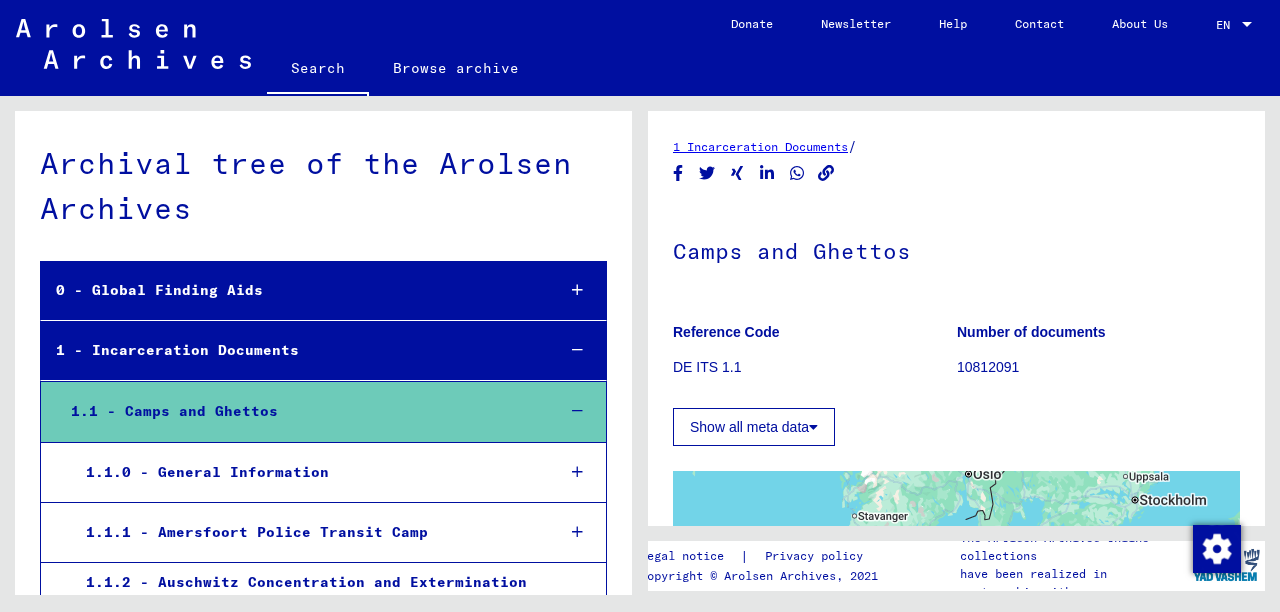 click at bounding box center [577, 350] 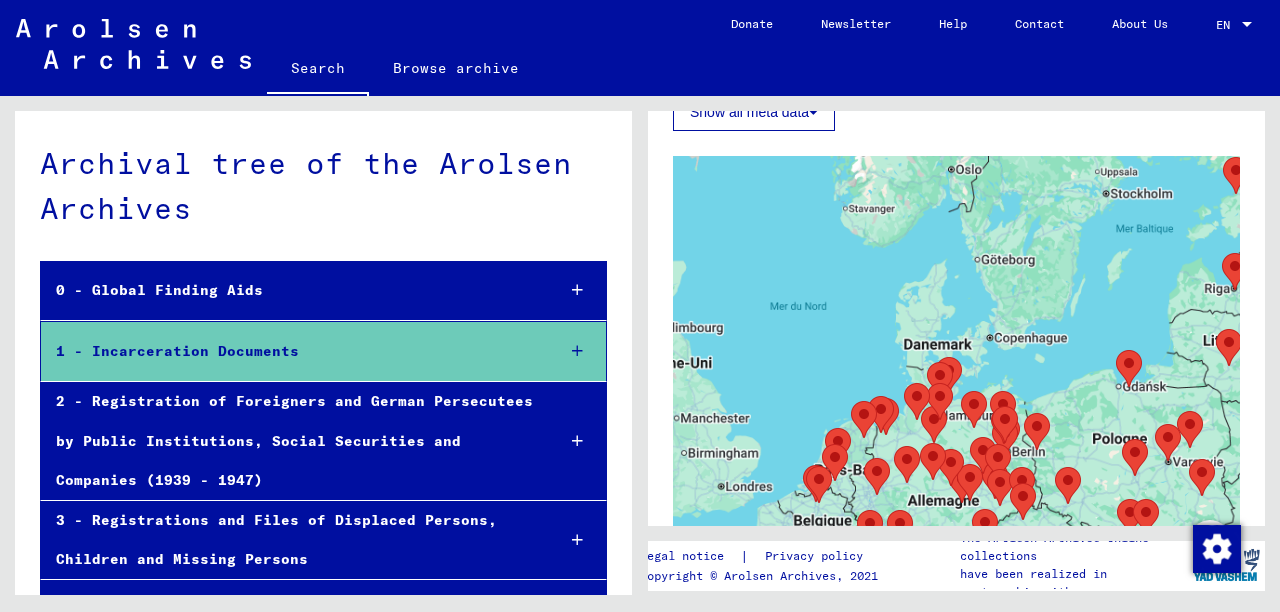 scroll, scrollTop: 420, scrollLeft: 0, axis: vertical 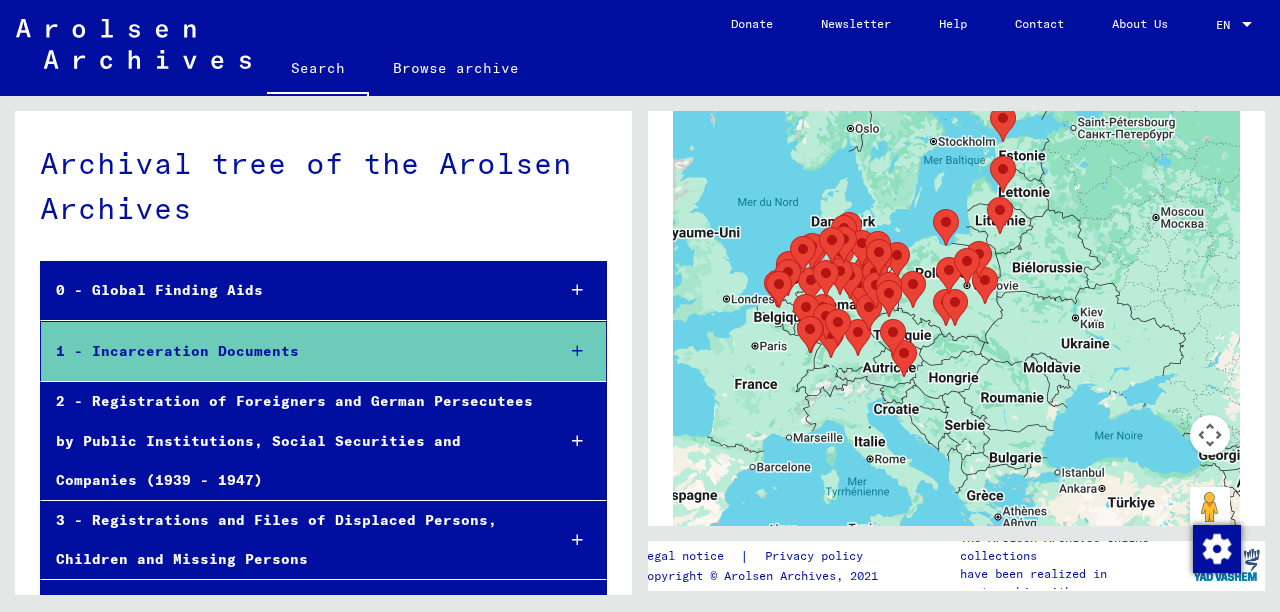 click at bounding box center [577, 290] 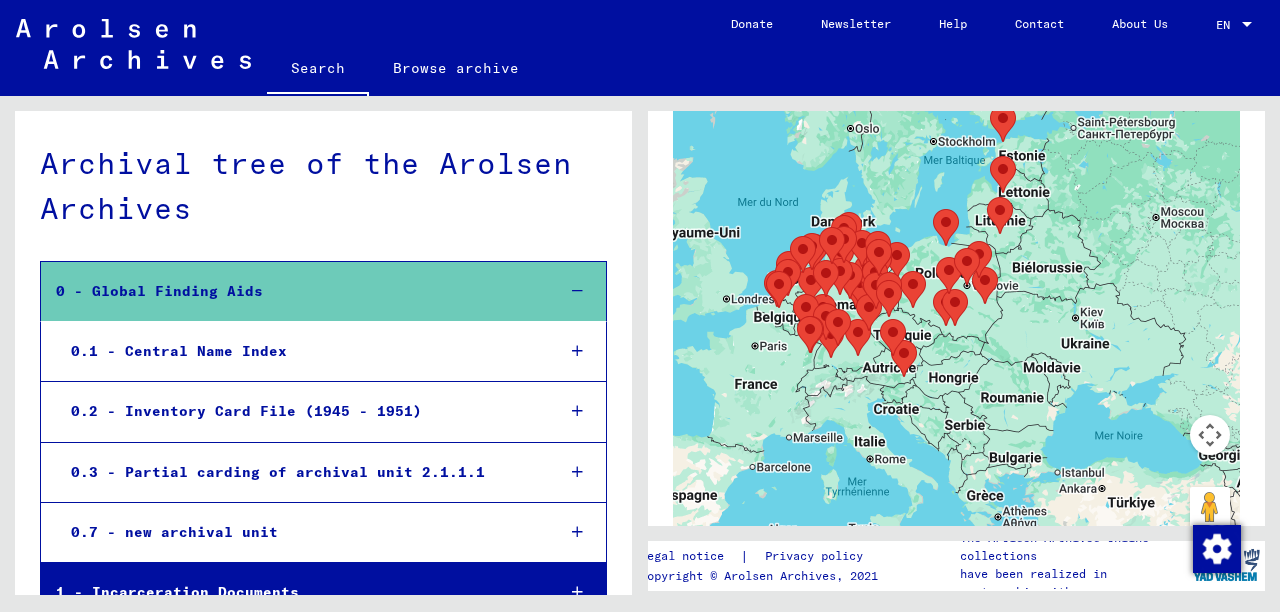 click on "0.2 - Inventory Card File (1945 - 1951)" at bounding box center (297, 411) 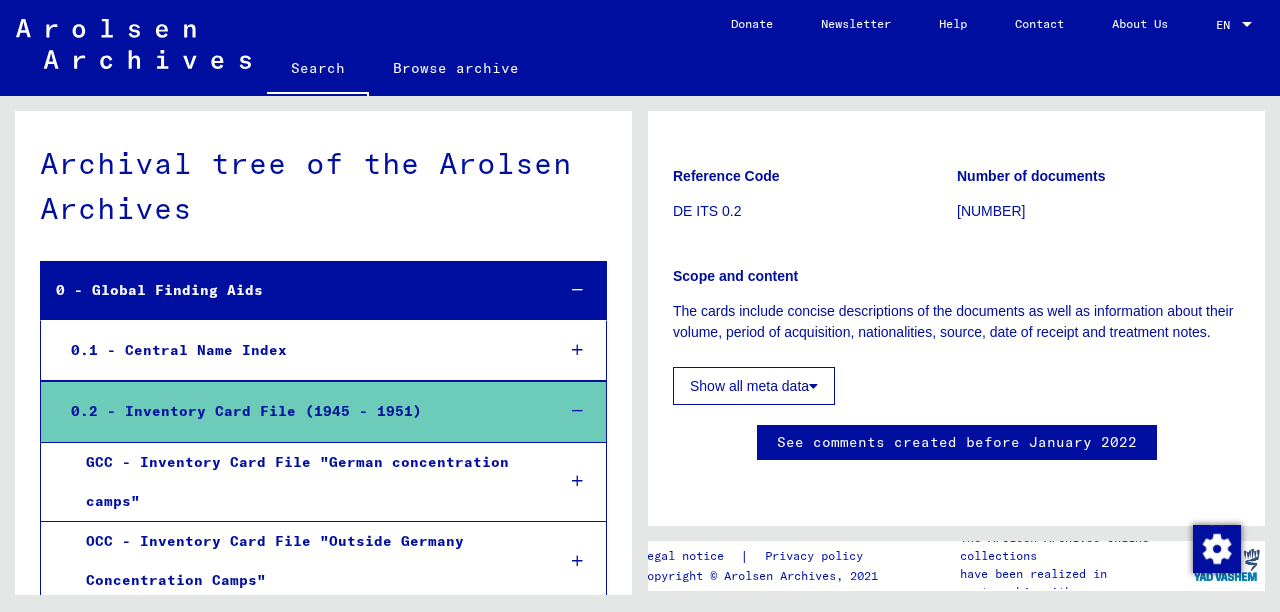 scroll, scrollTop: 210, scrollLeft: 0, axis: vertical 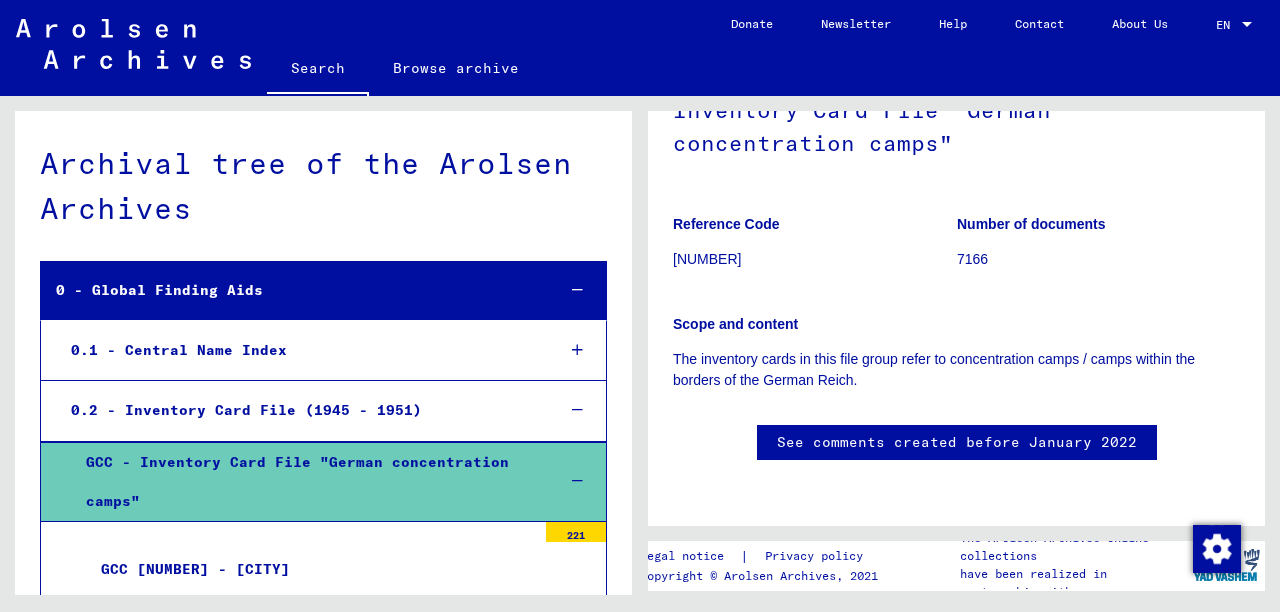 click at bounding box center [577, 290] 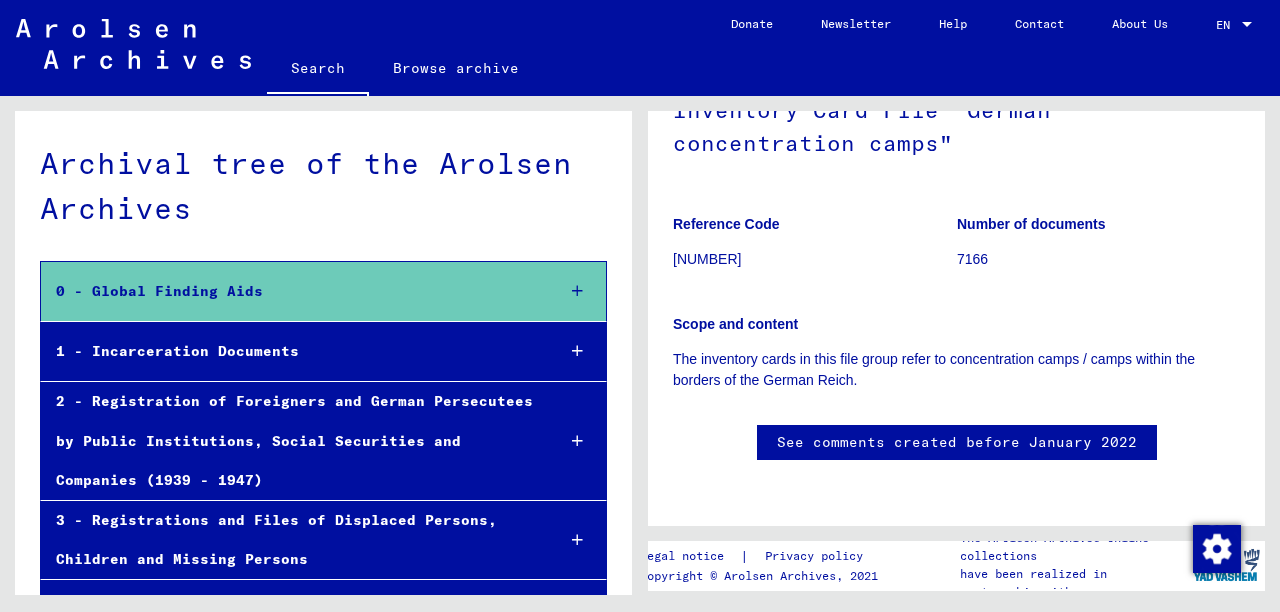 scroll, scrollTop: 0, scrollLeft: 0, axis: both 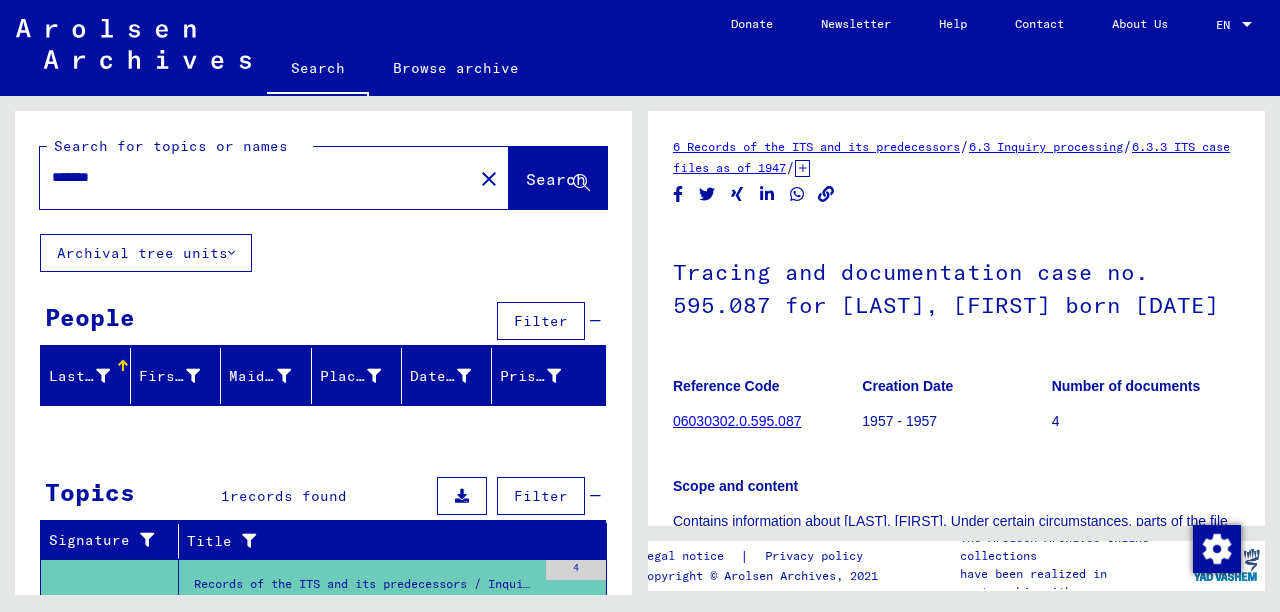 drag, startPoint x: 252, startPoint y: 182, endPoint x: 0, endPoint y: 149, distance: 254.15154 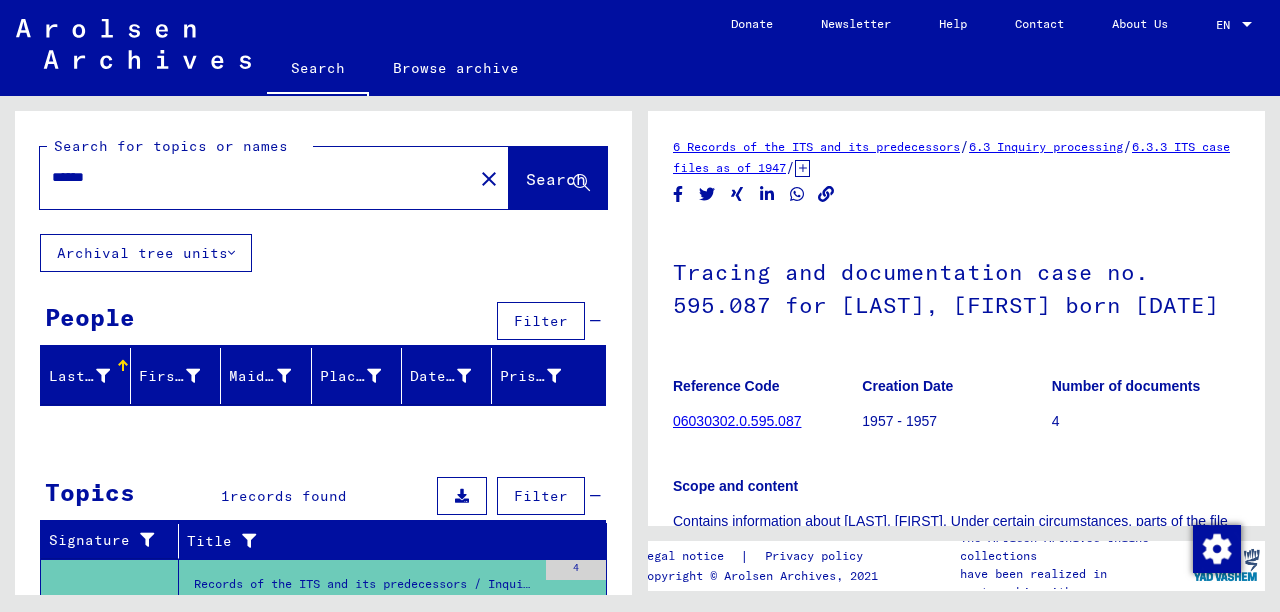 type on "*****" 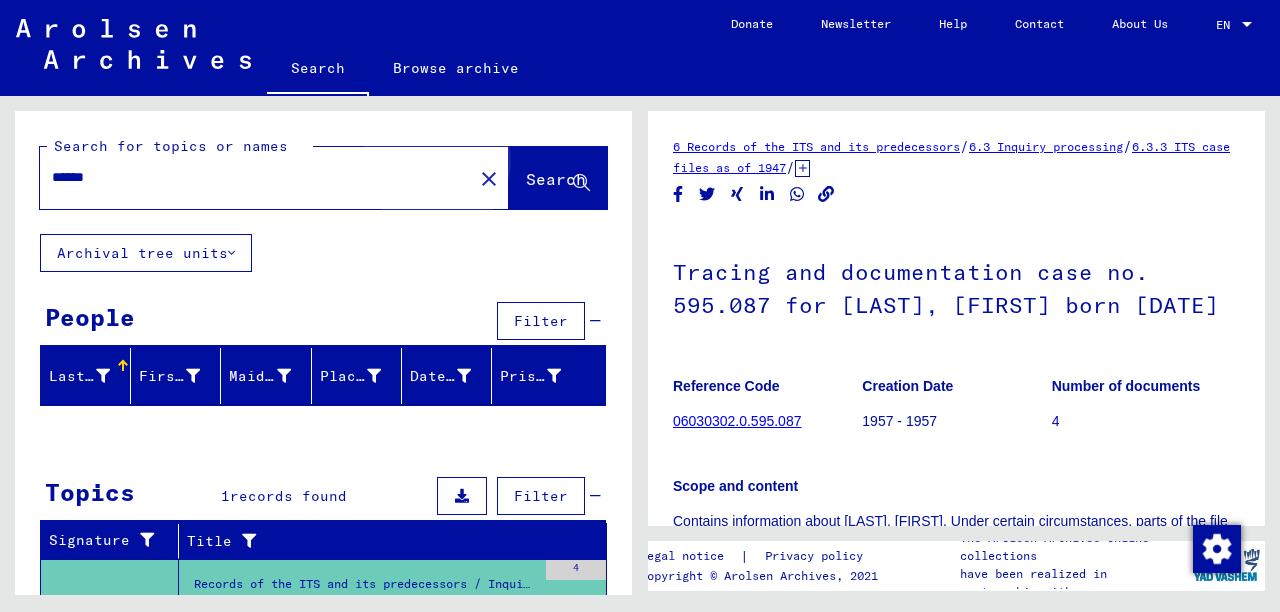 click on "Search" 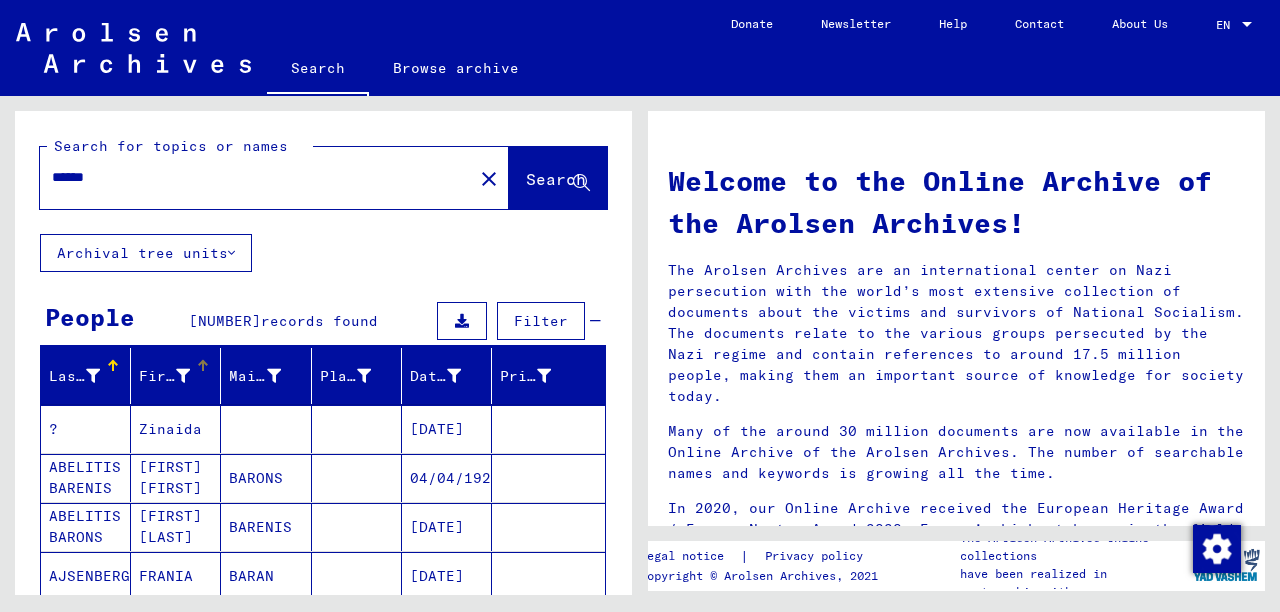 click on "First Name" at bounding box center (164, 376) 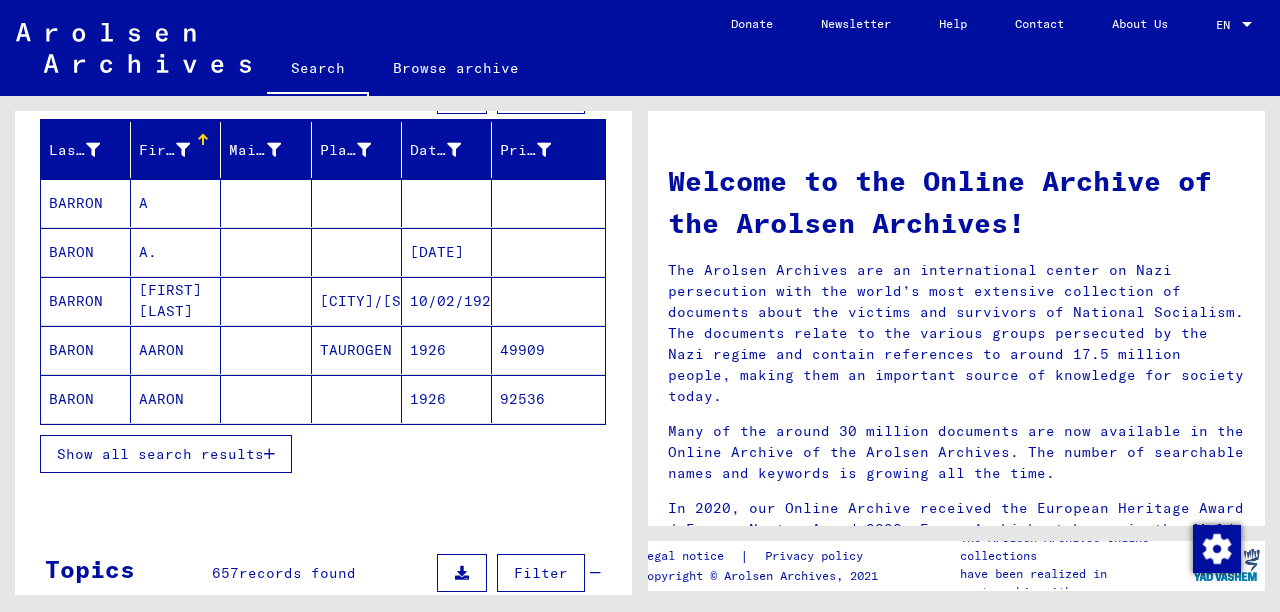 scroll, scrollTop: 315, scrollLeft: 0, axis: vertical 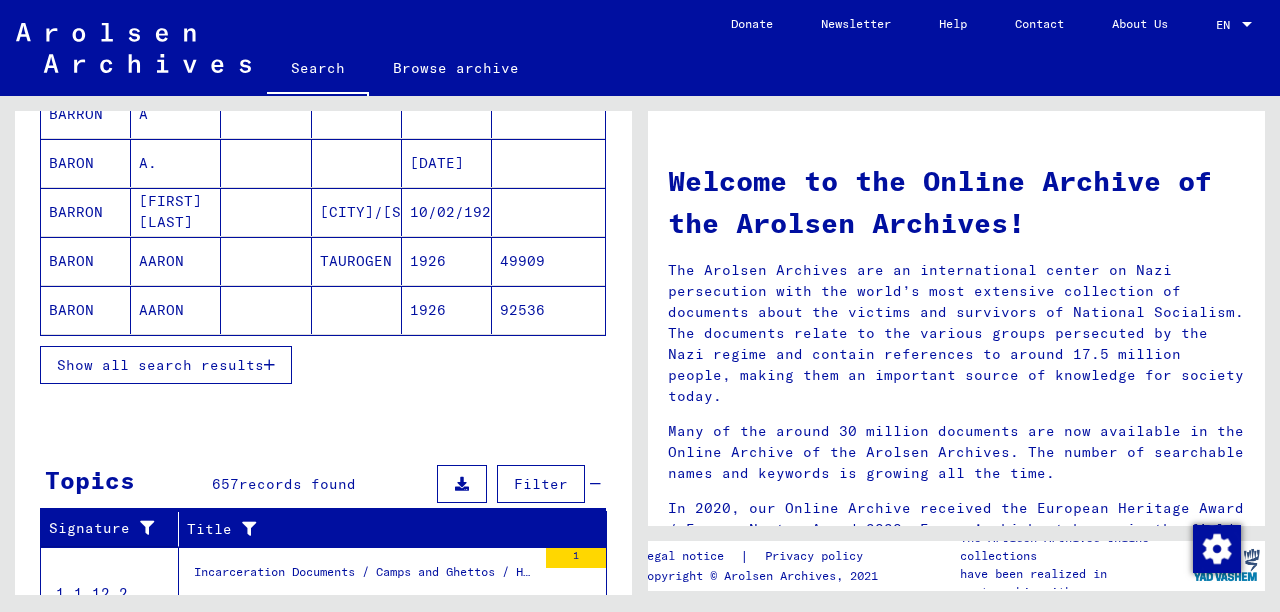 click on "Show all search results" at bounding box center (160, 365) 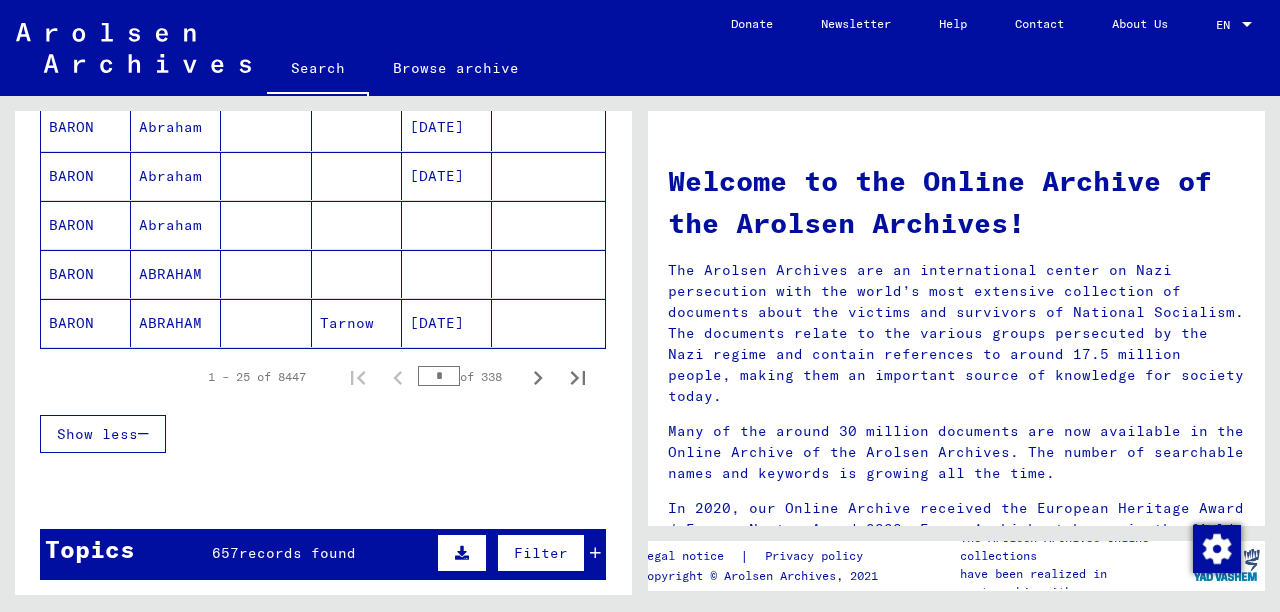 scroll, scrollTop: 1260, scrollLeft: 0, axis: vertical 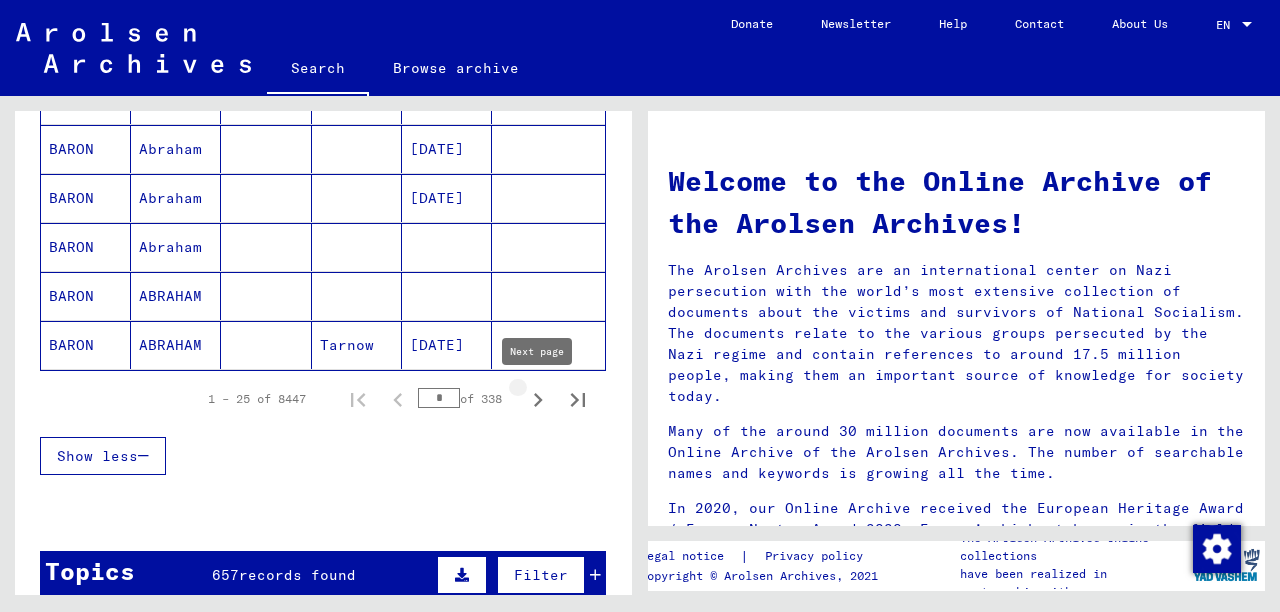 click 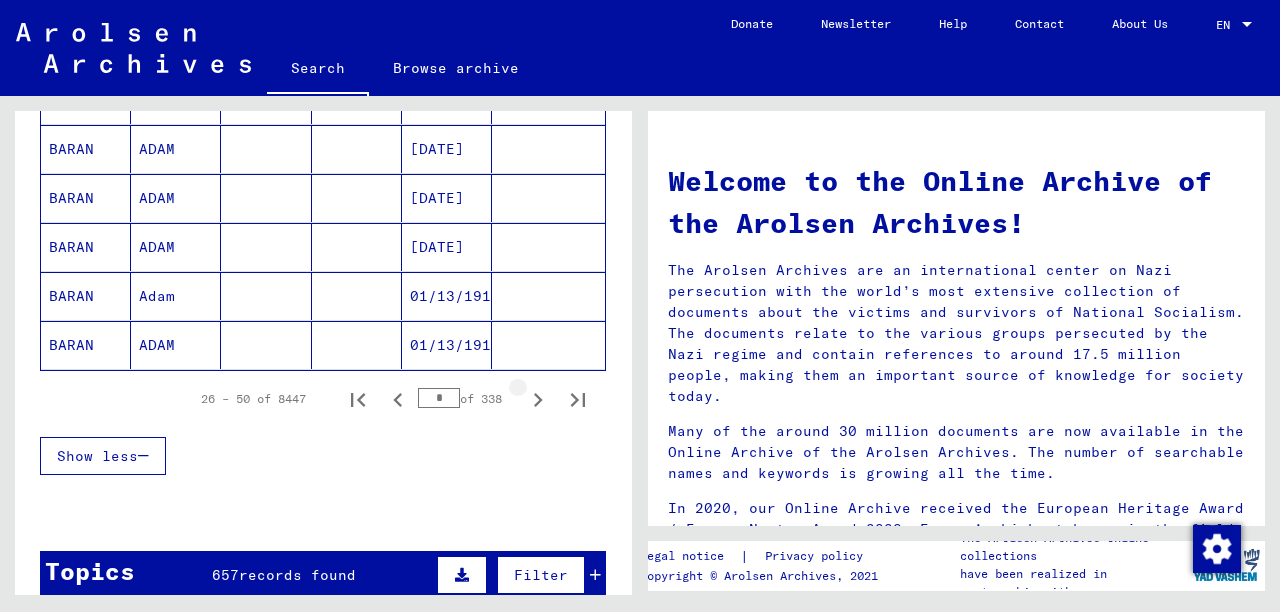 click 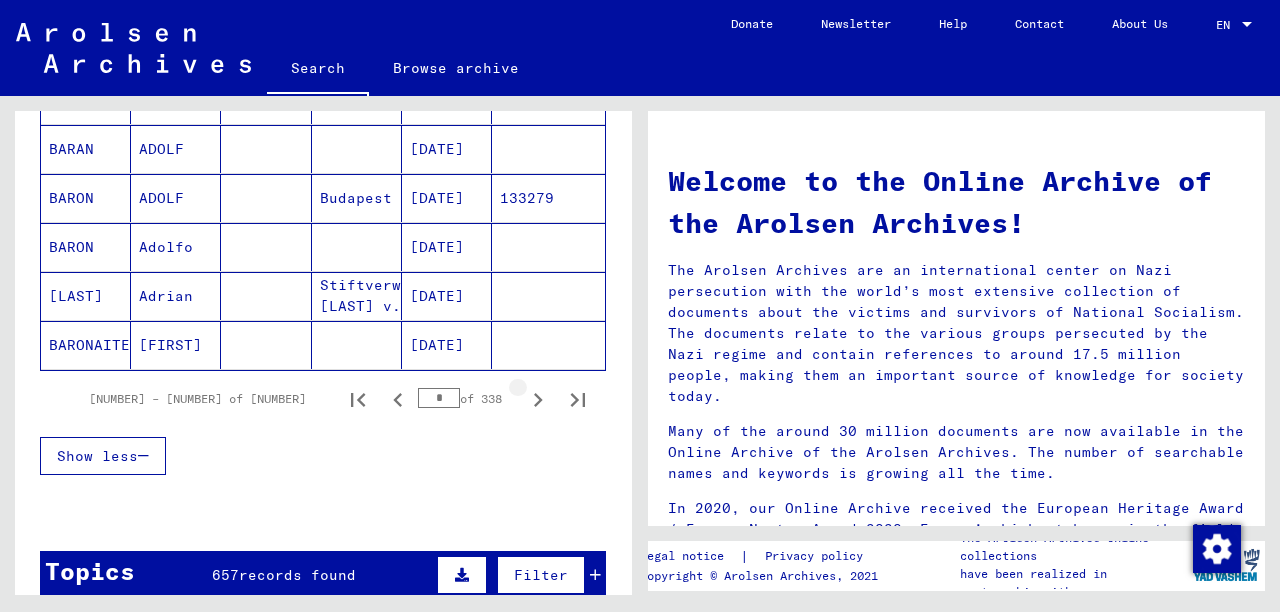 click 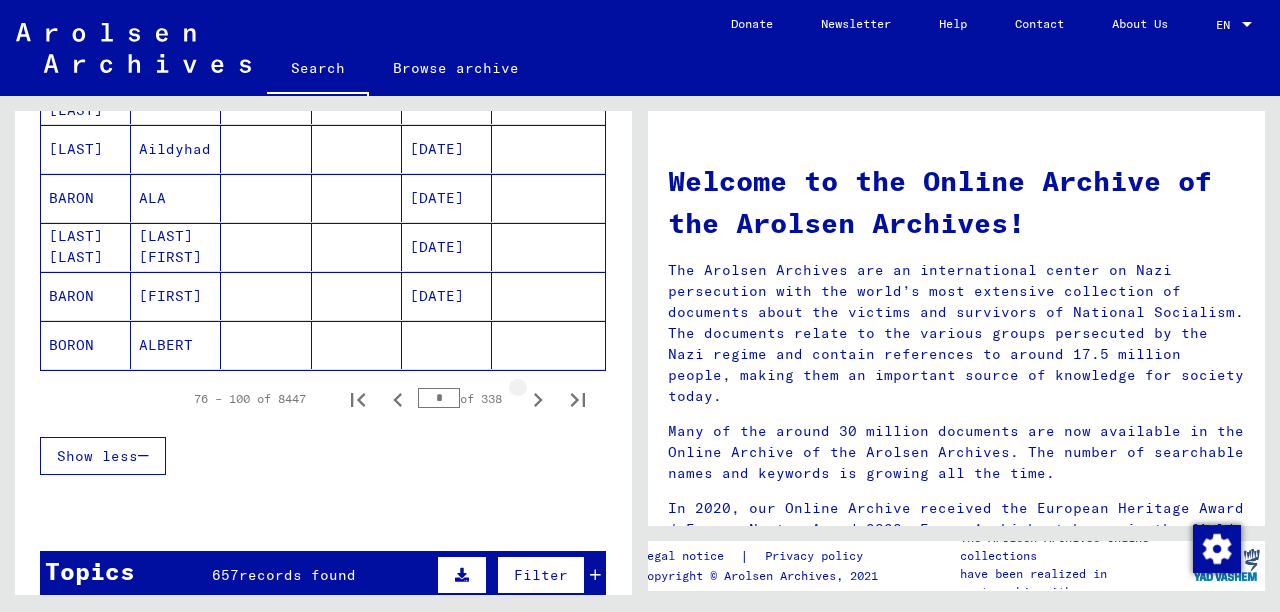 click 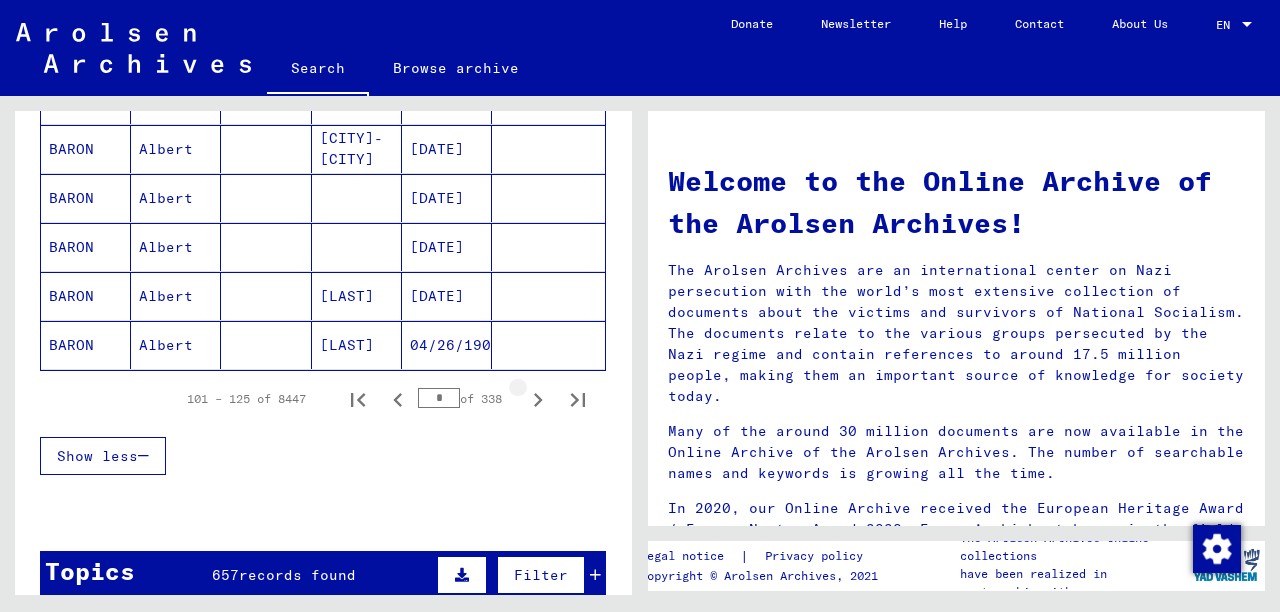 click 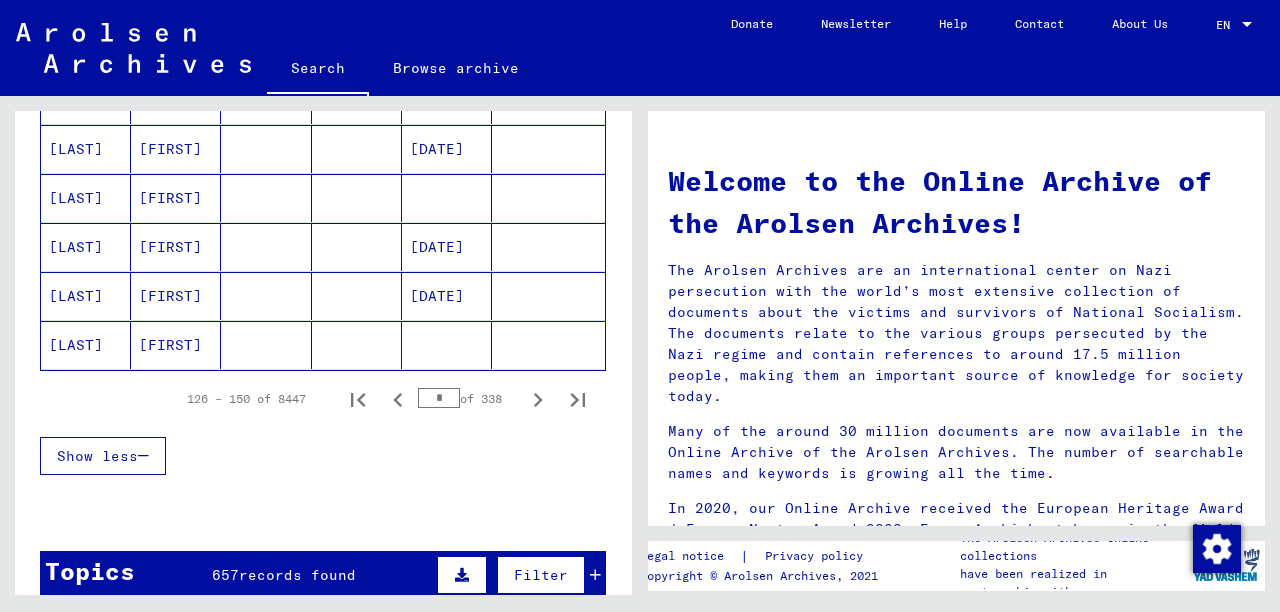 click 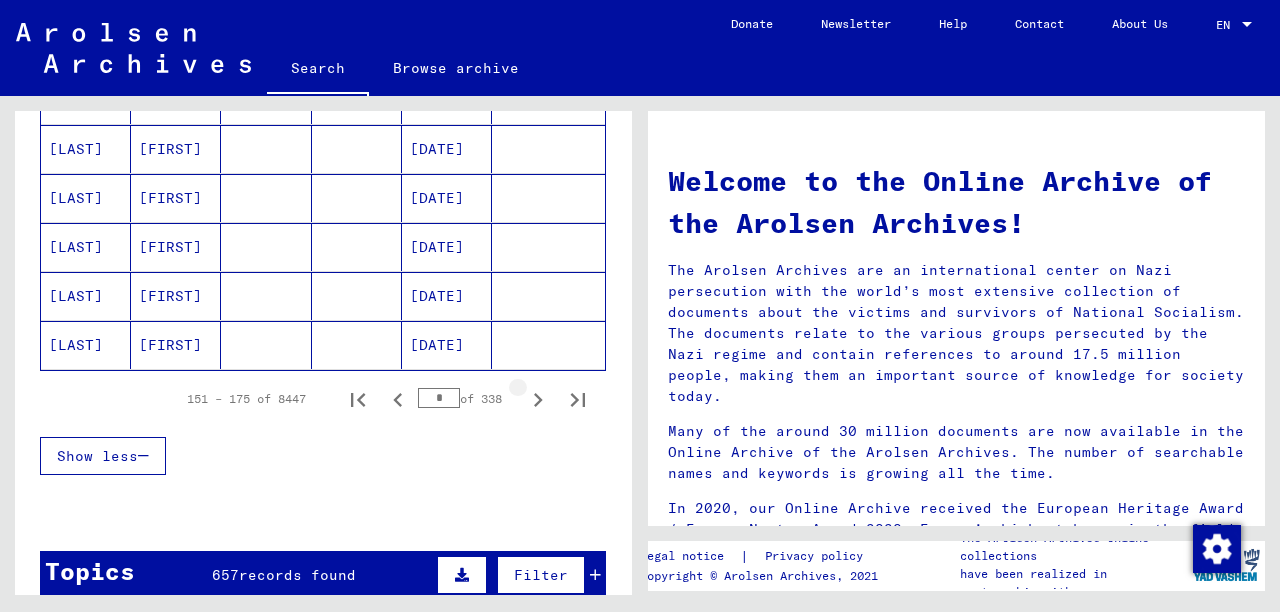 click 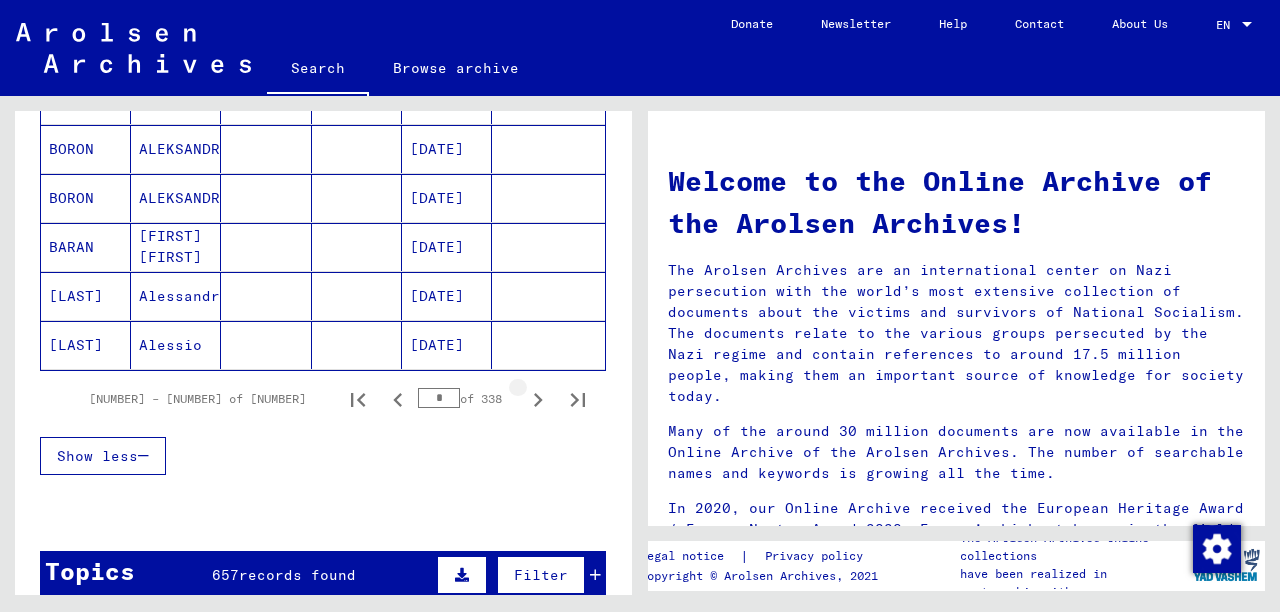 click 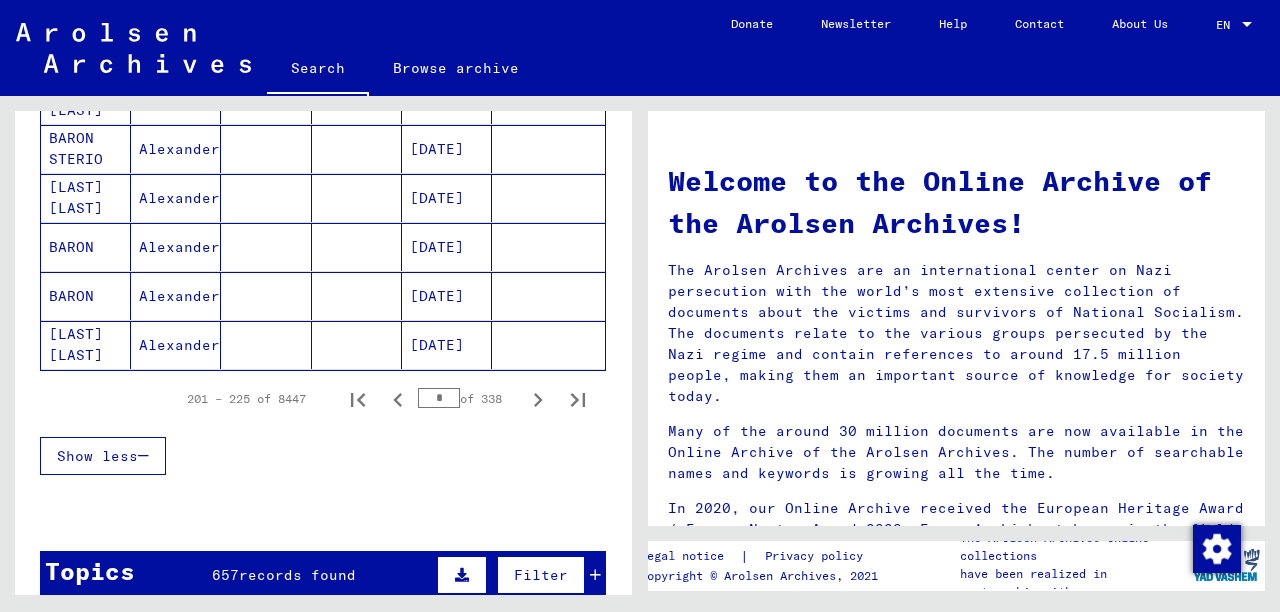 click 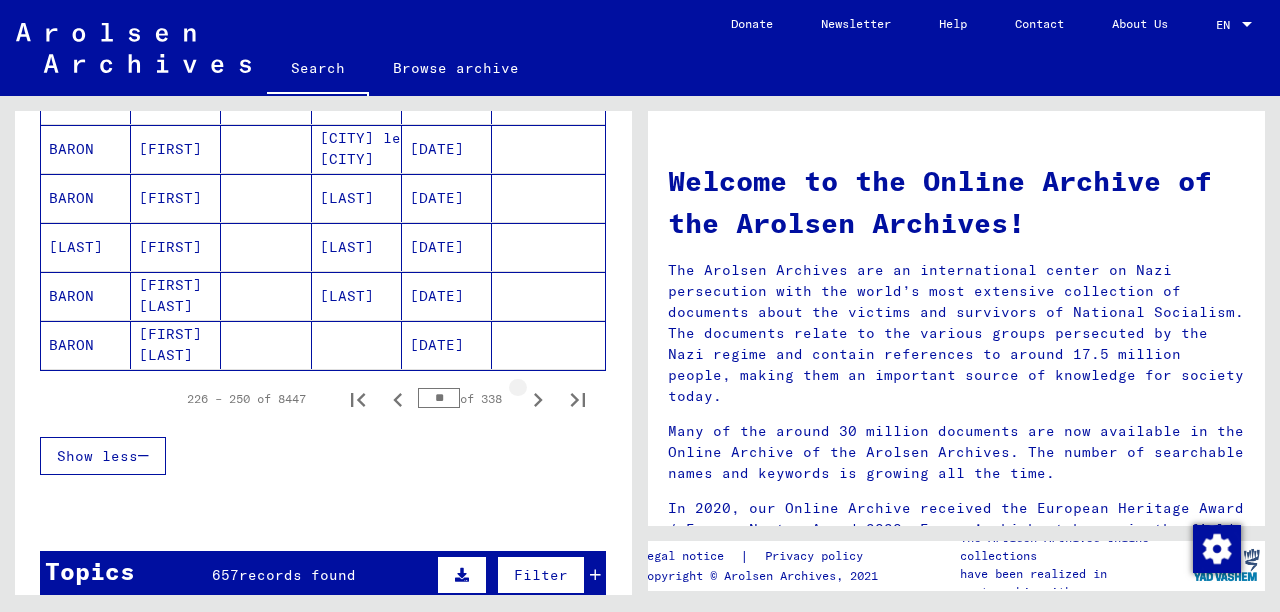 click 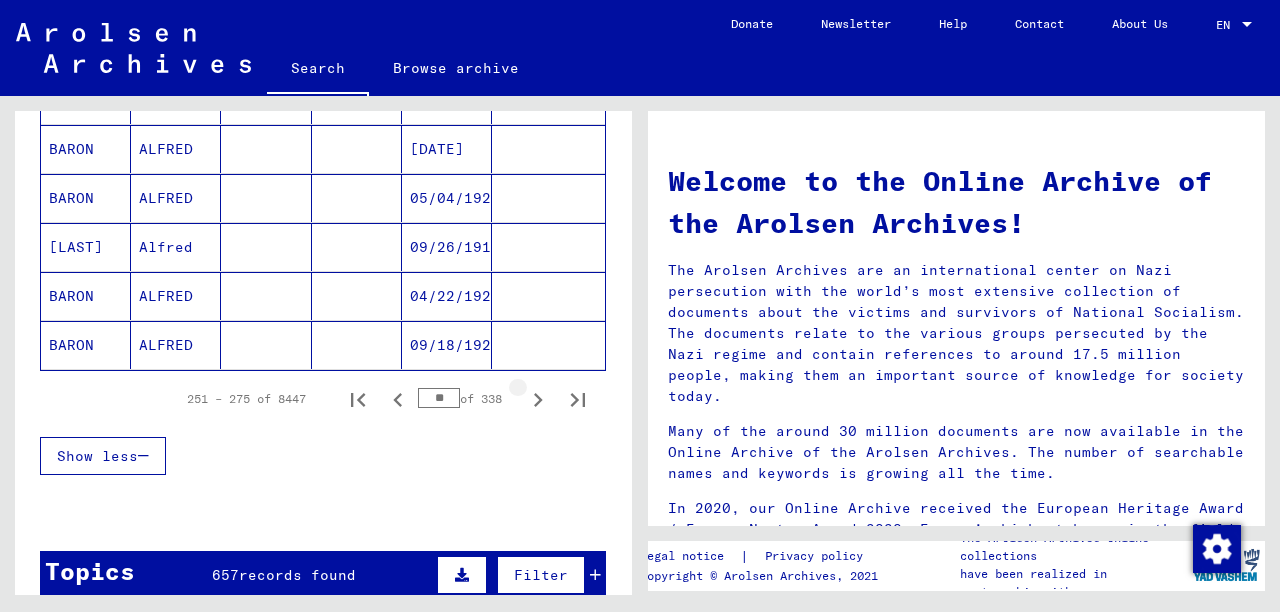 click 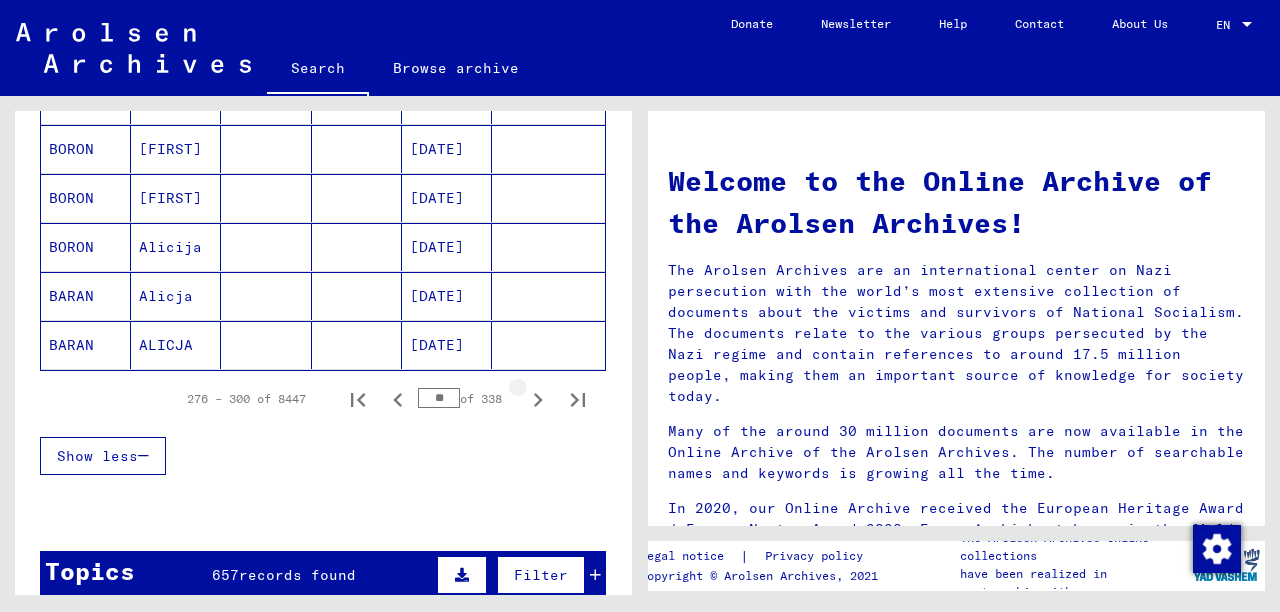 click 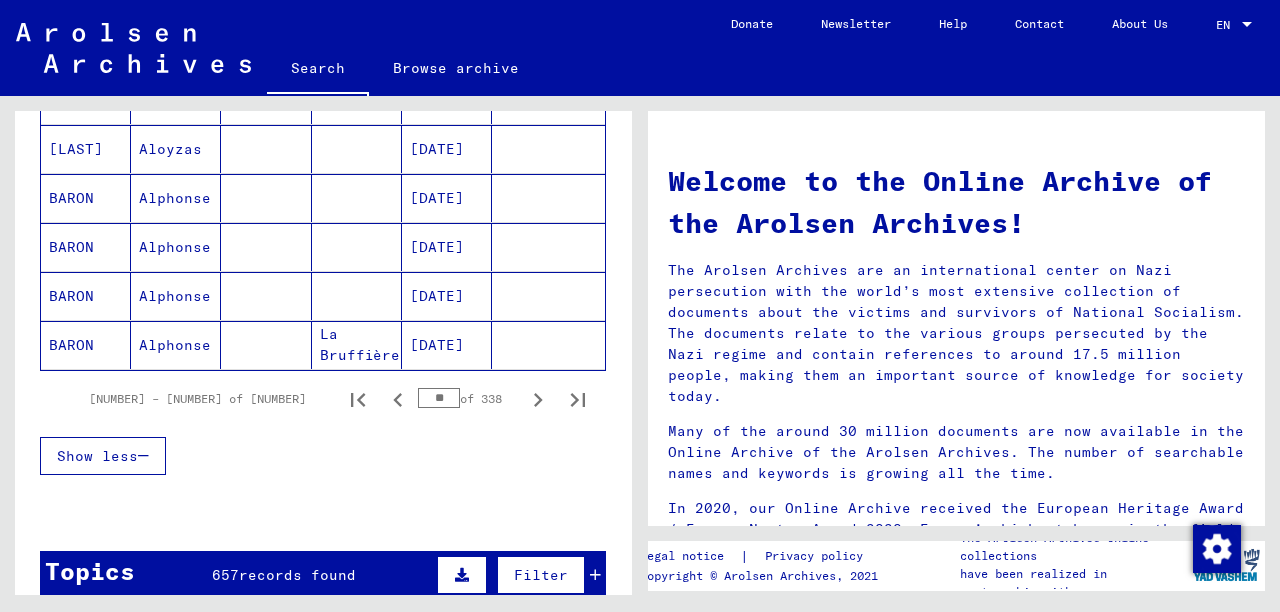 click 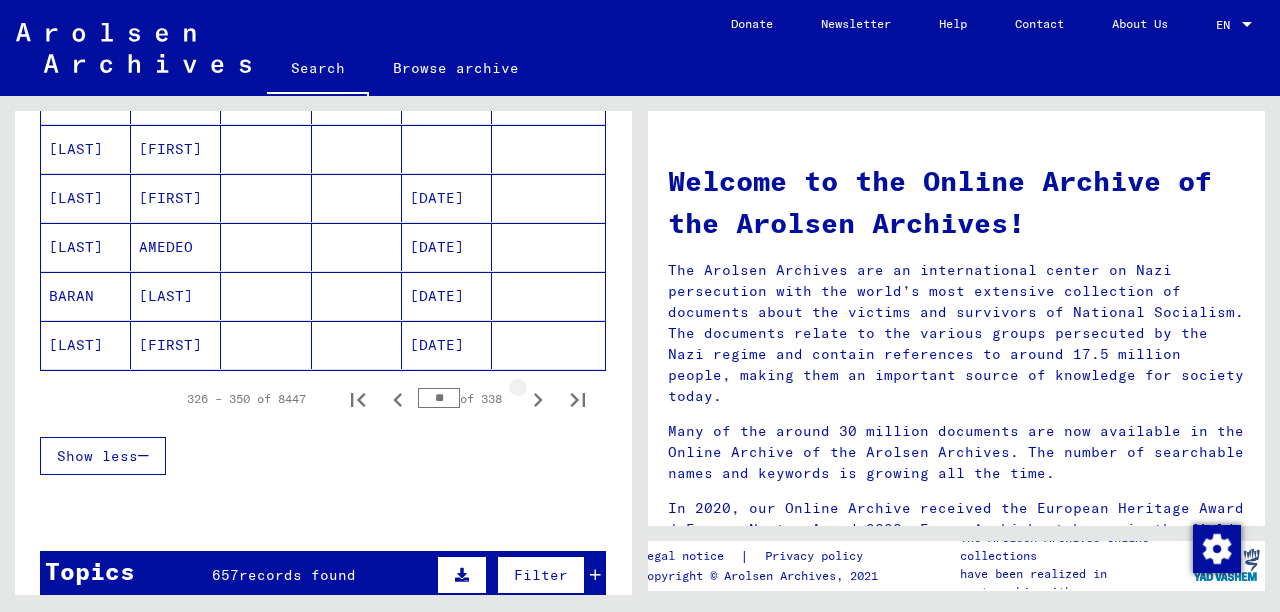 click 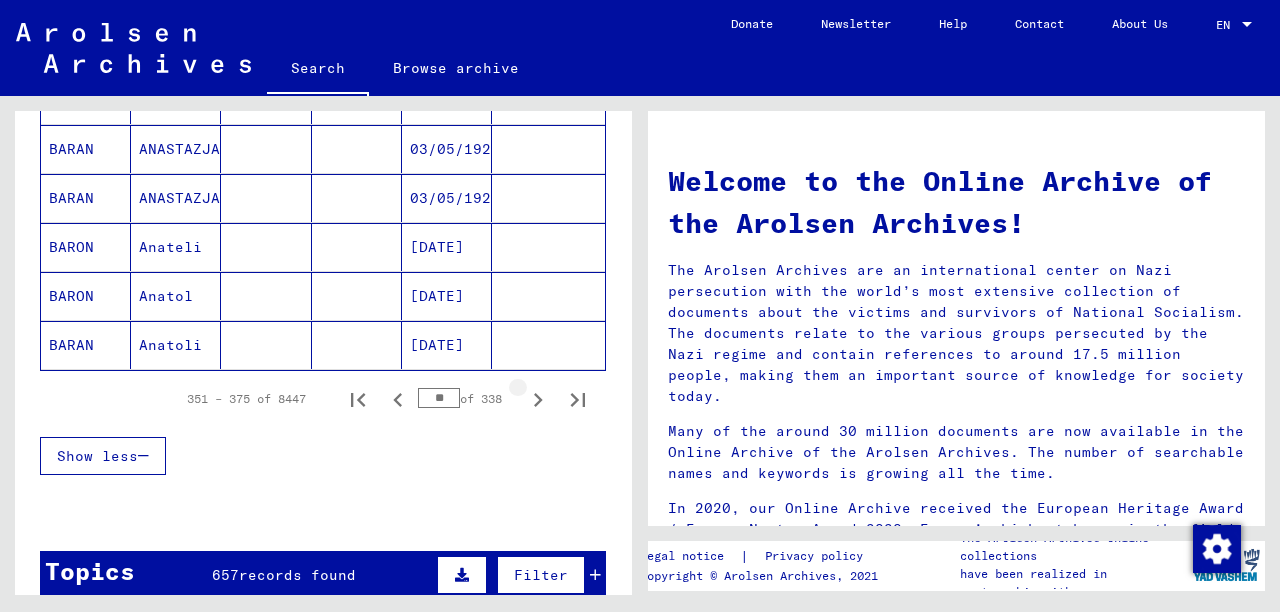 click 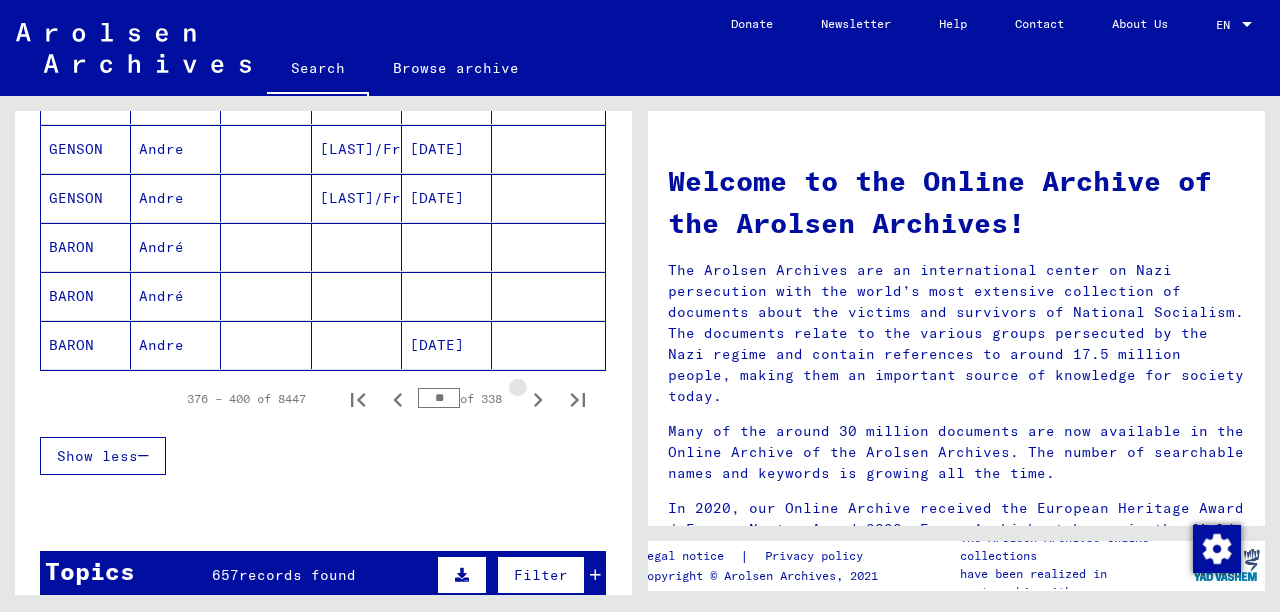 click 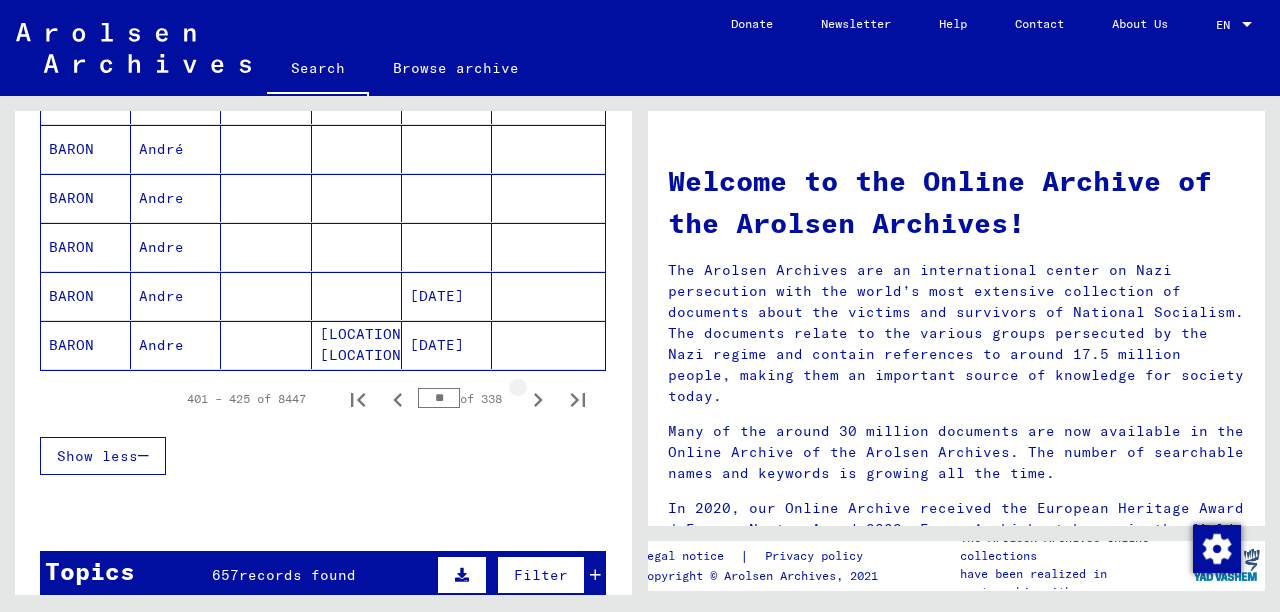 click 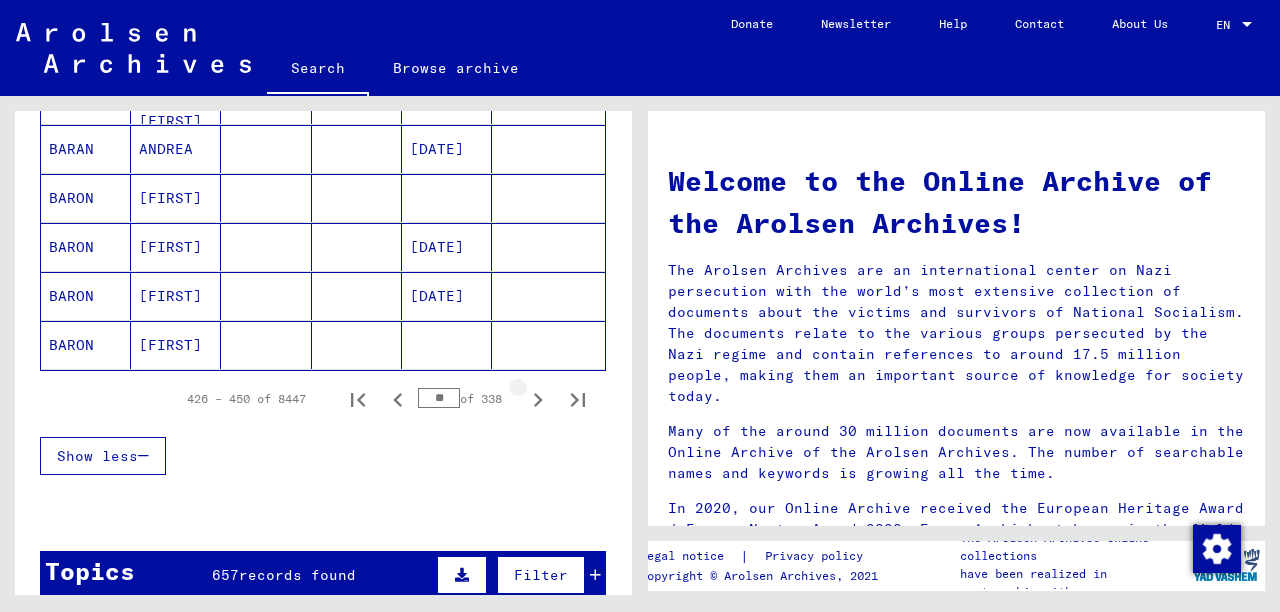 click 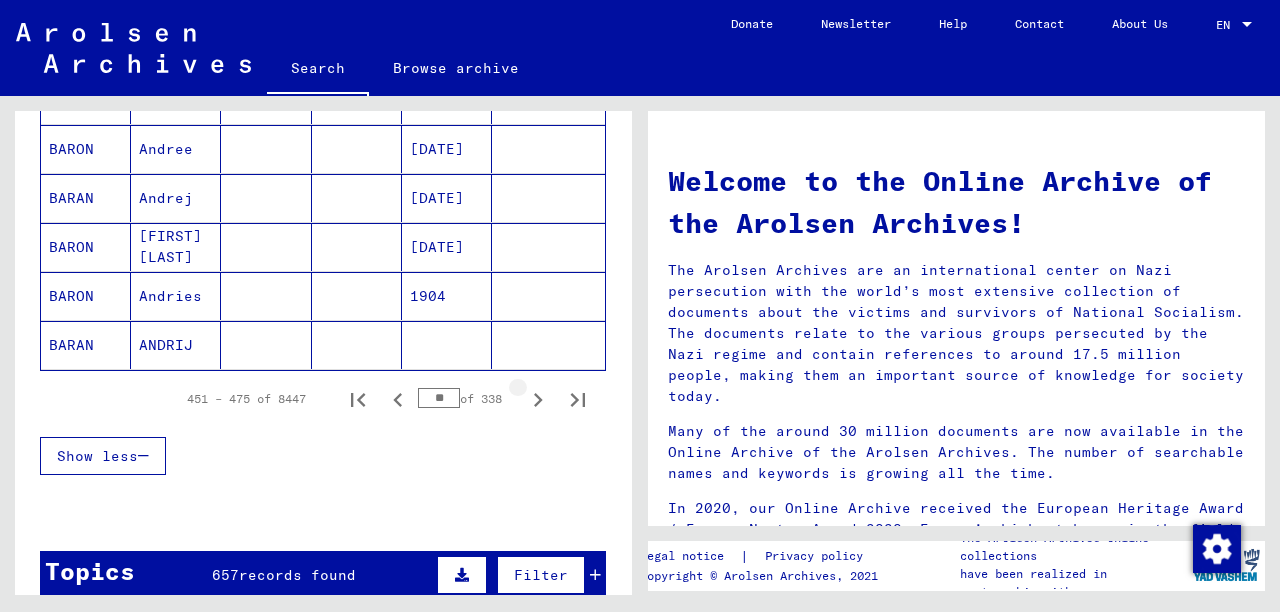 click 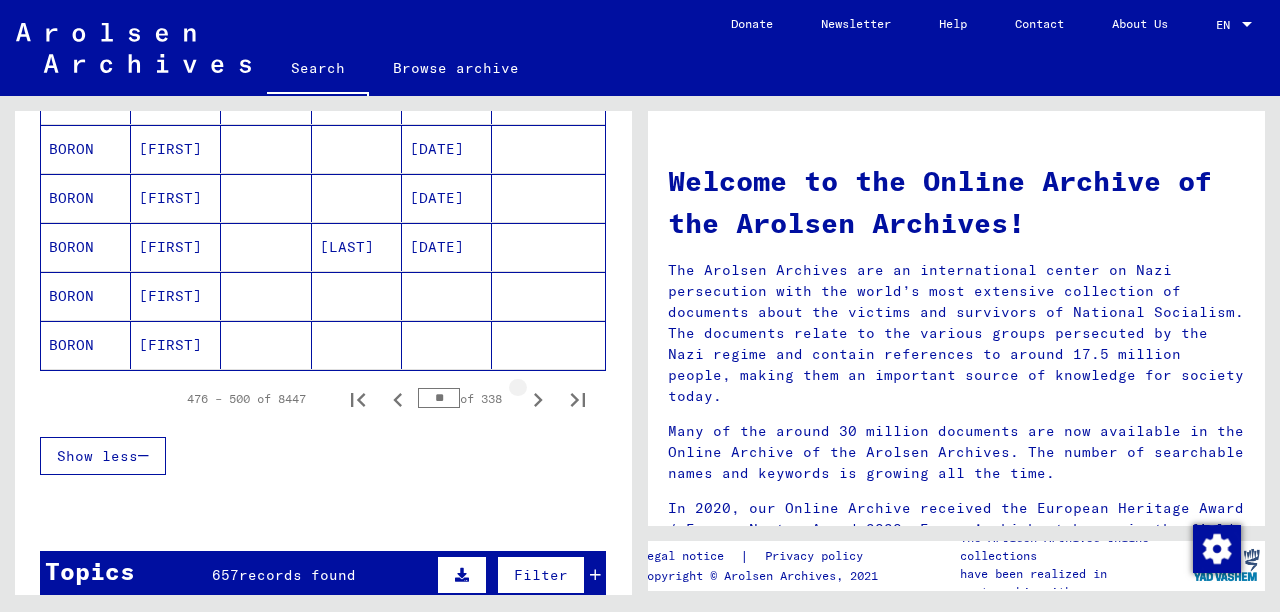click 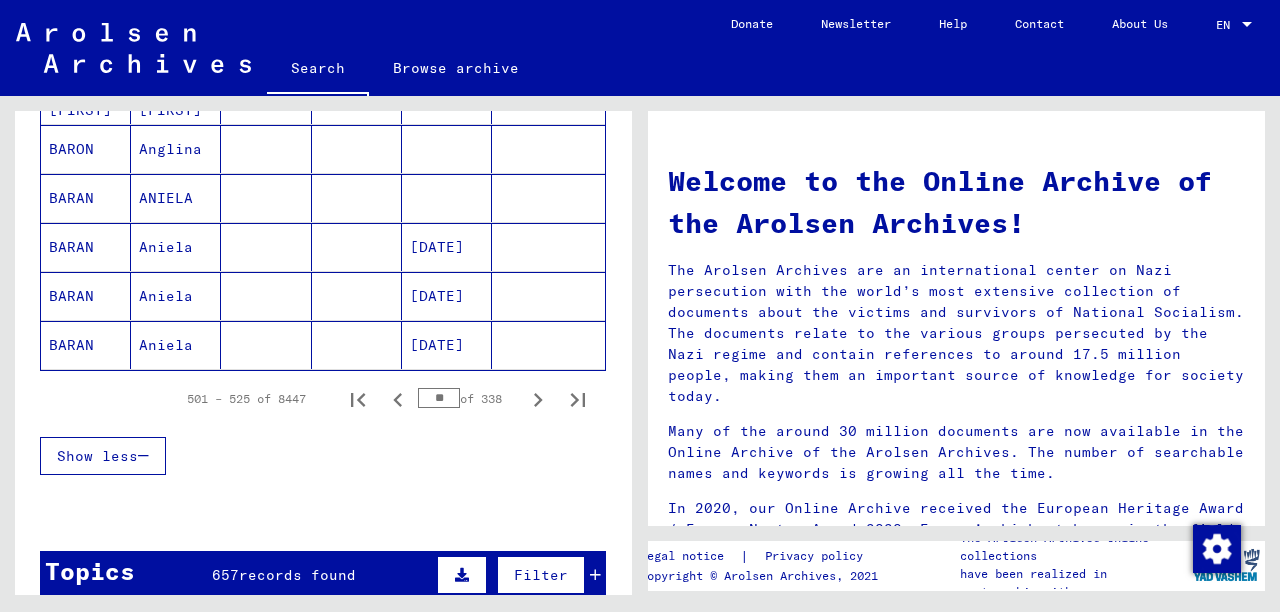 click 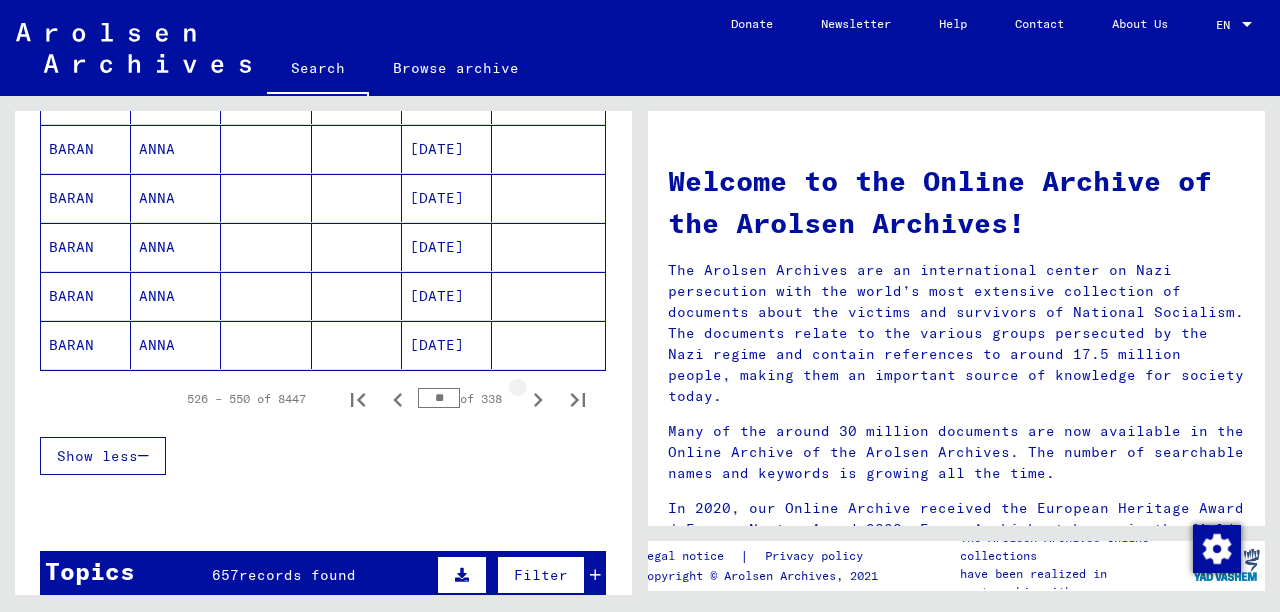 click 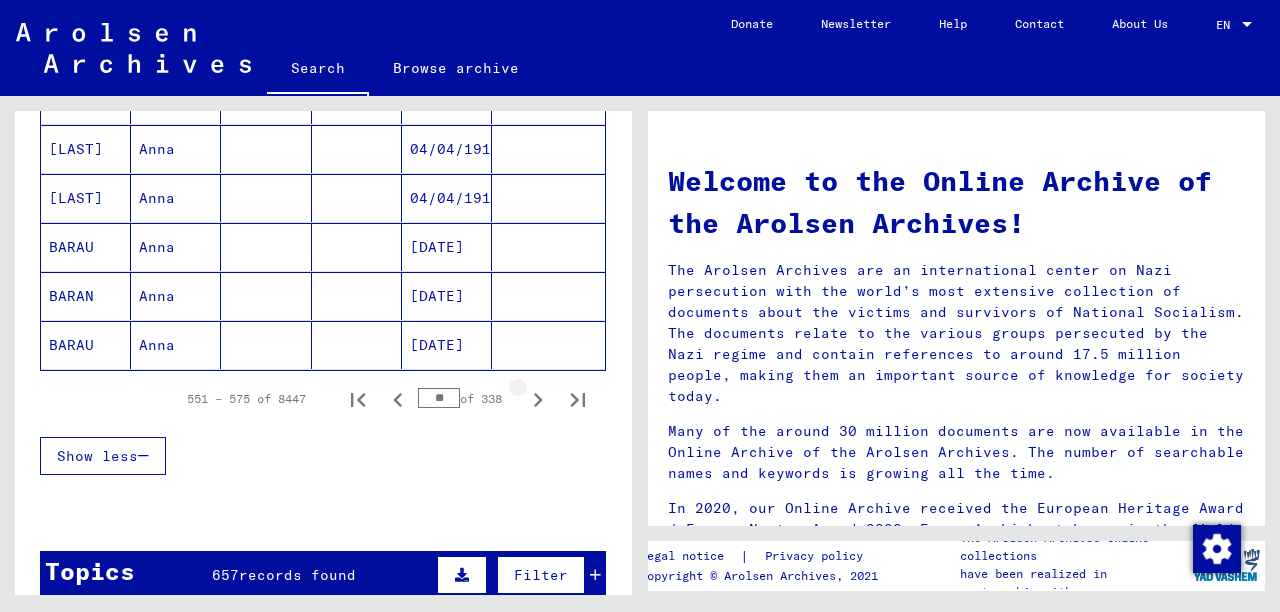 click 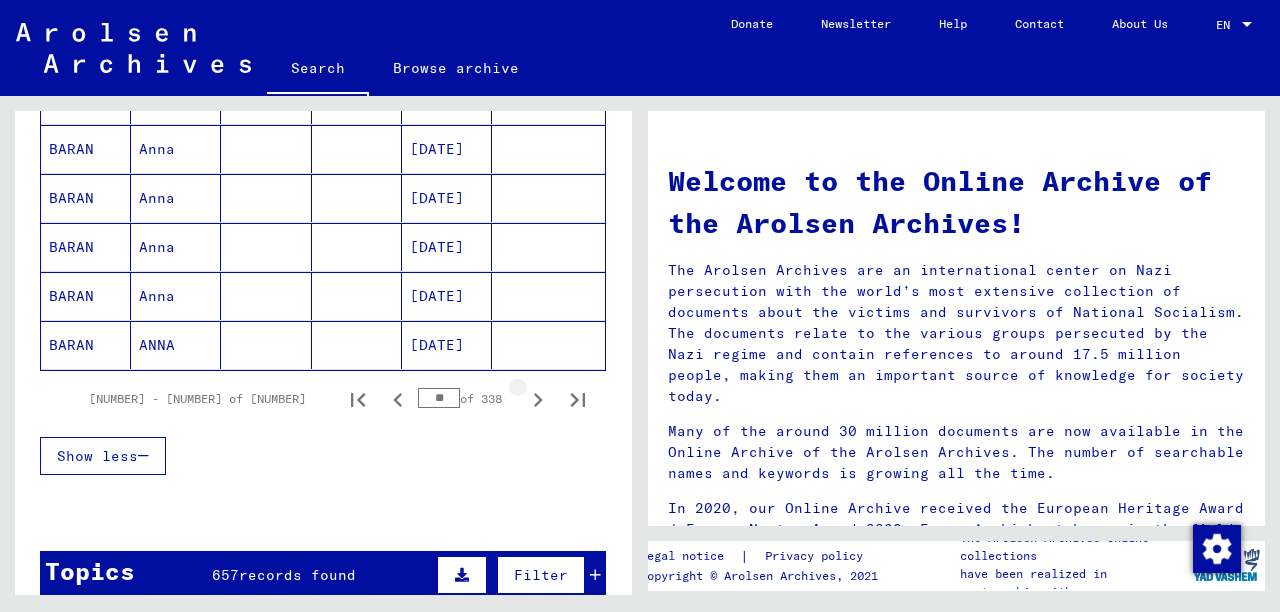 click 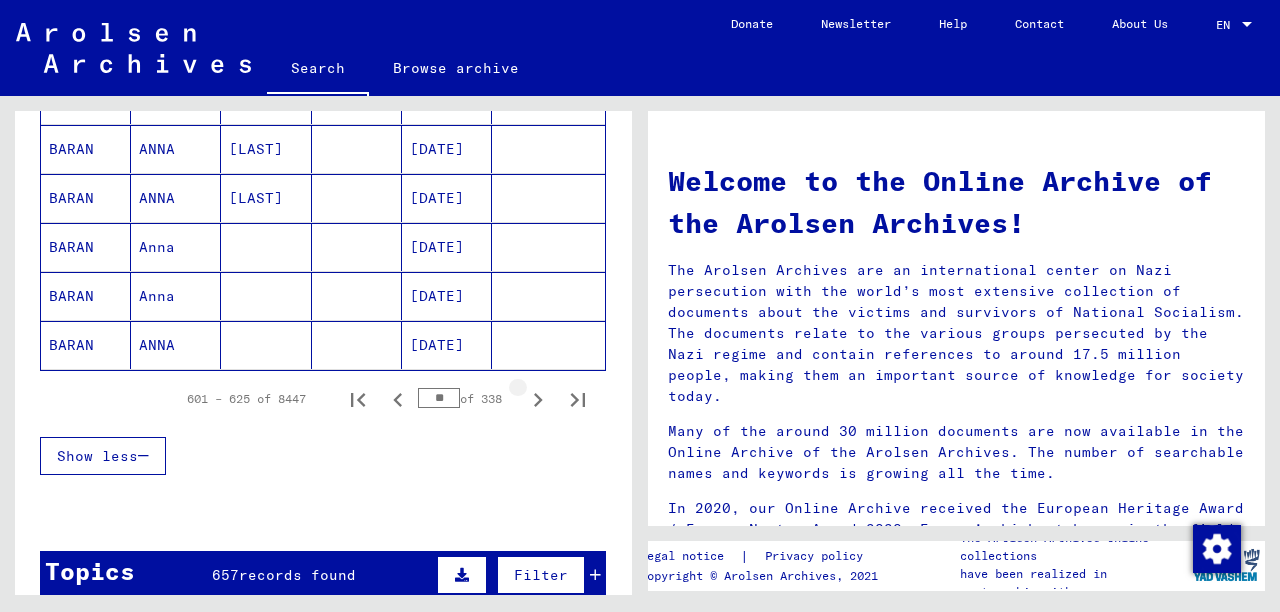 click 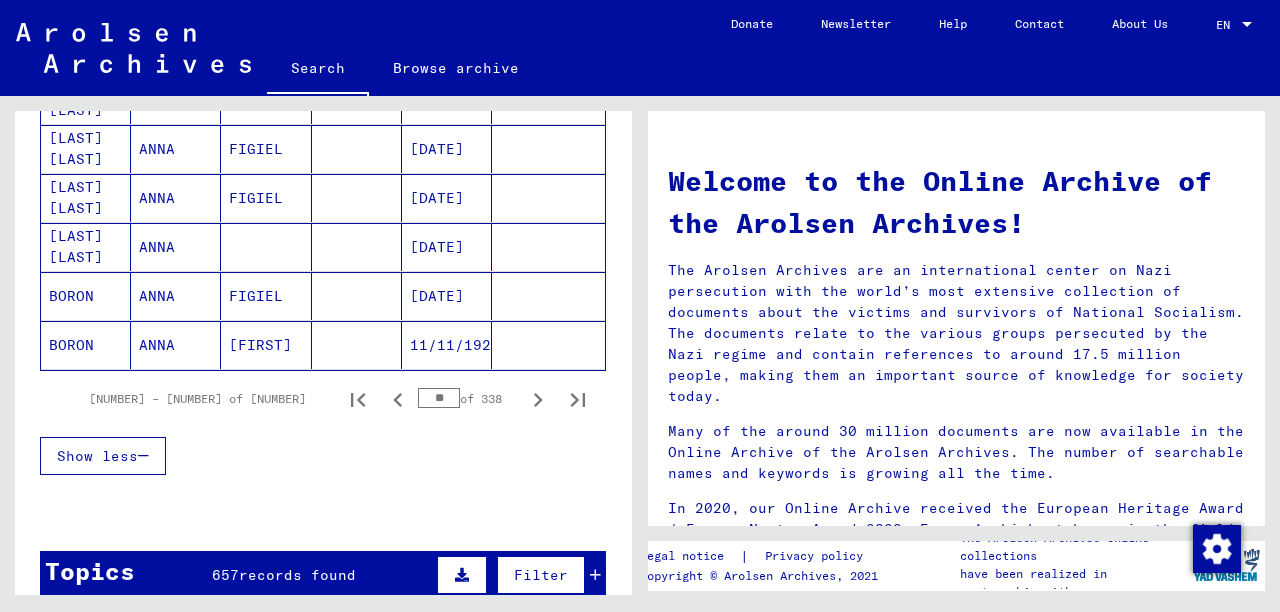 click 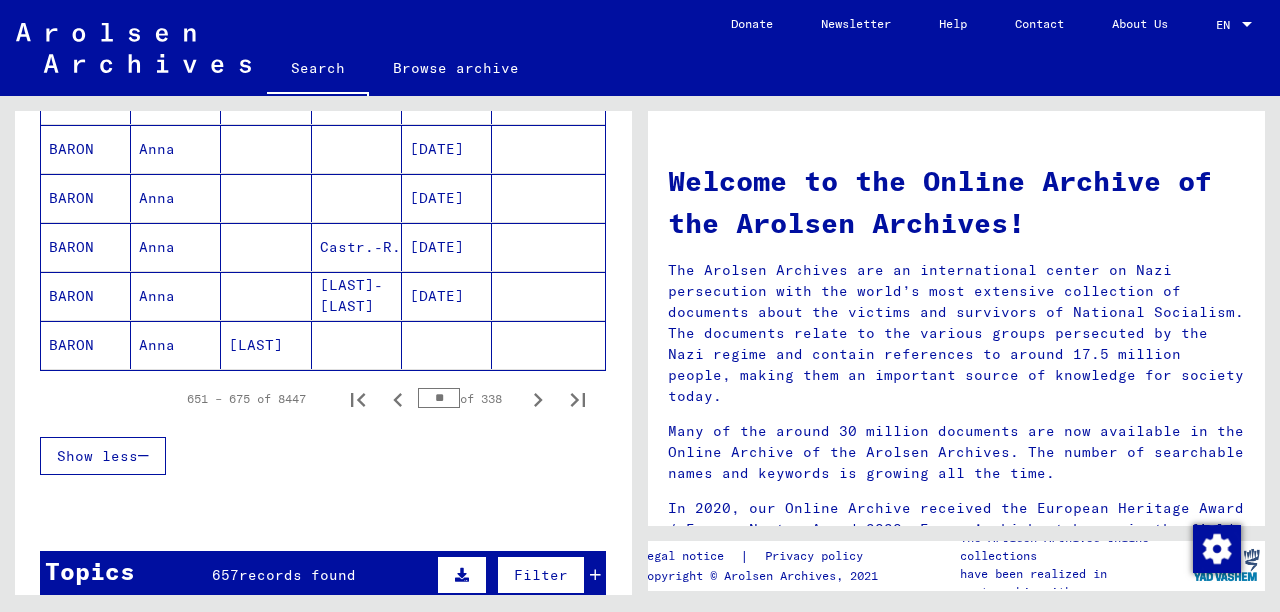 click 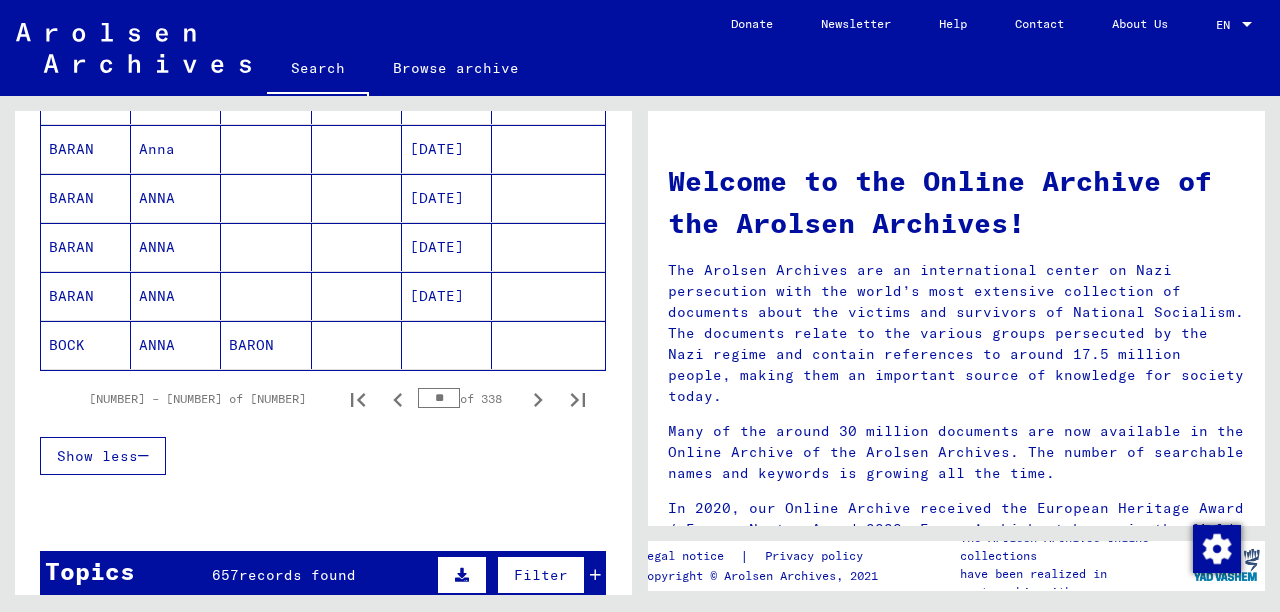 click 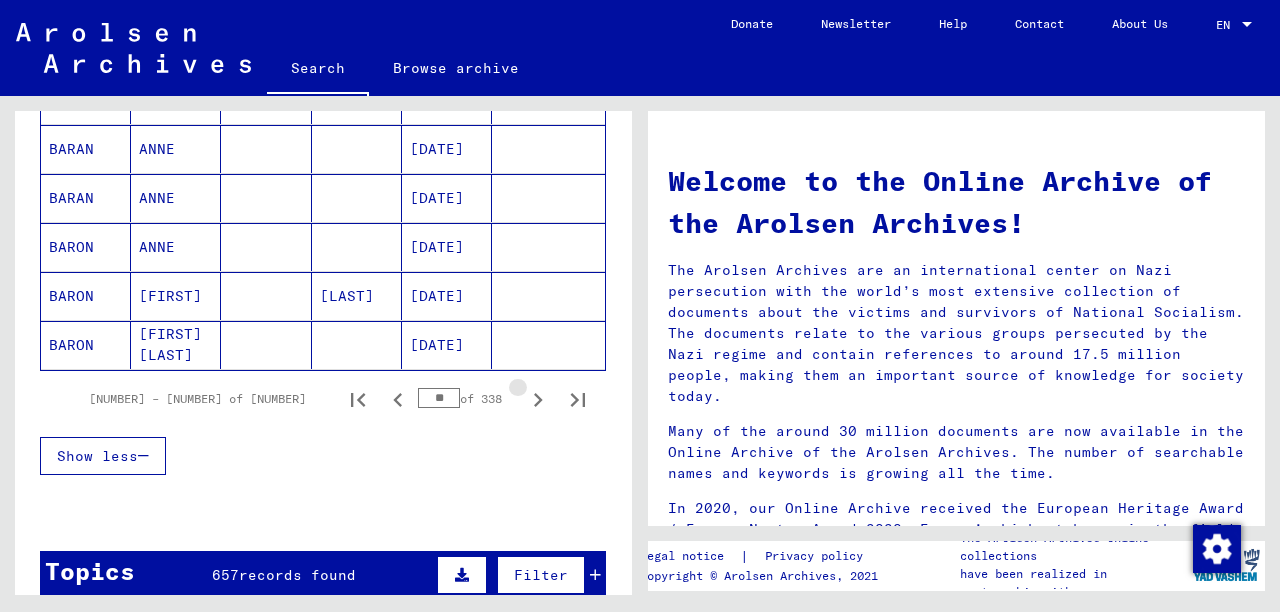 click 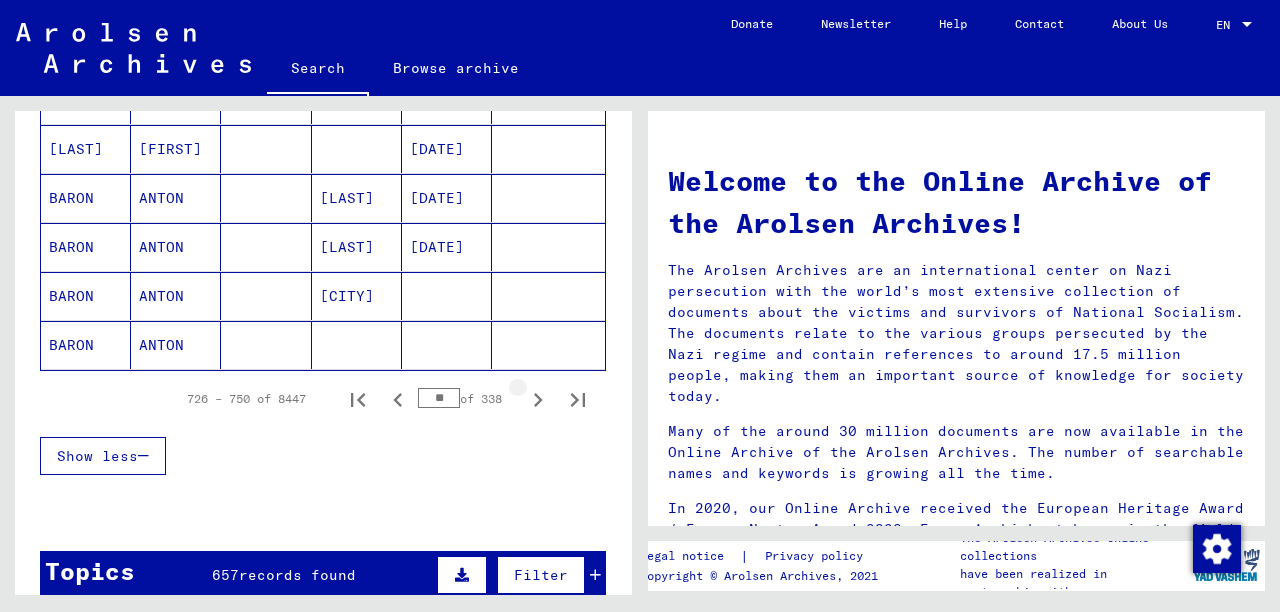 click 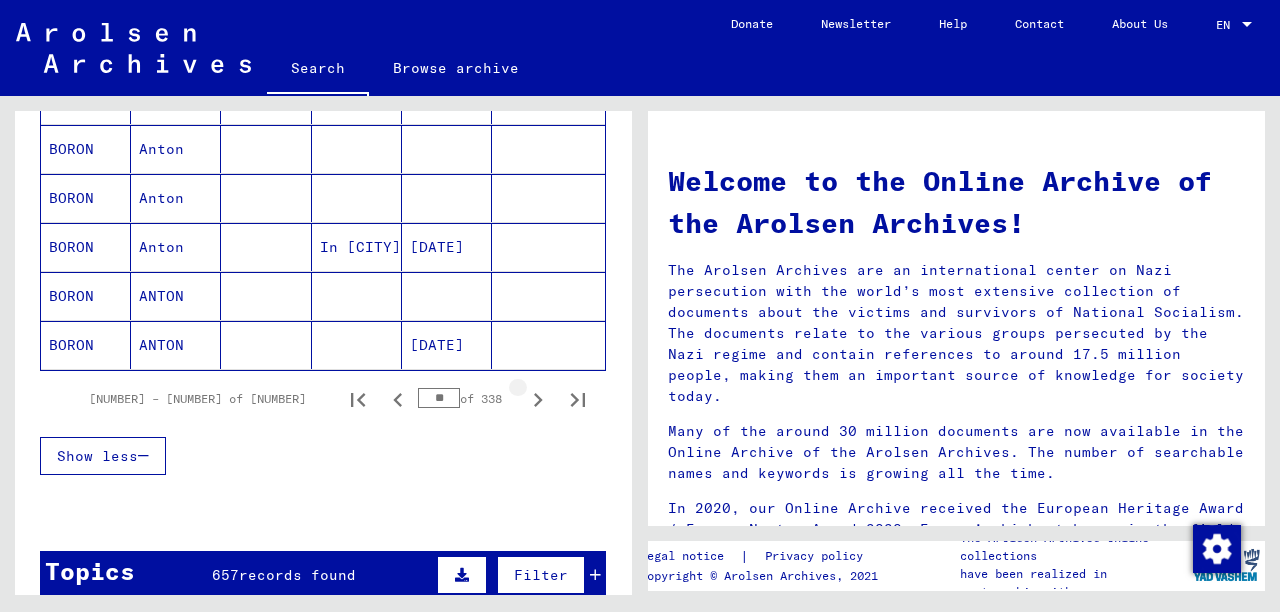 click 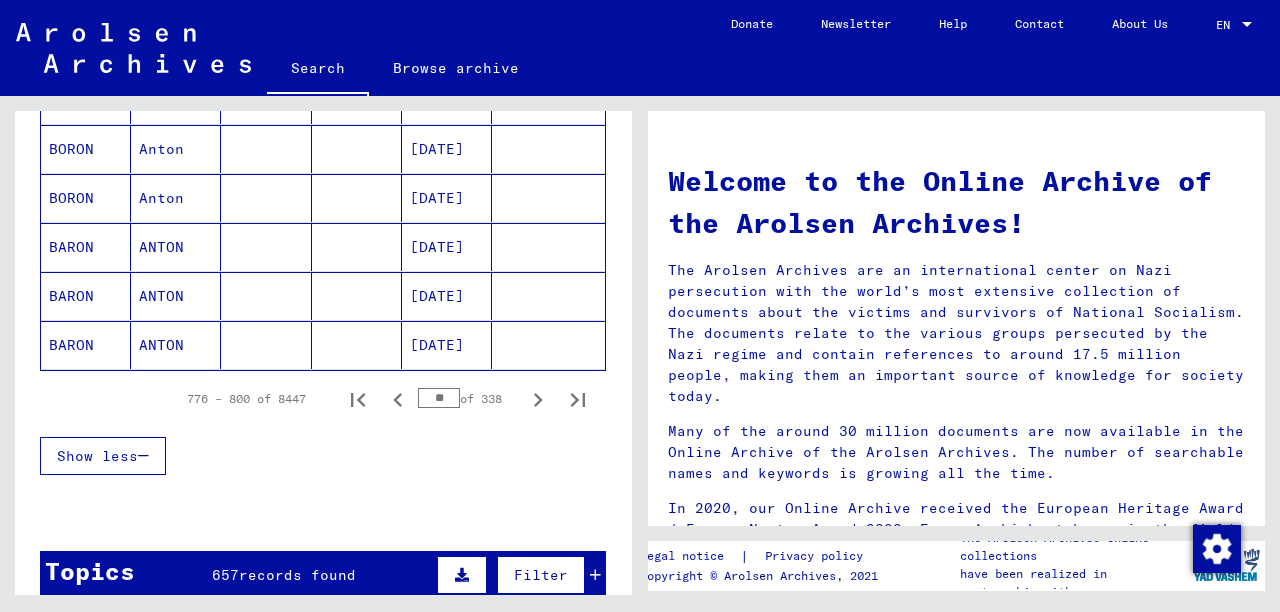 click 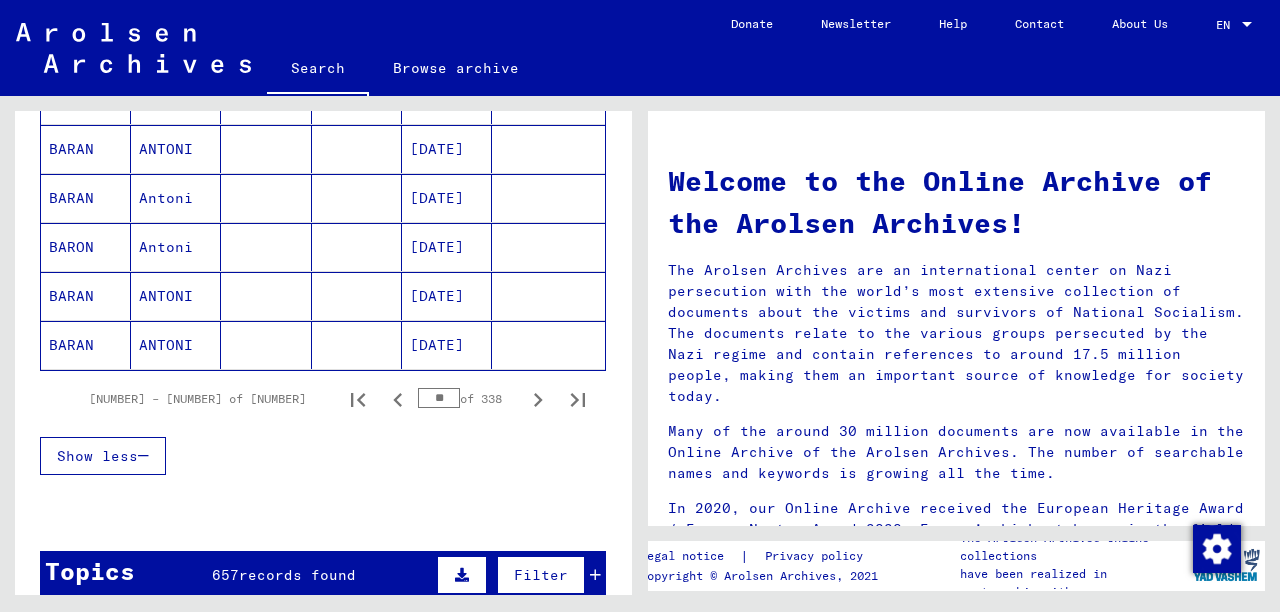 click 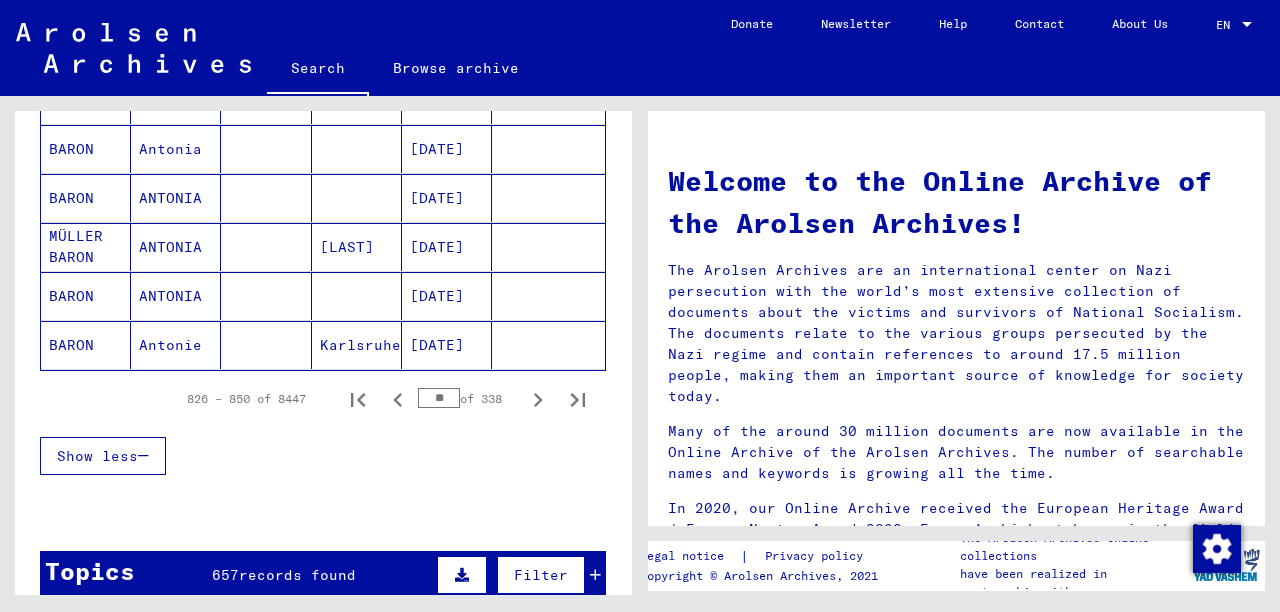 click 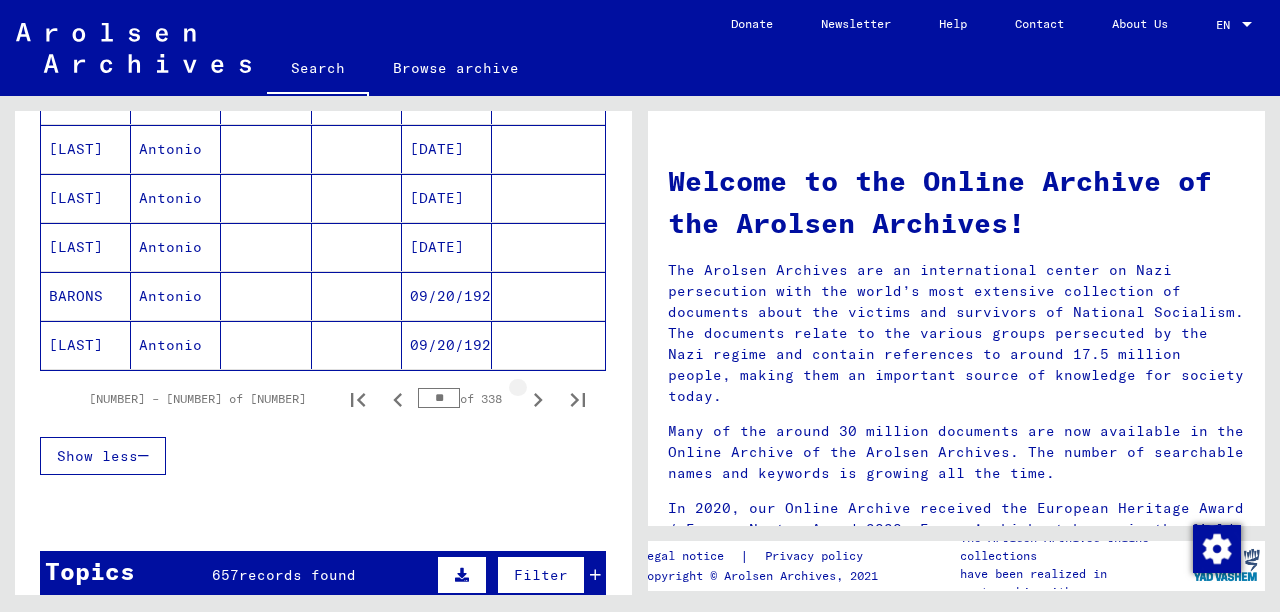 click 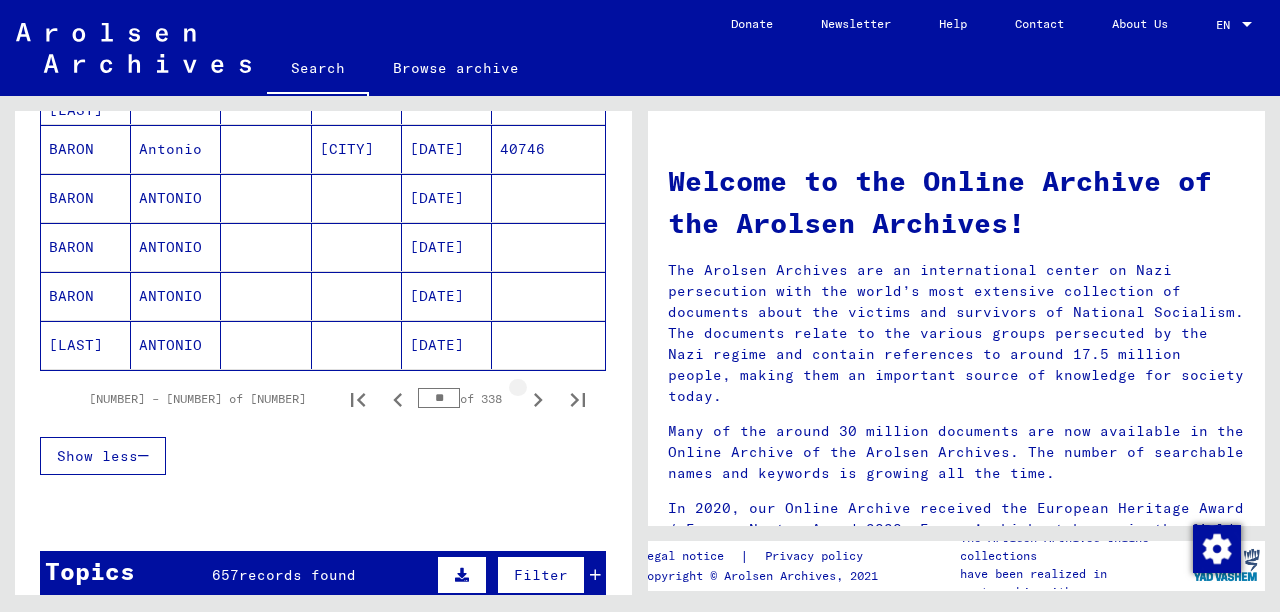 click 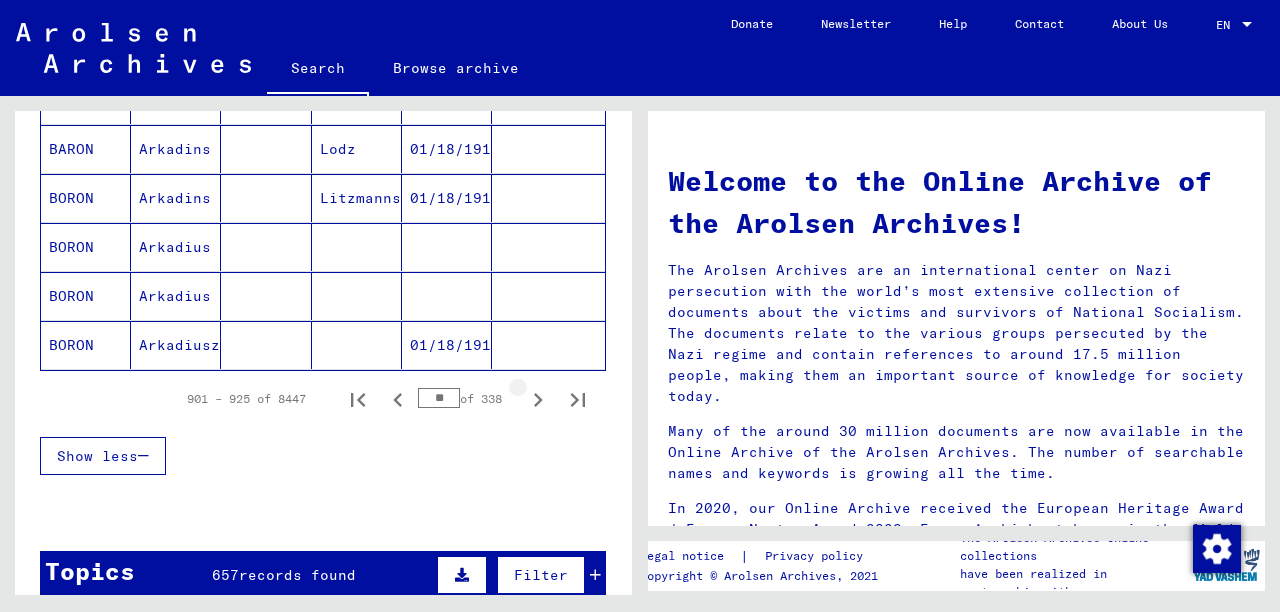 click 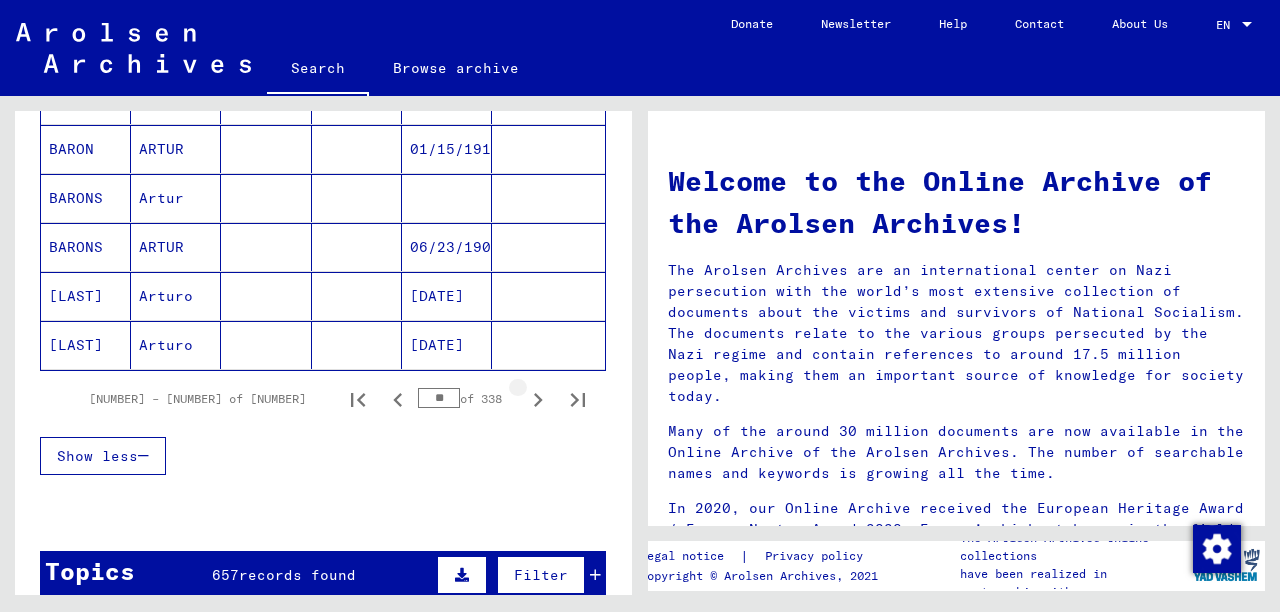 click 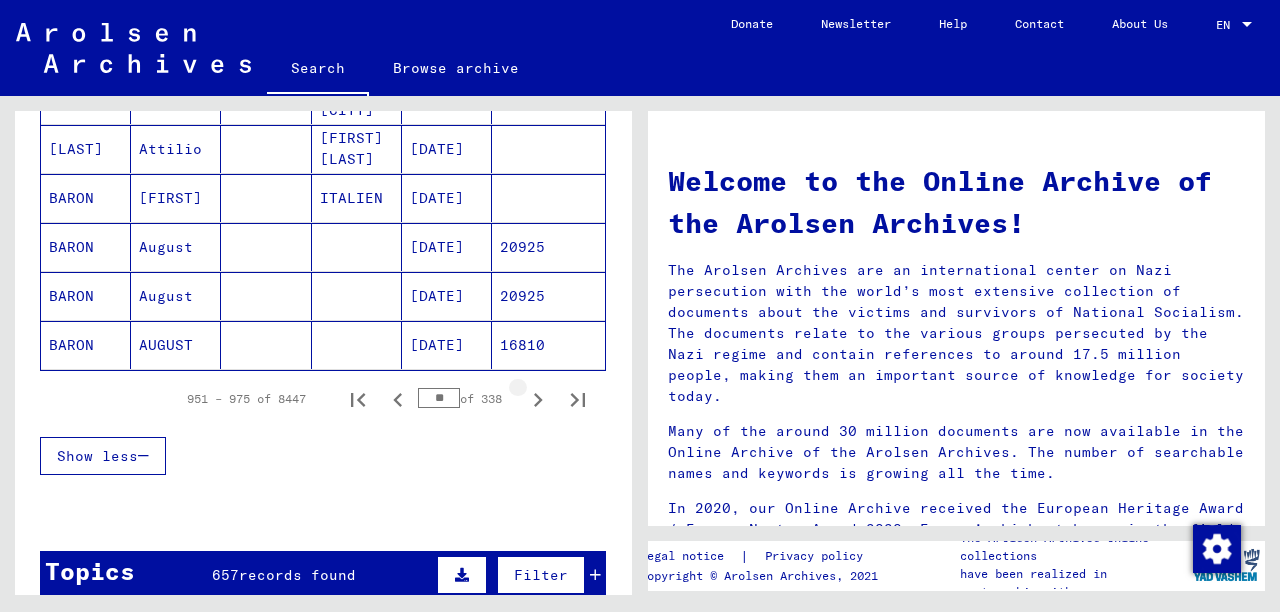 click 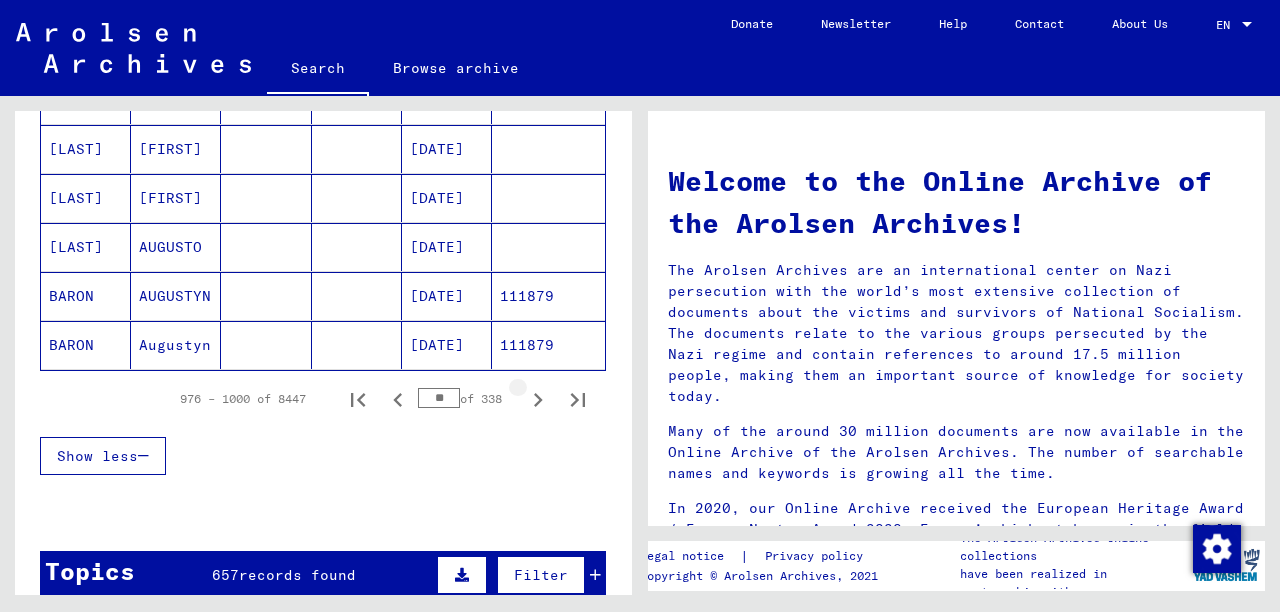 click 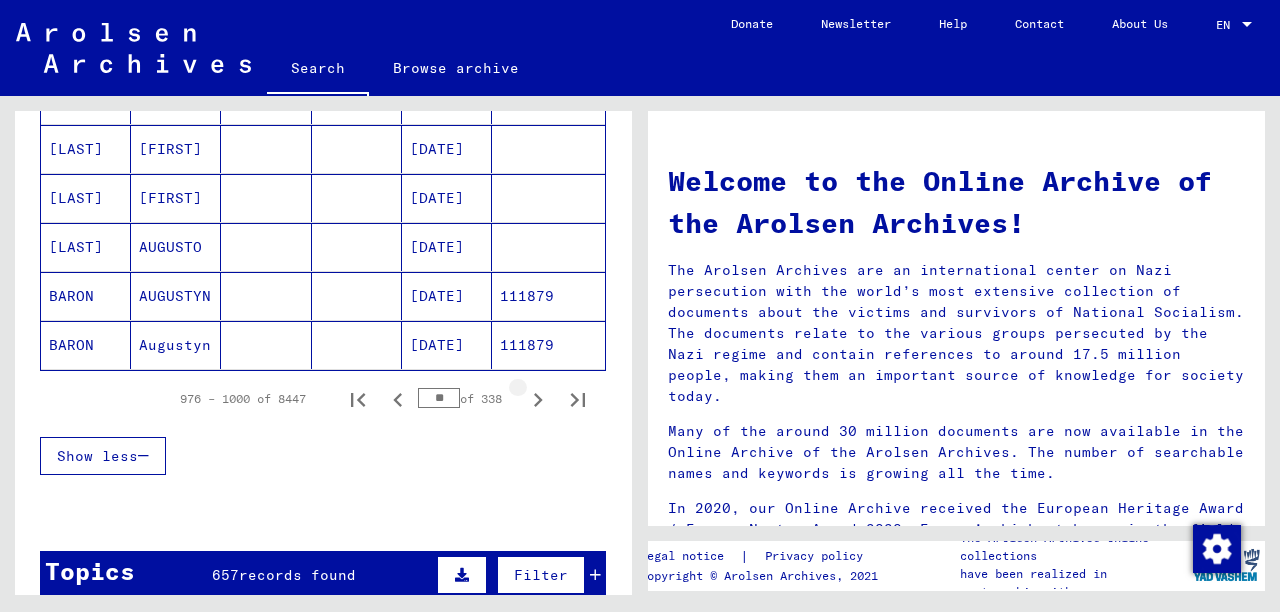 scroll, scrollTop: 1264, scrollLeft: 0, axis: vertical 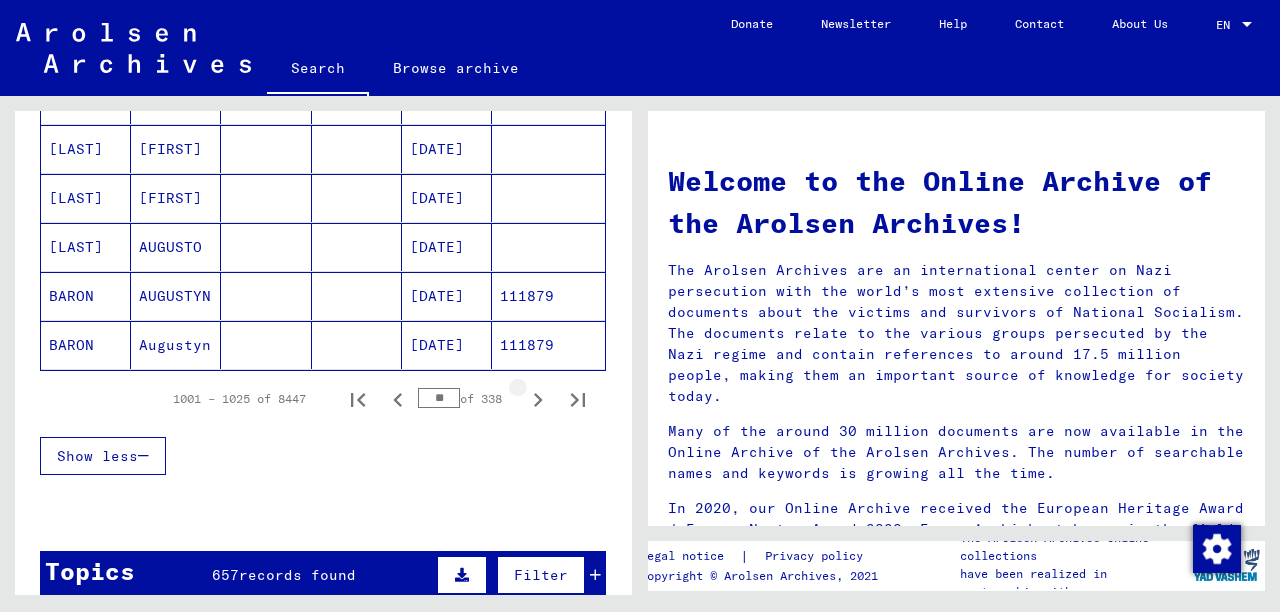 click 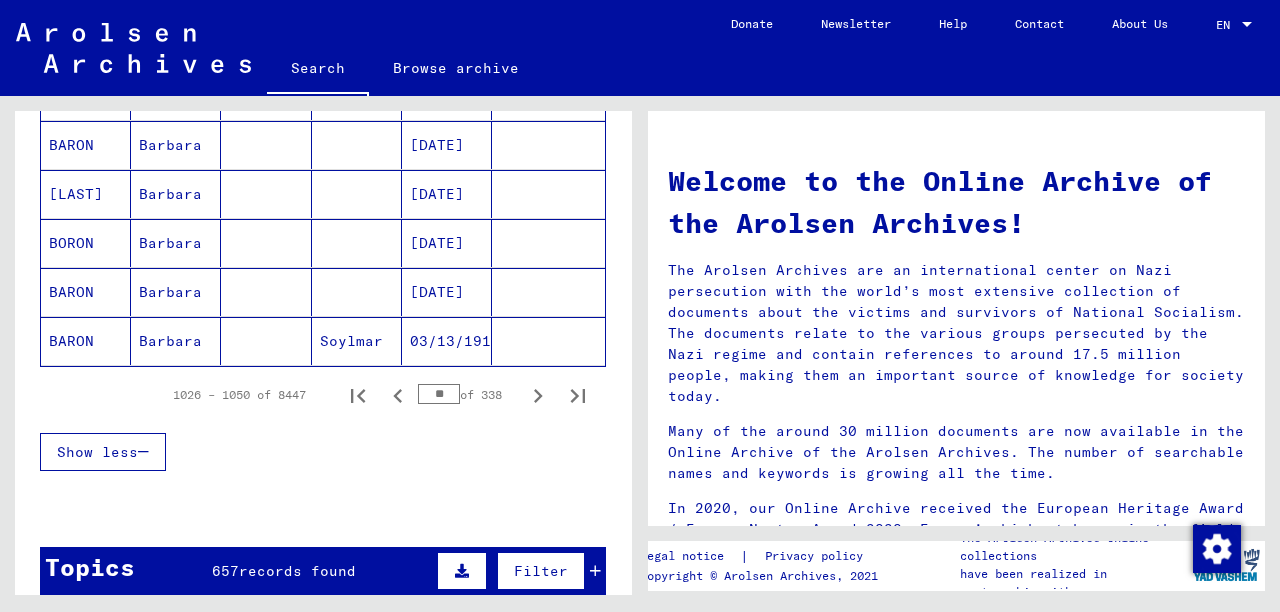 scroll, scrollTop: 1260, scrollLeft: 0, axis: vertical 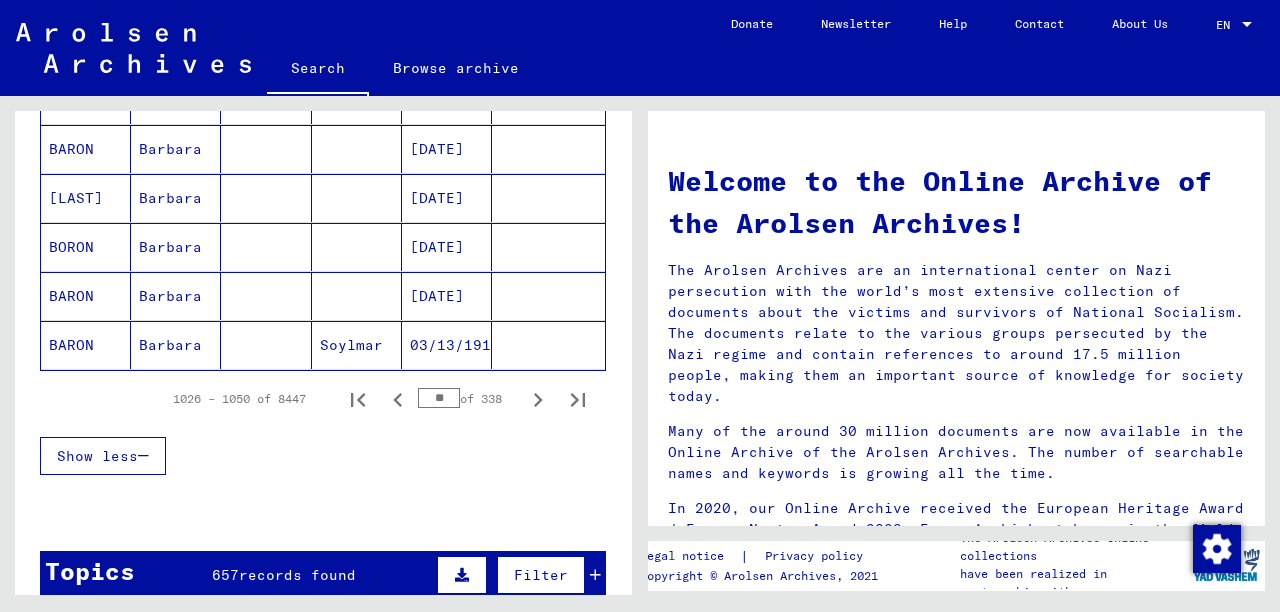 click 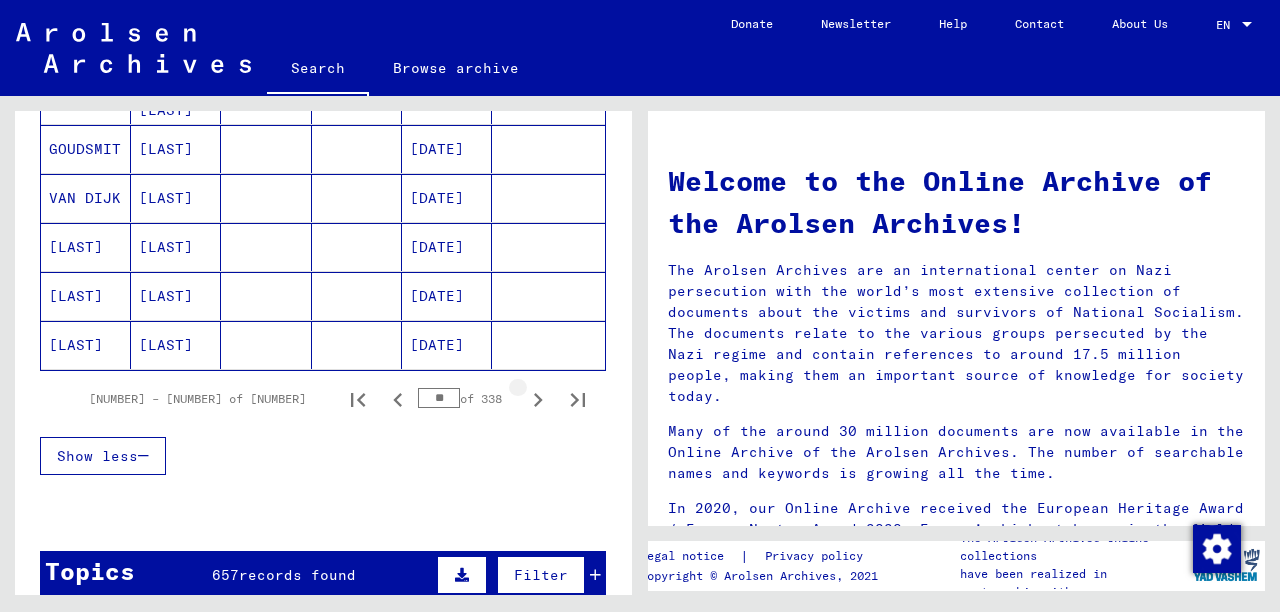 click 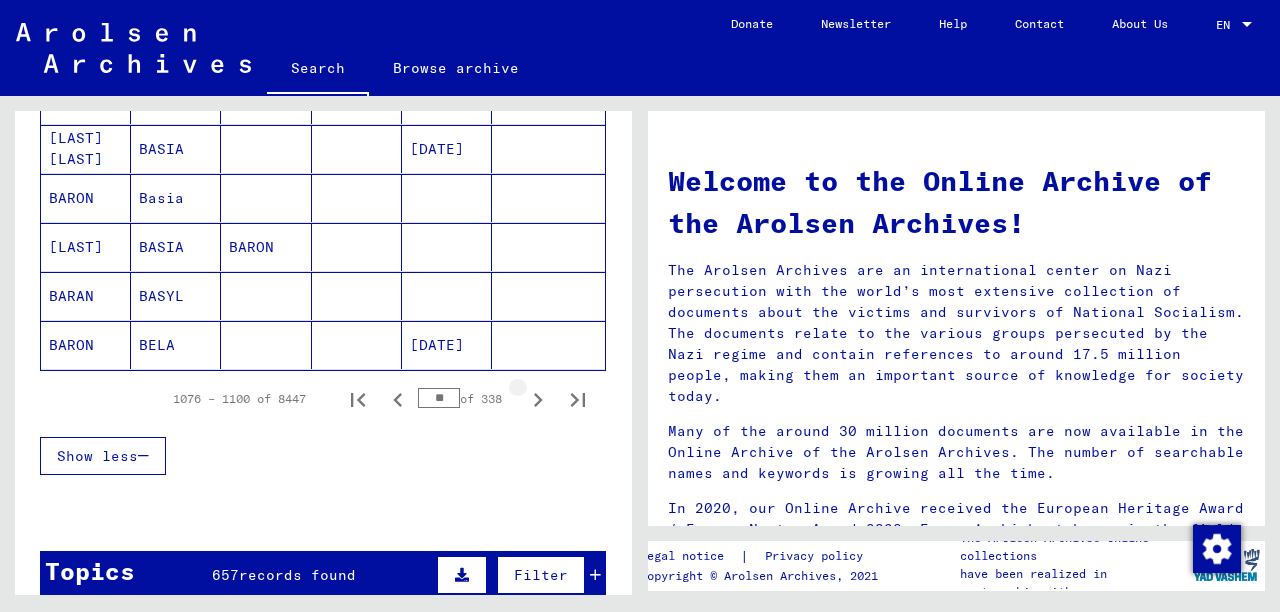 click 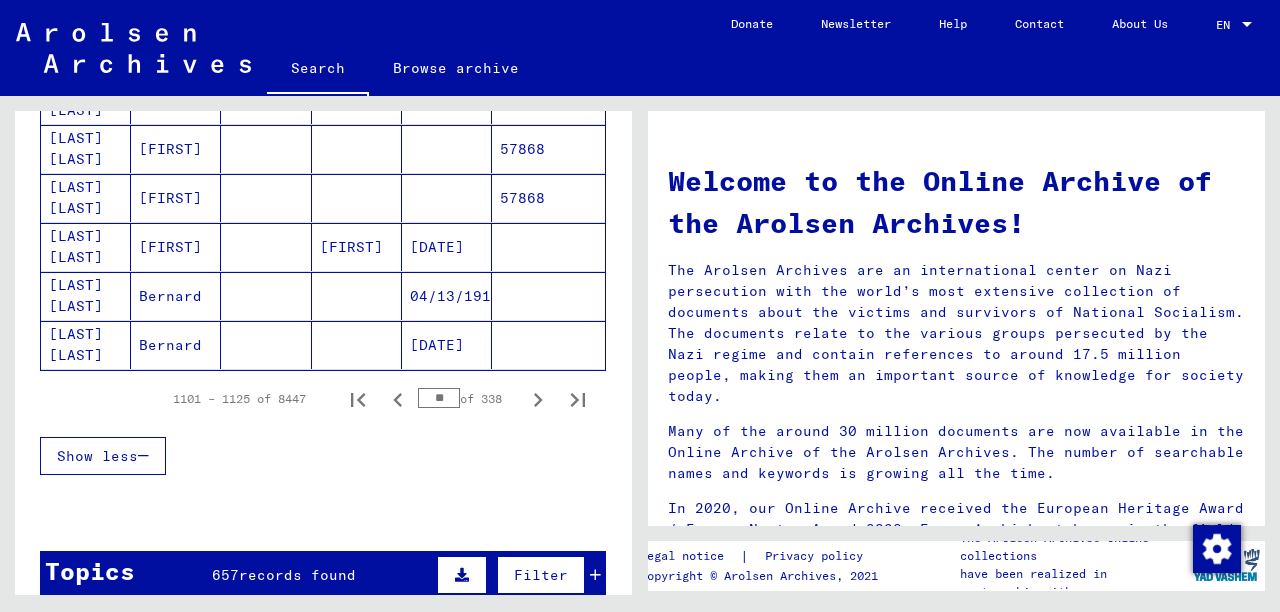 click 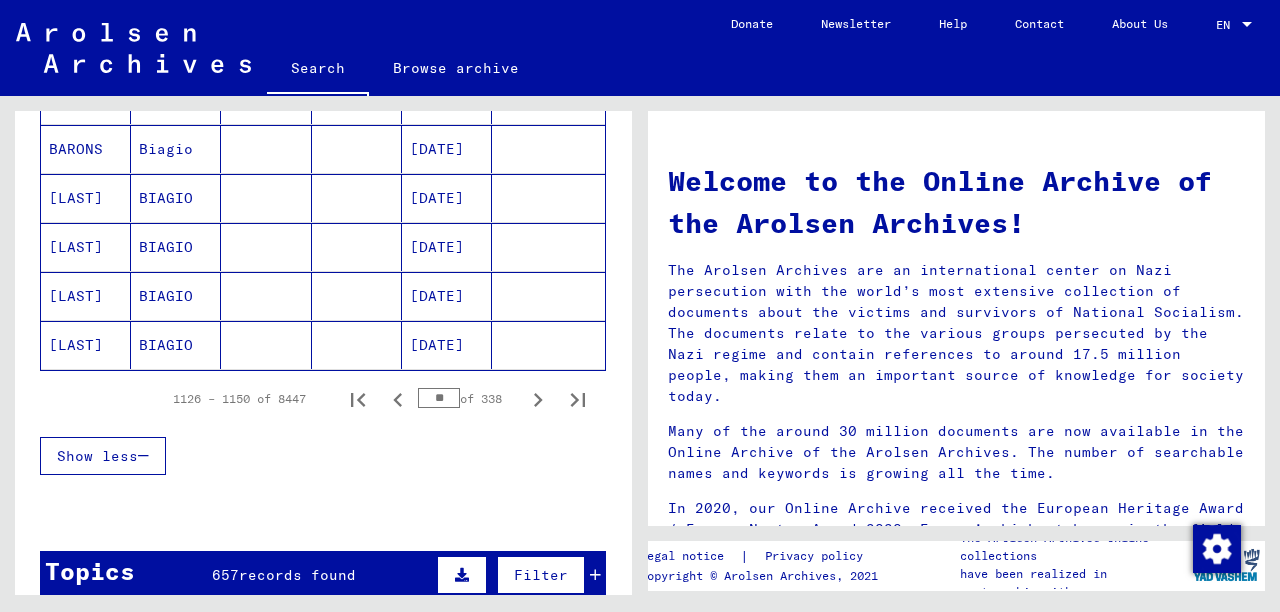 click 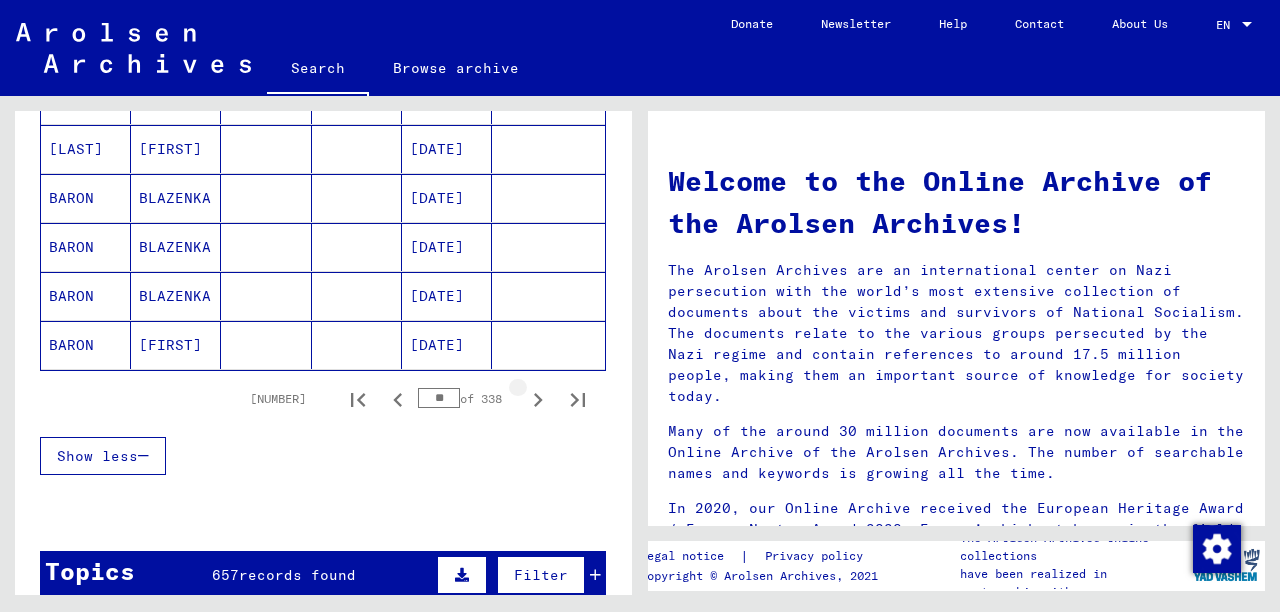 click 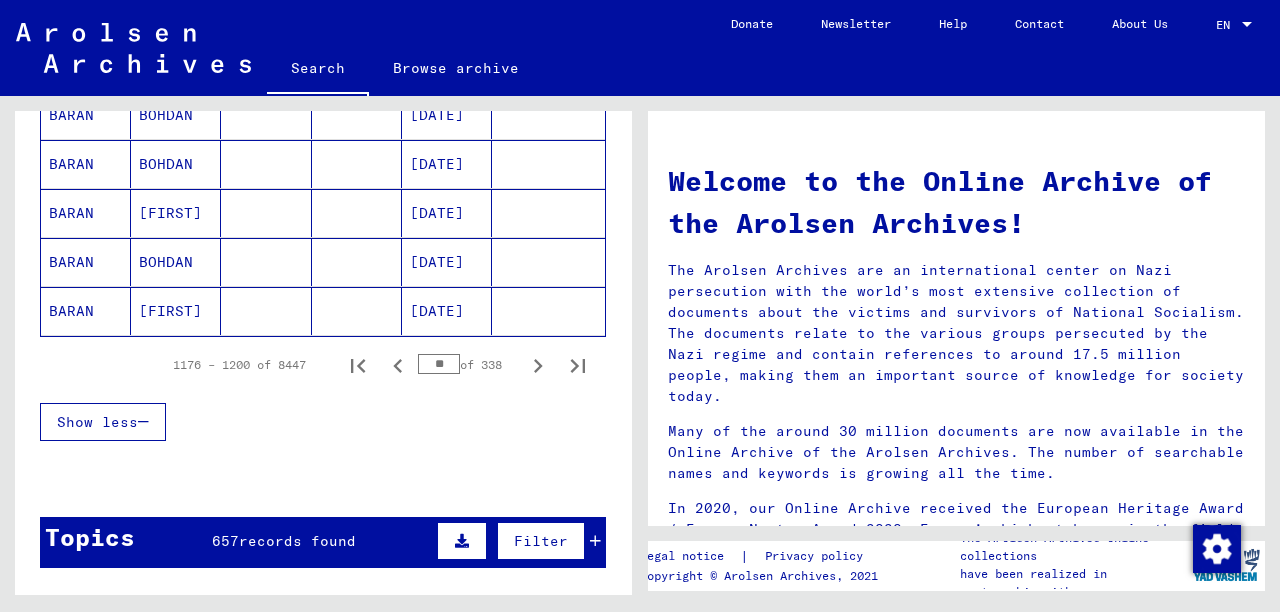 scroll, scrollTop: 1260, scrollLeft: 0, axis: vertical 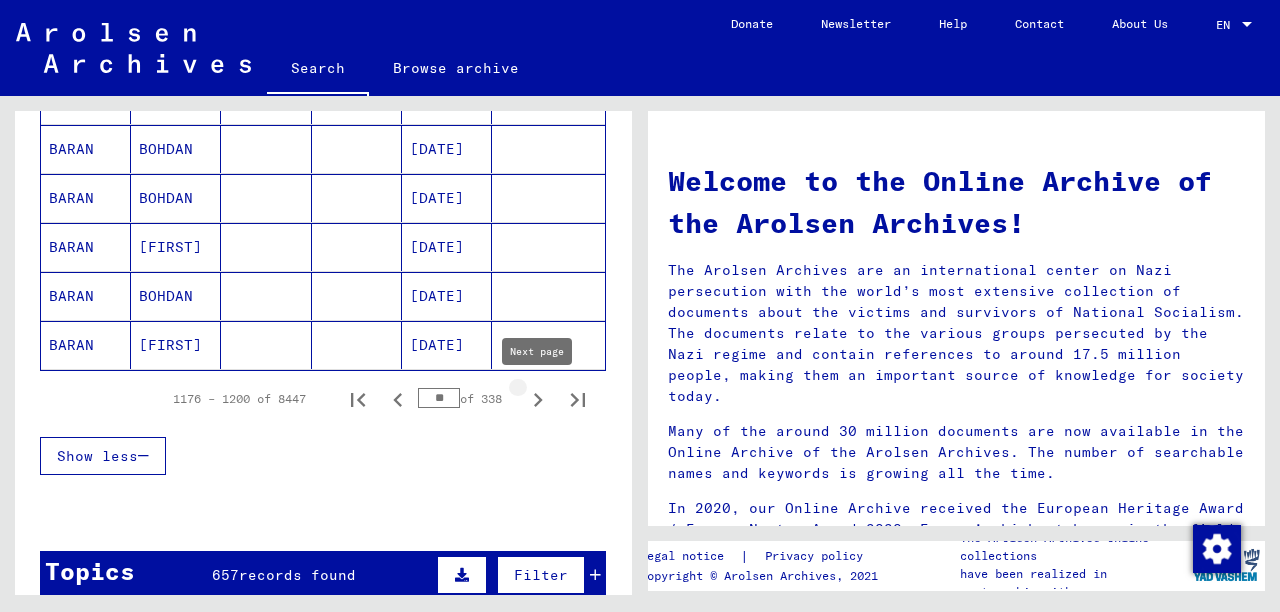 click 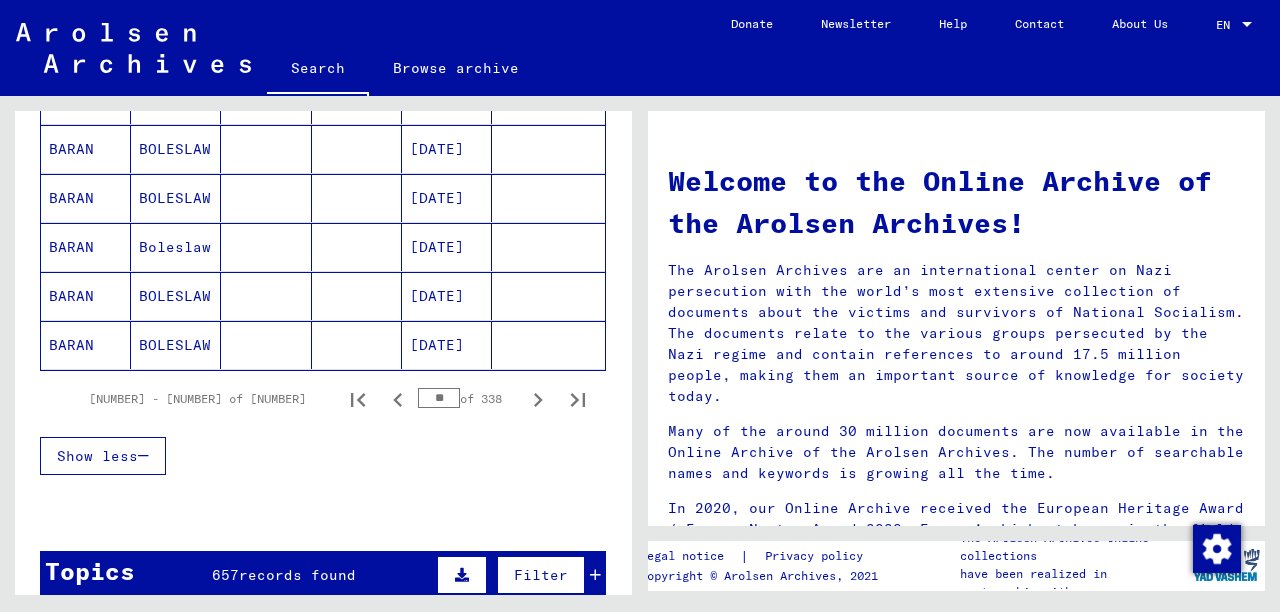 click 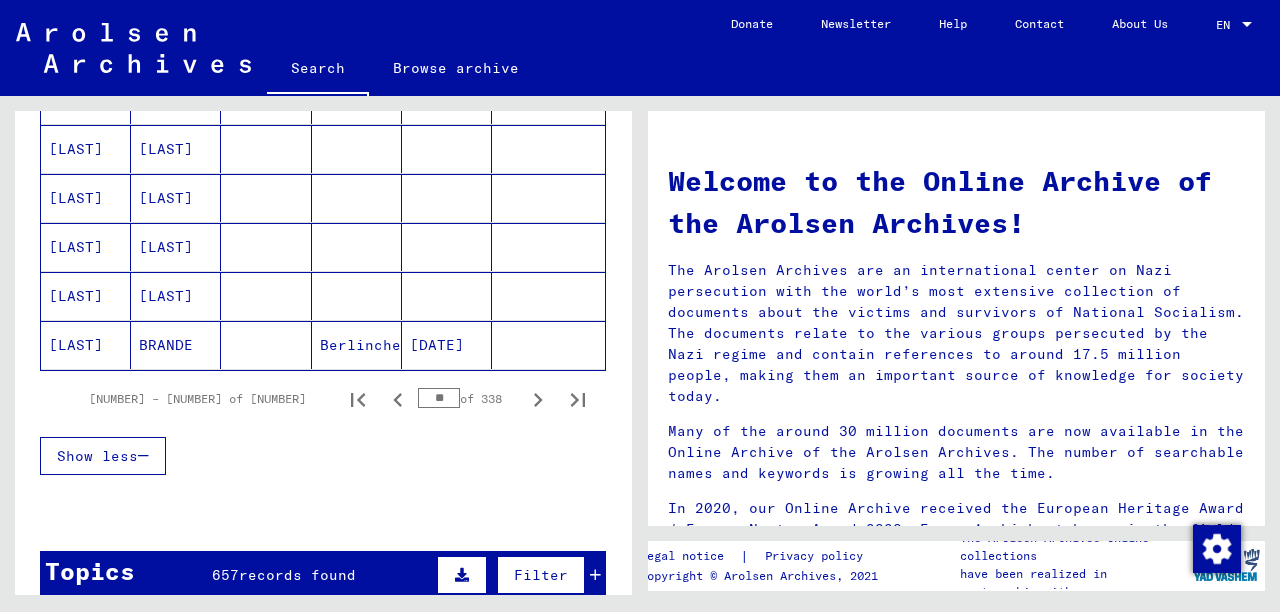 click 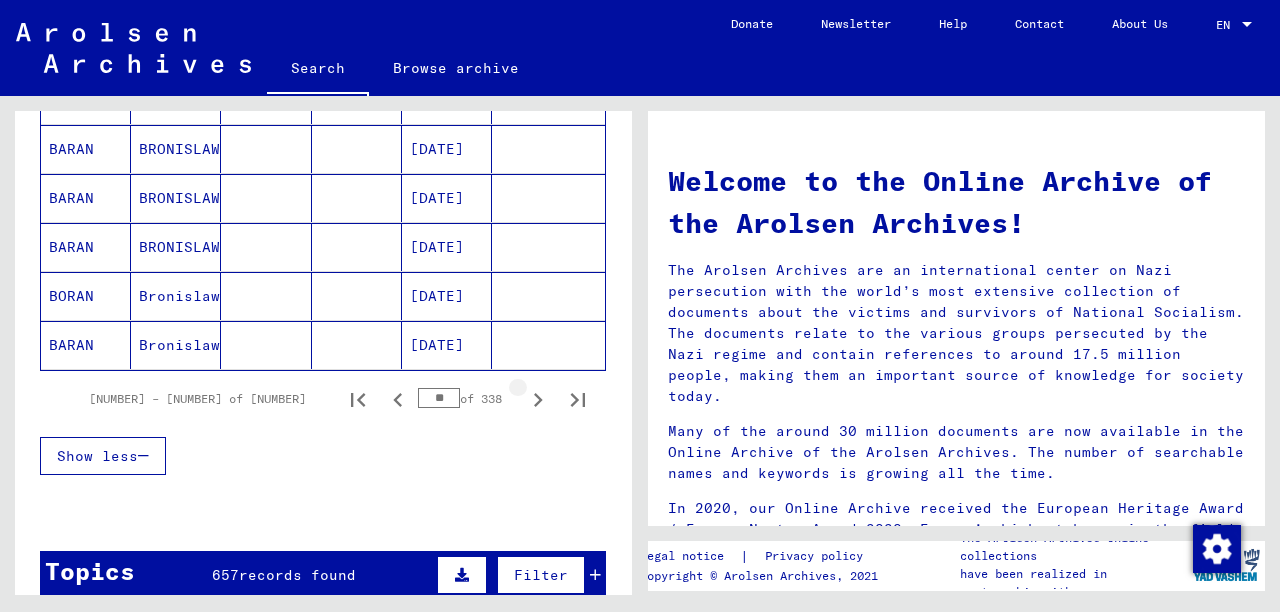 click 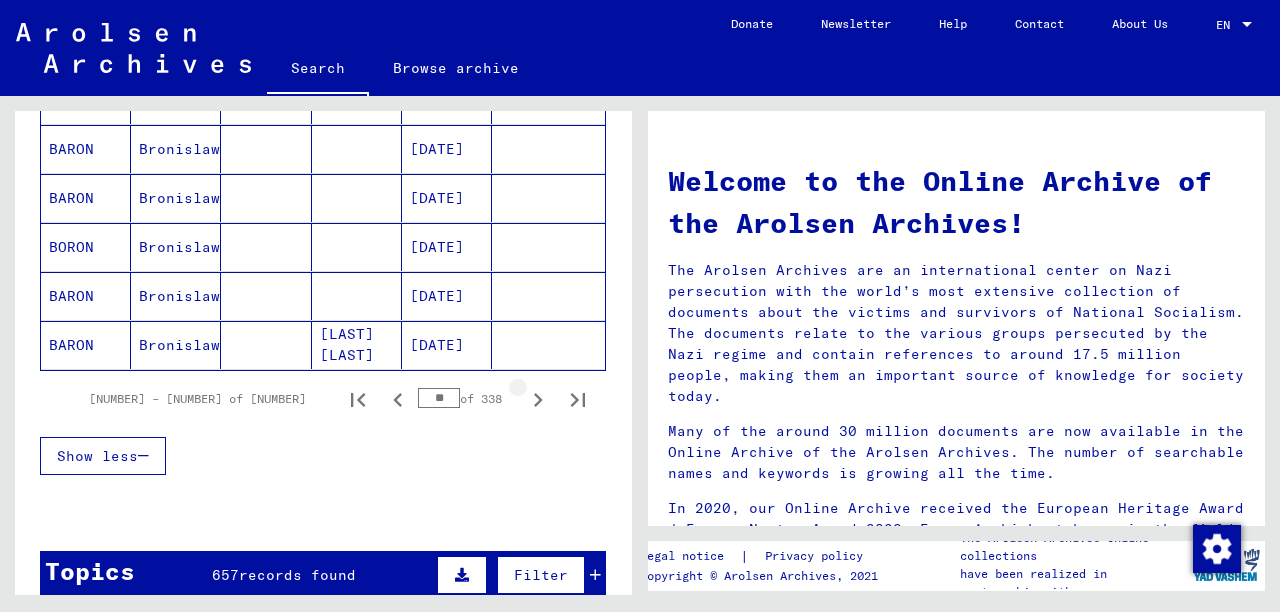 click 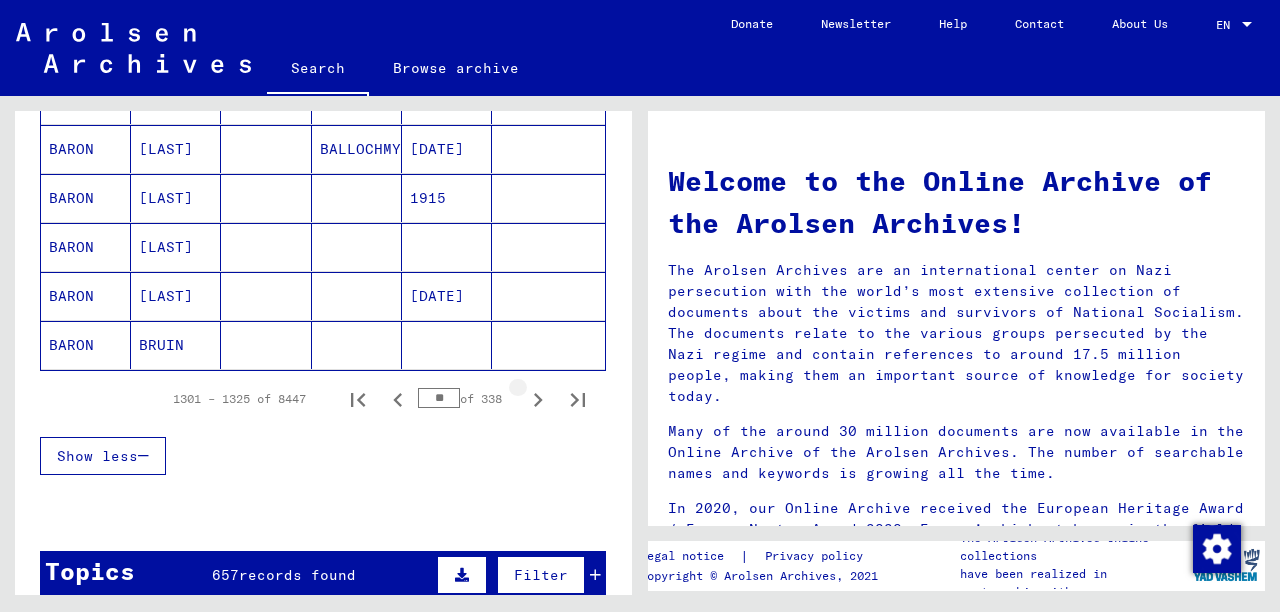 click 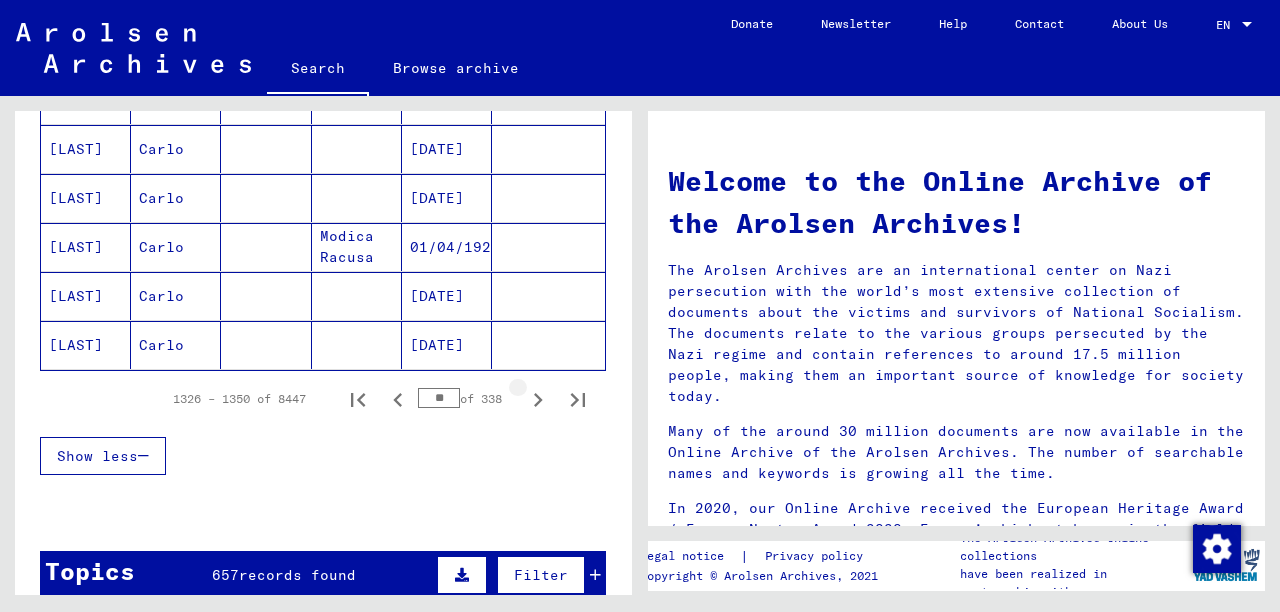 click 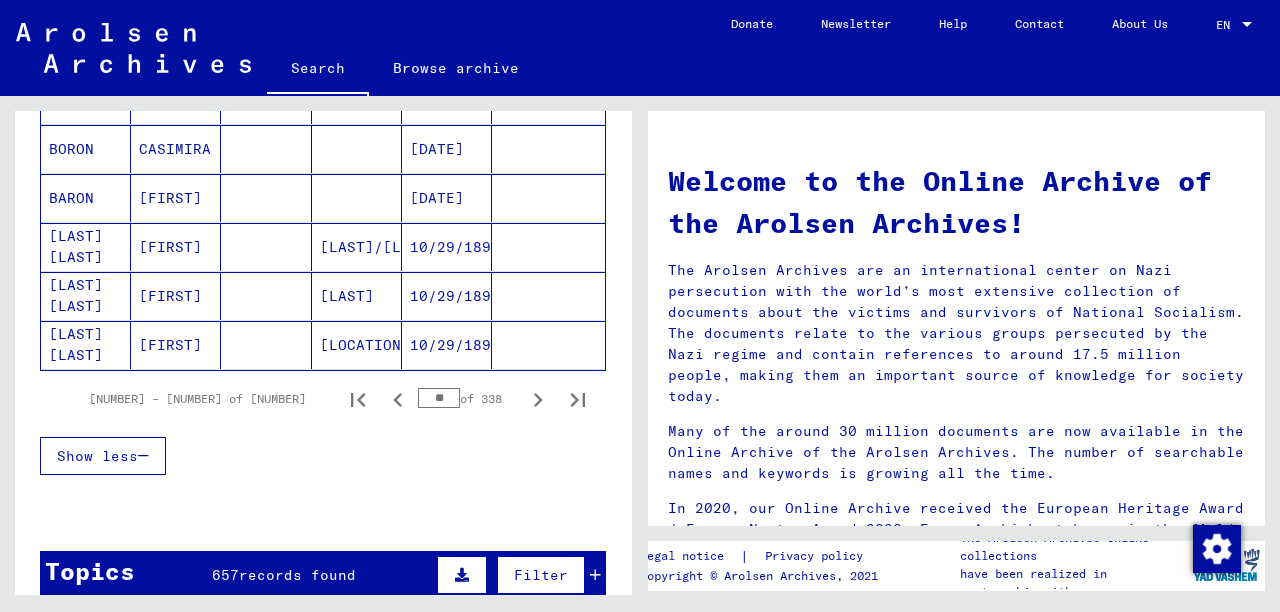 click 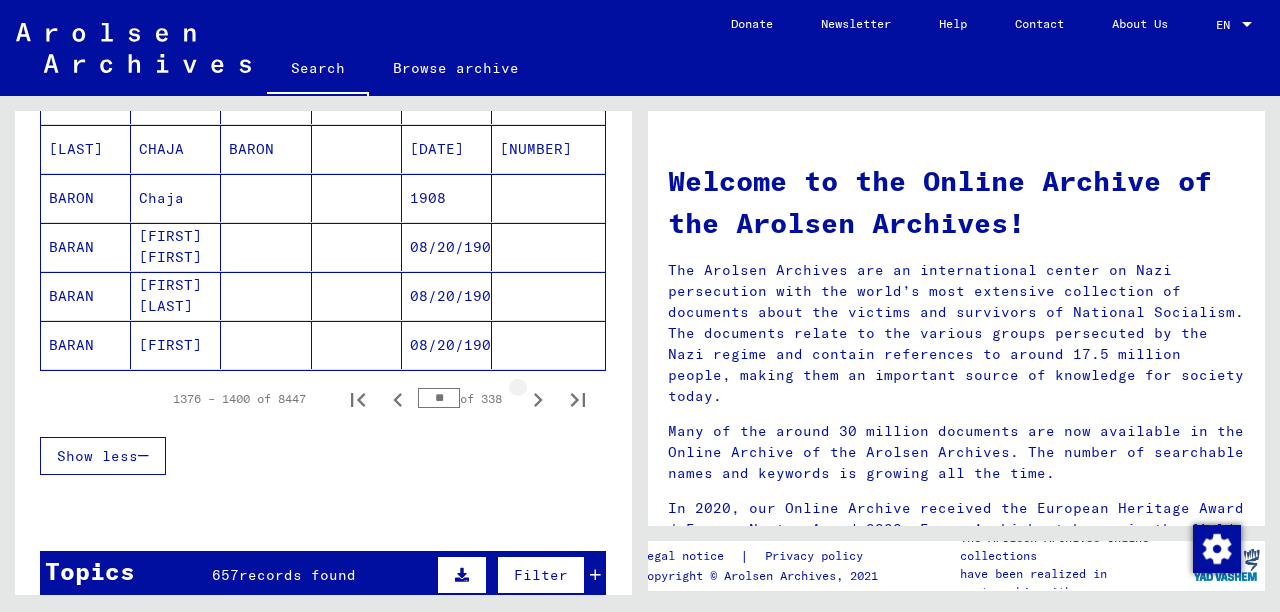 click 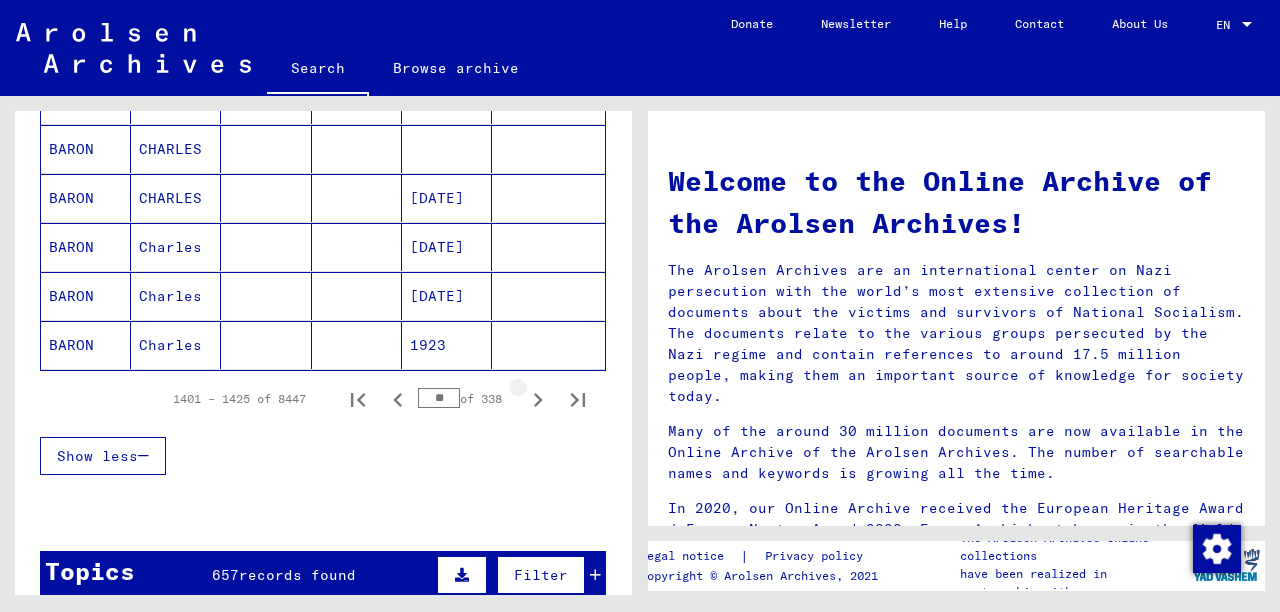 click 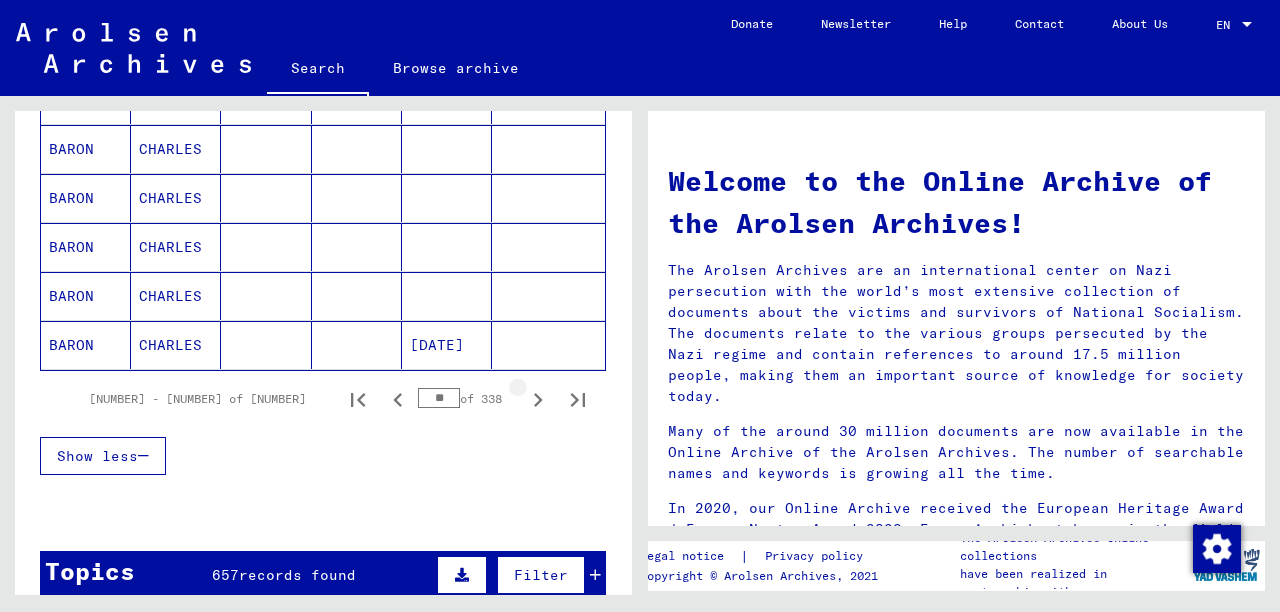 click 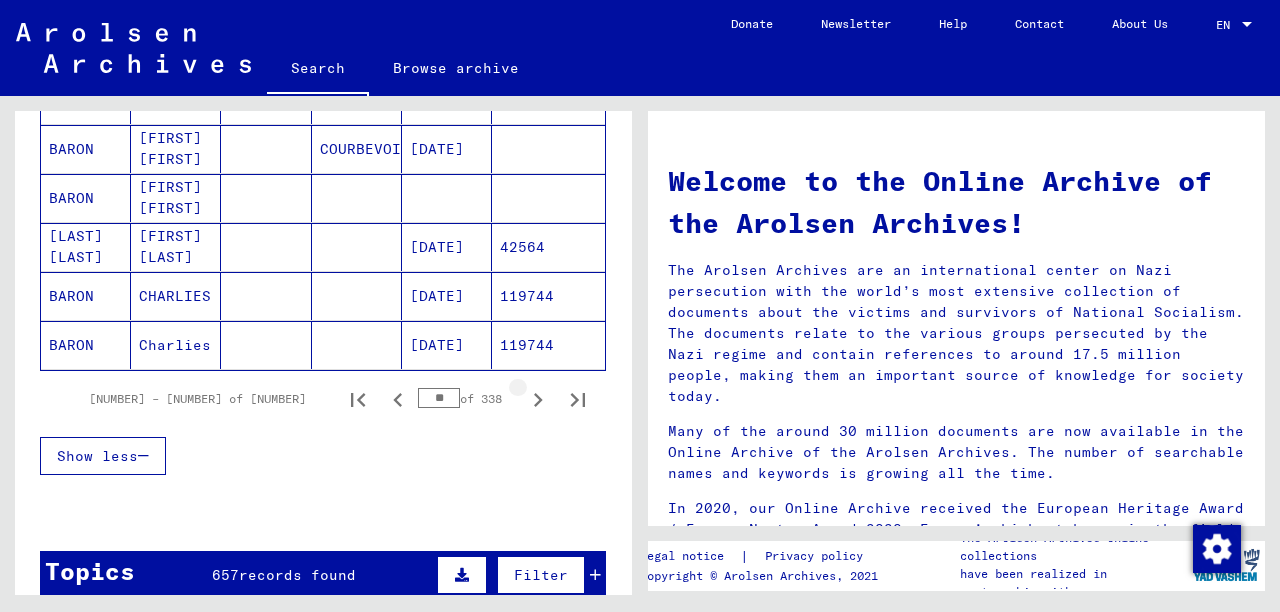 click 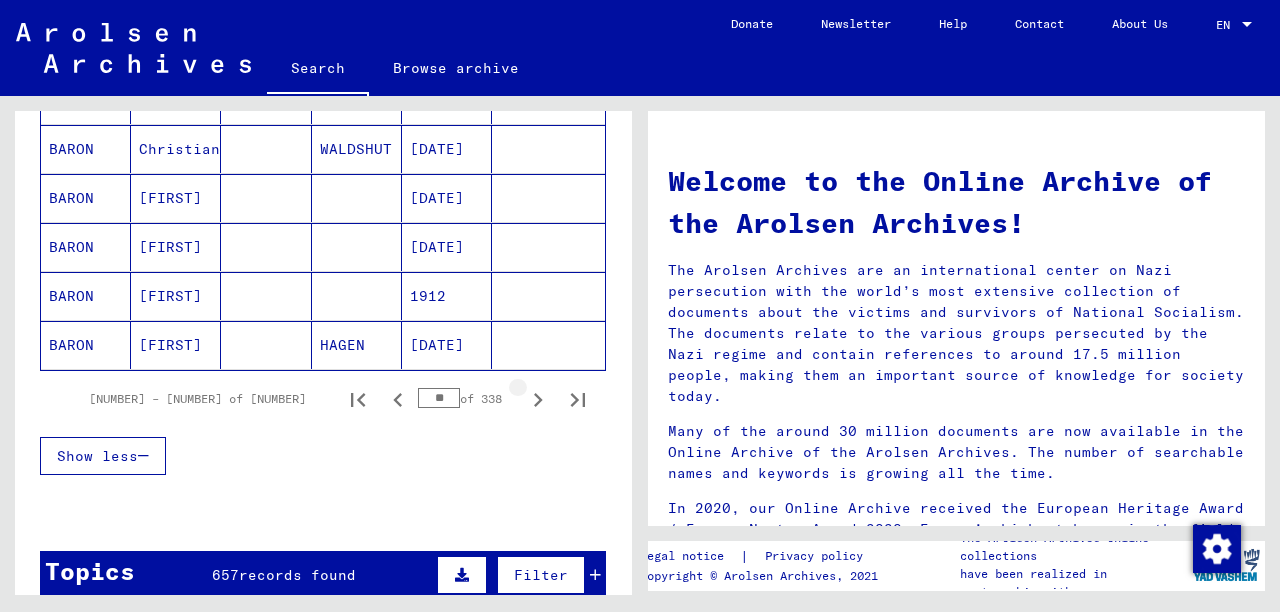 click 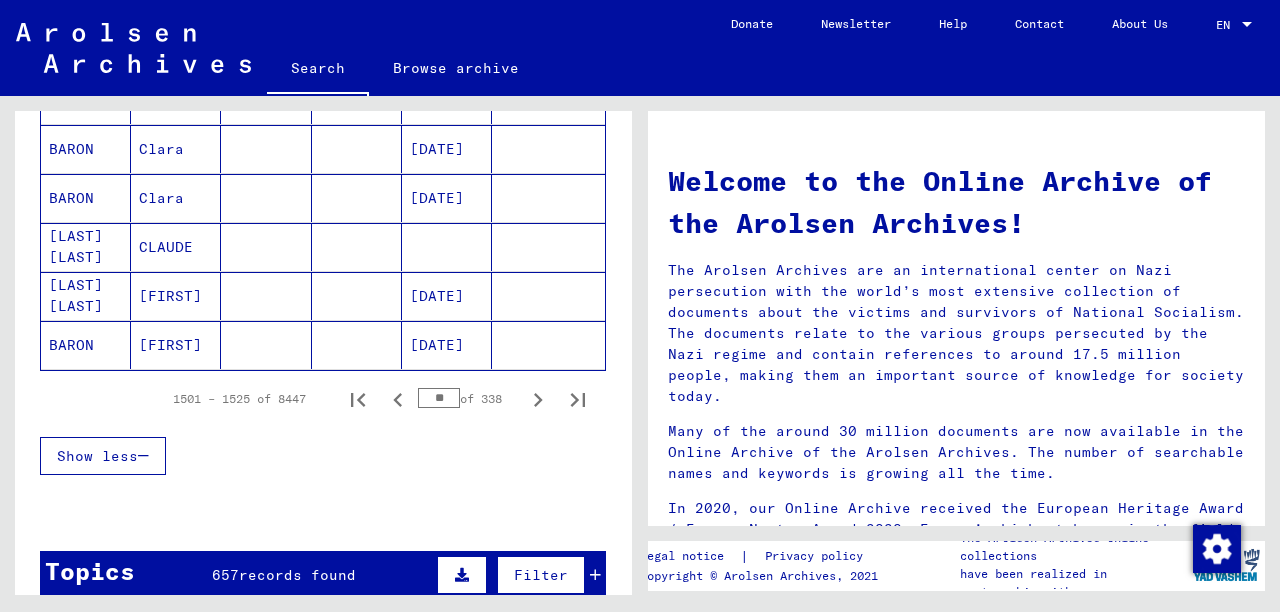click 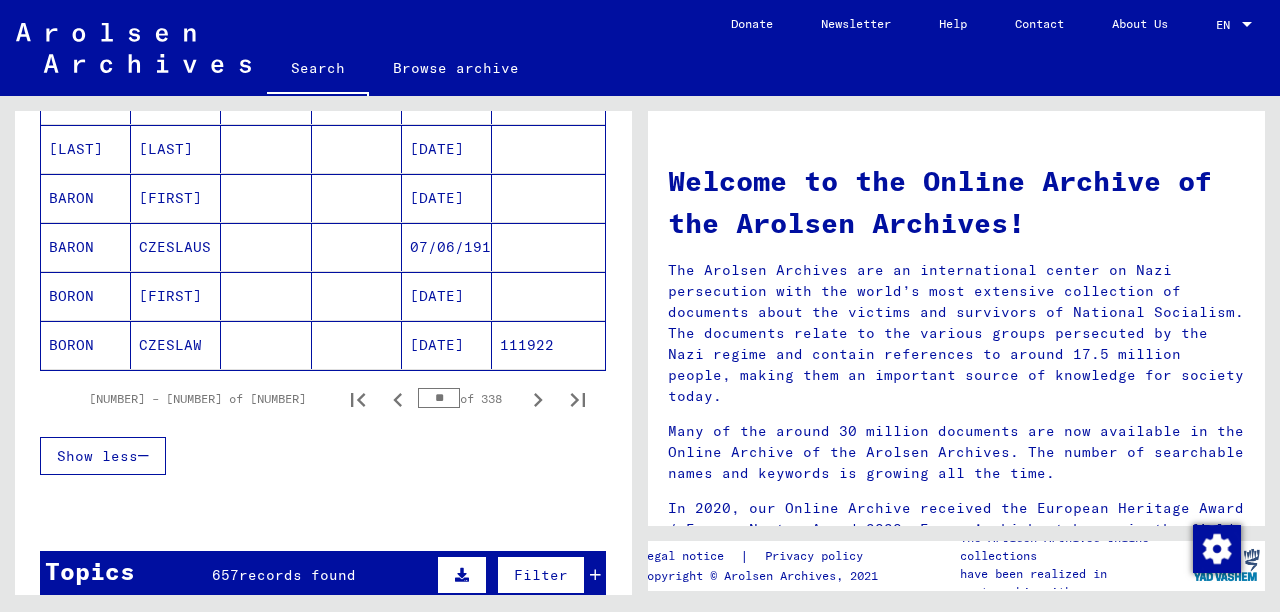click 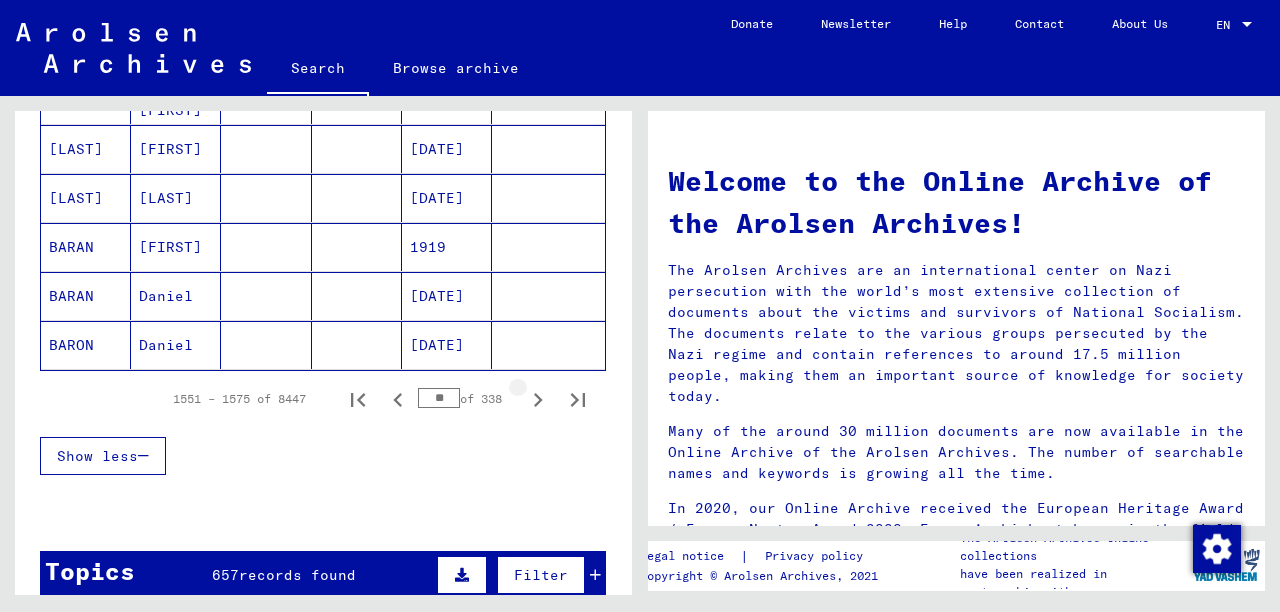click 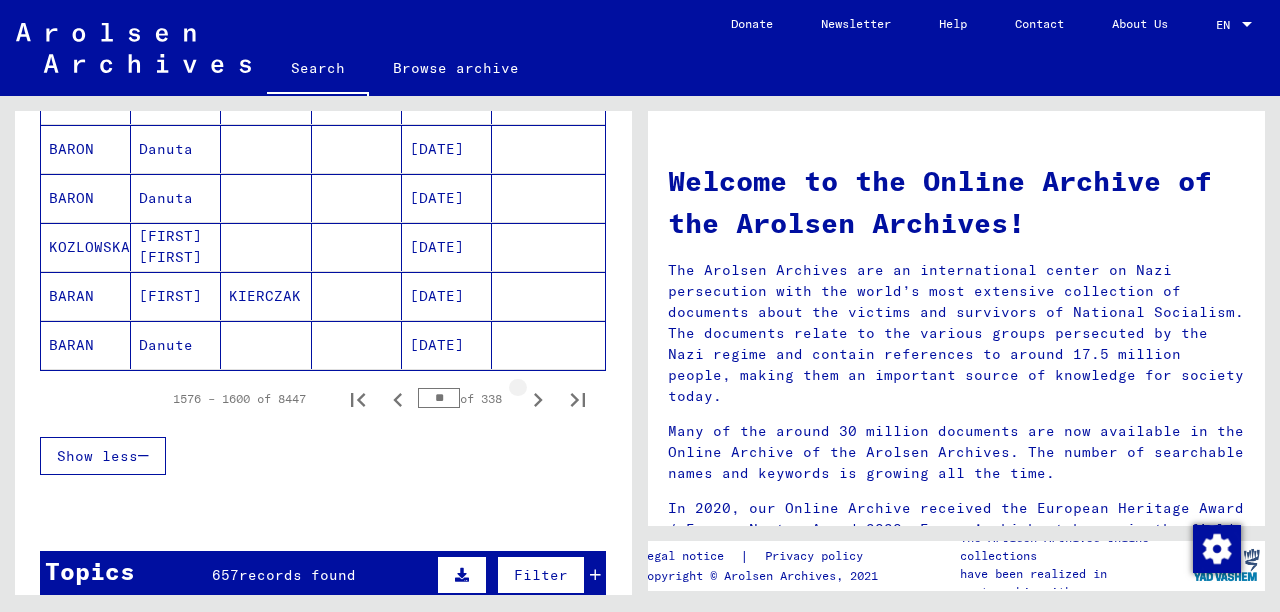 click 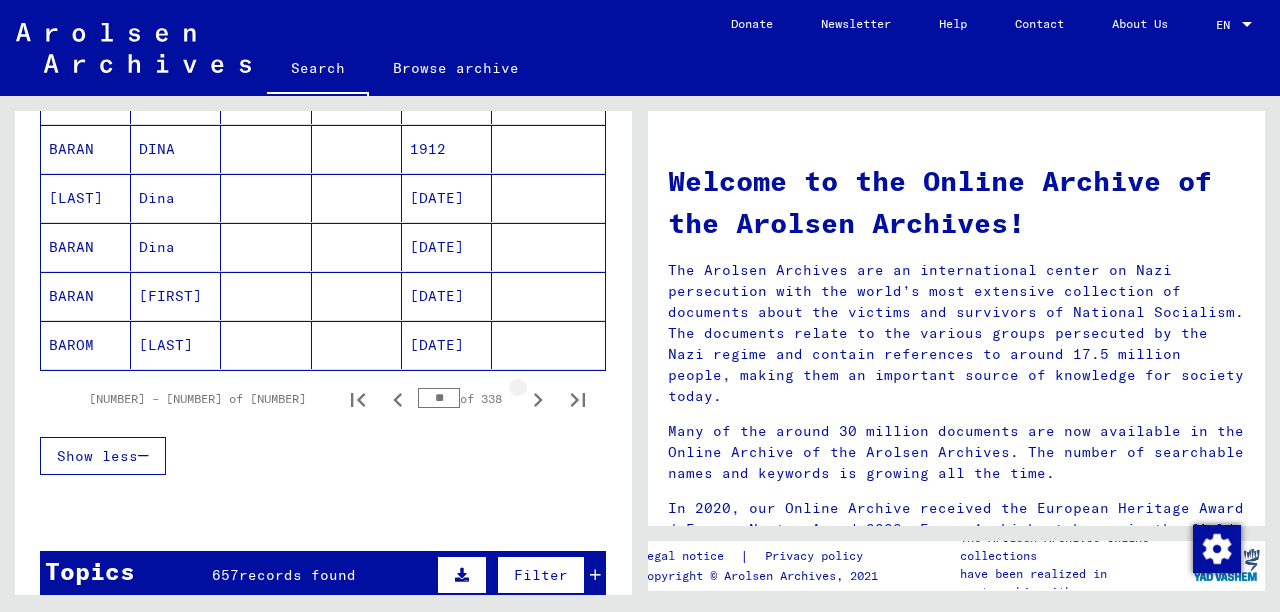 click 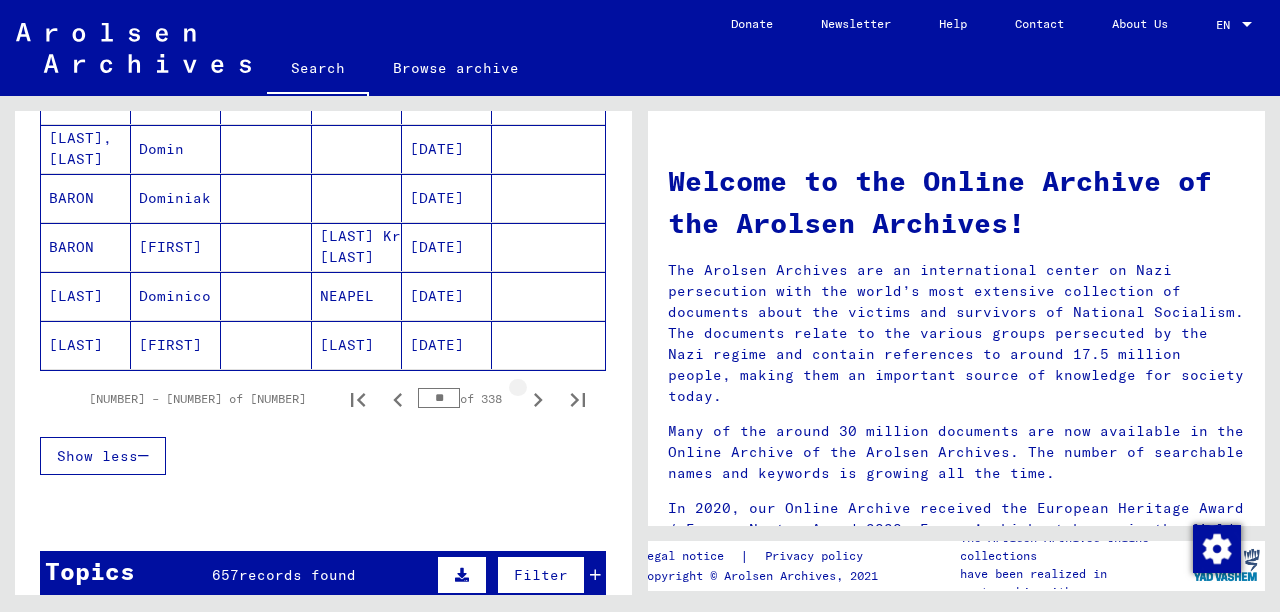 click 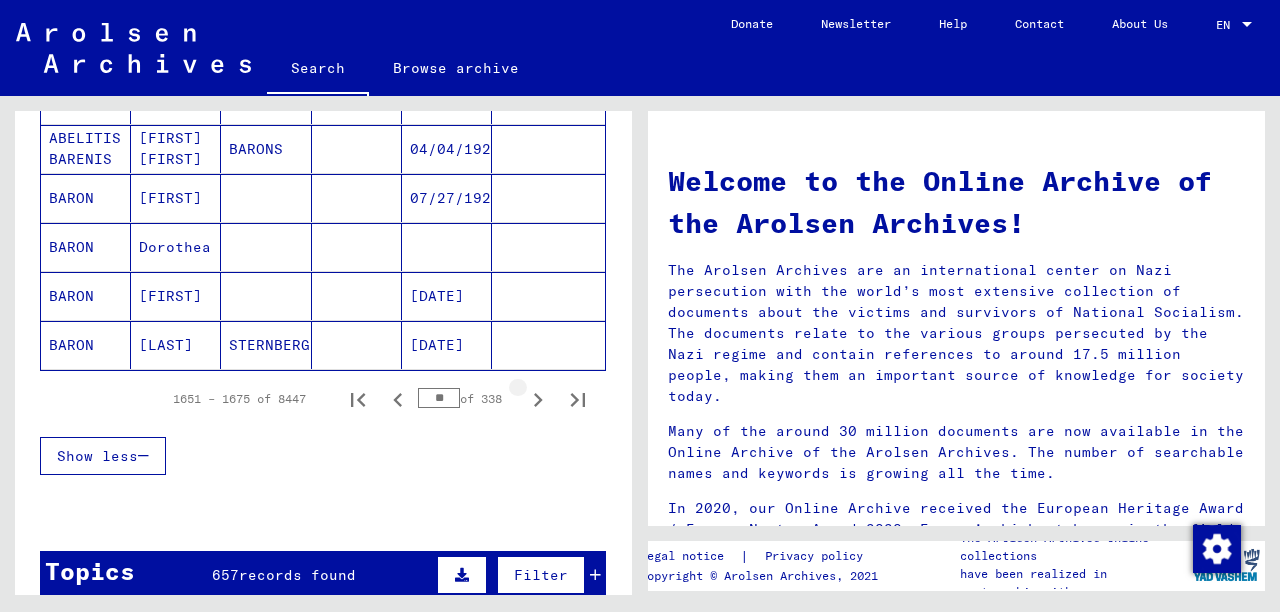 click 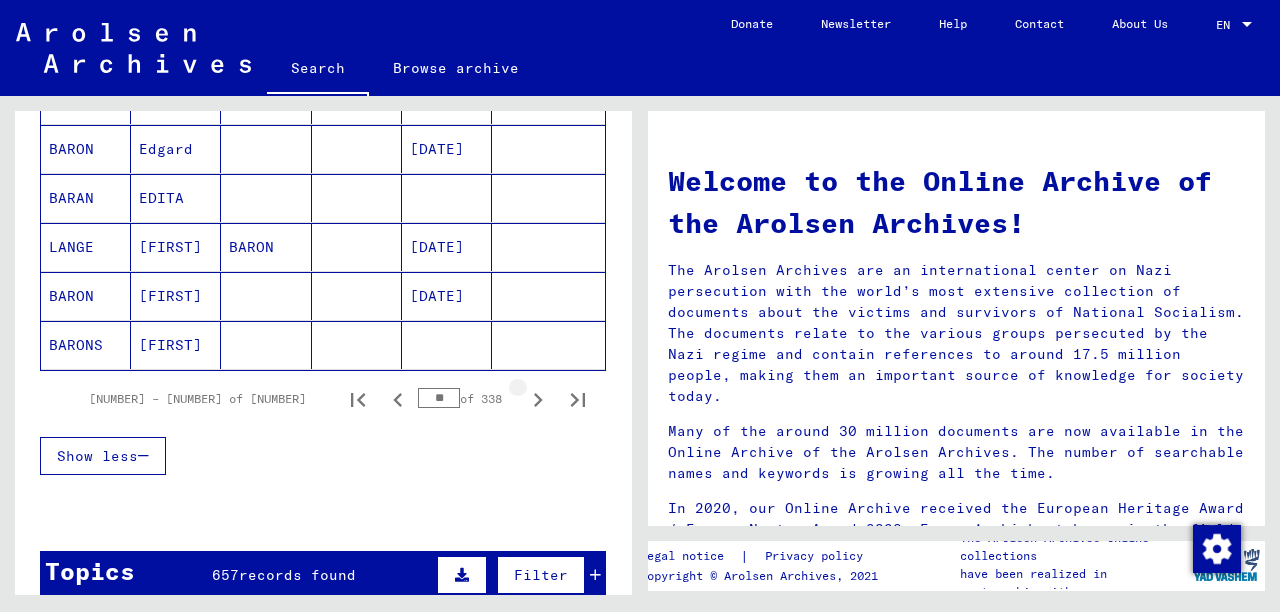 click 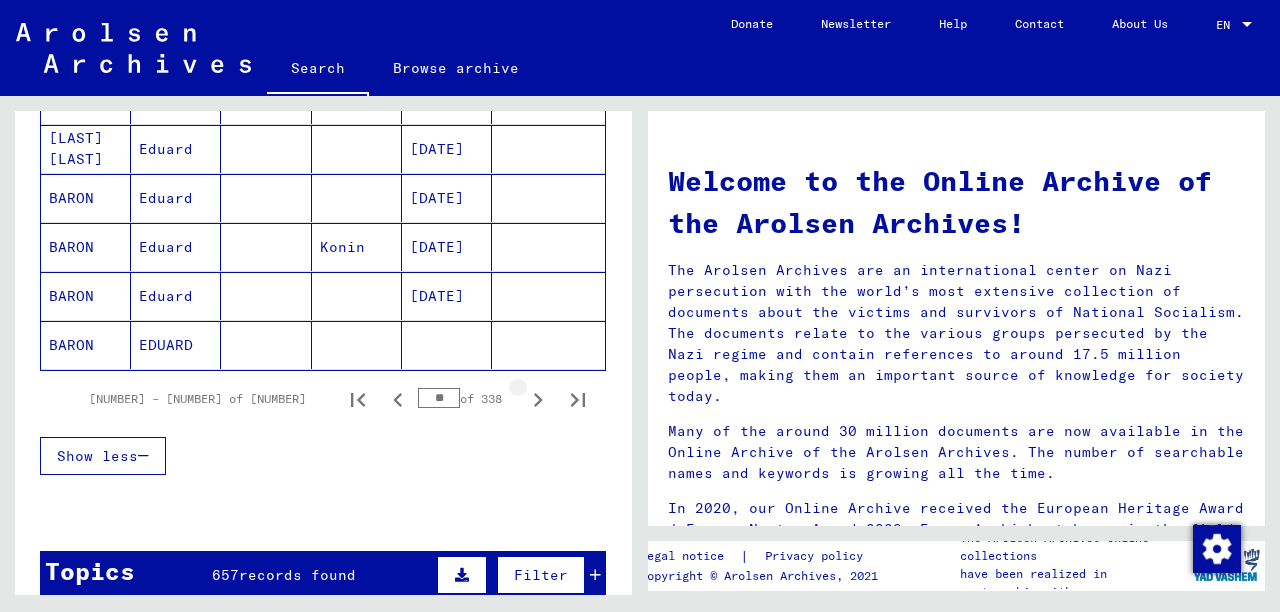 click 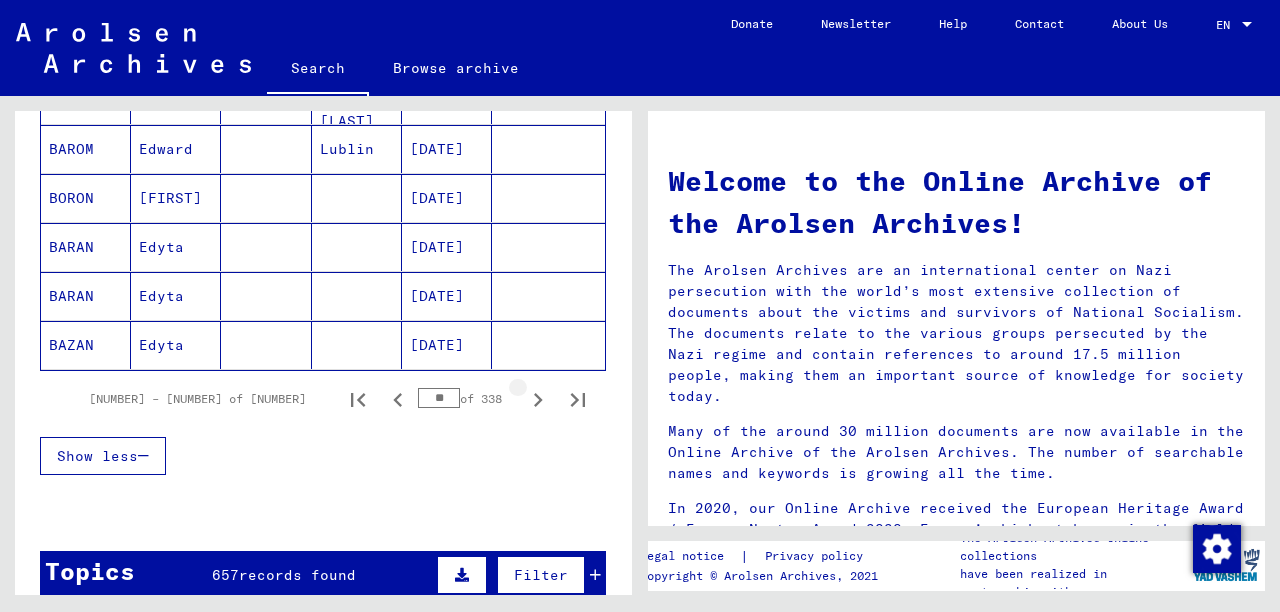 click 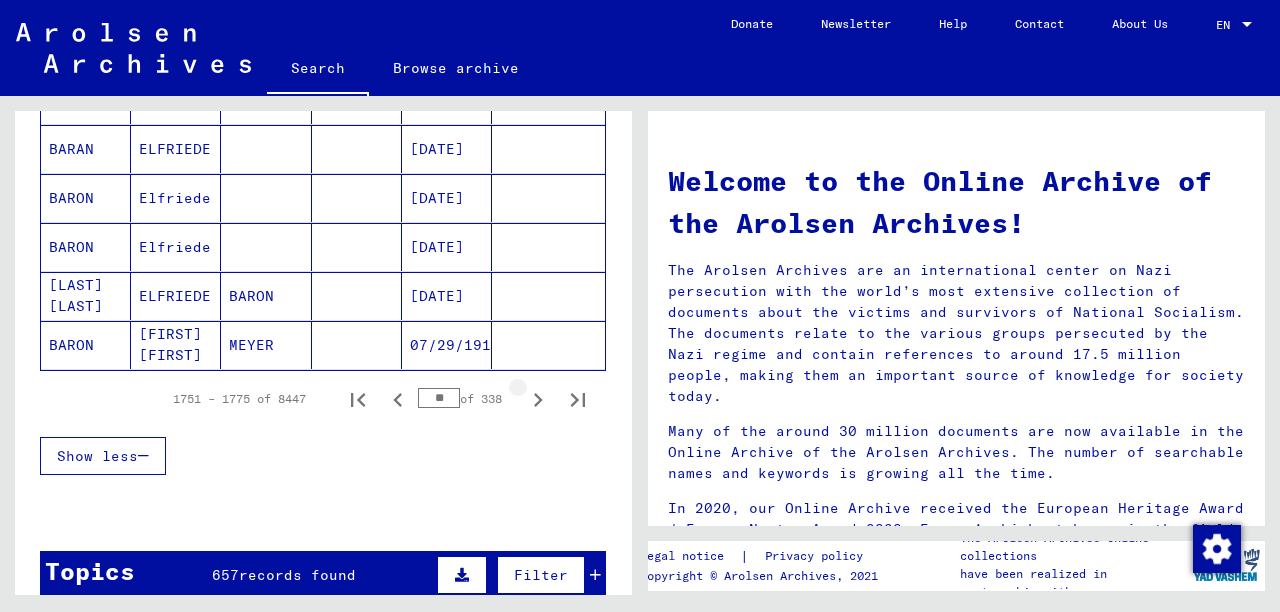 click 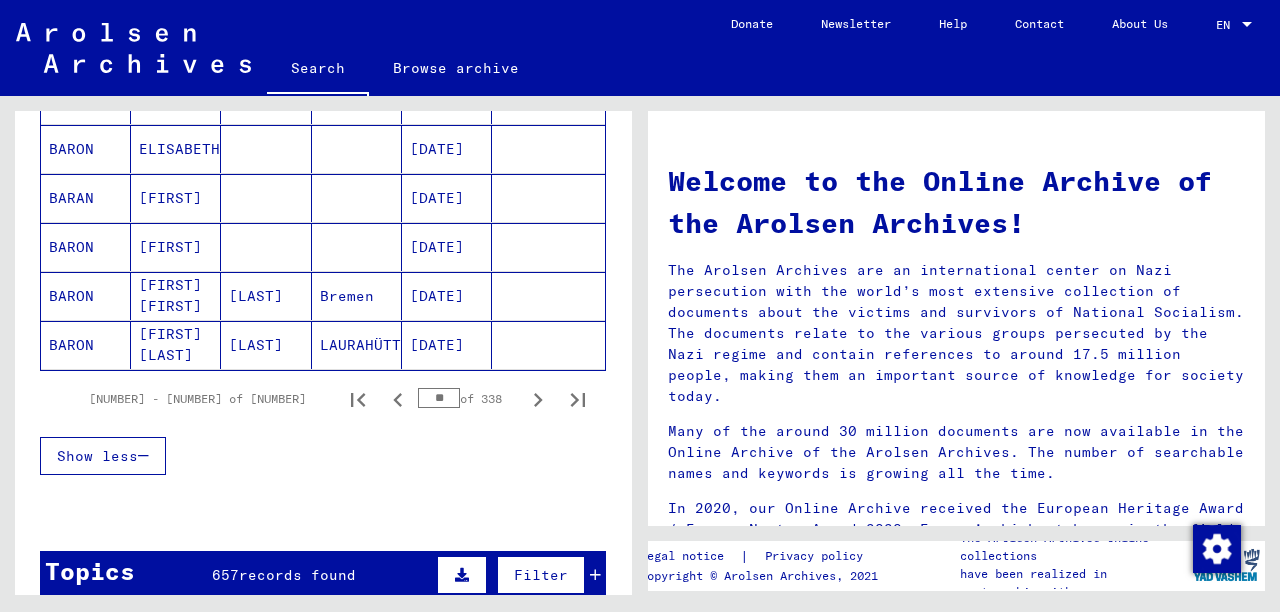 click 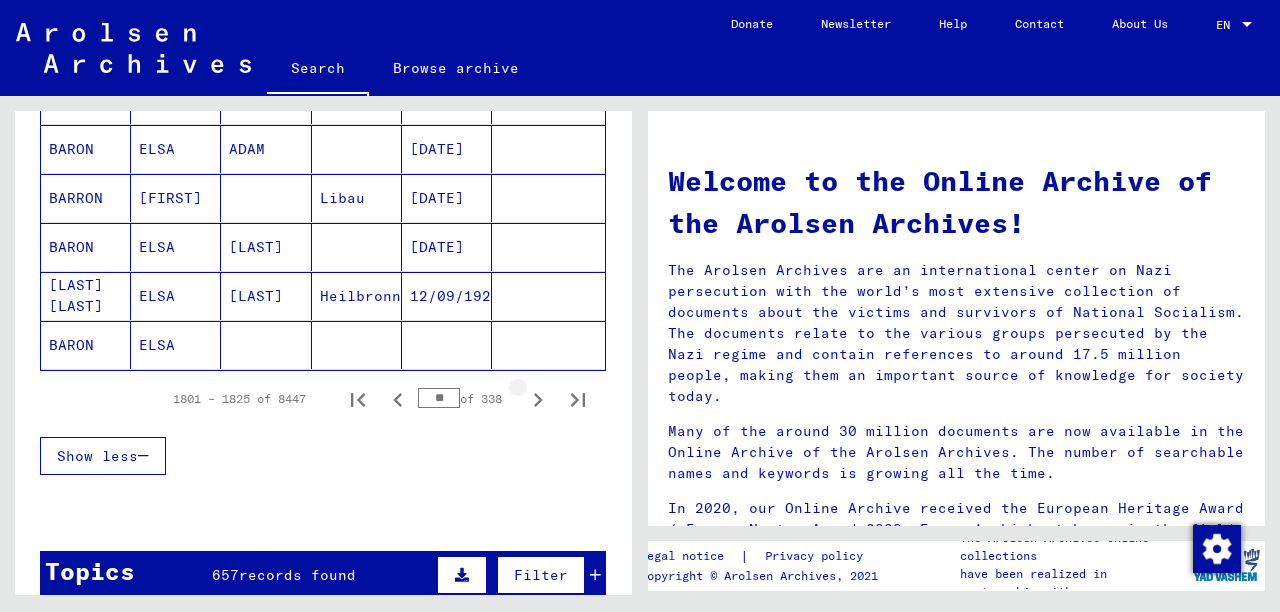 click 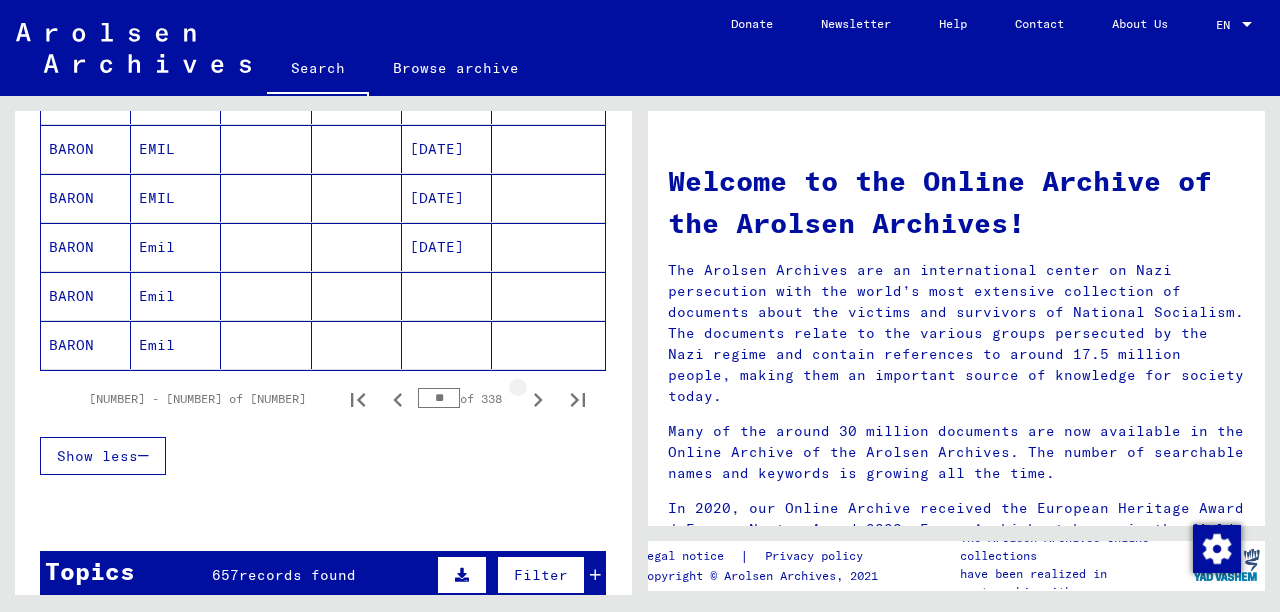 click 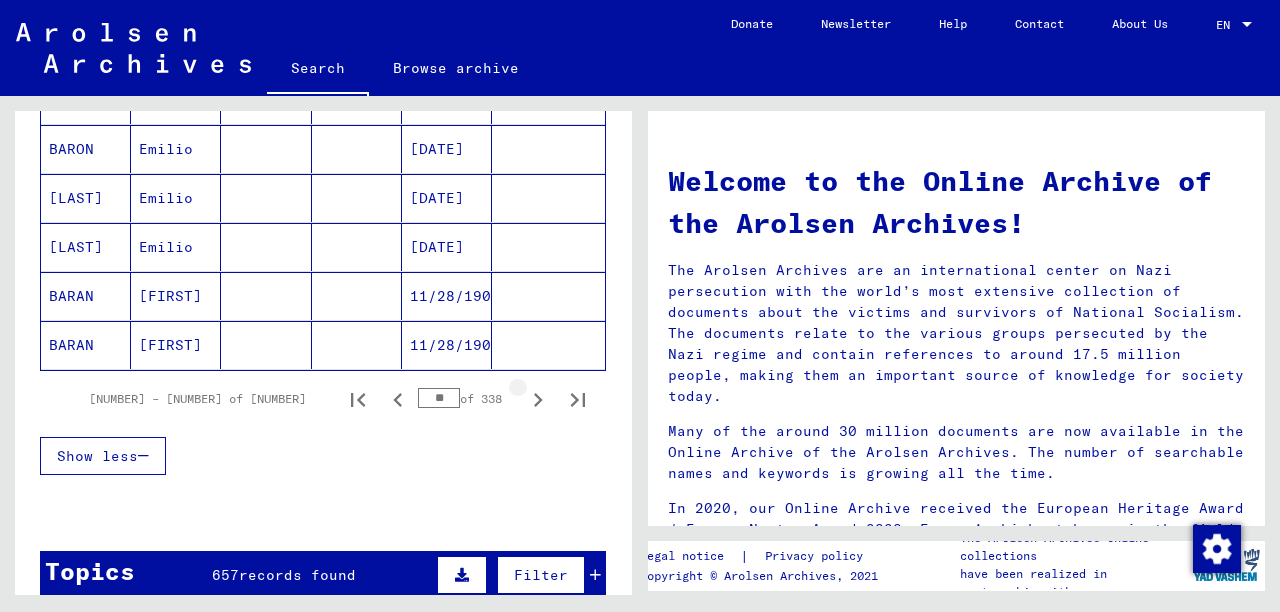 click 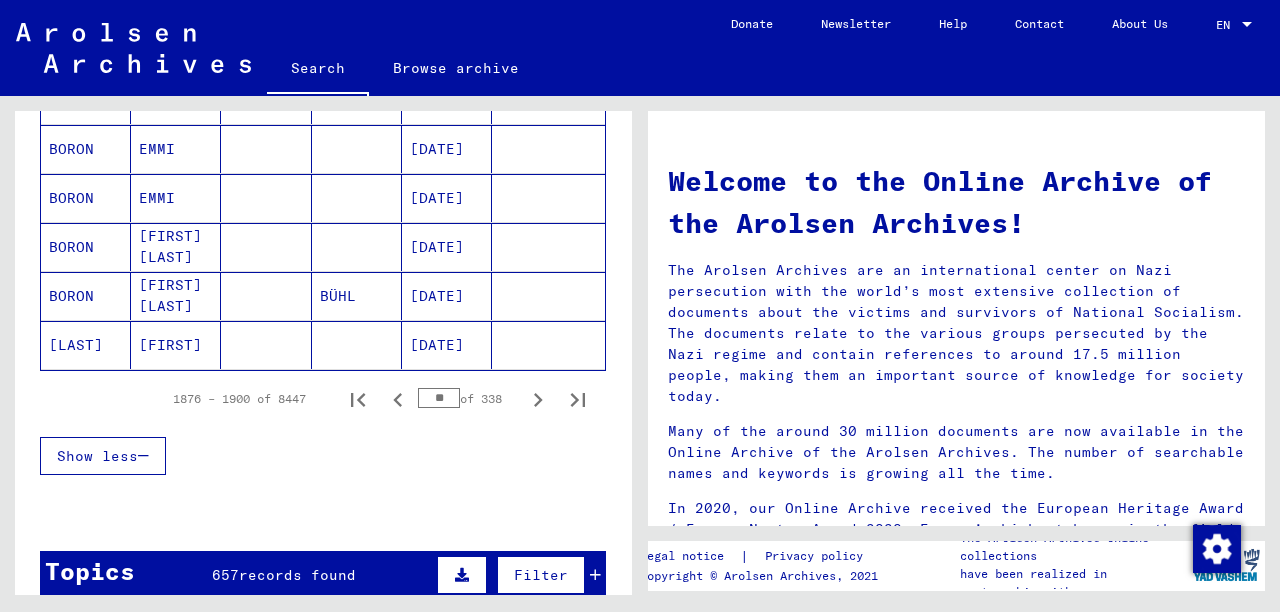 click 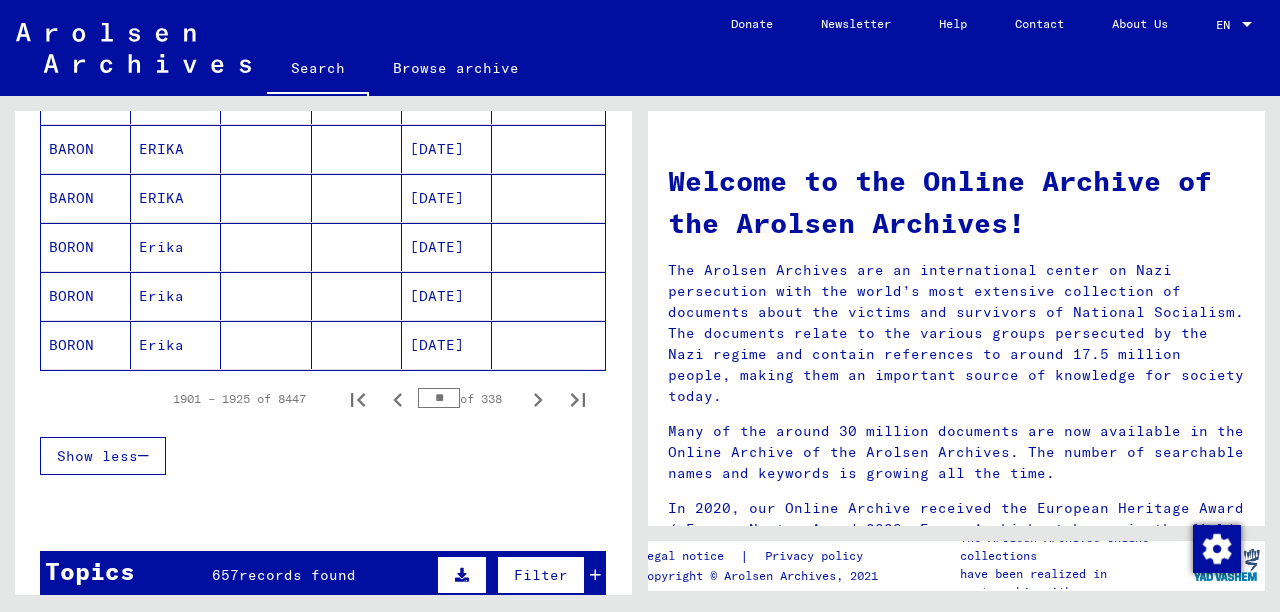 click 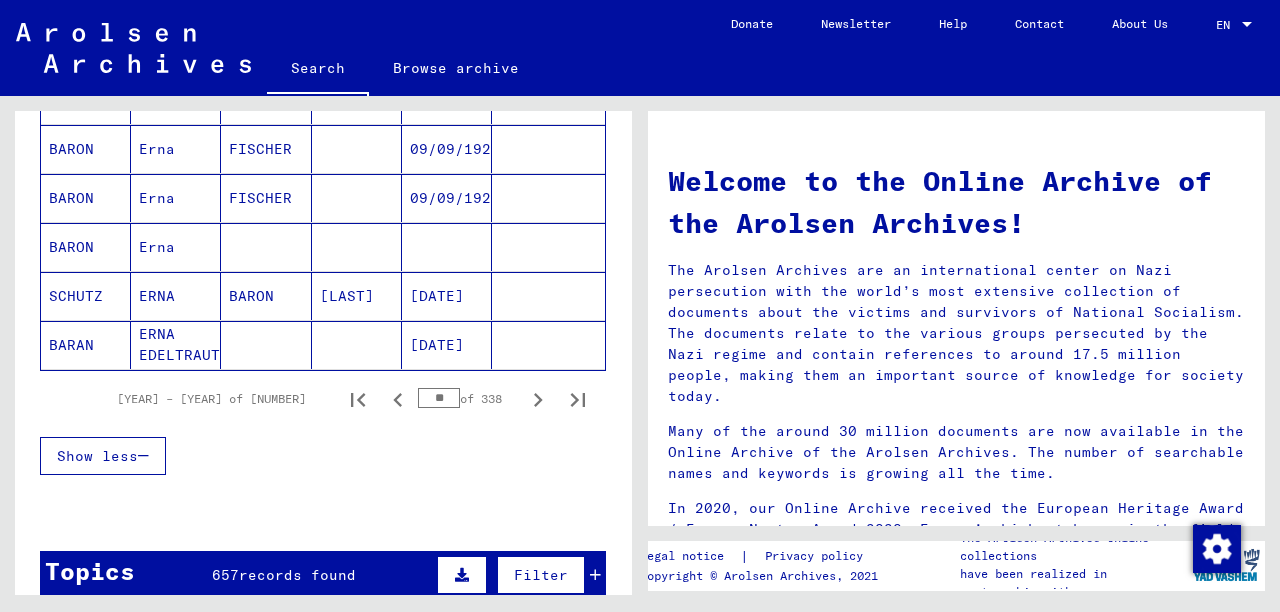 click 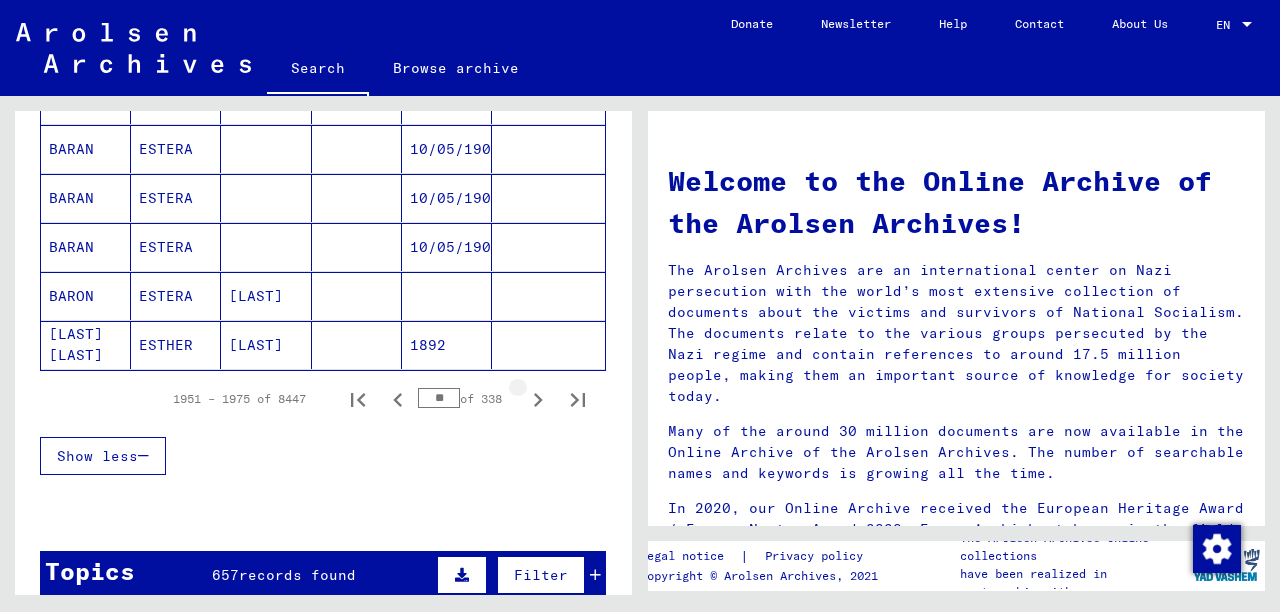 click 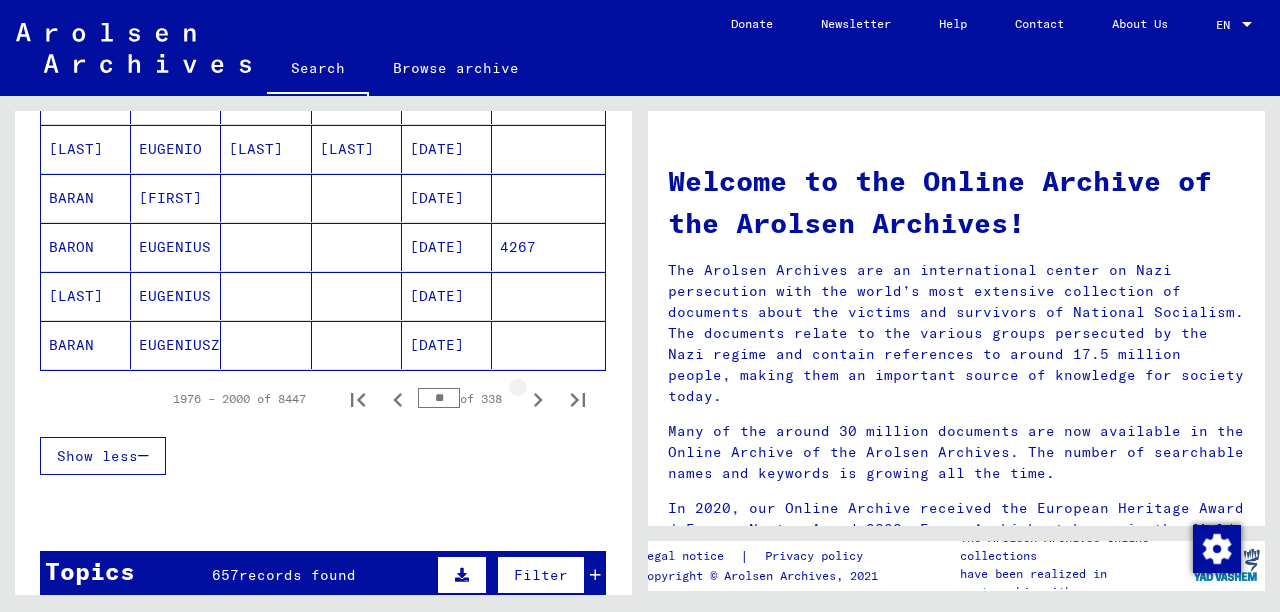 click 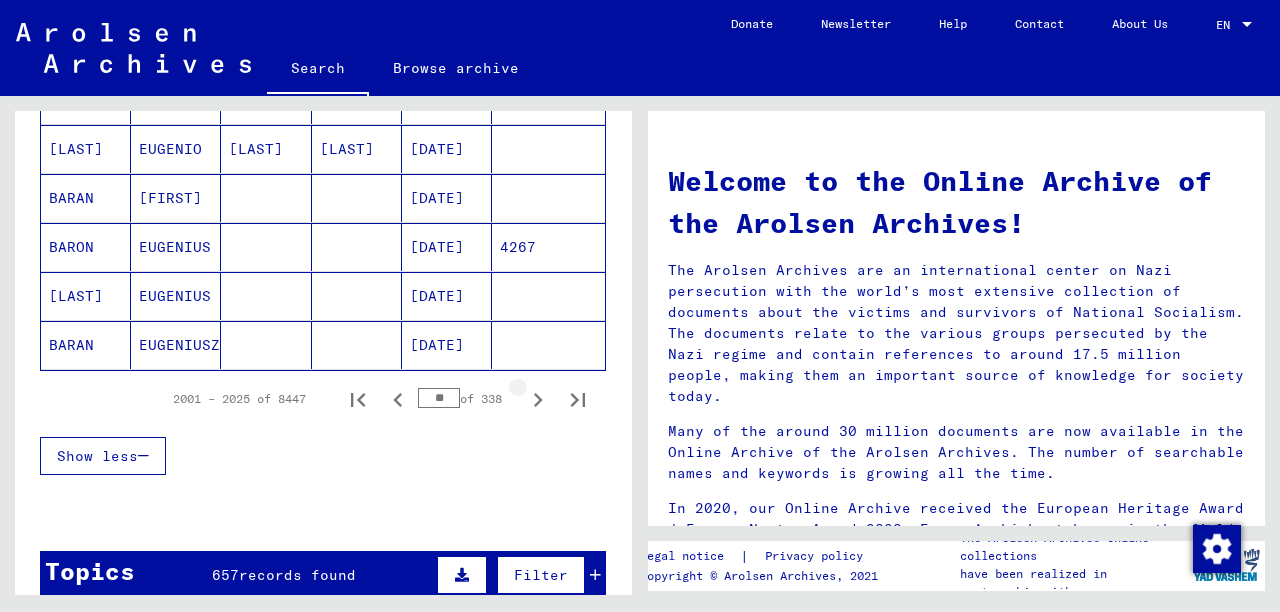 click 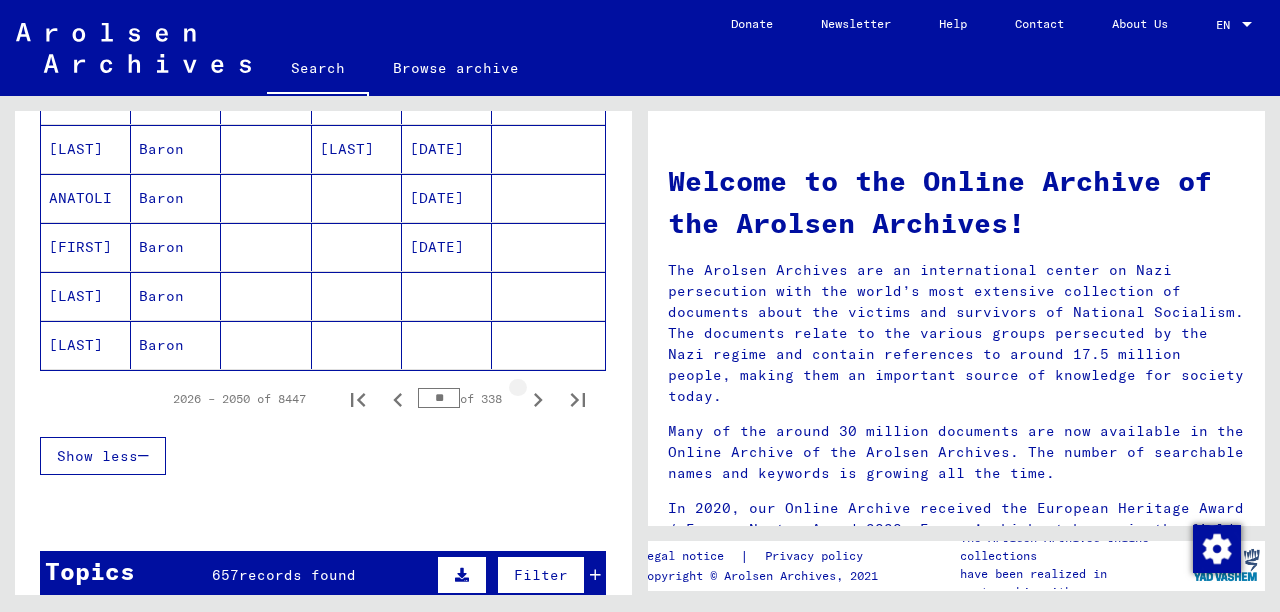 click 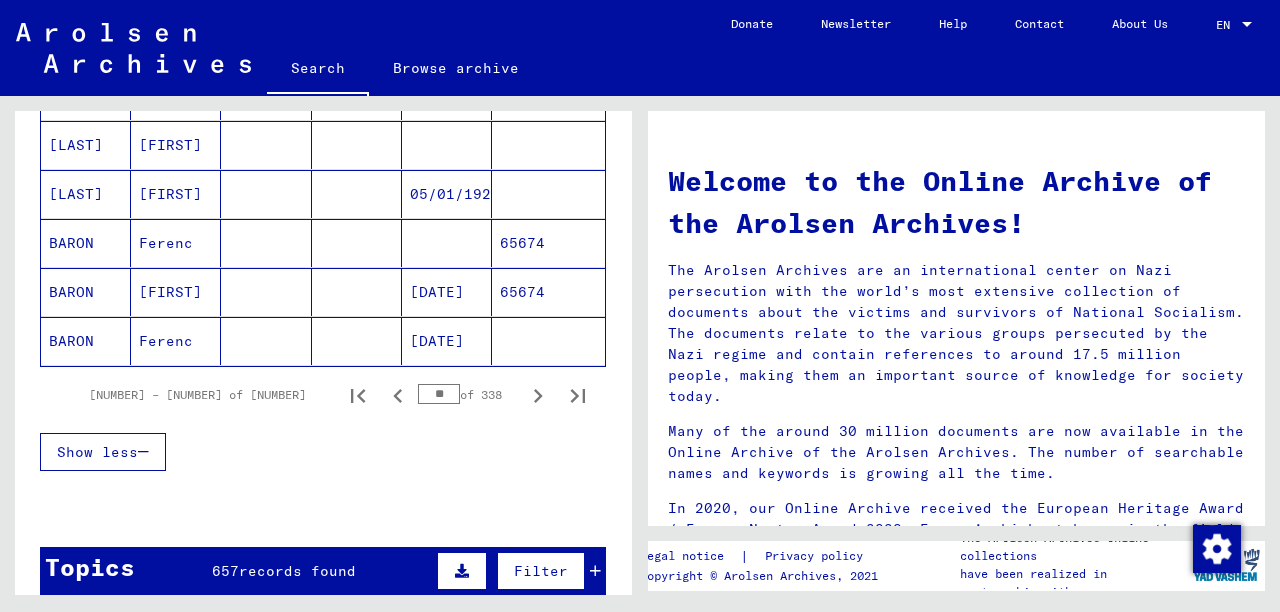 scroll, scrollTop: 1260, scrollLeft: 0, axis: vertical 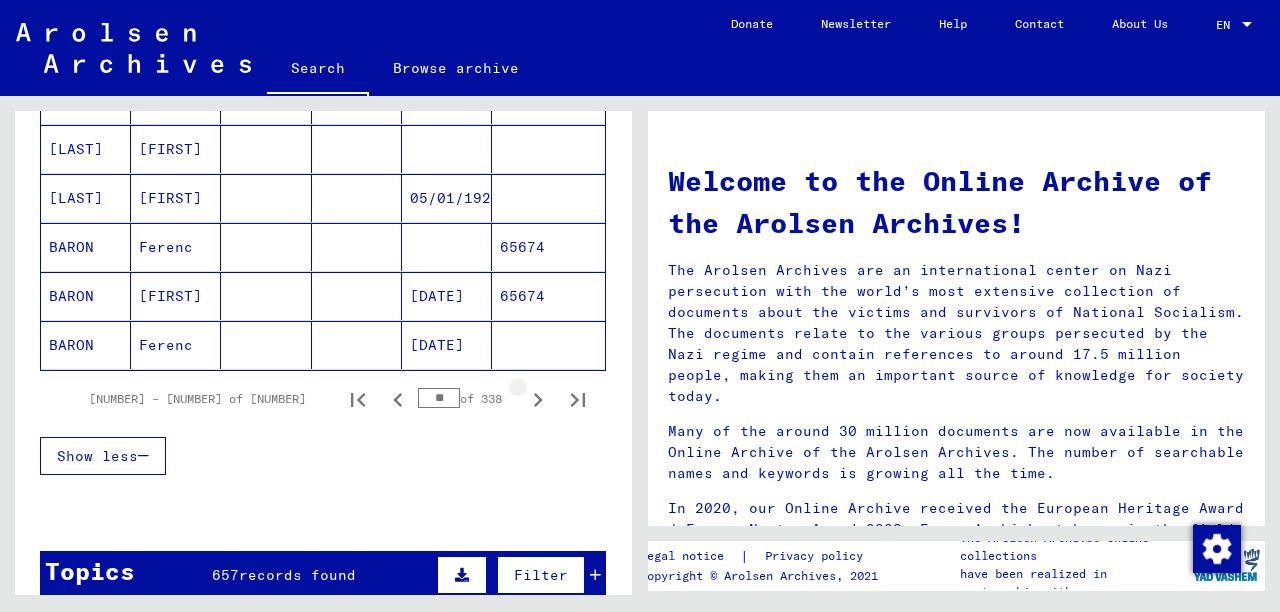 click 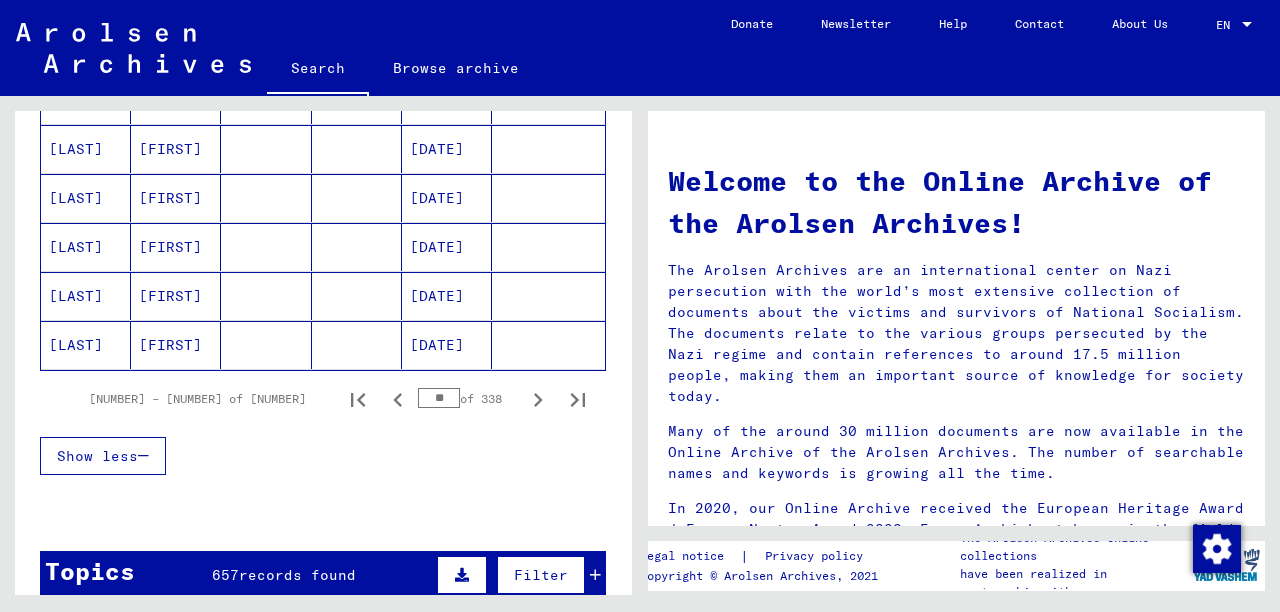 click 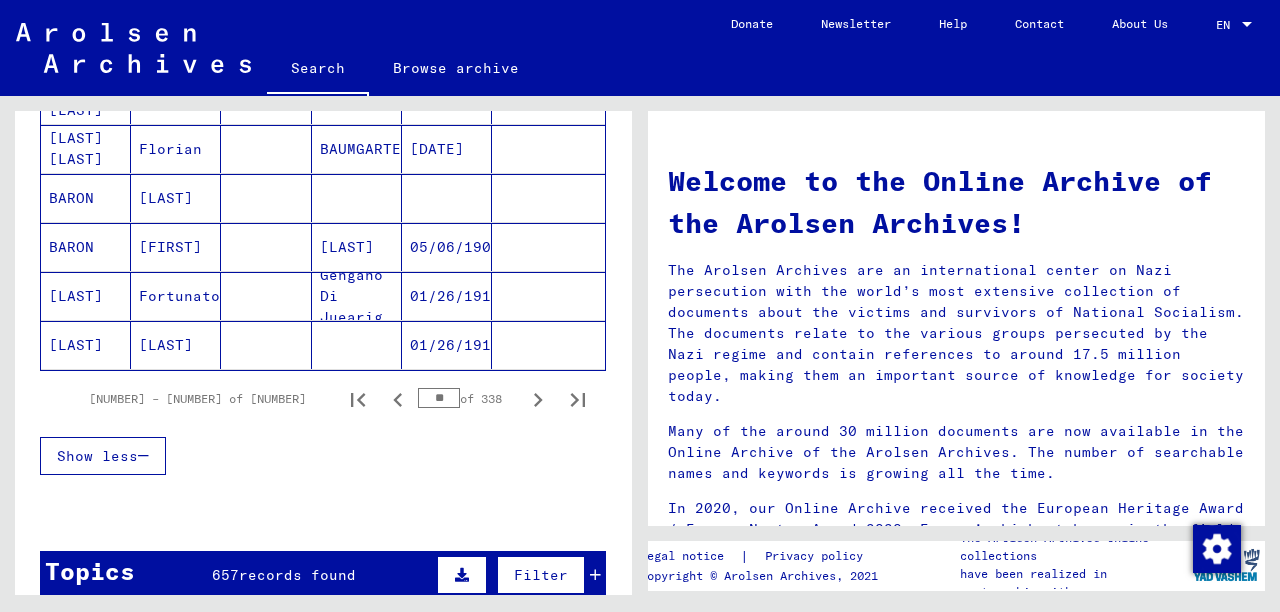 click 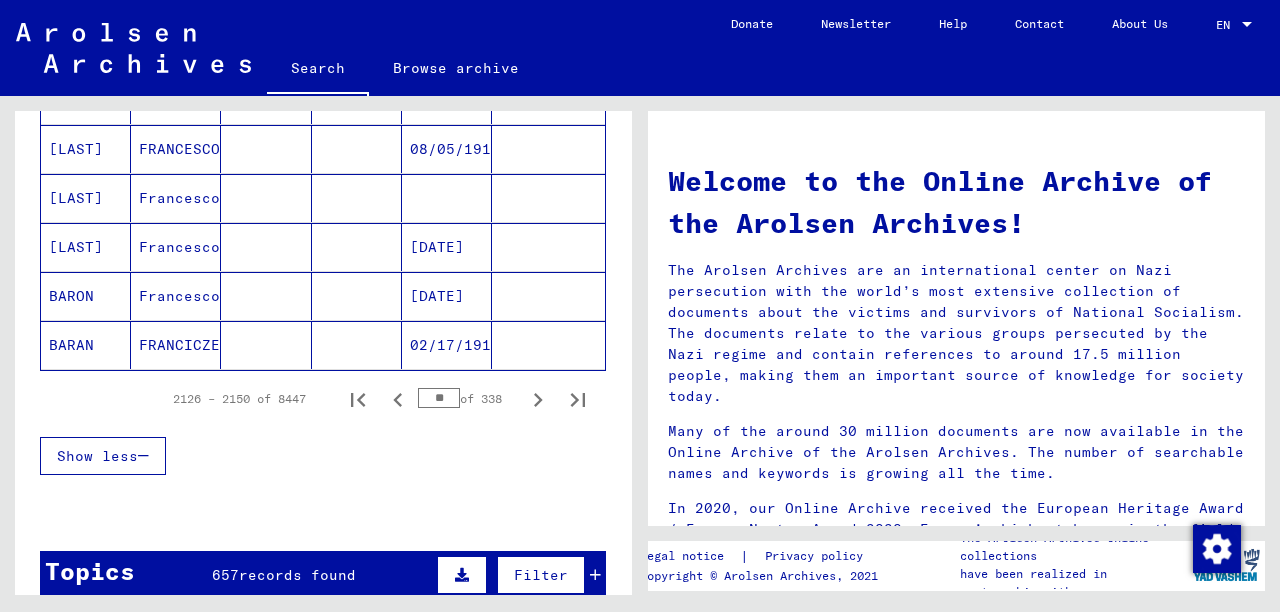 click 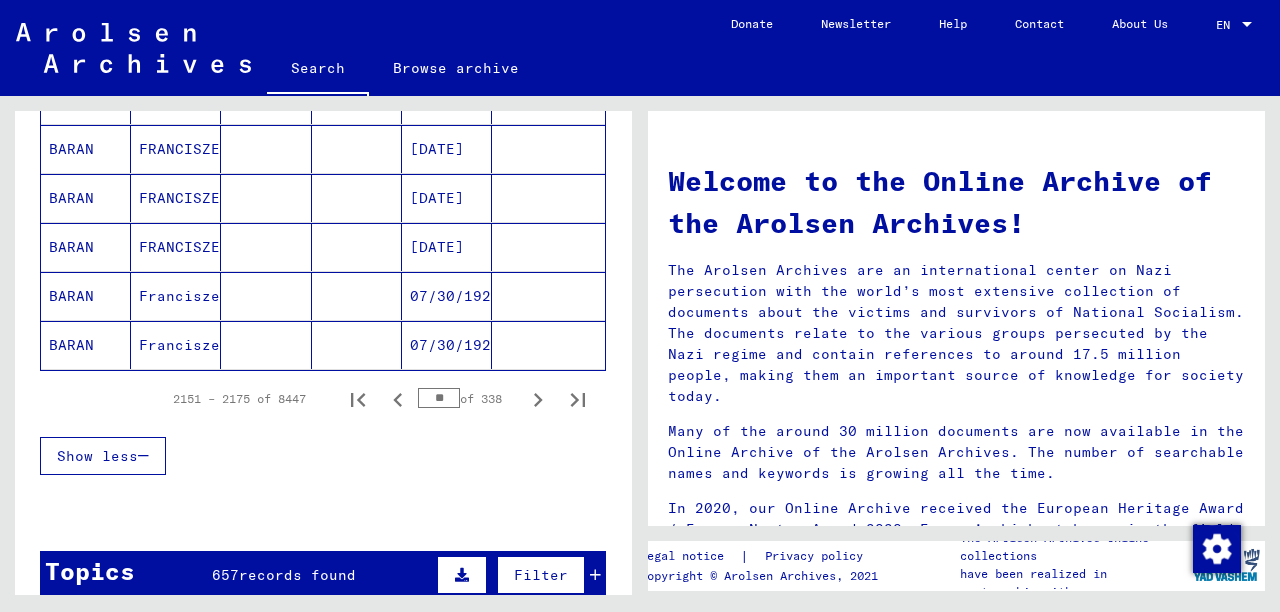 click 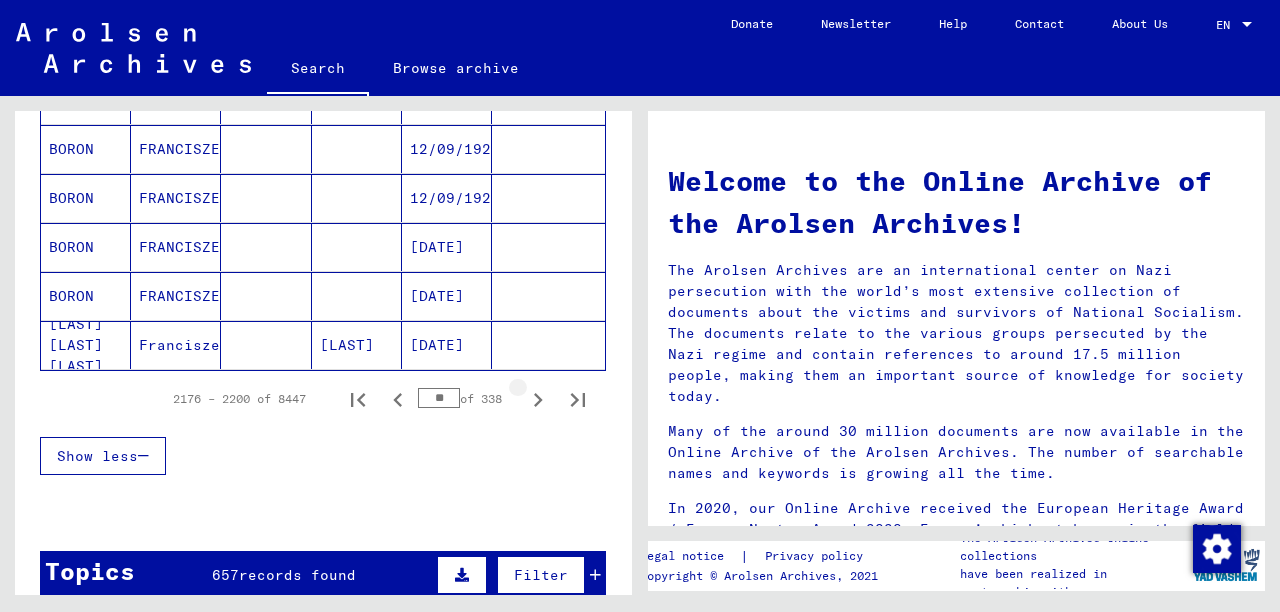 click 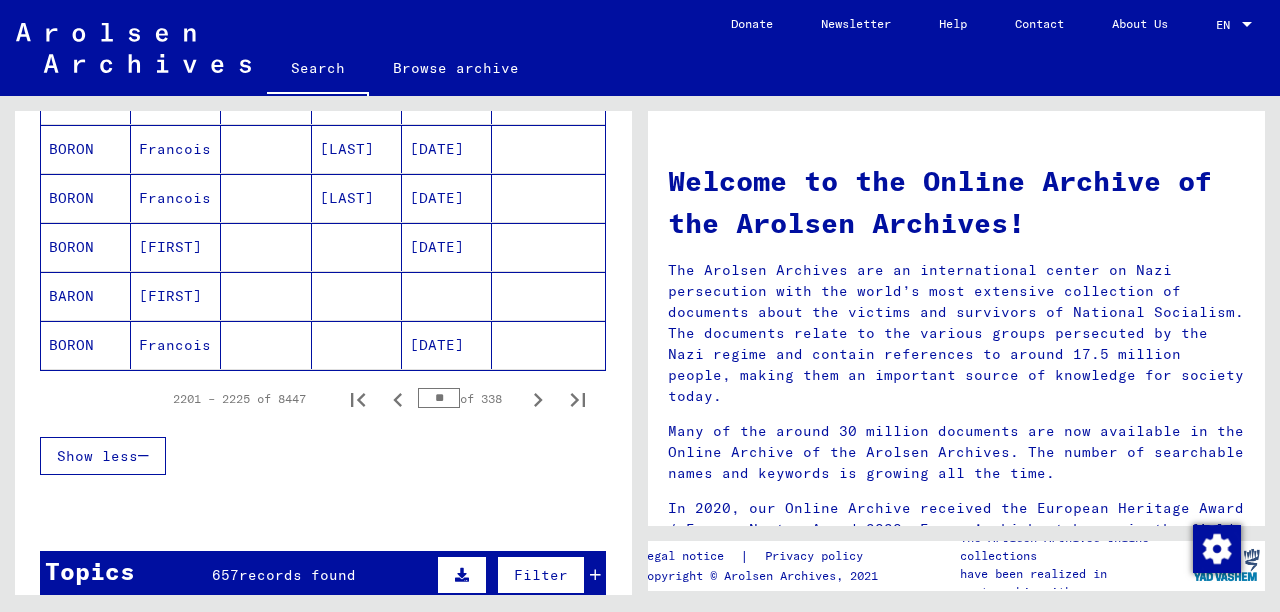 click 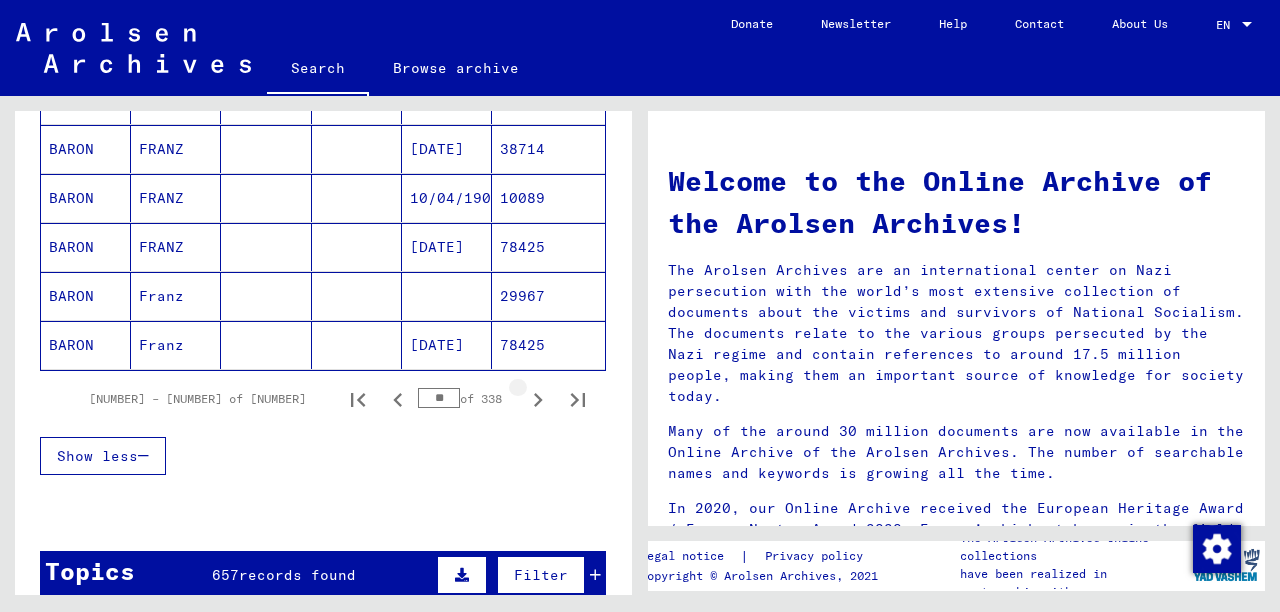 click 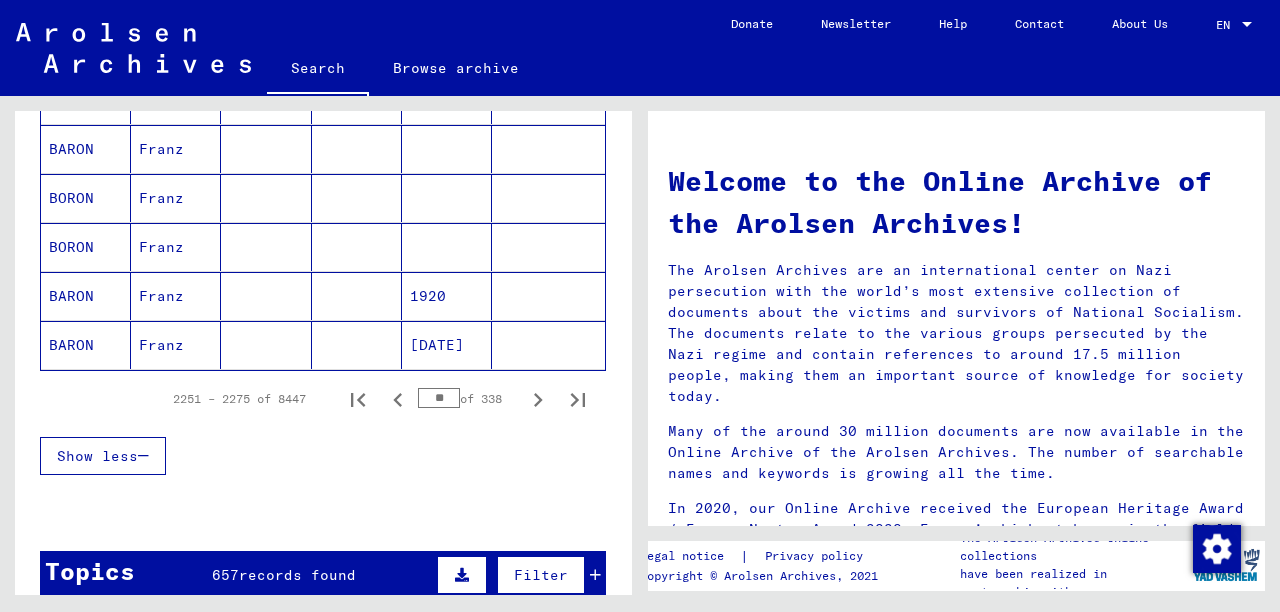click 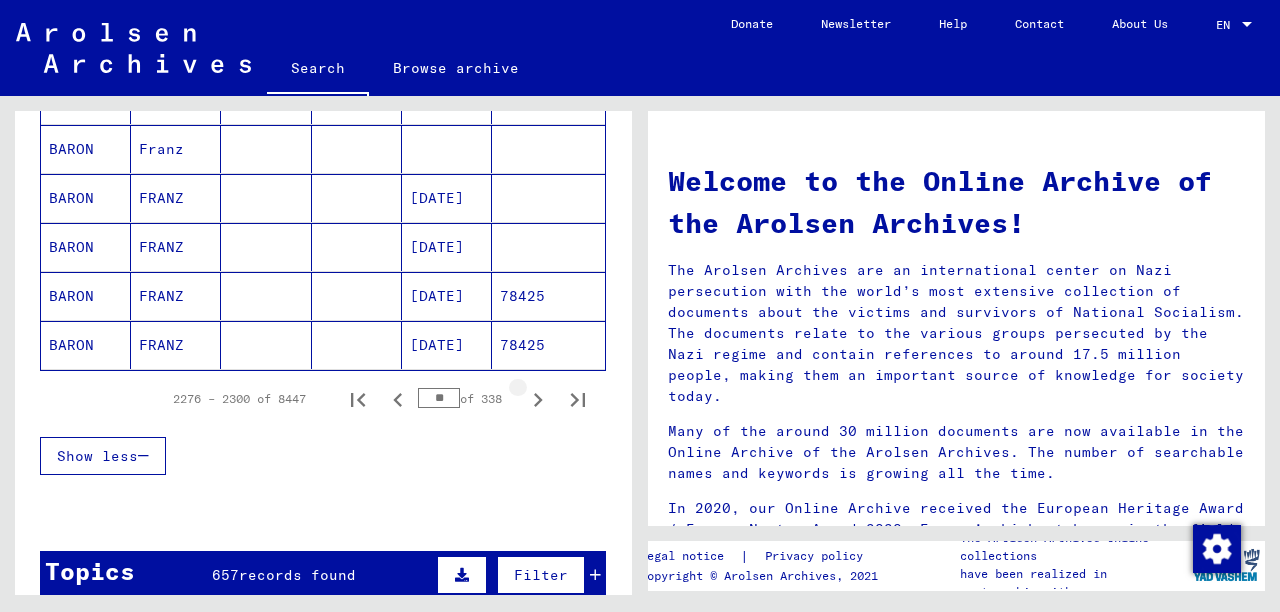 click 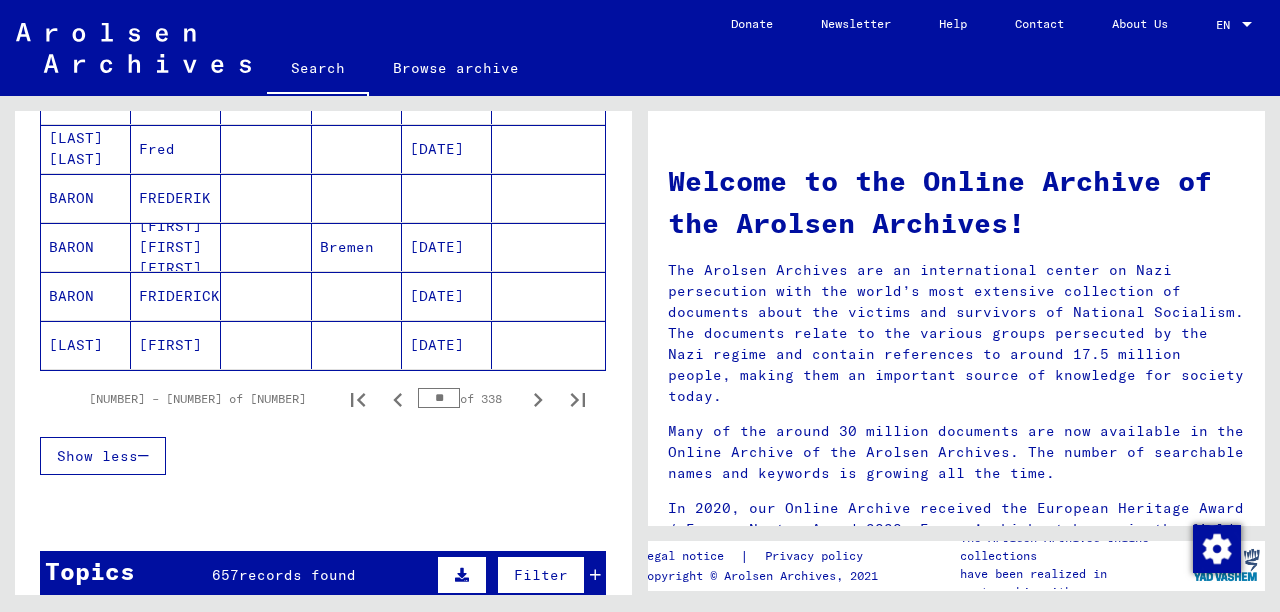 click 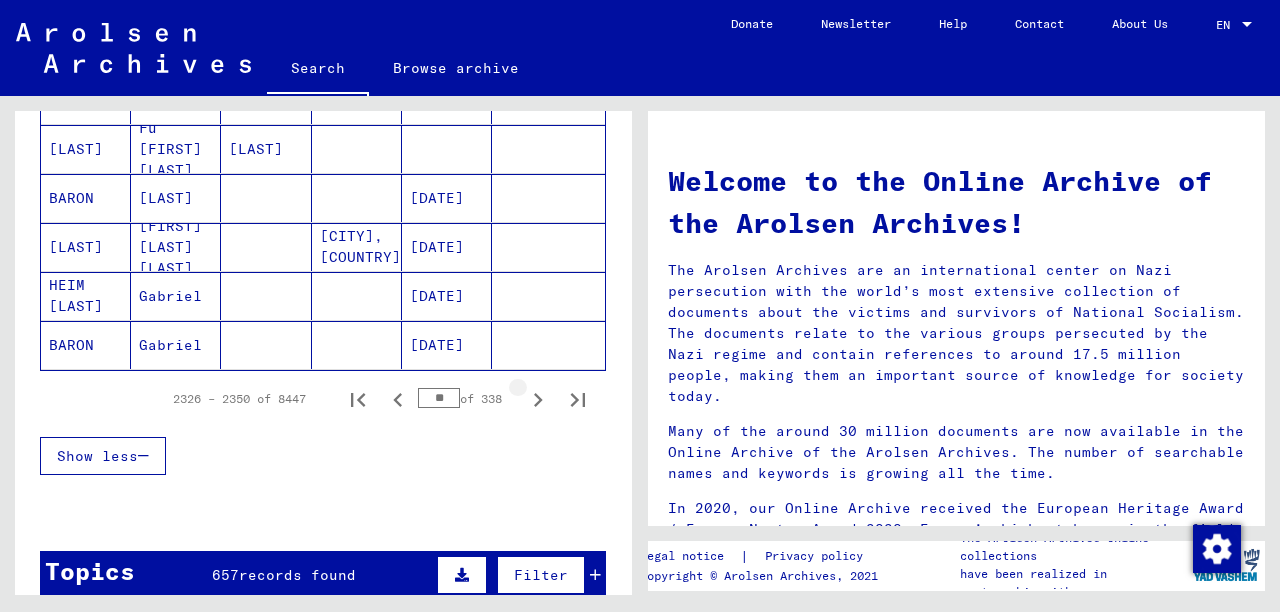 click 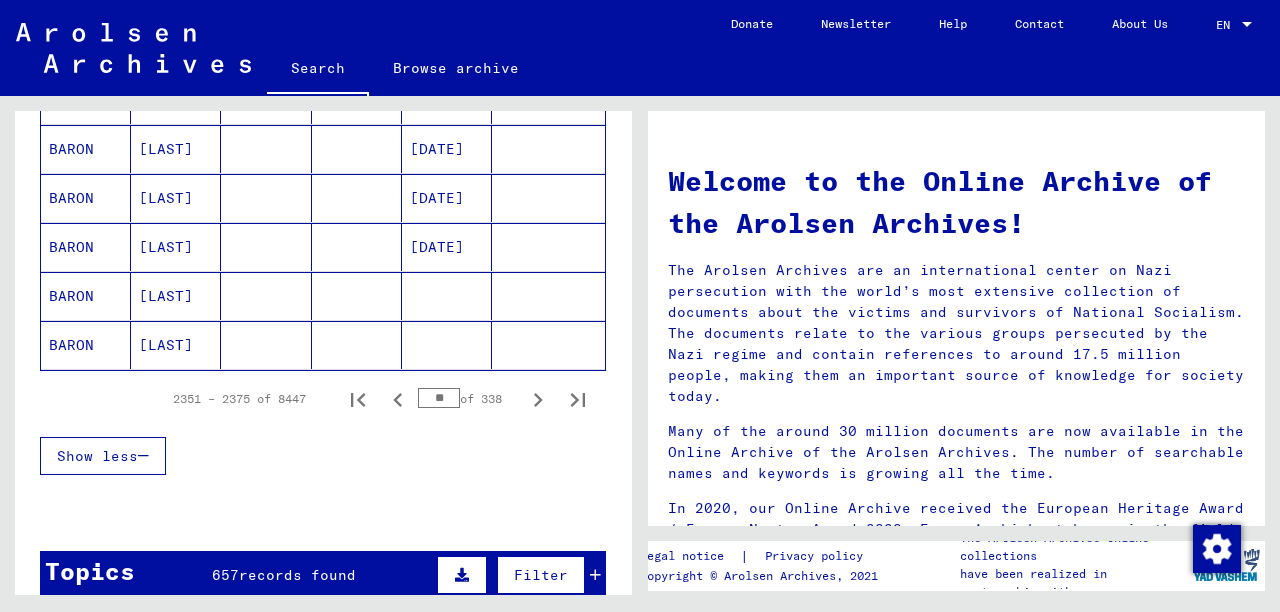 click 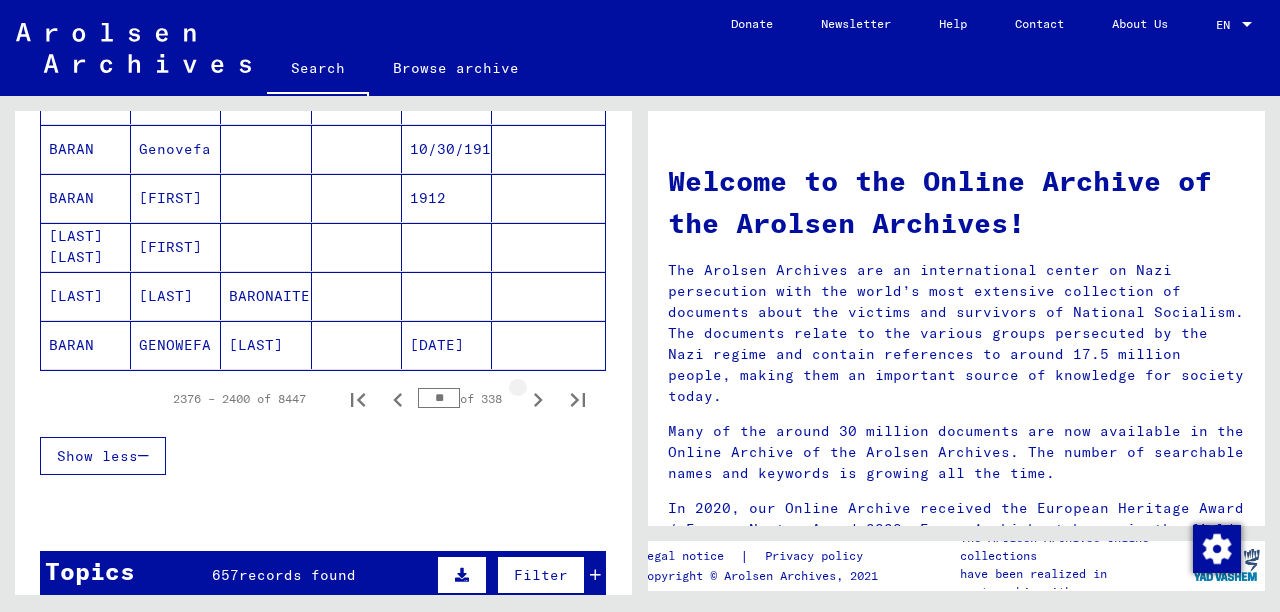 click 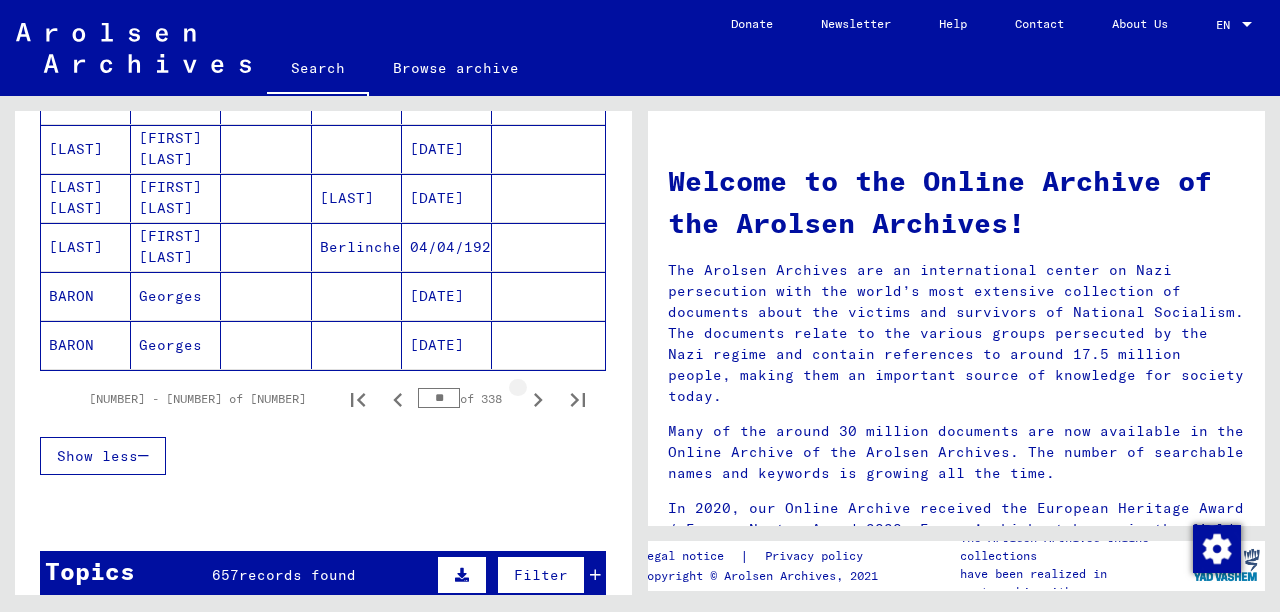 click 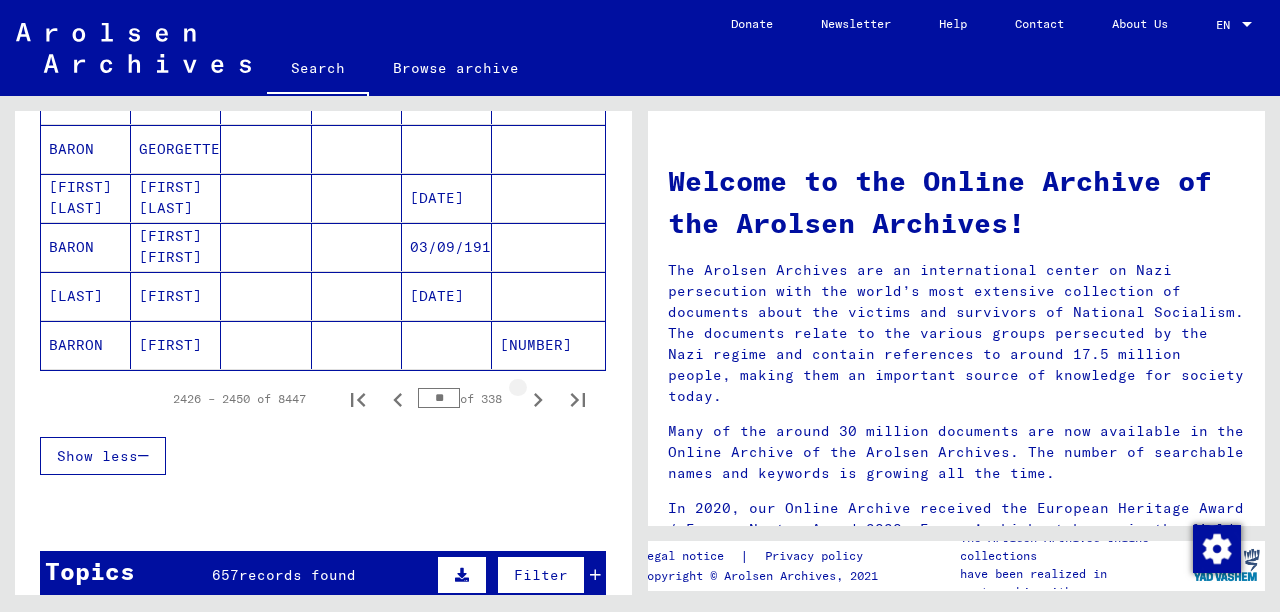click 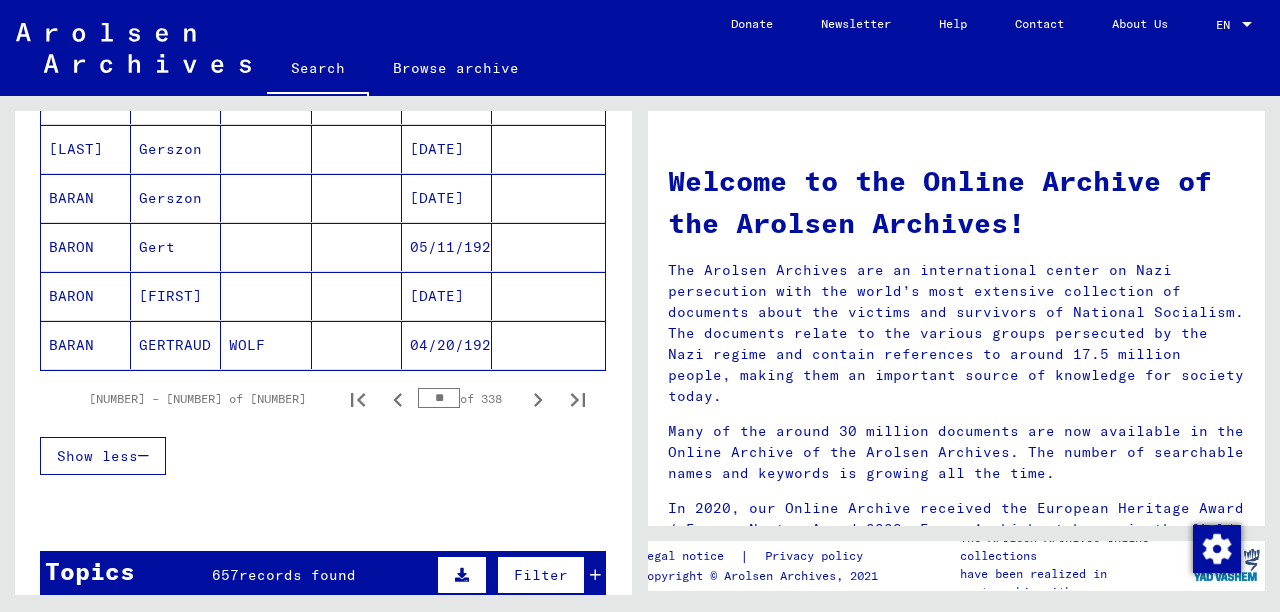 click 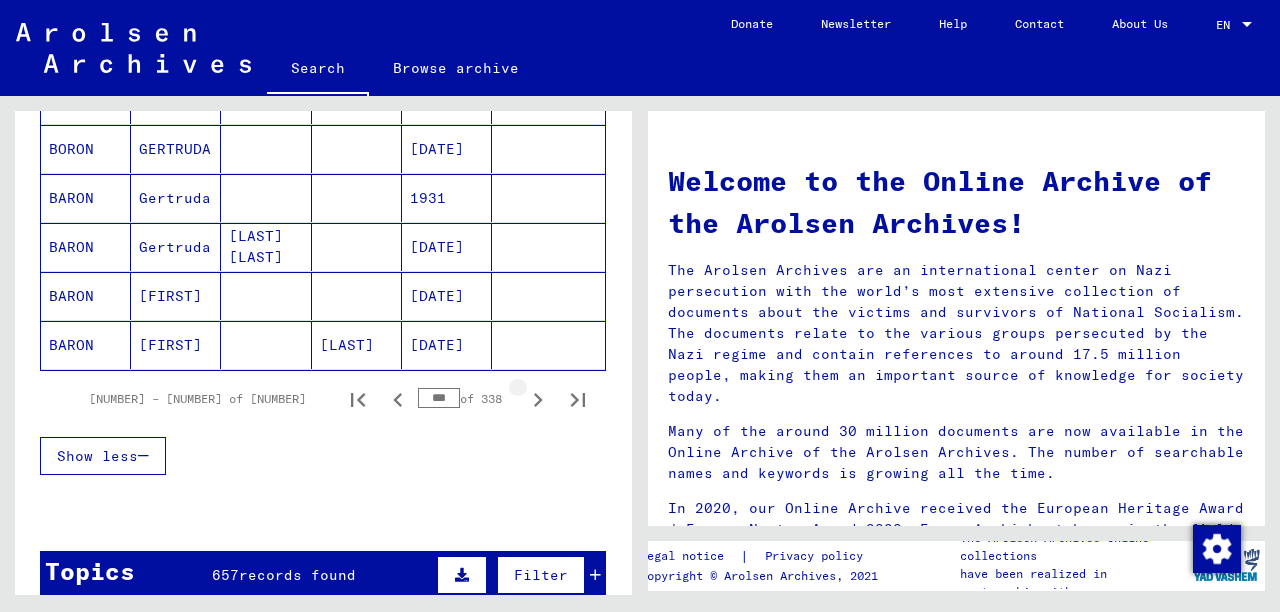 click 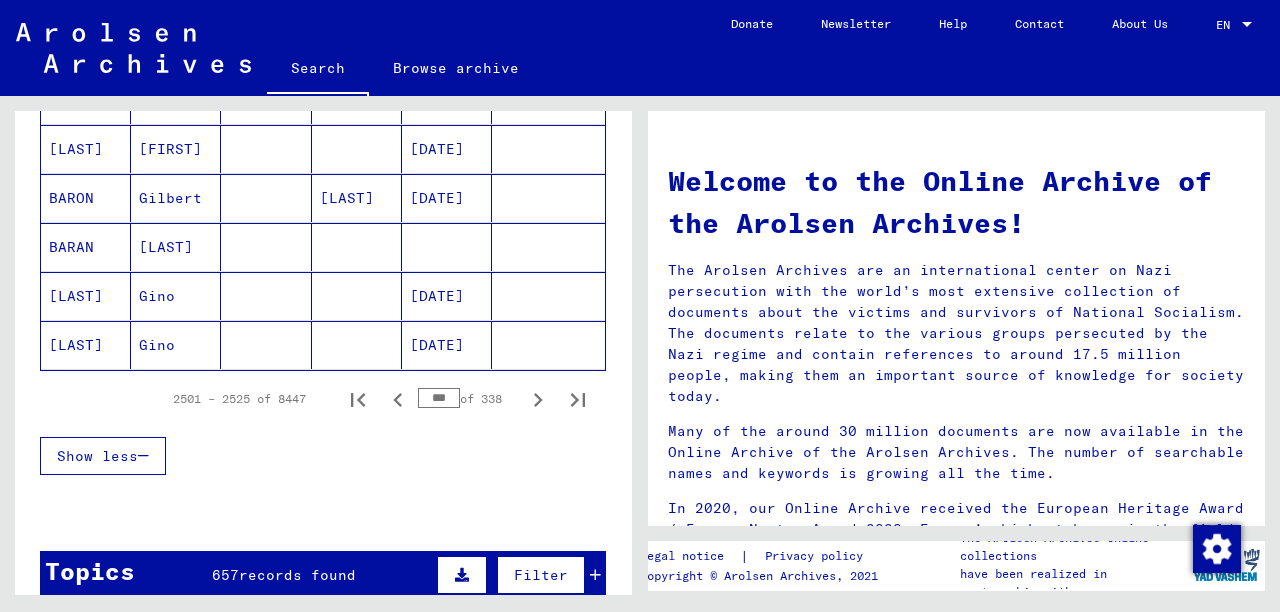 click 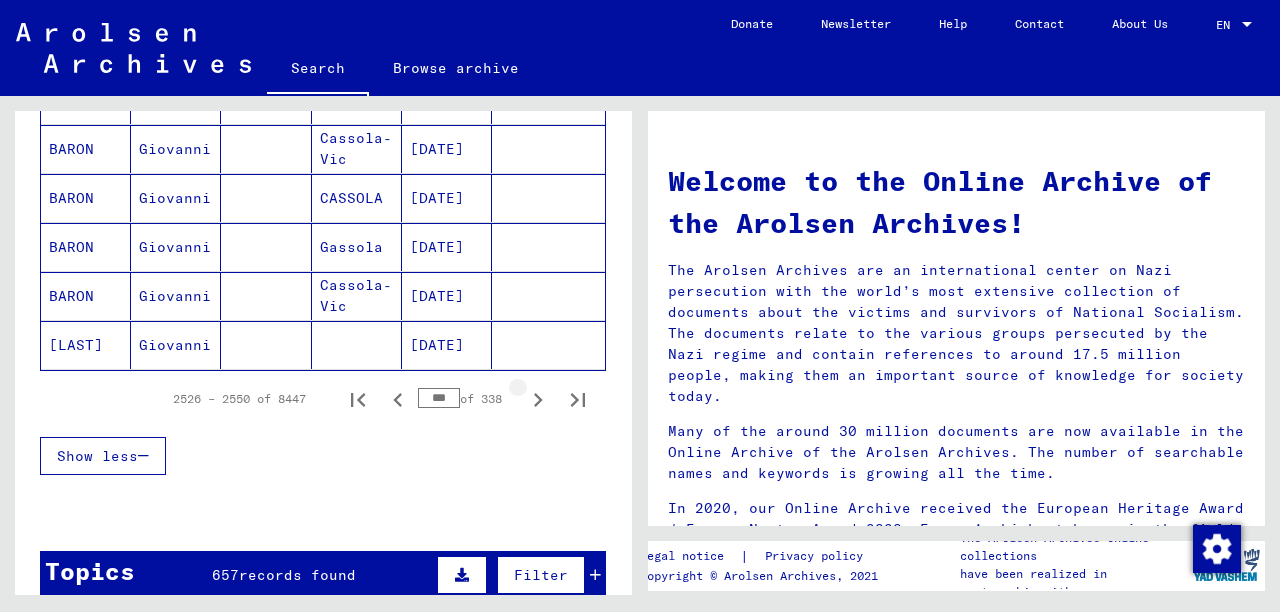 click 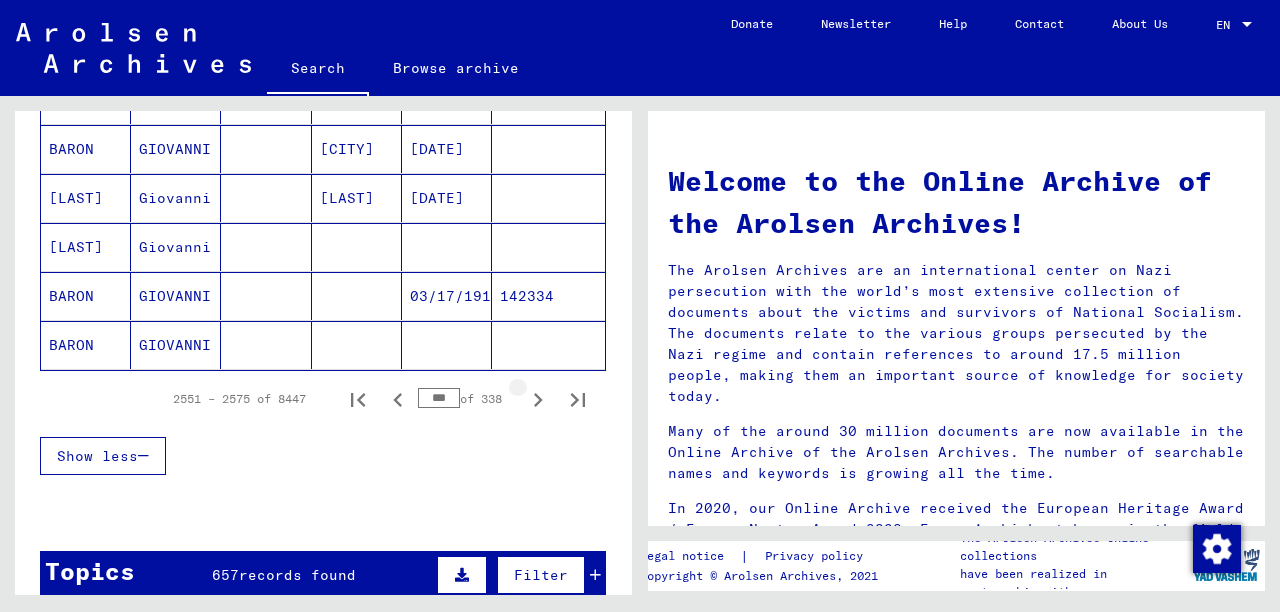 click 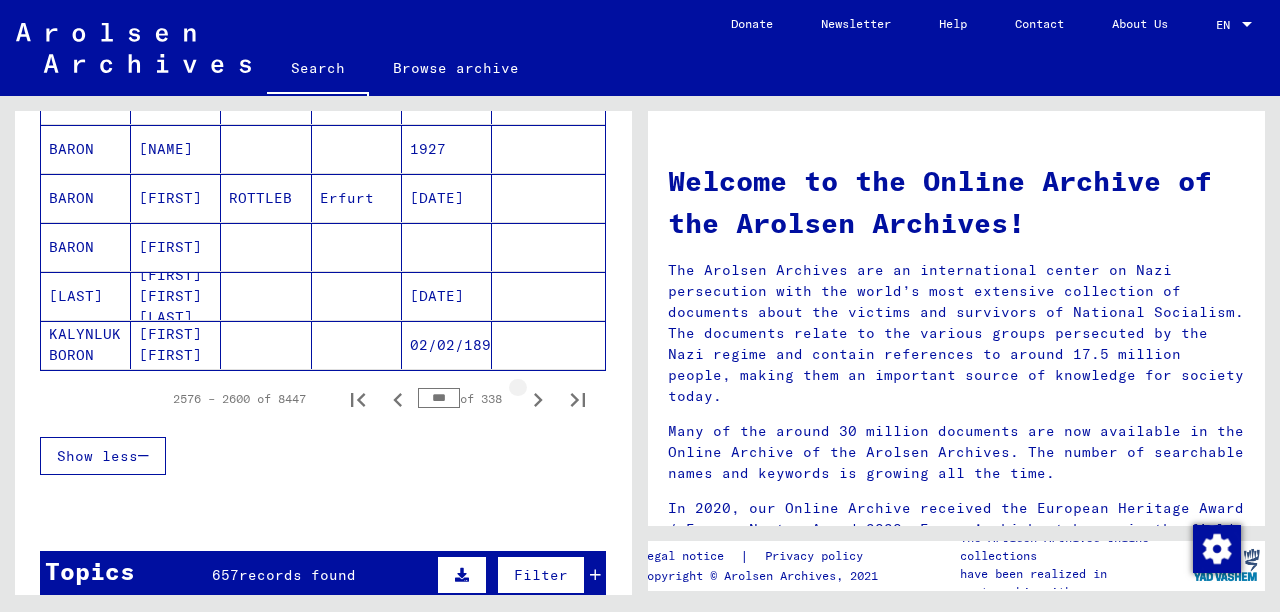 click 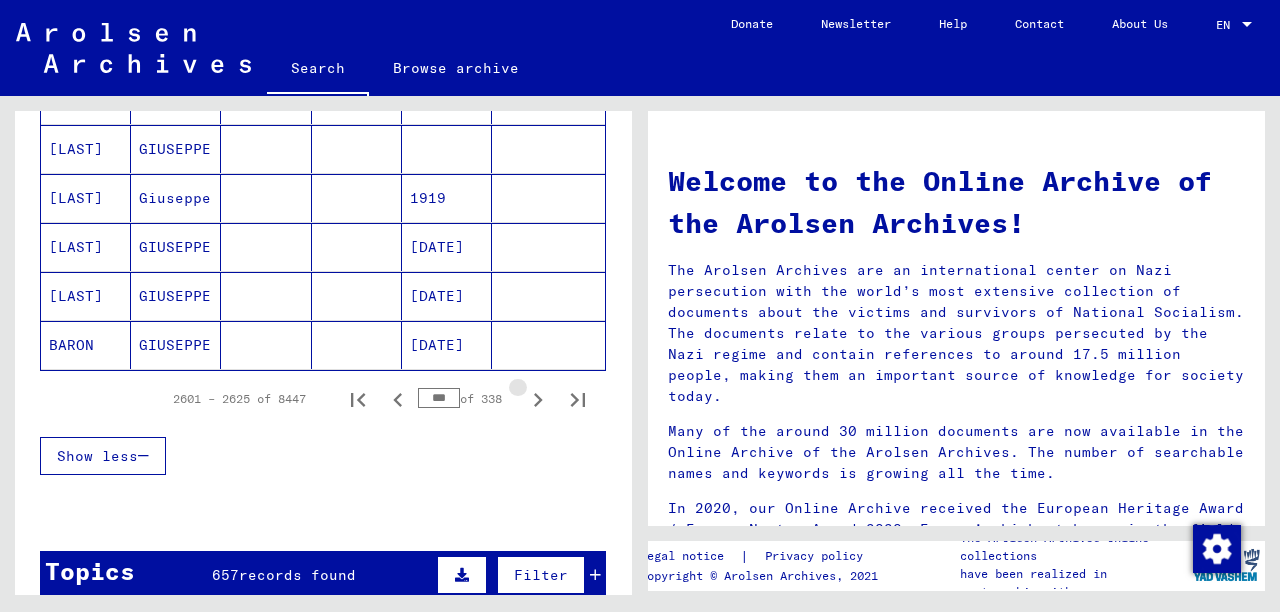 click 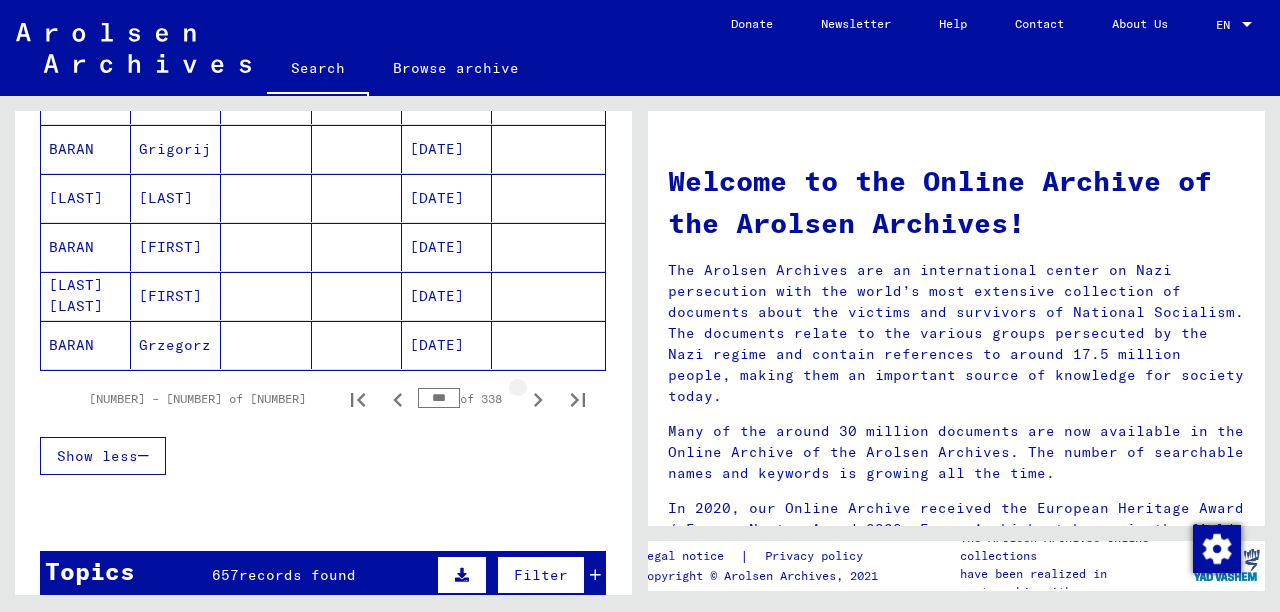 click 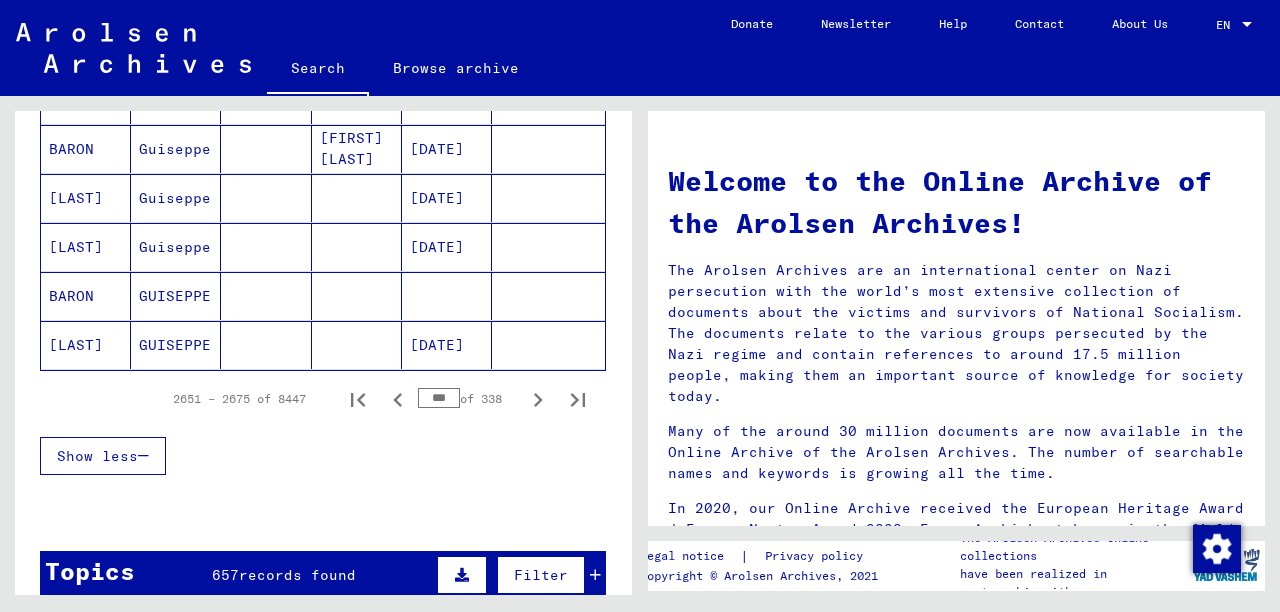 click 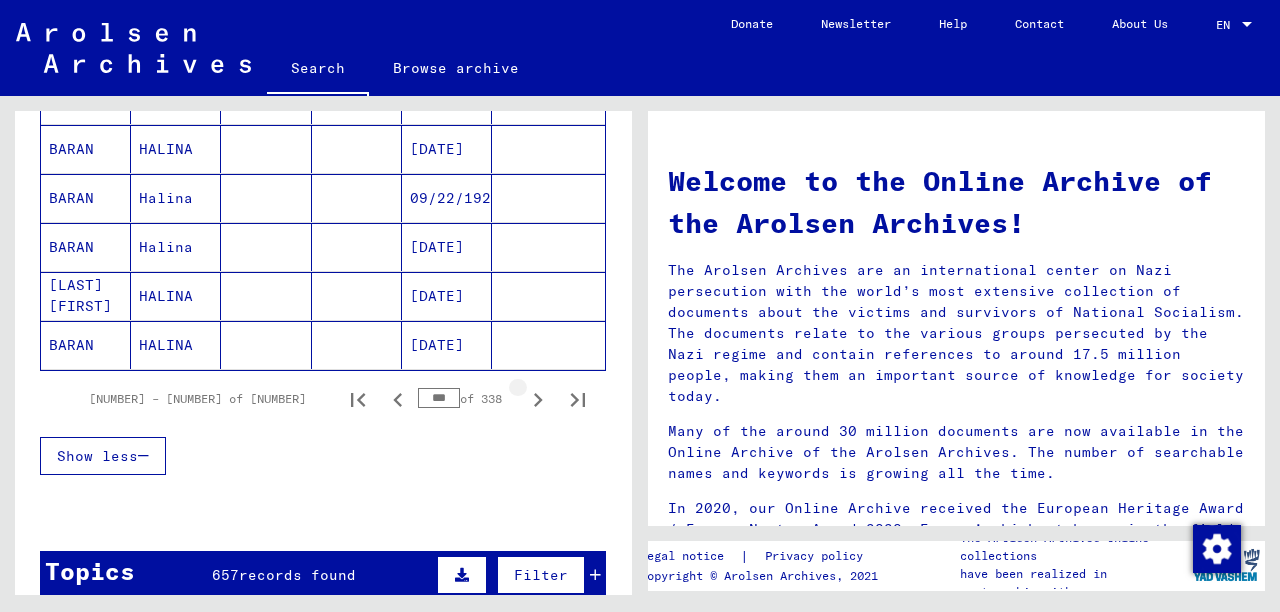click 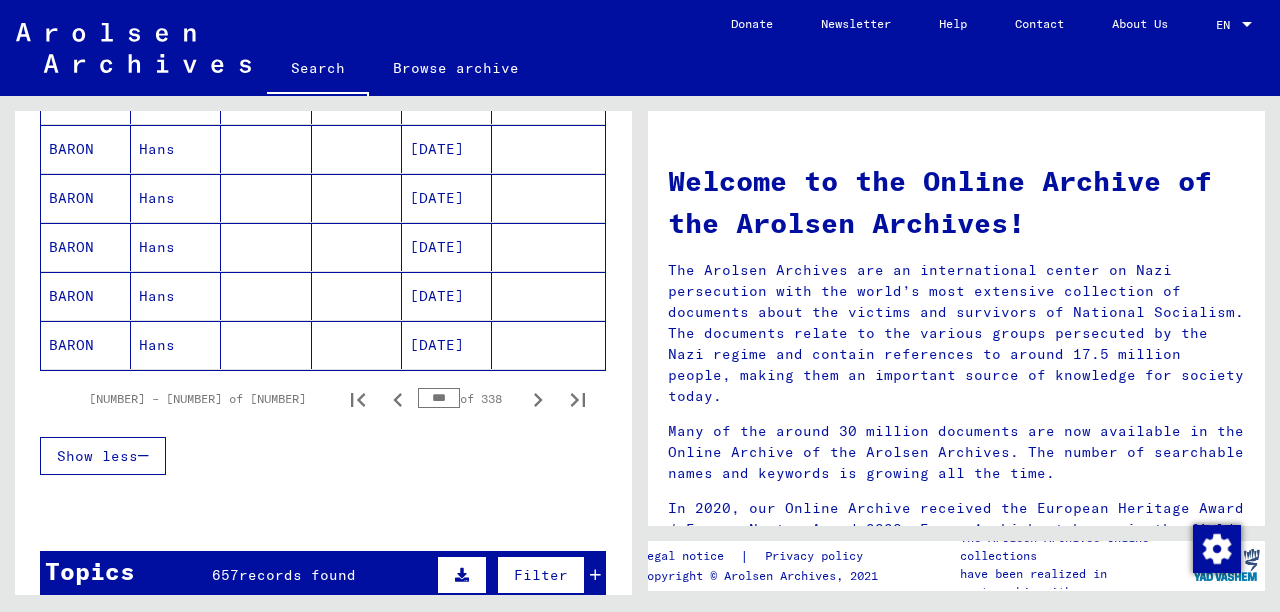 click 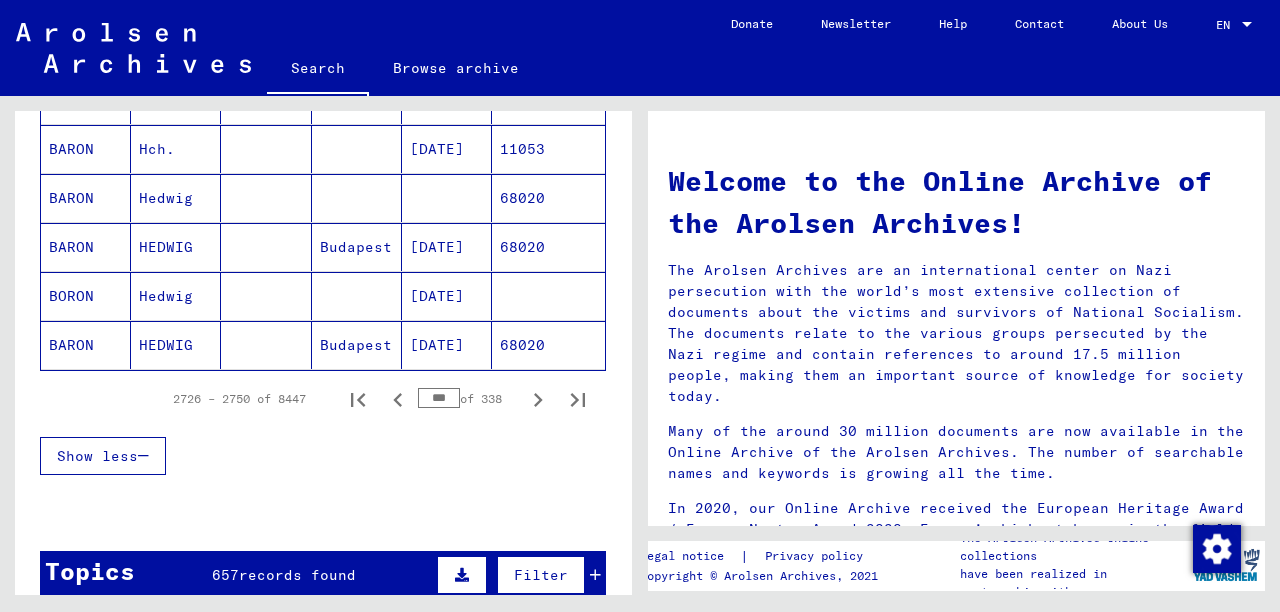 click 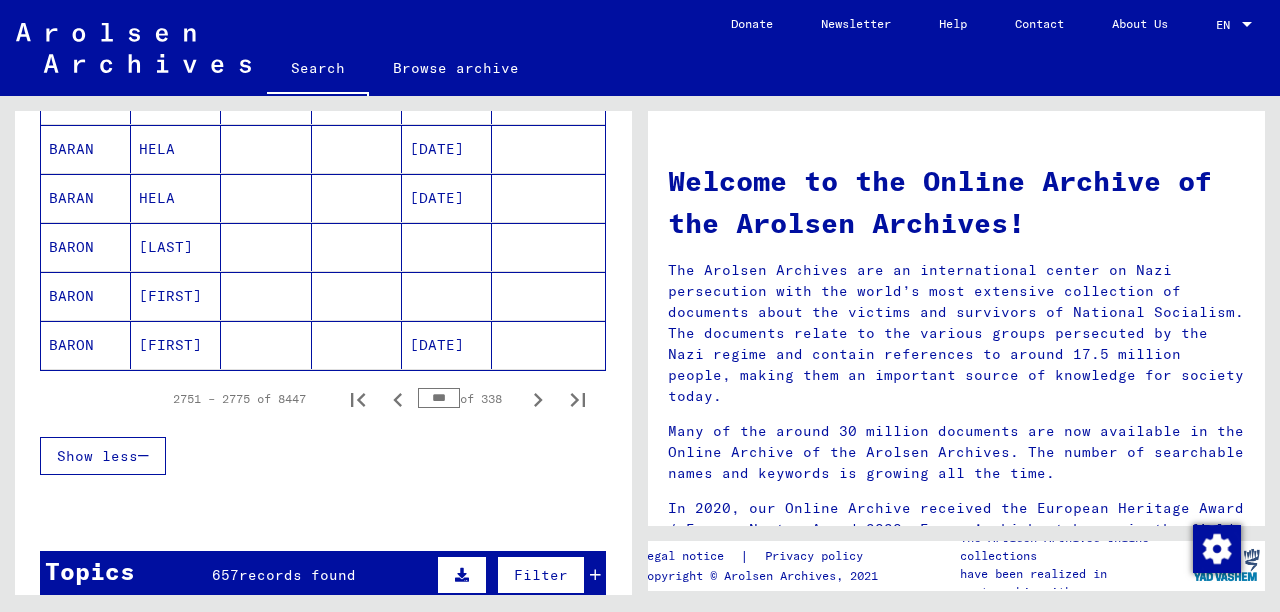 click 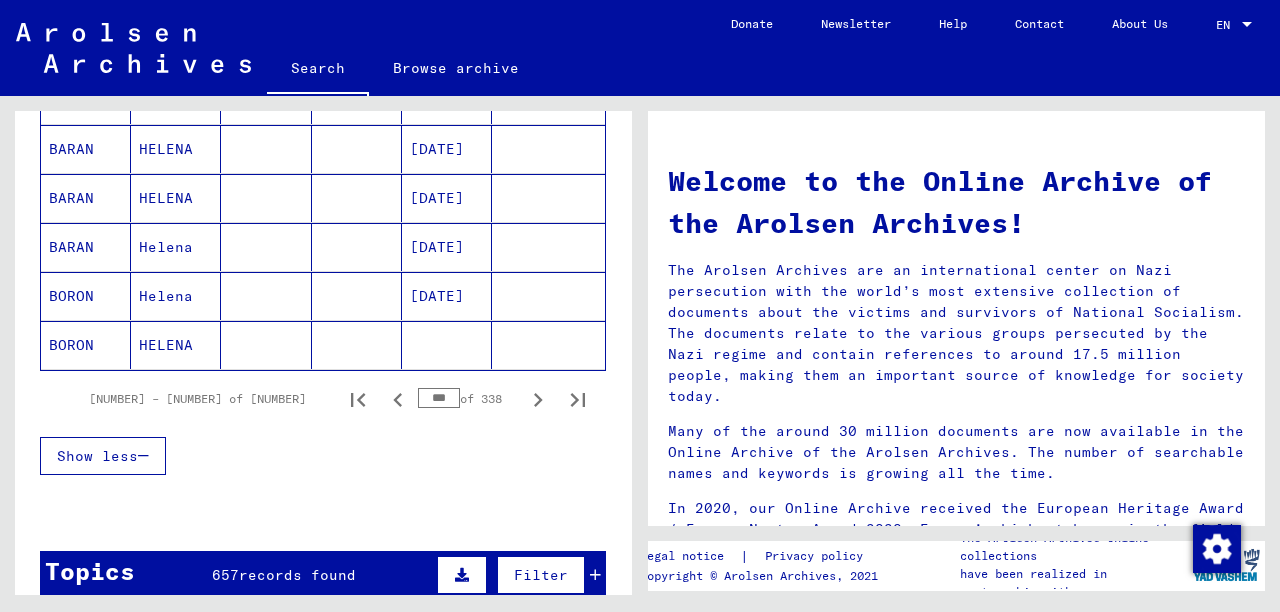 click 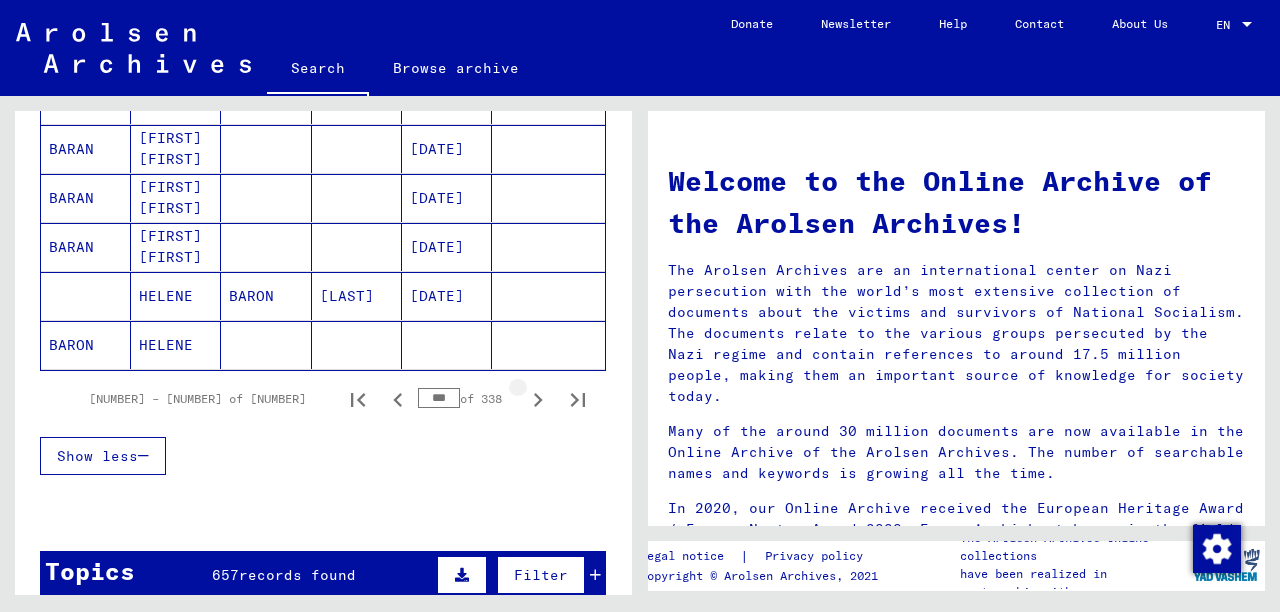 click 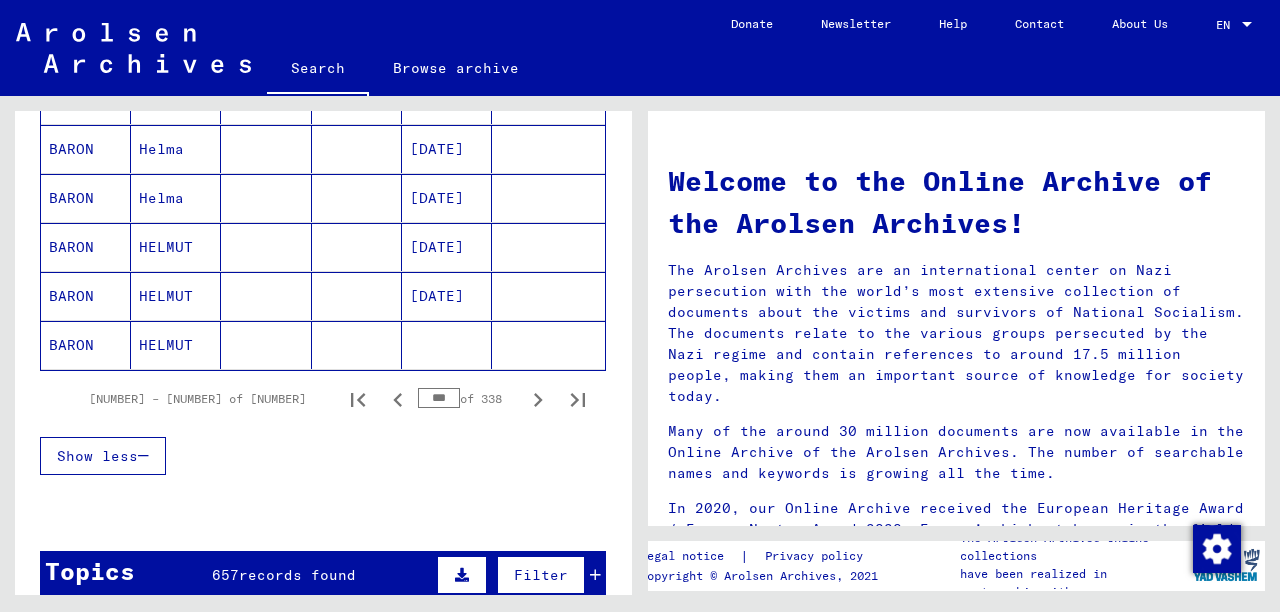 click 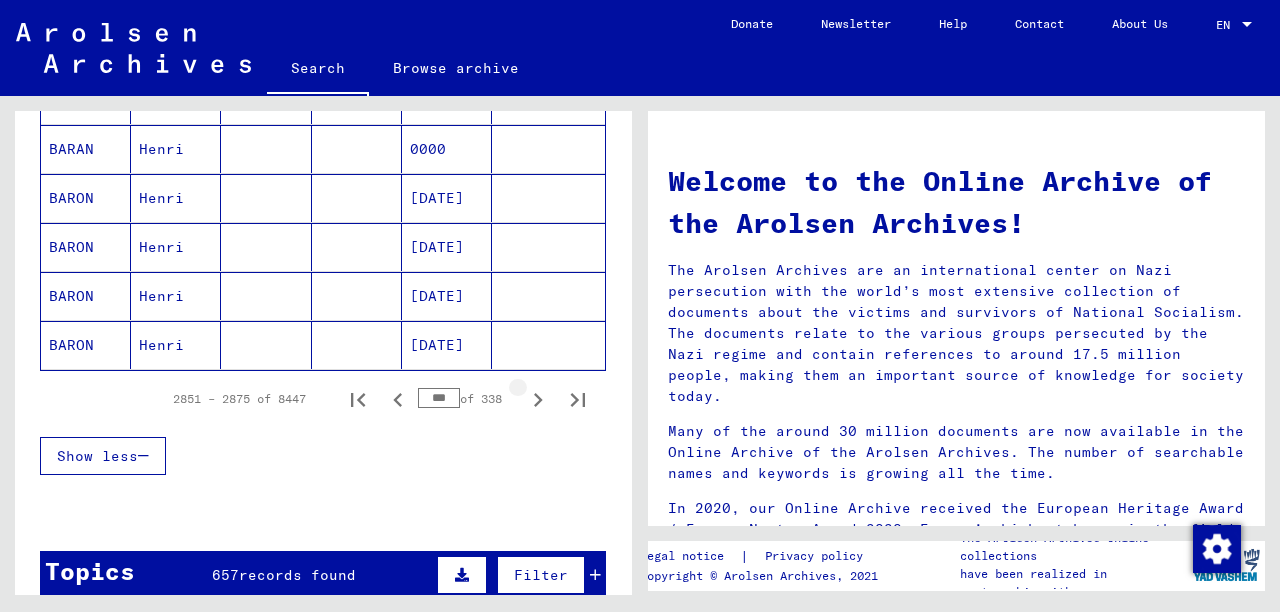 click 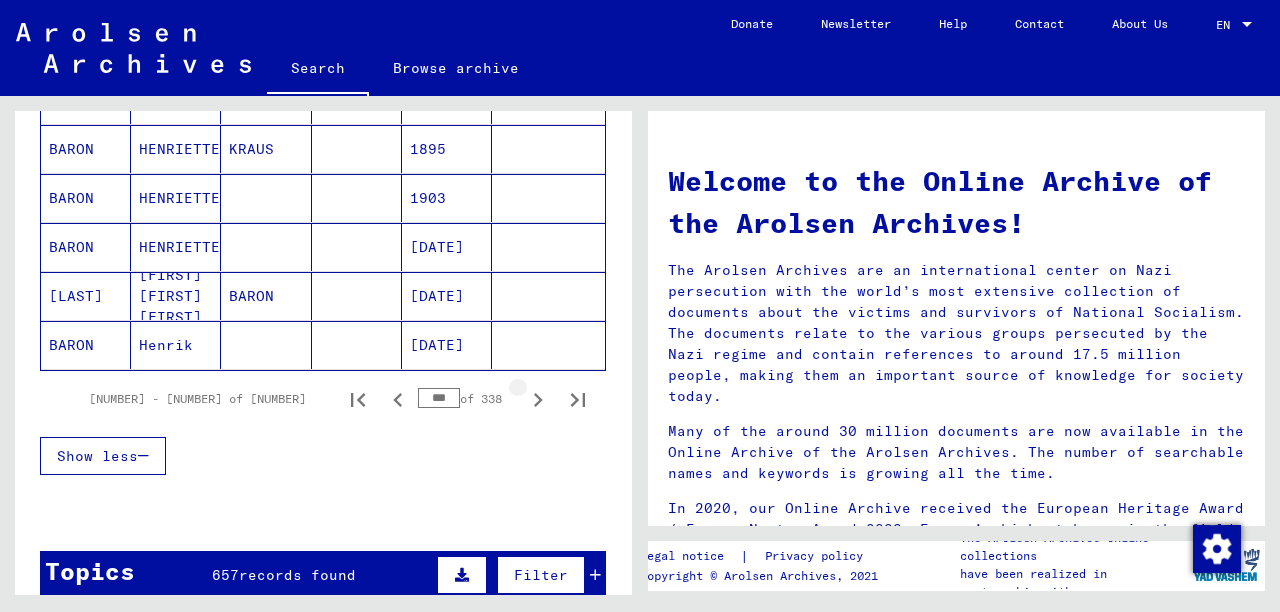 click 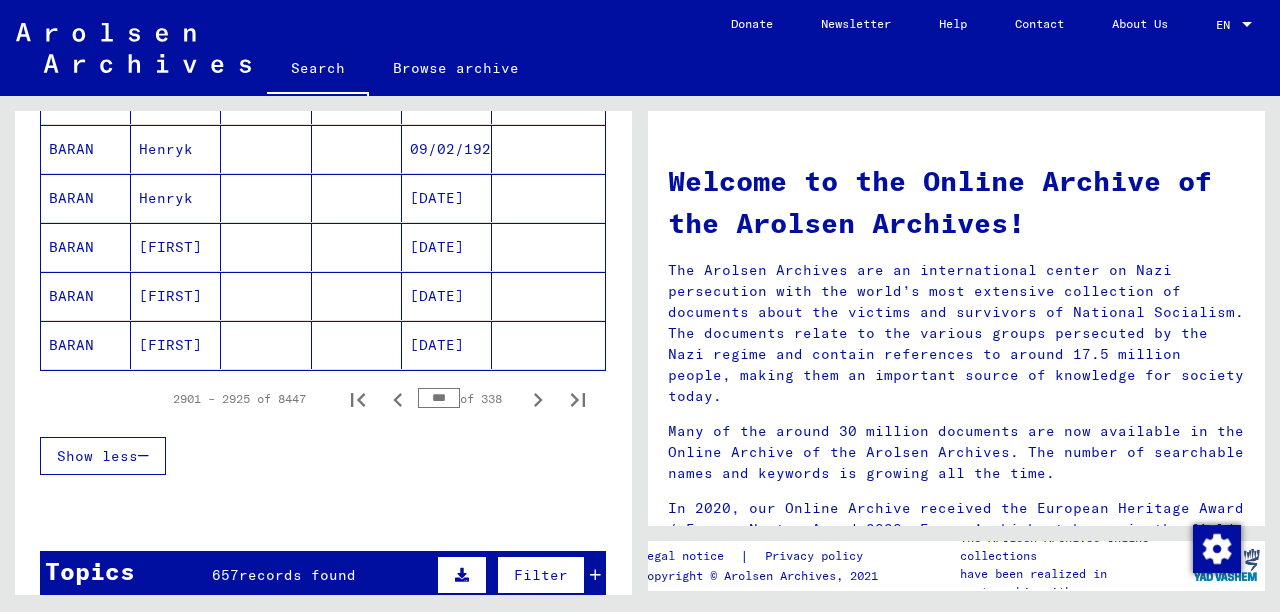 click 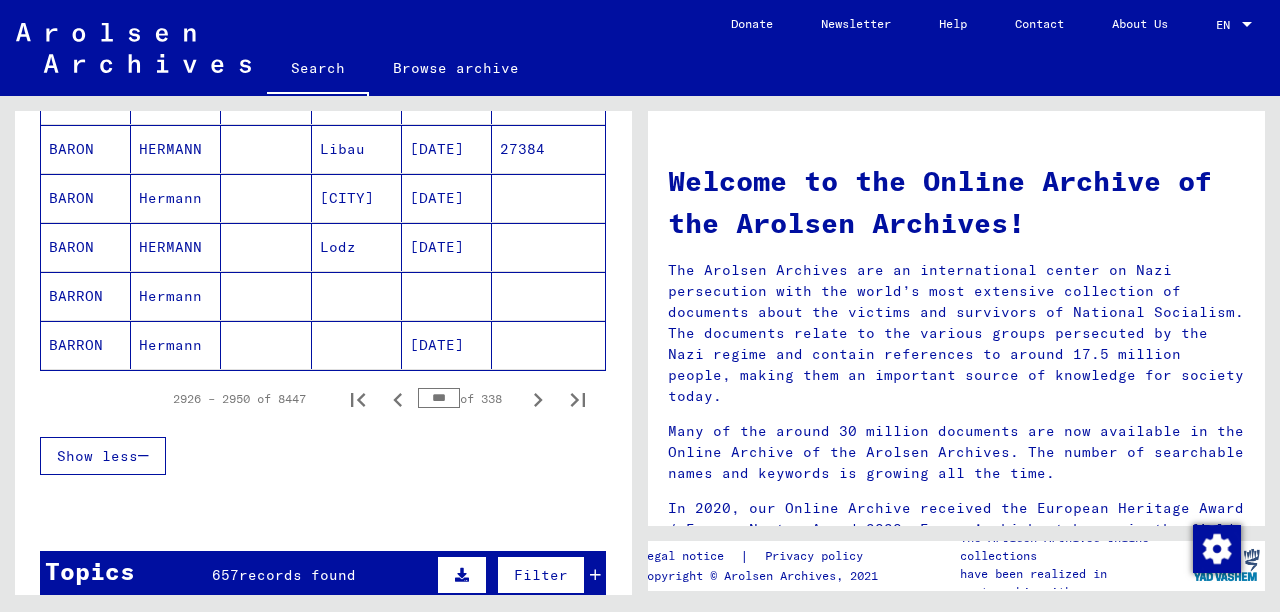 click 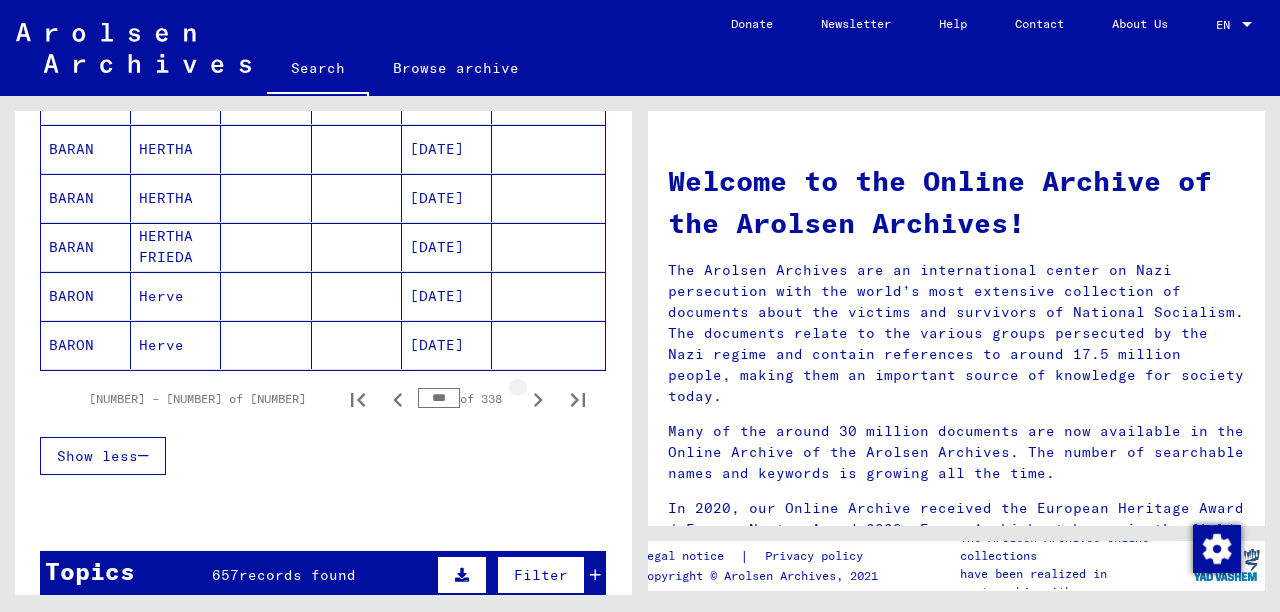 click 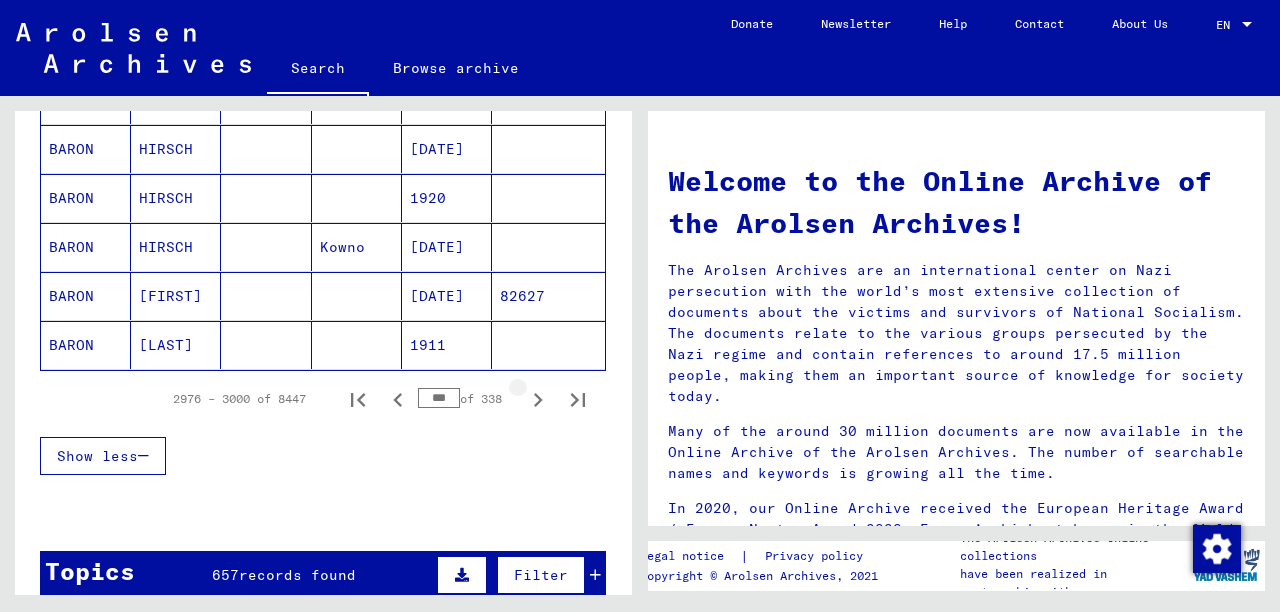 click 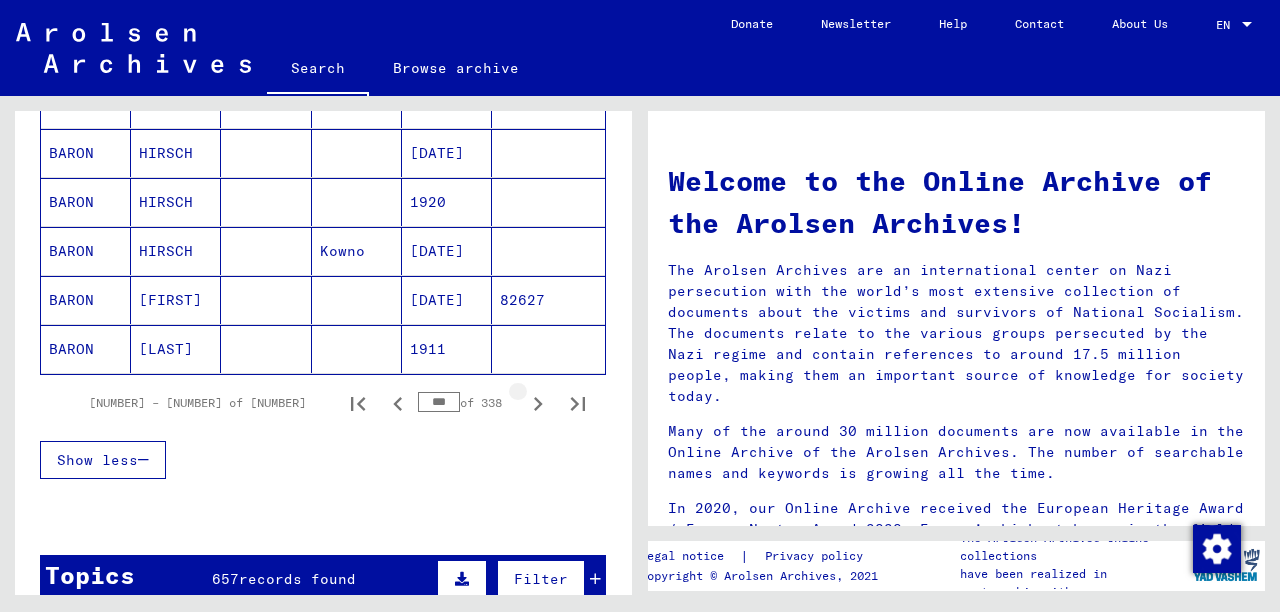 scroll, scrollTop: 1264, scrollLeft: 0, axis: vertical 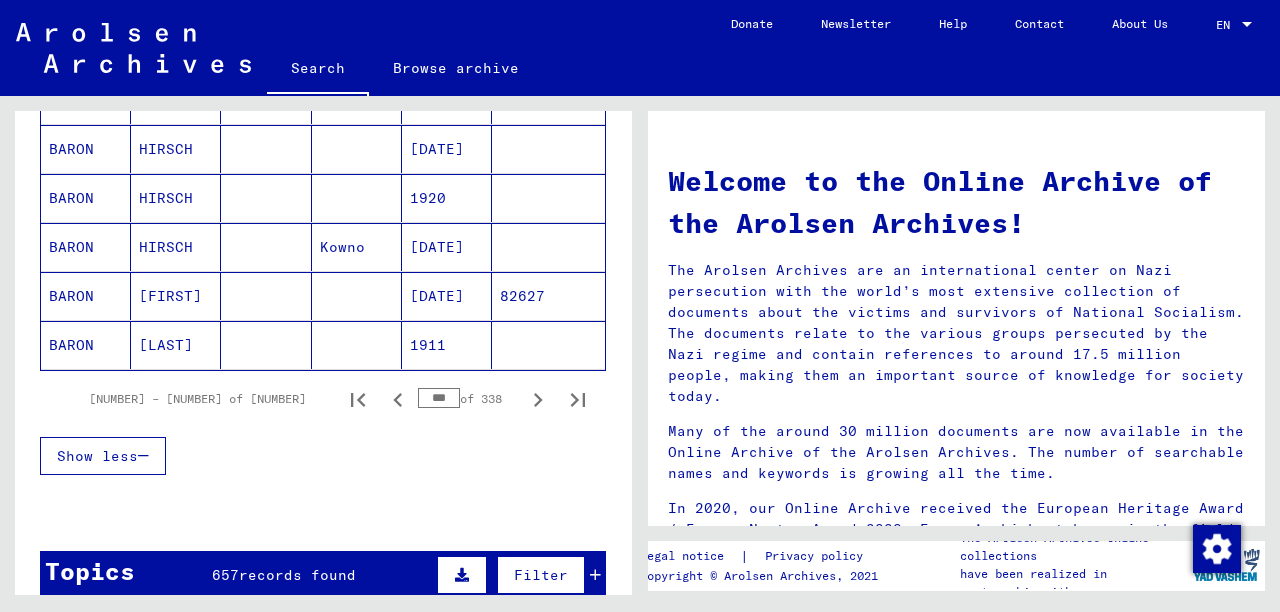 click 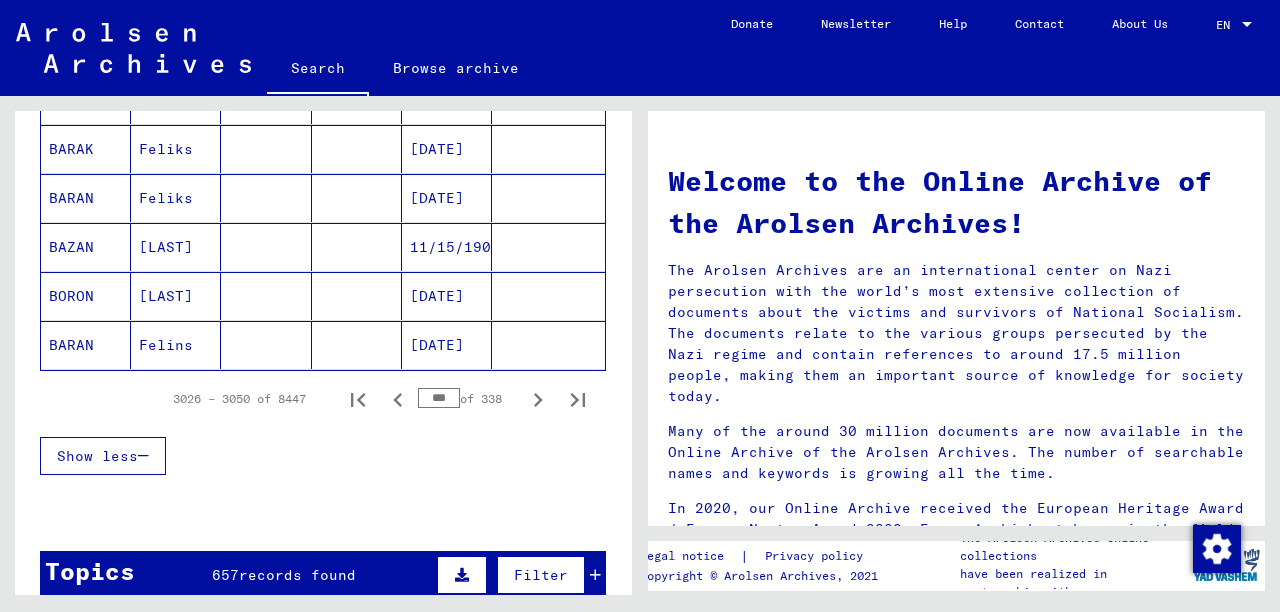 click 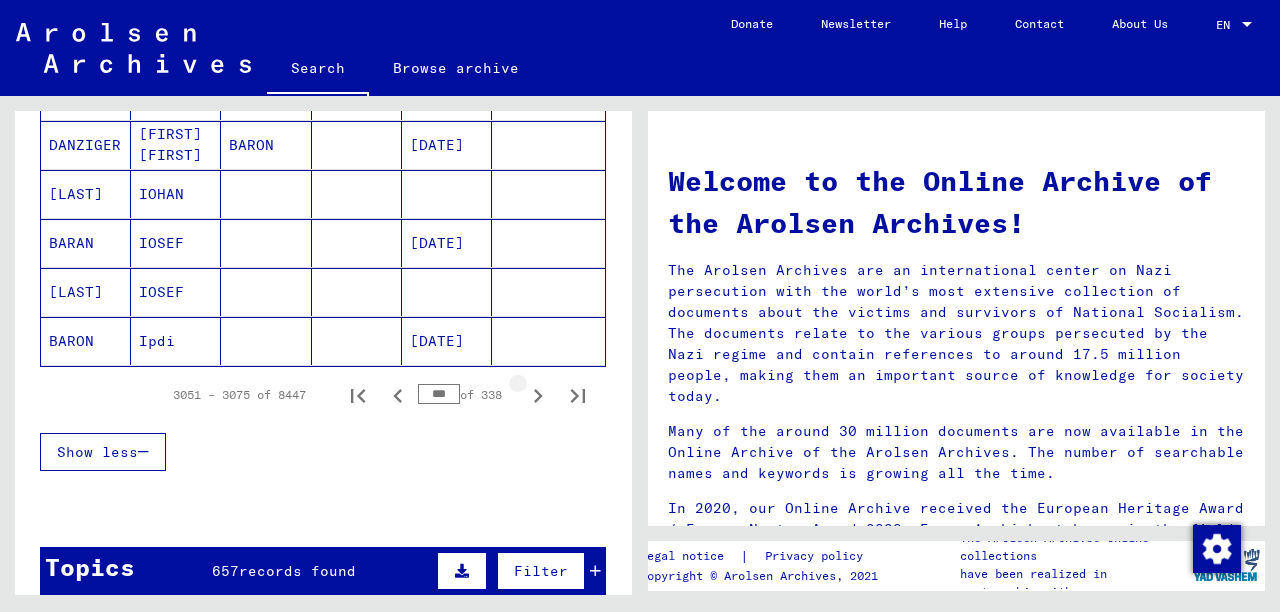 click 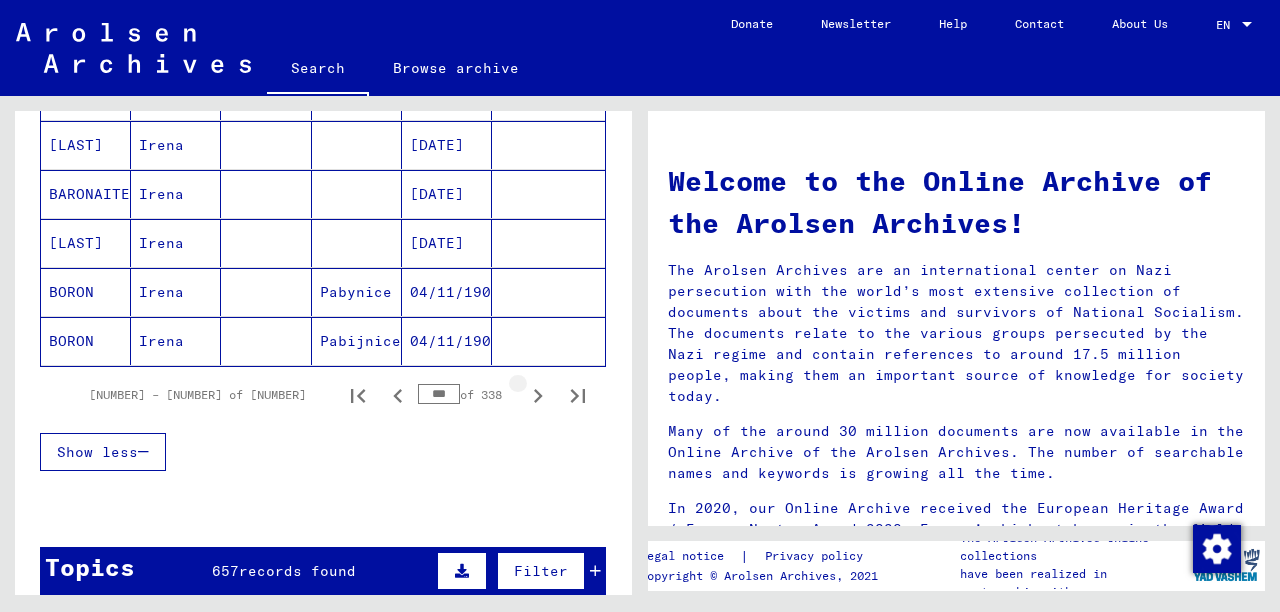 scroll, scrollTop: 1260, scrollLeft: 0, axis: vertical 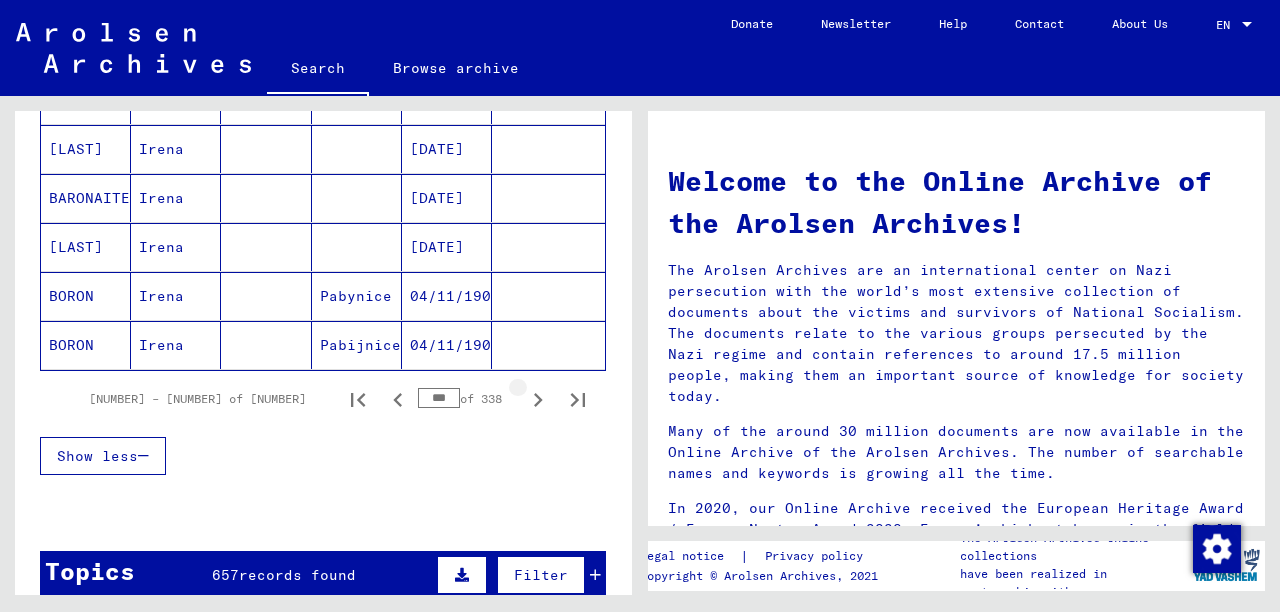 click 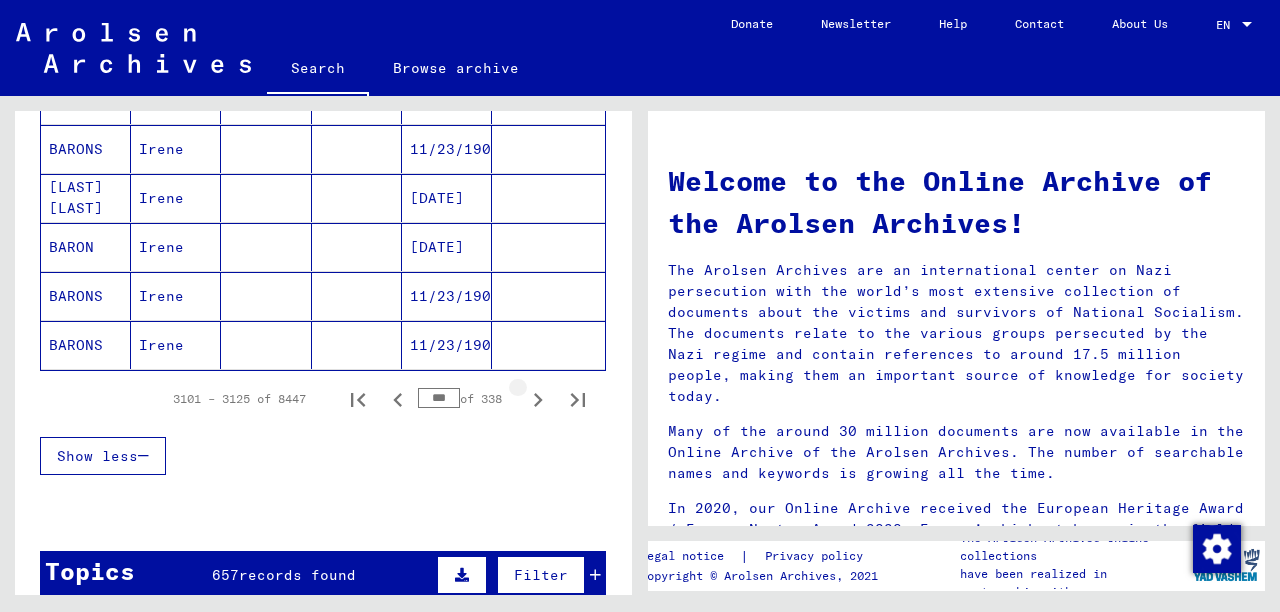 click 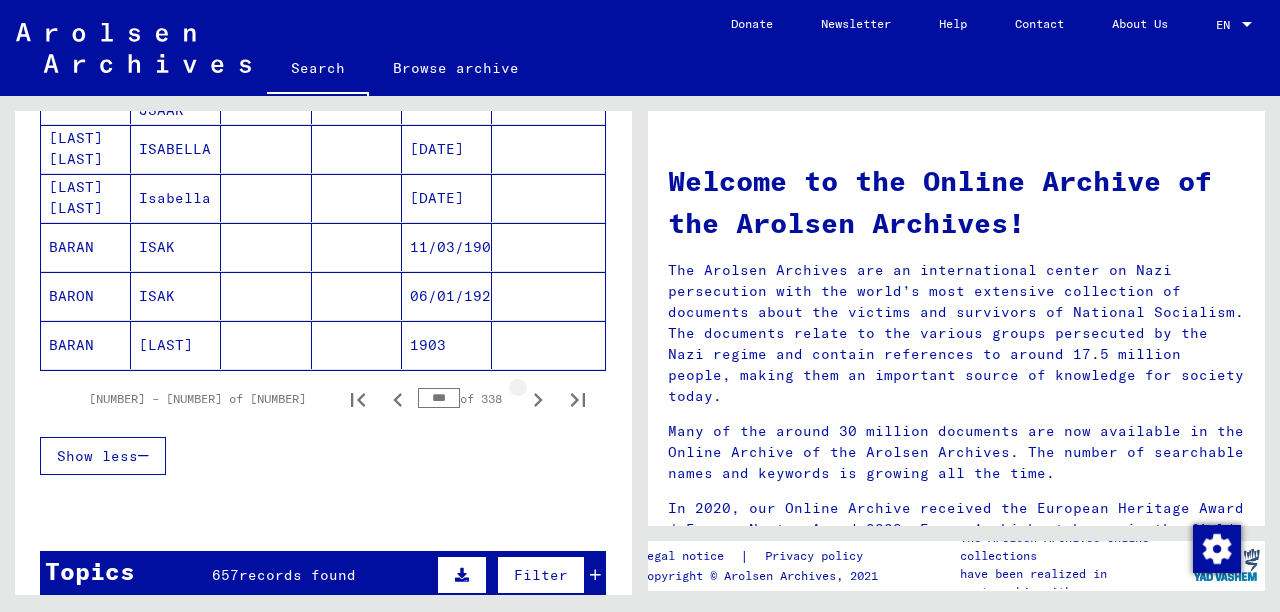 click 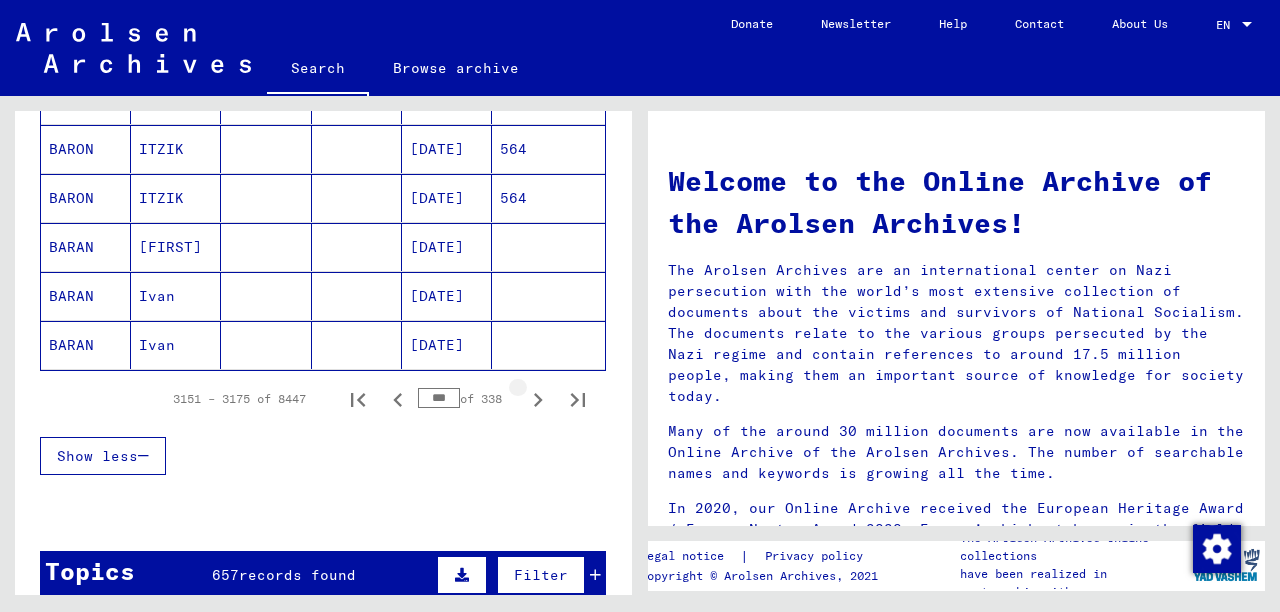 click 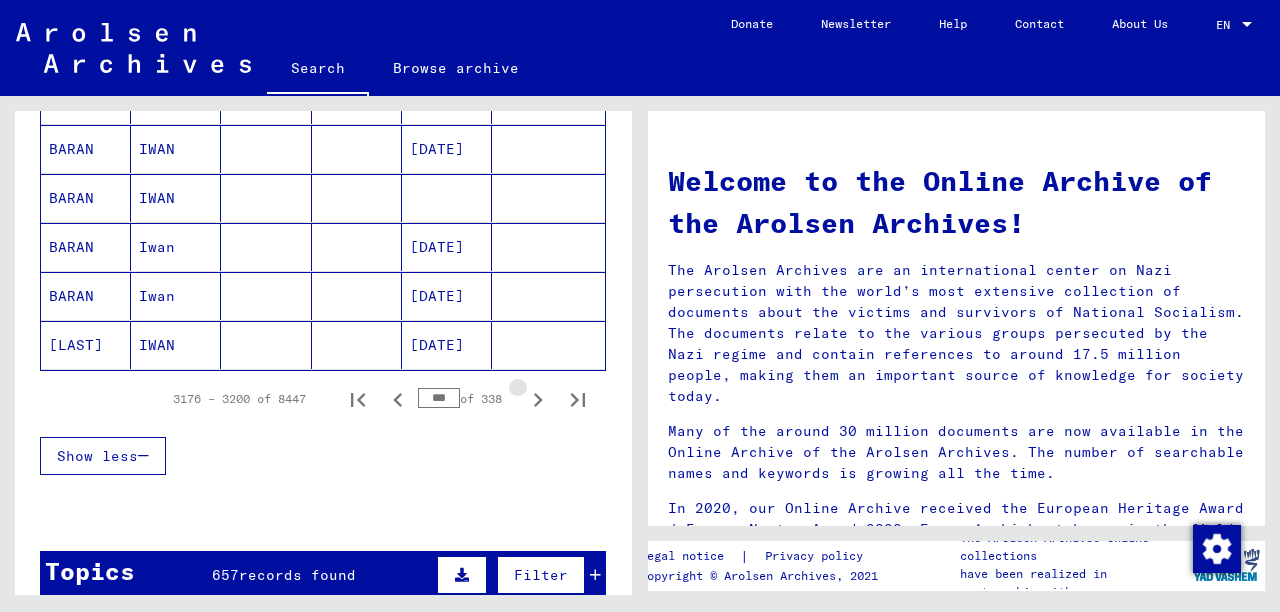 click 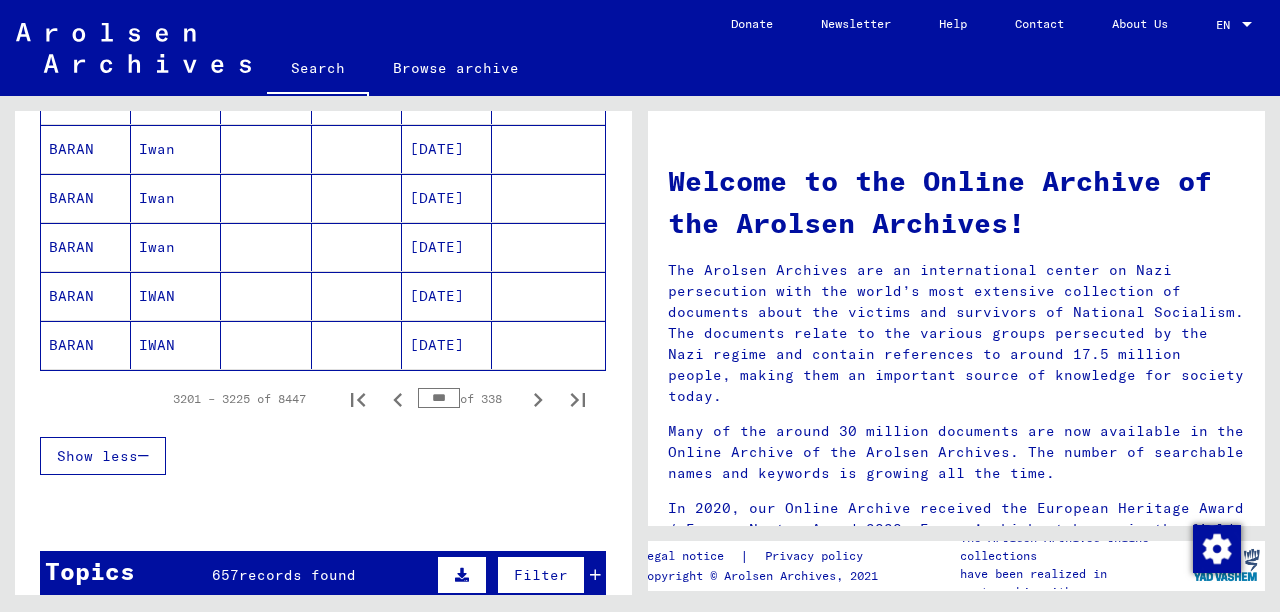click 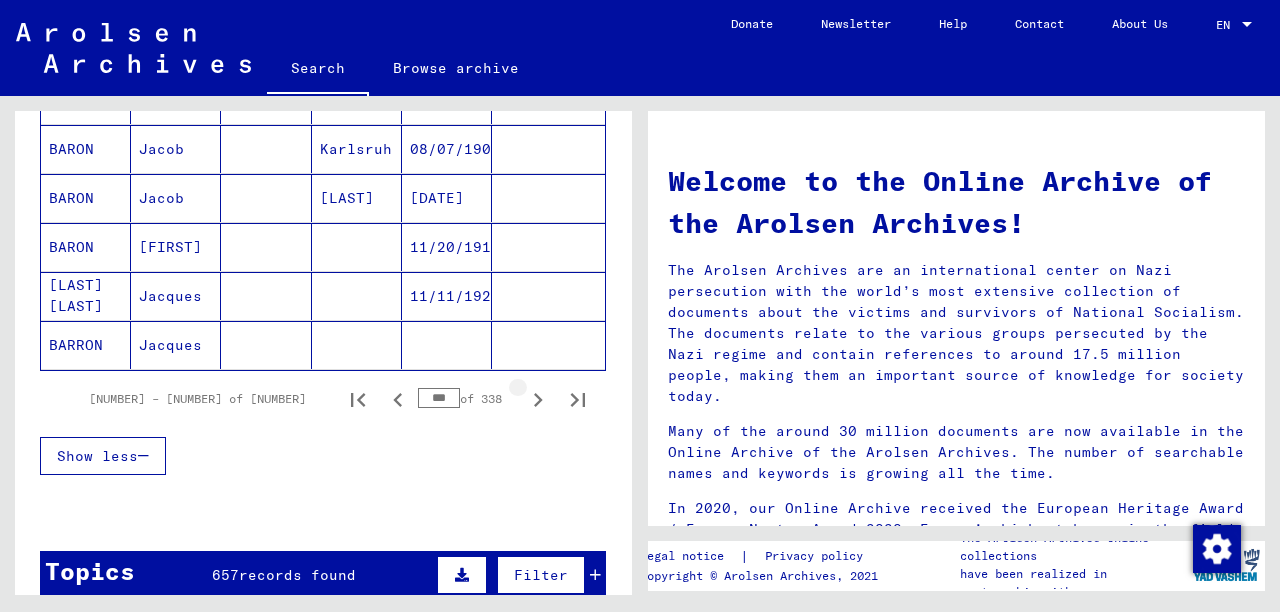 click 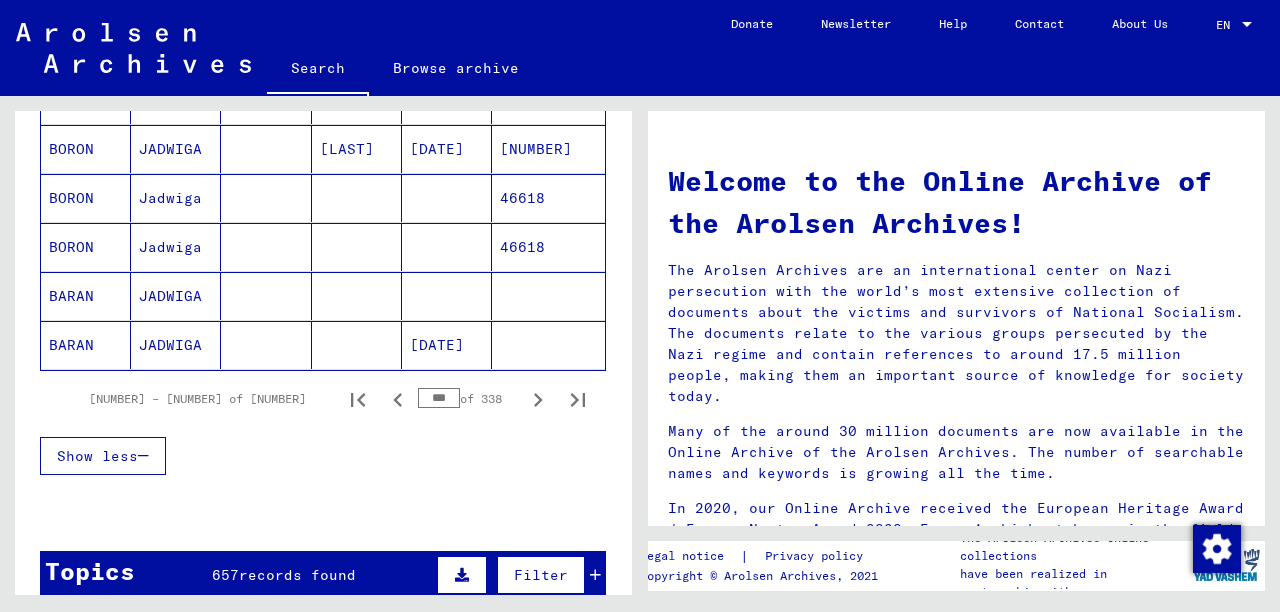 click 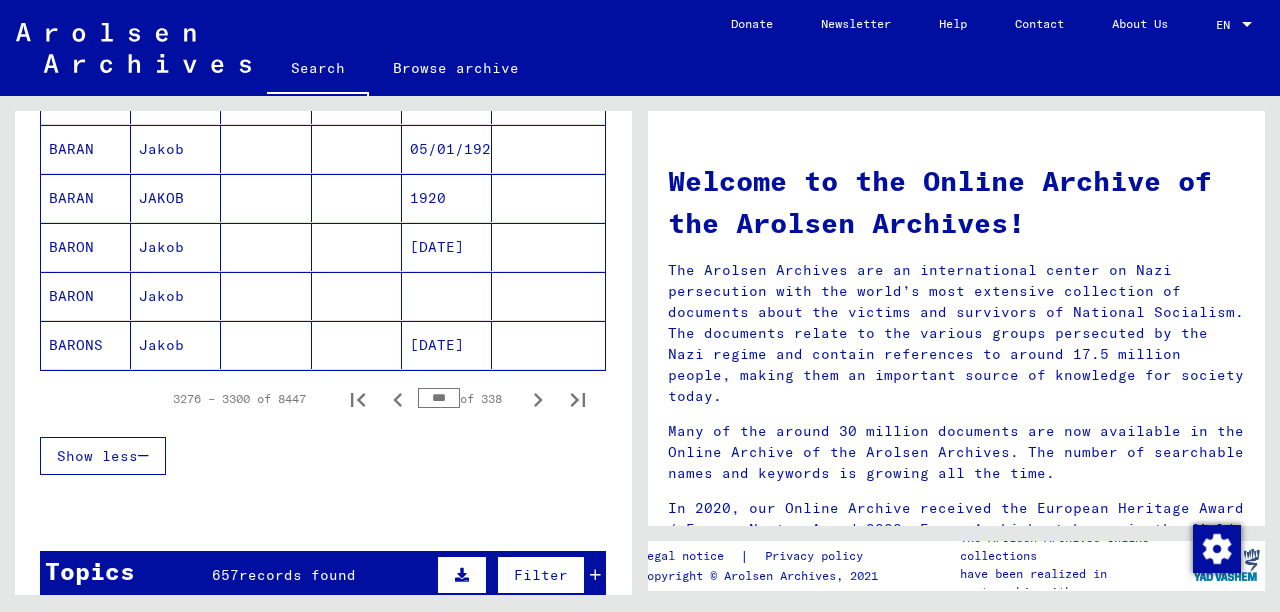 click 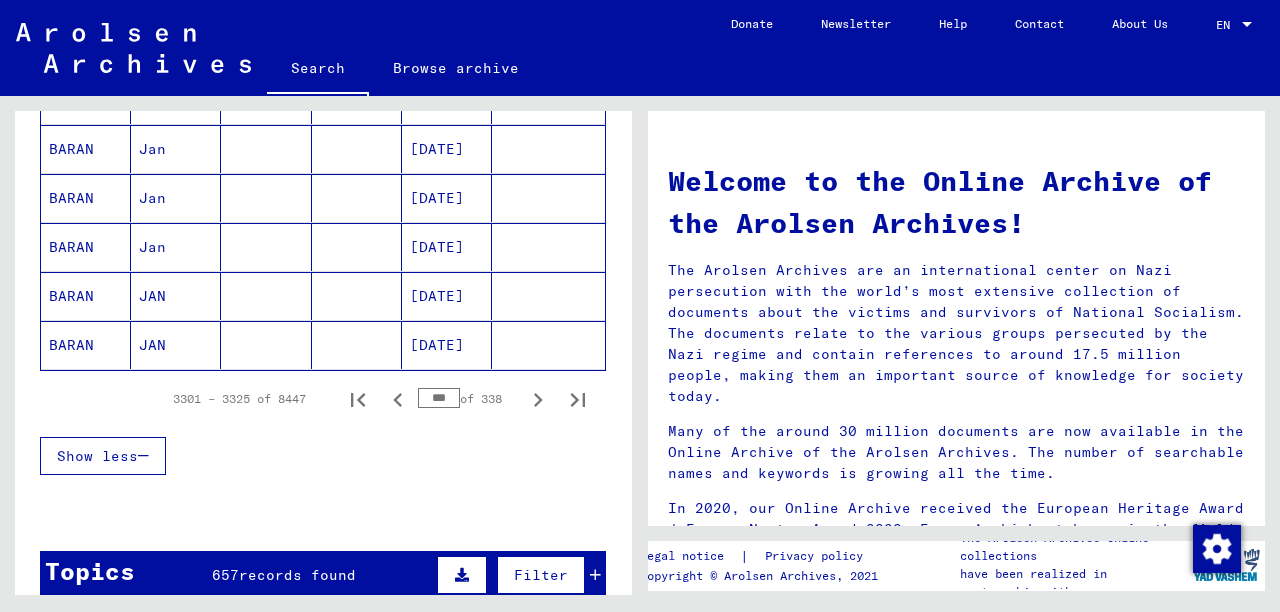 click 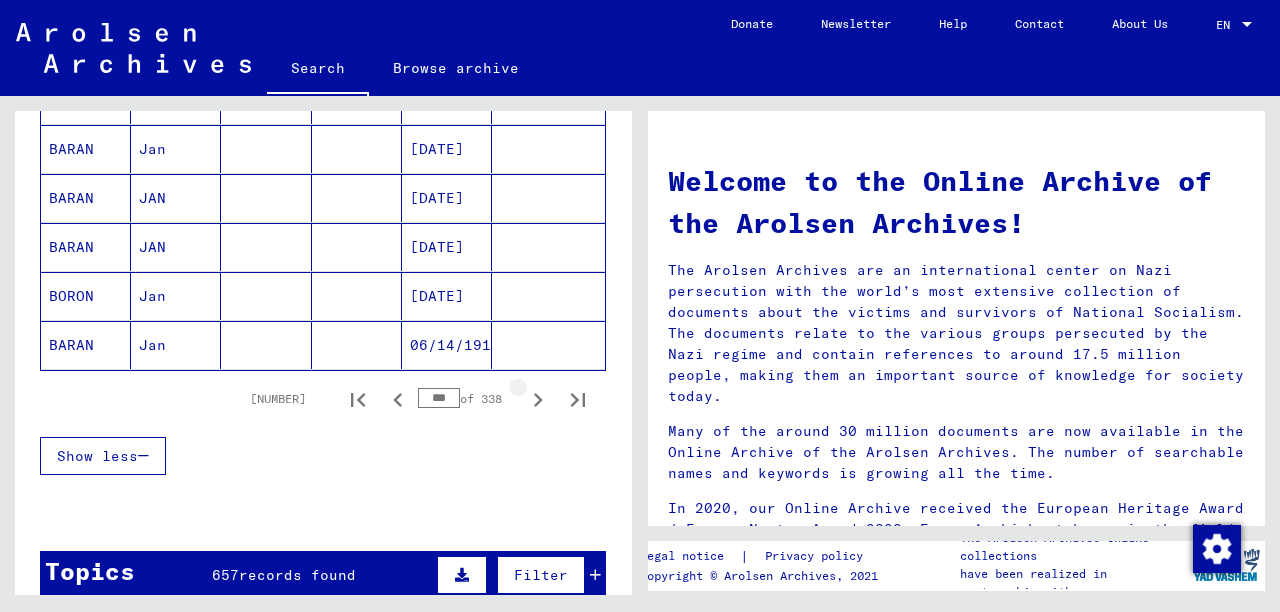 click 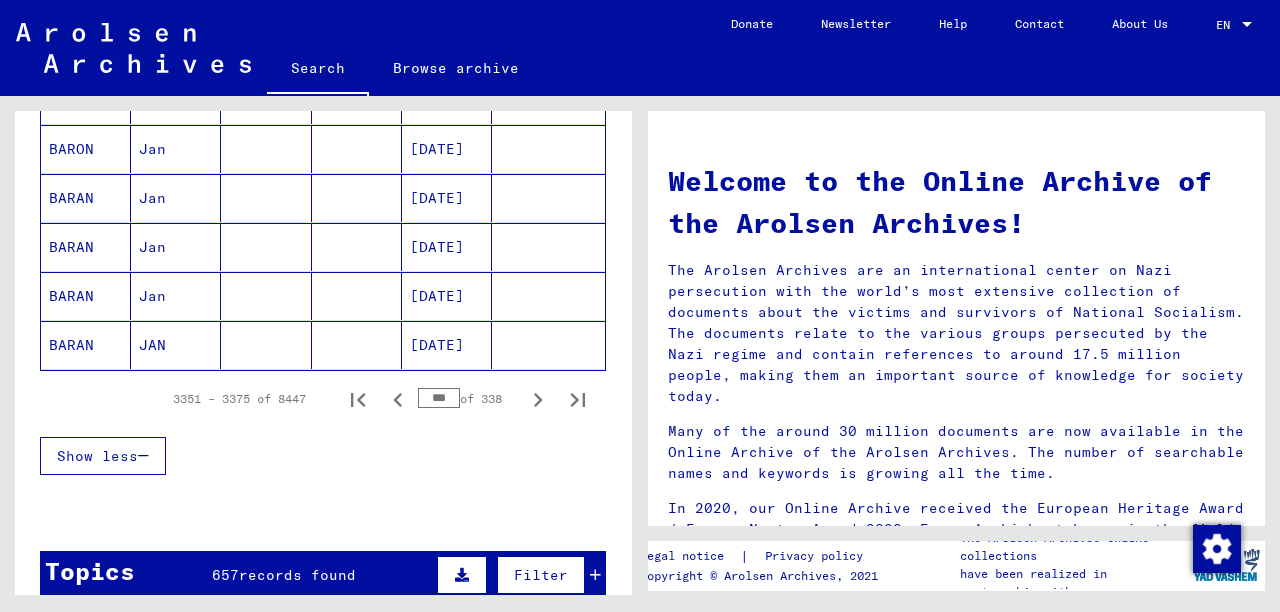 click 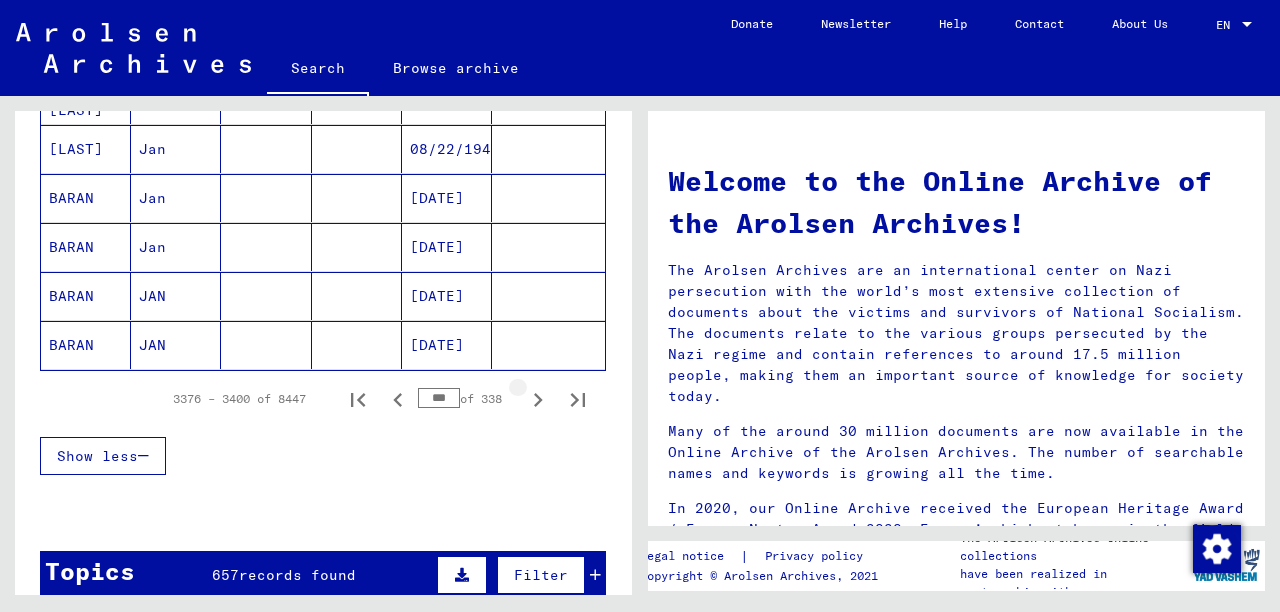 click 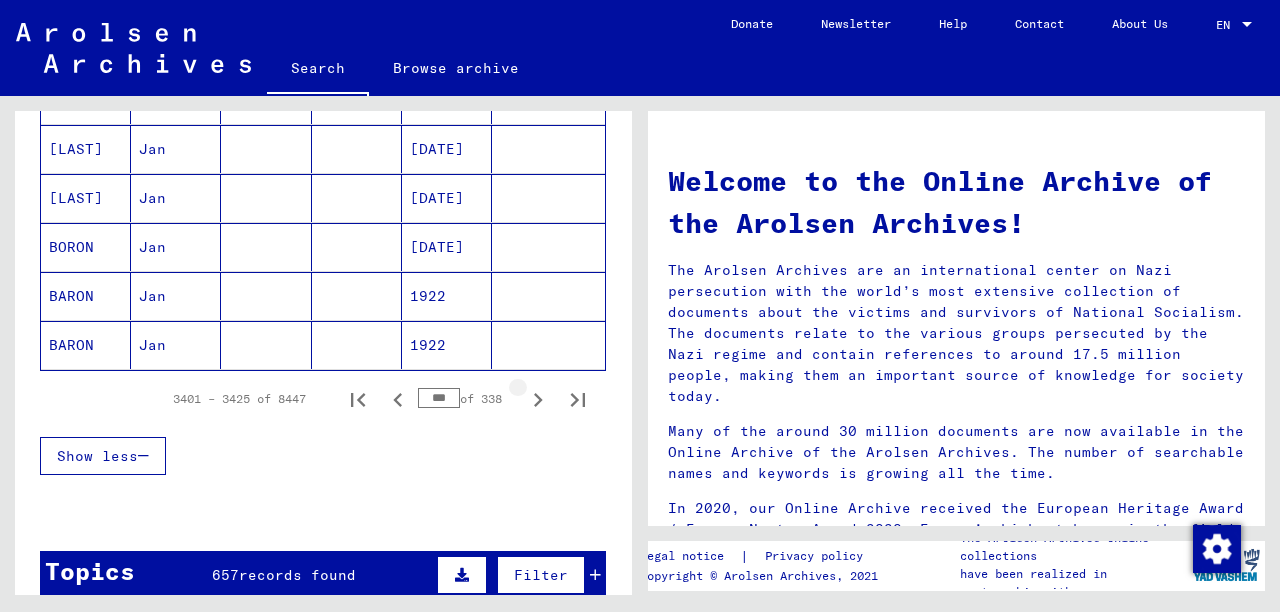 click 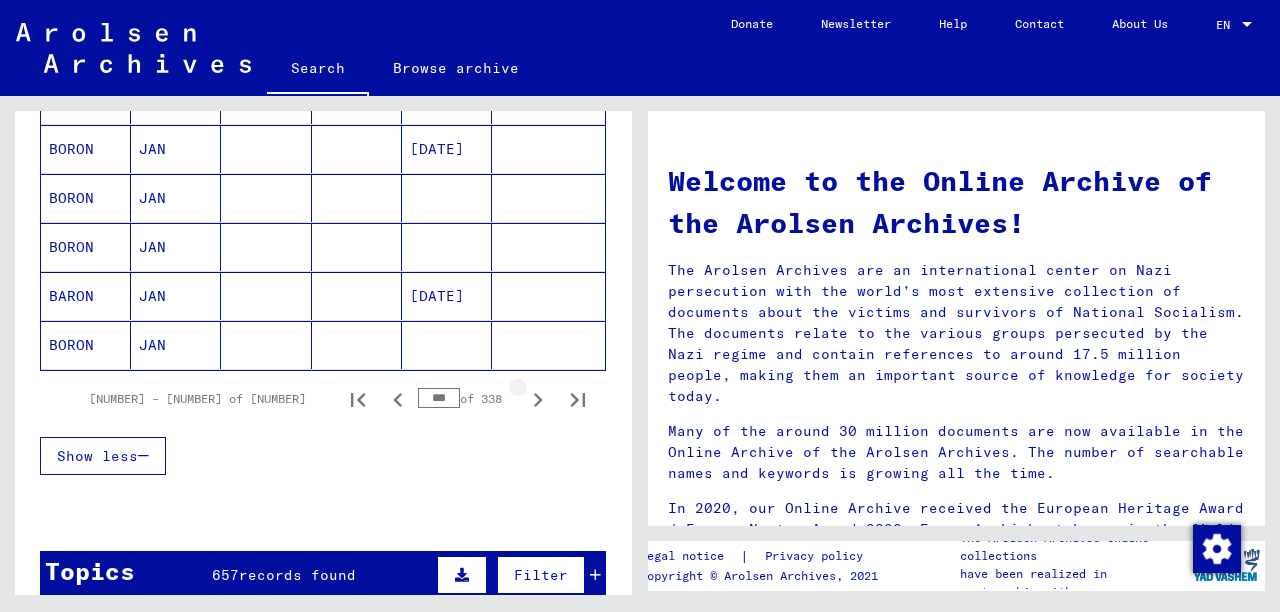 click 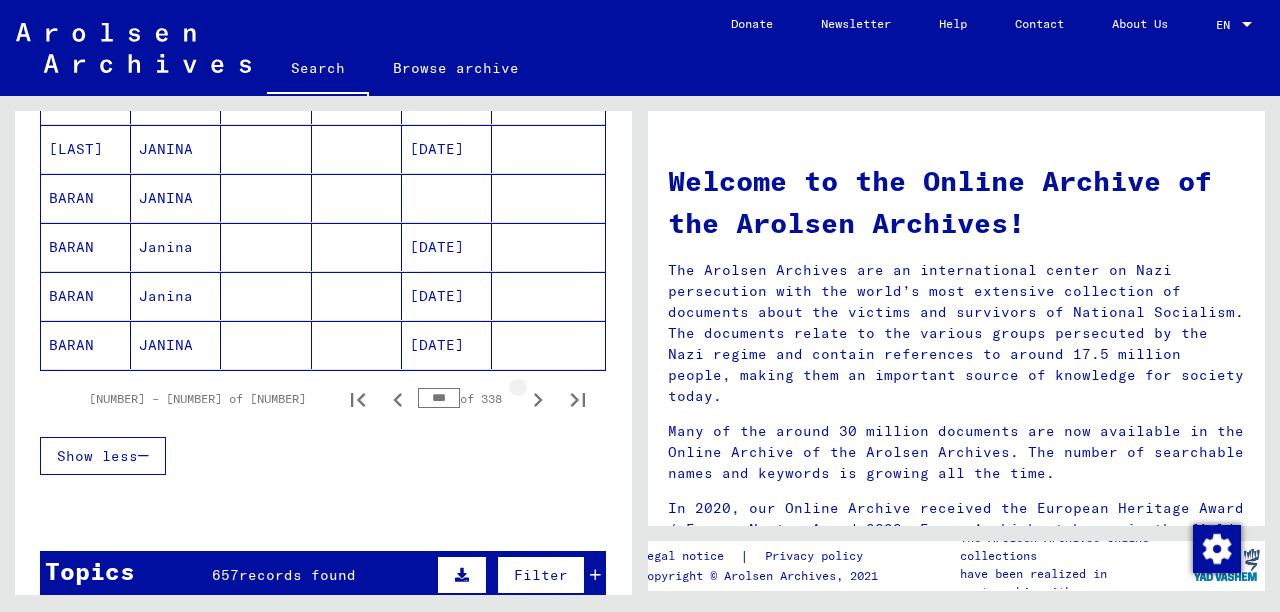 click 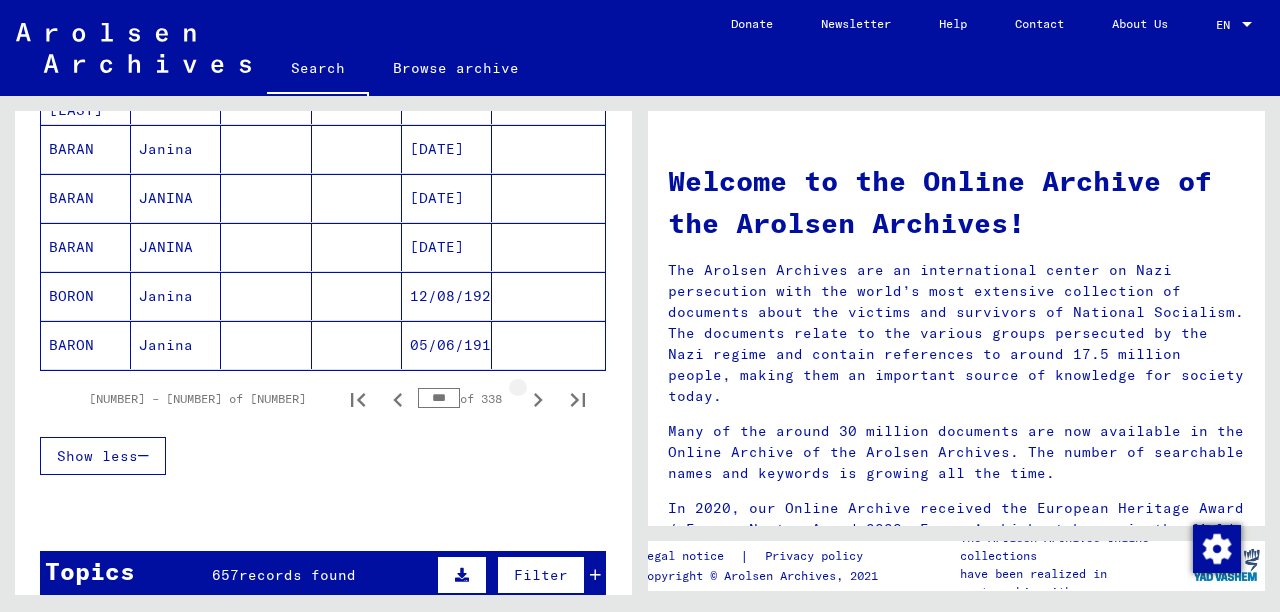 click 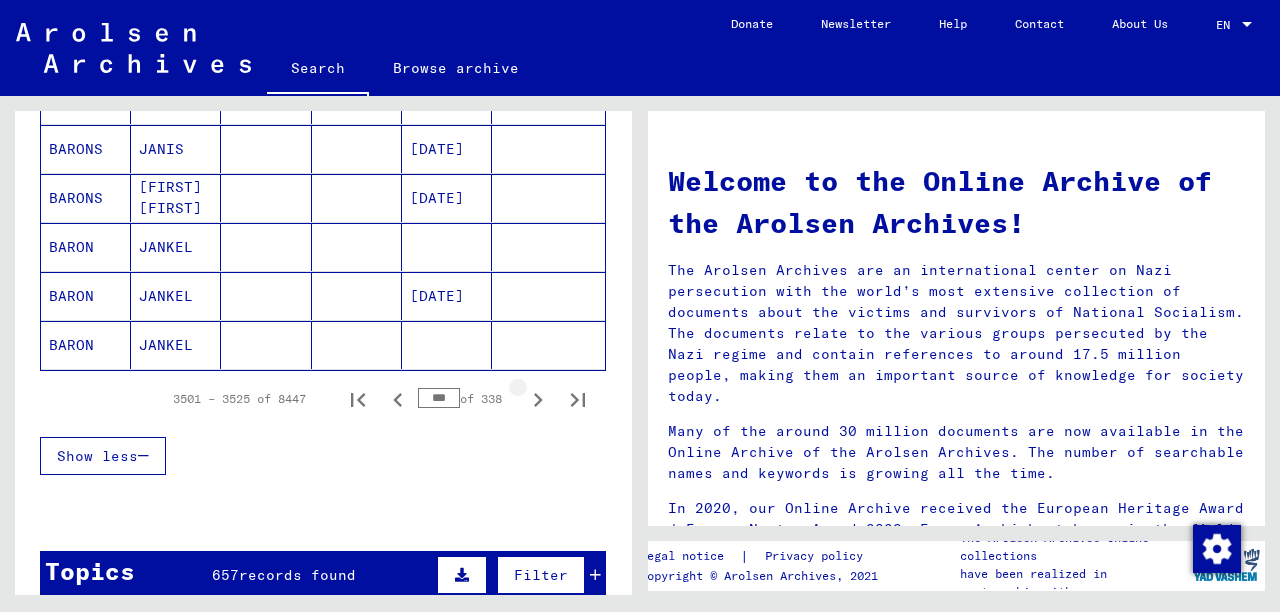 click 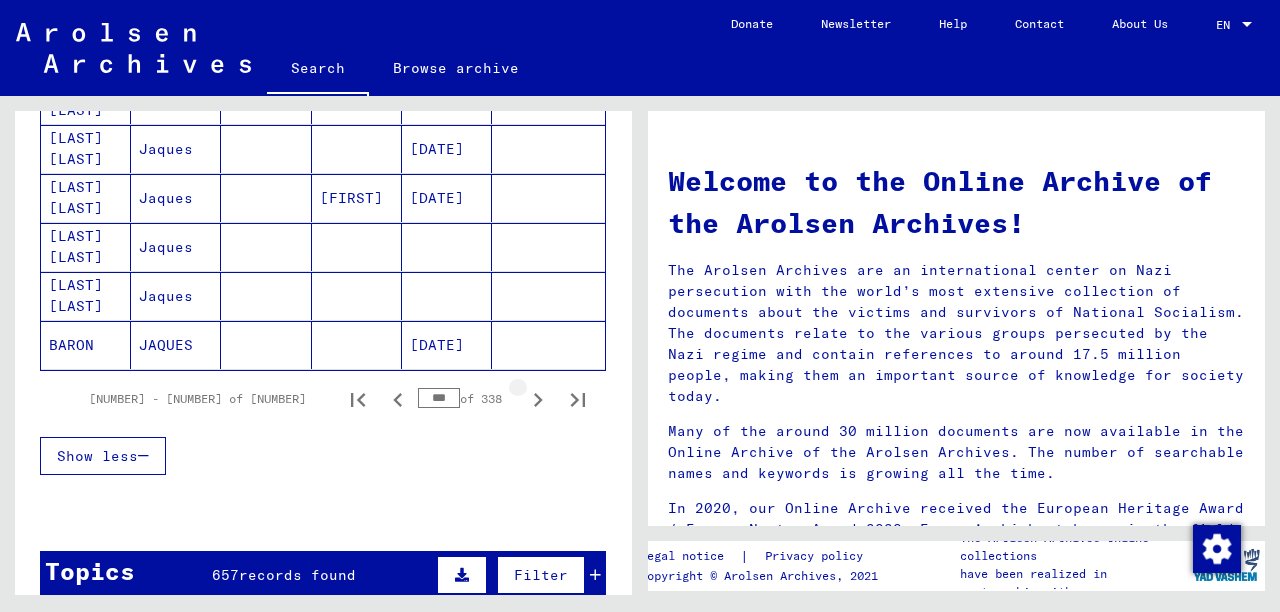 click 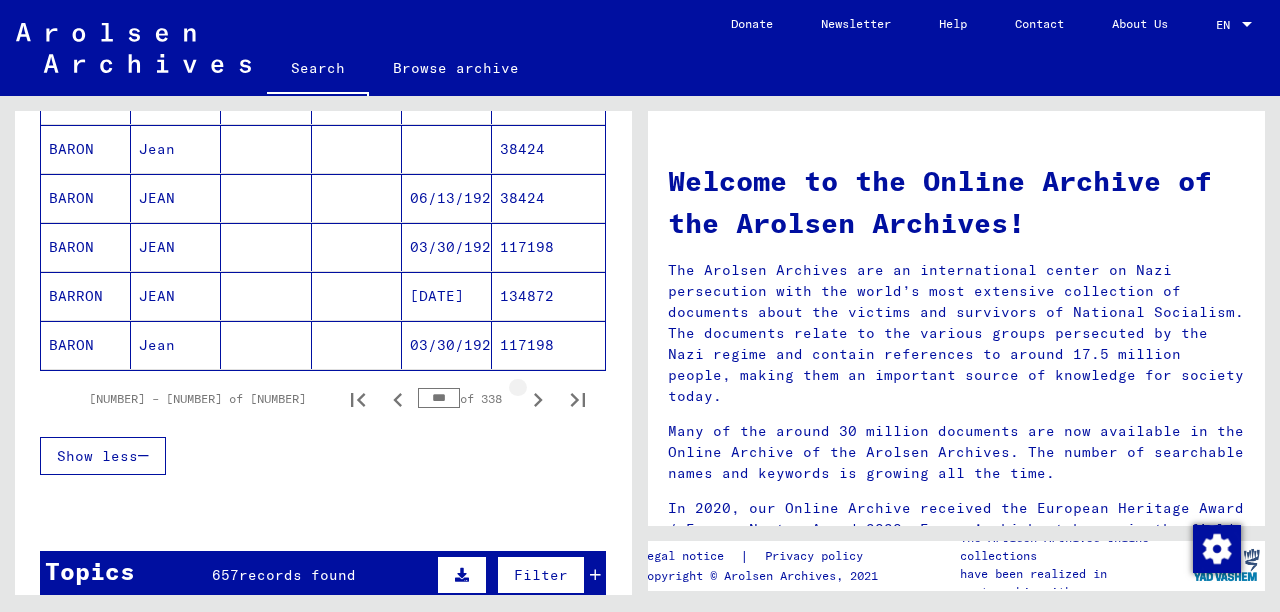 click 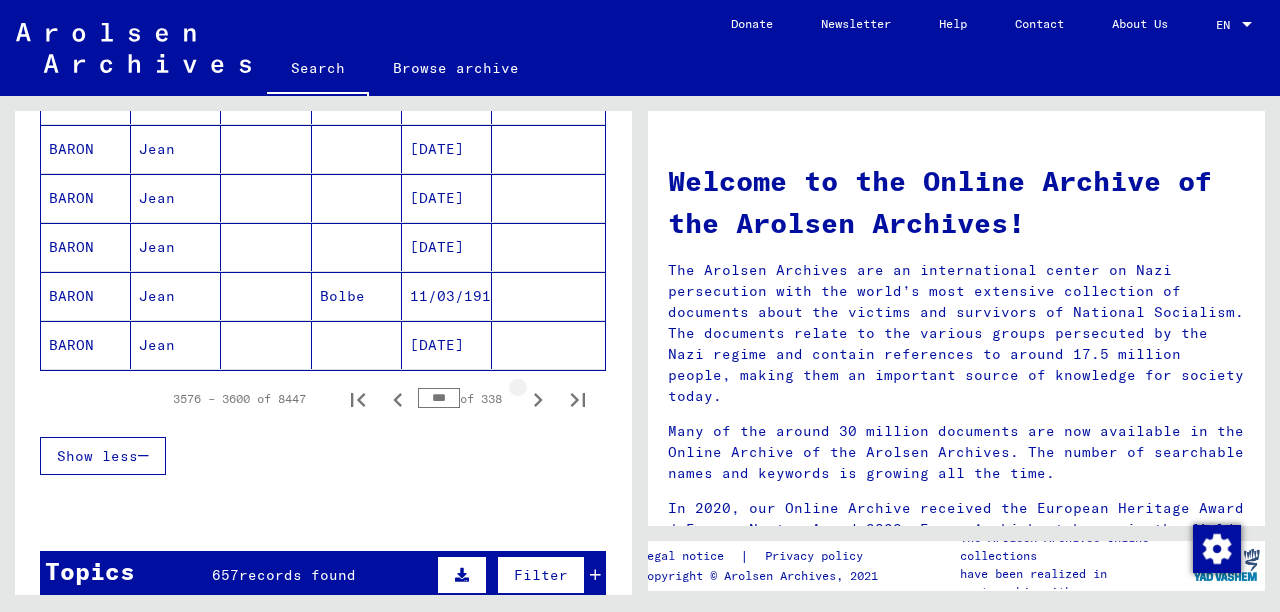 click 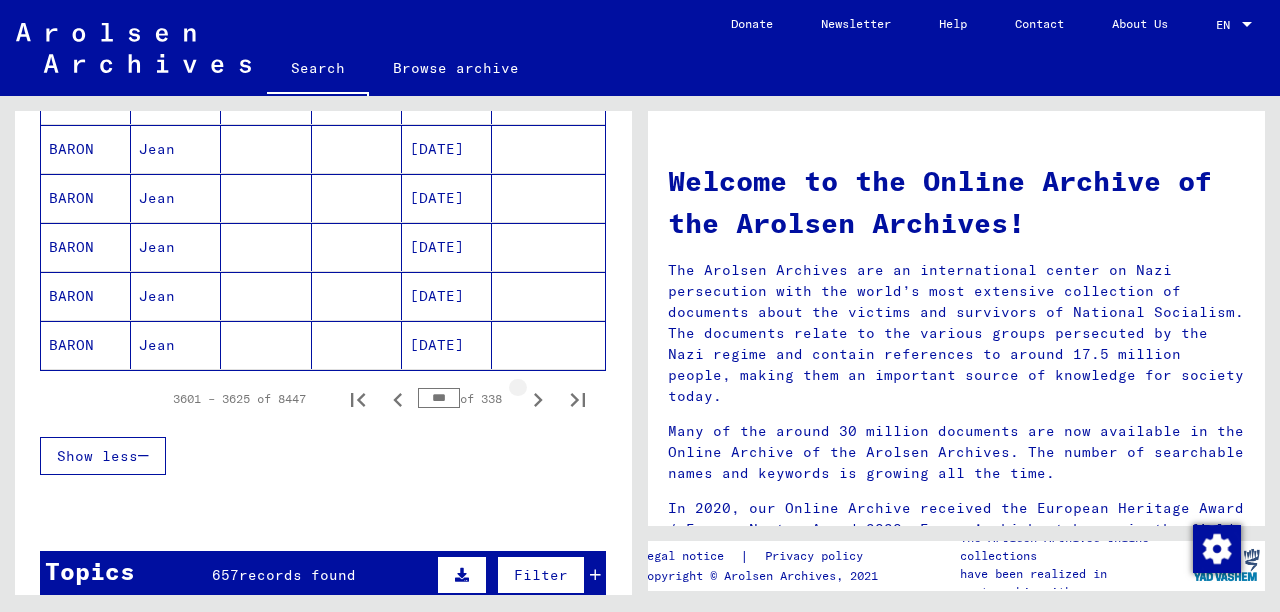 click 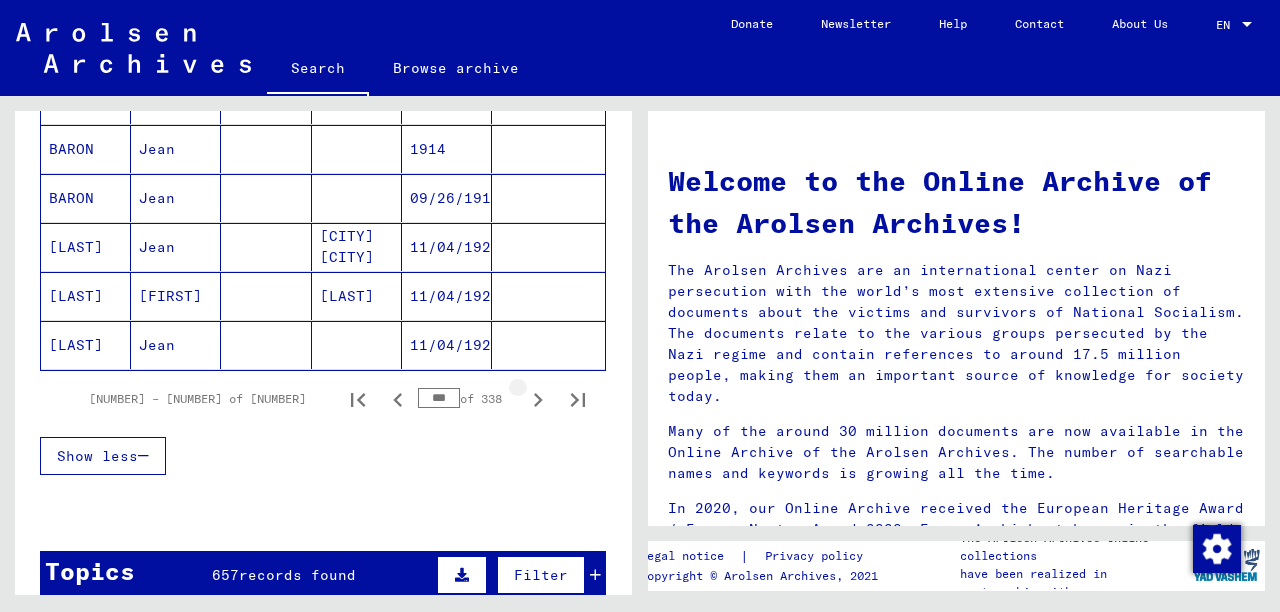 click 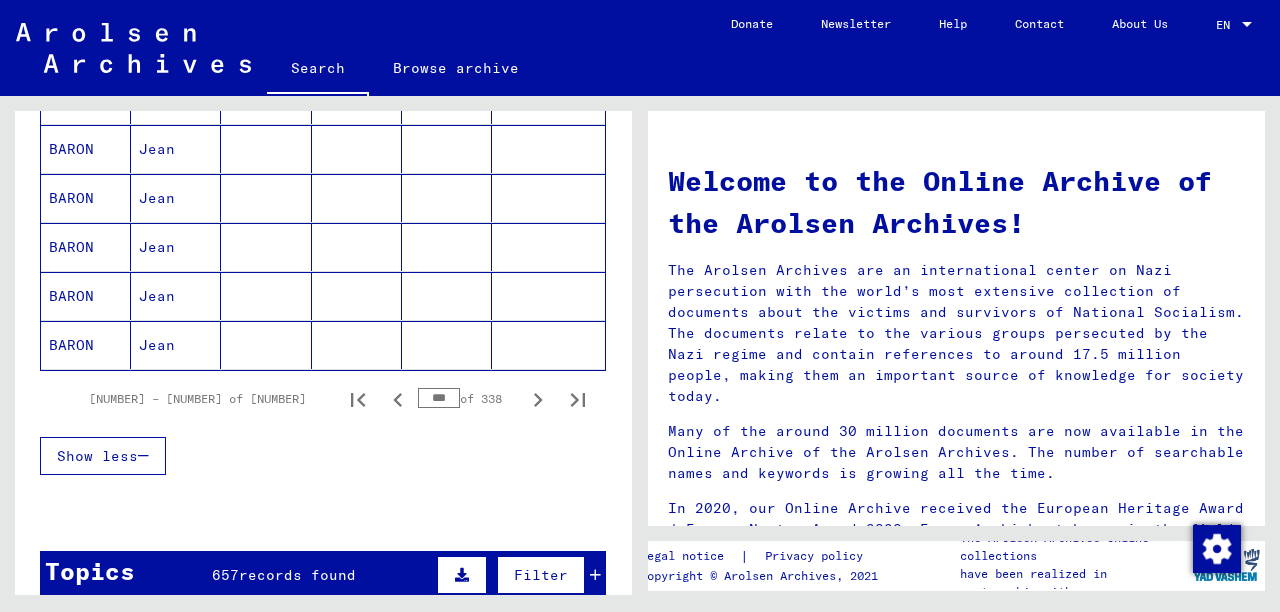 click 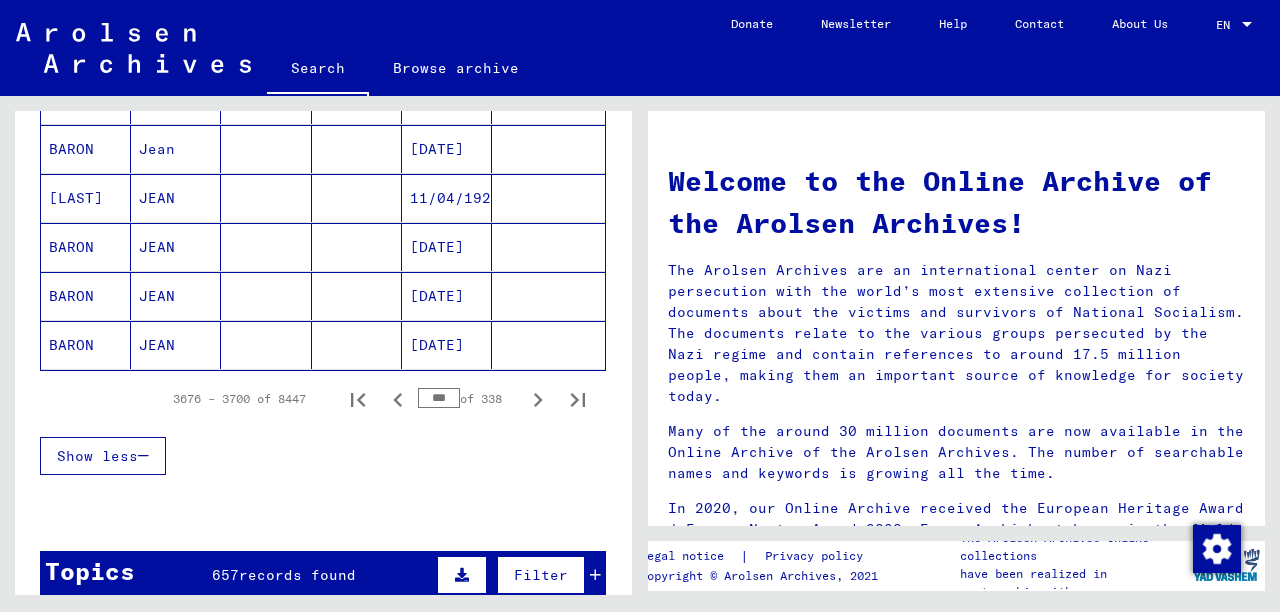 click 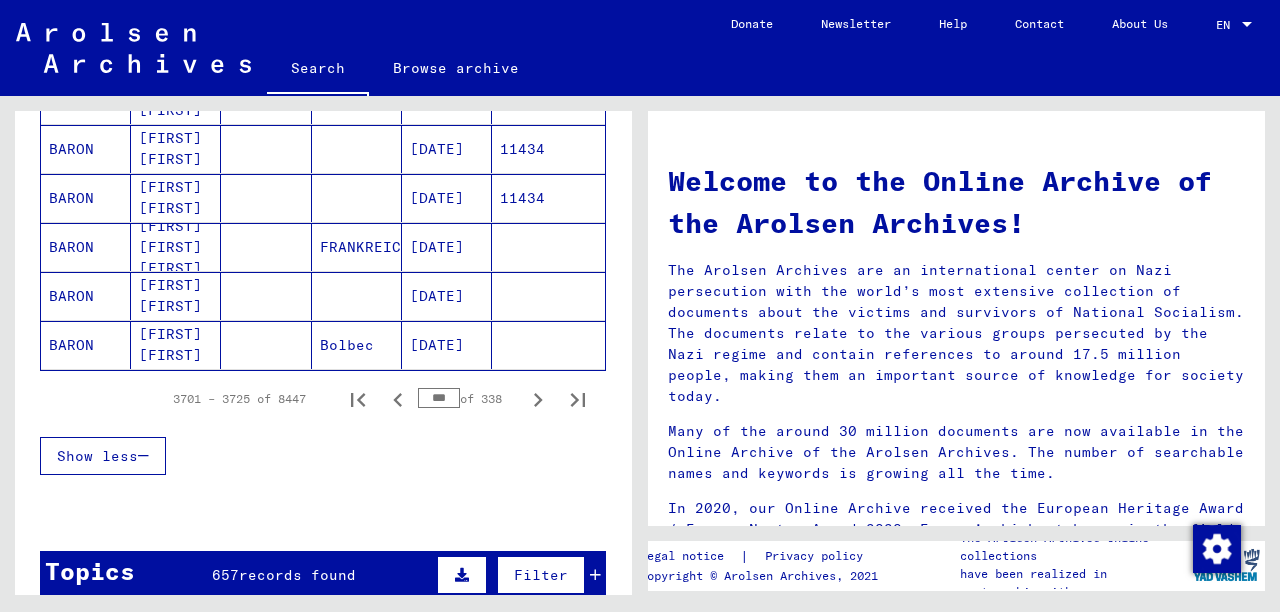 click 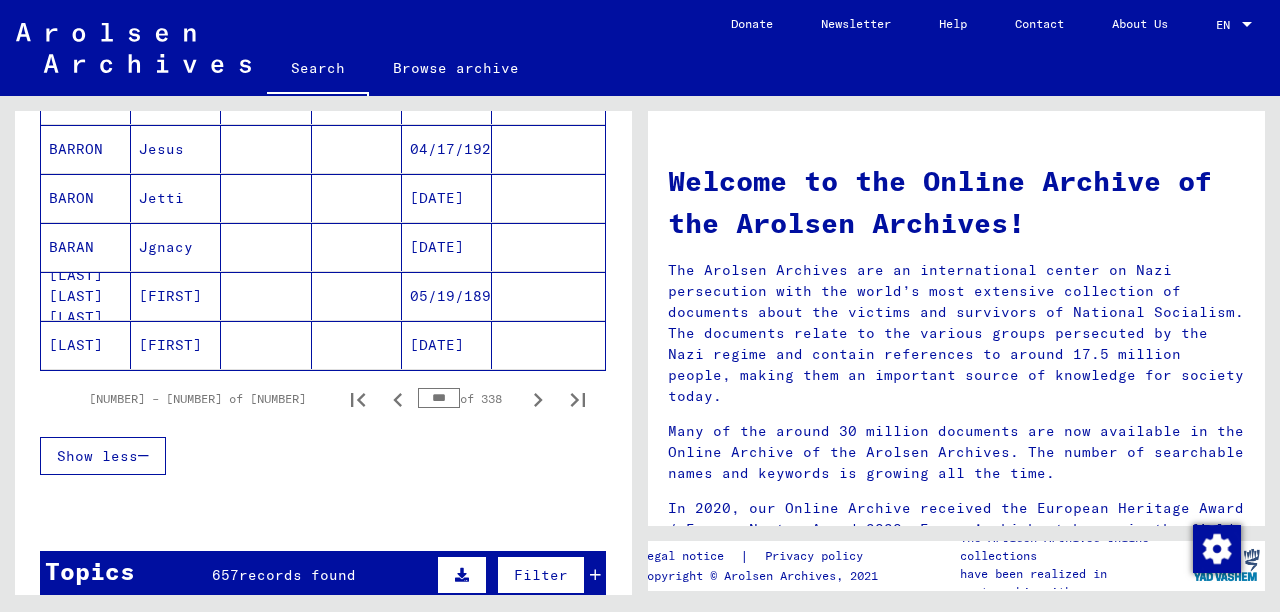 click 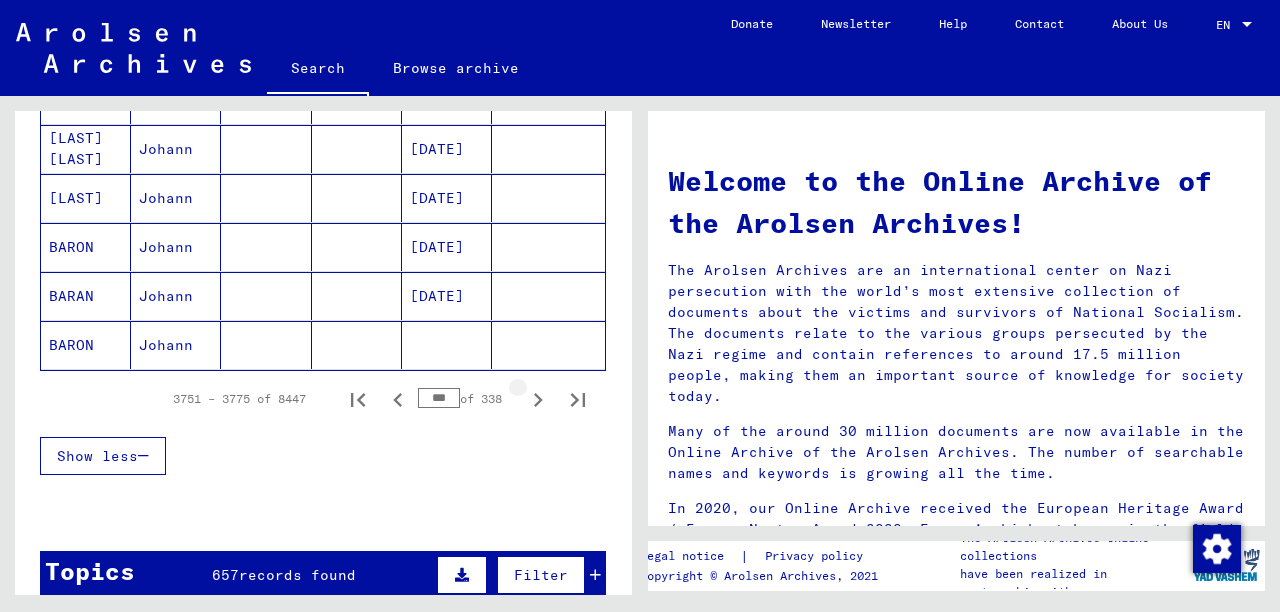 click 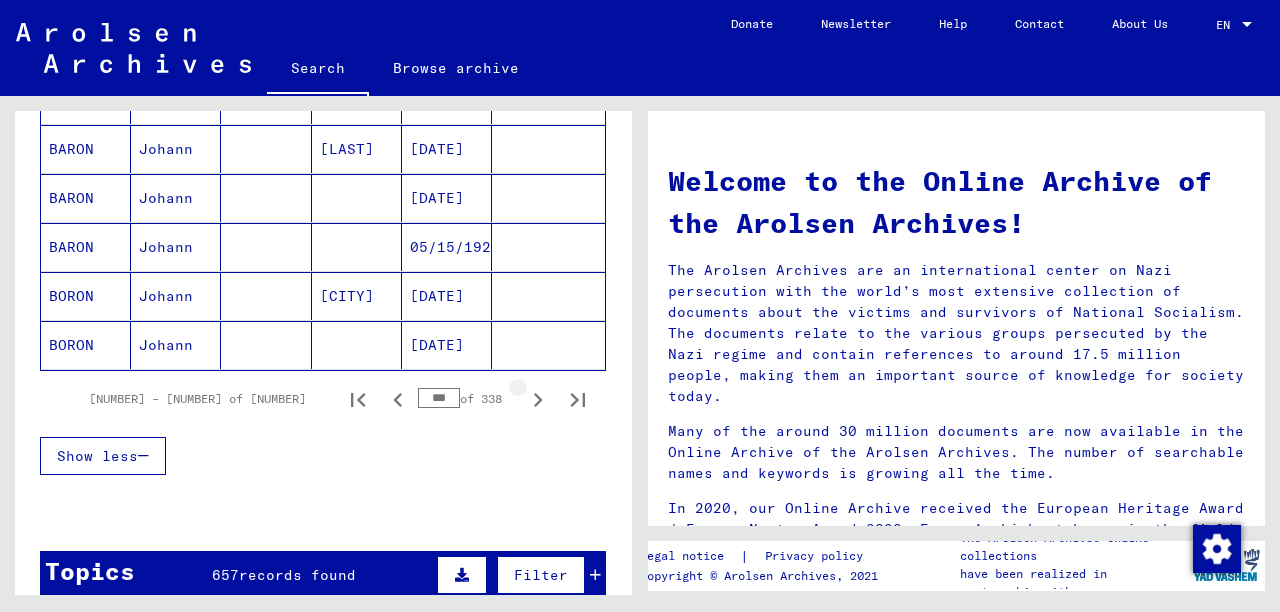click 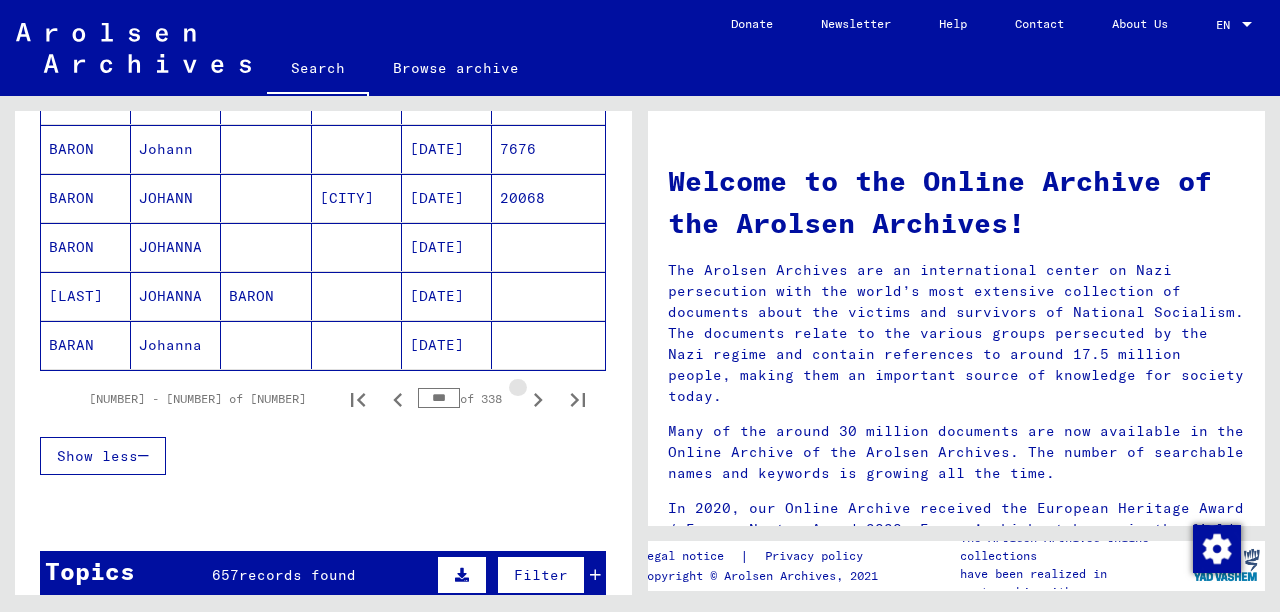 click 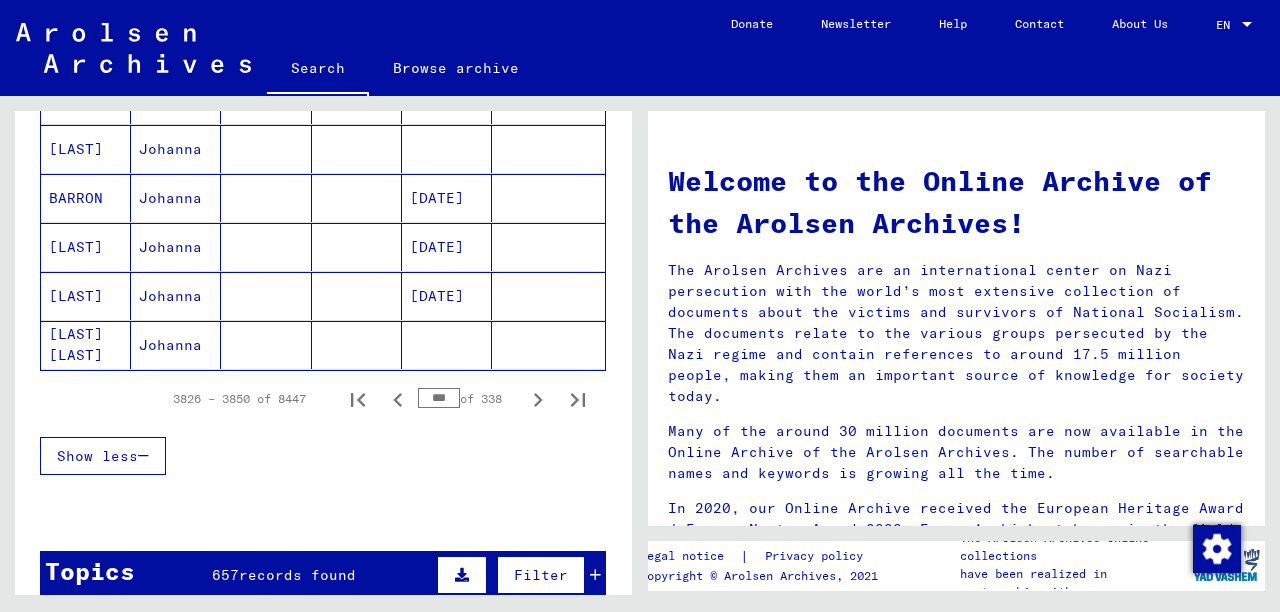 click 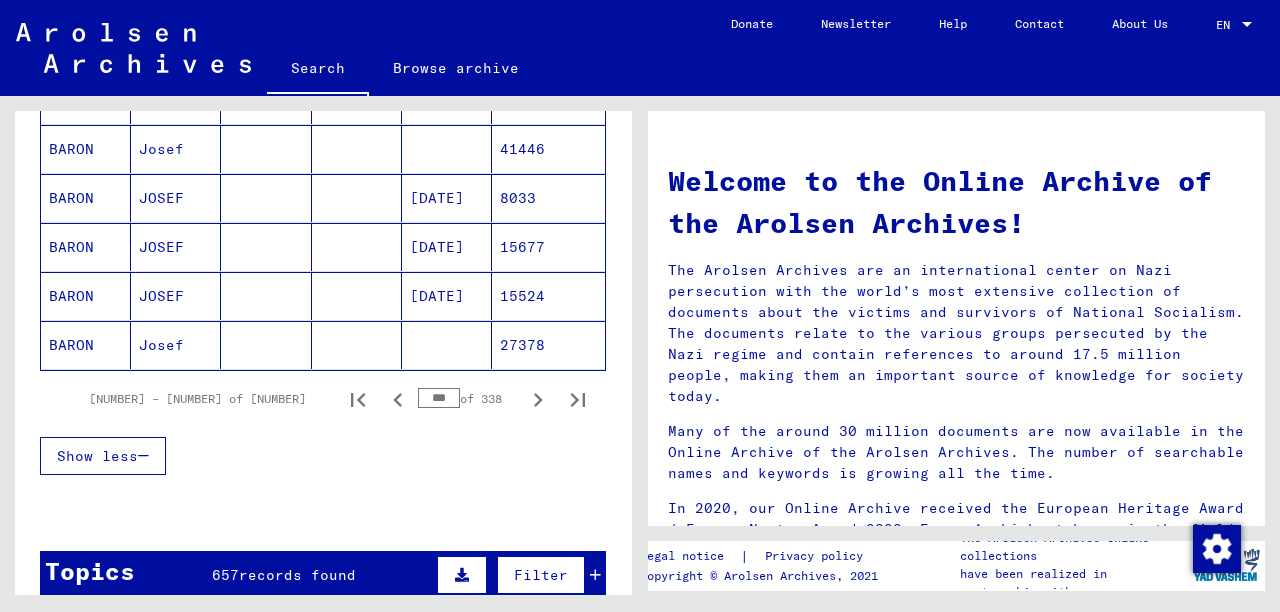 click 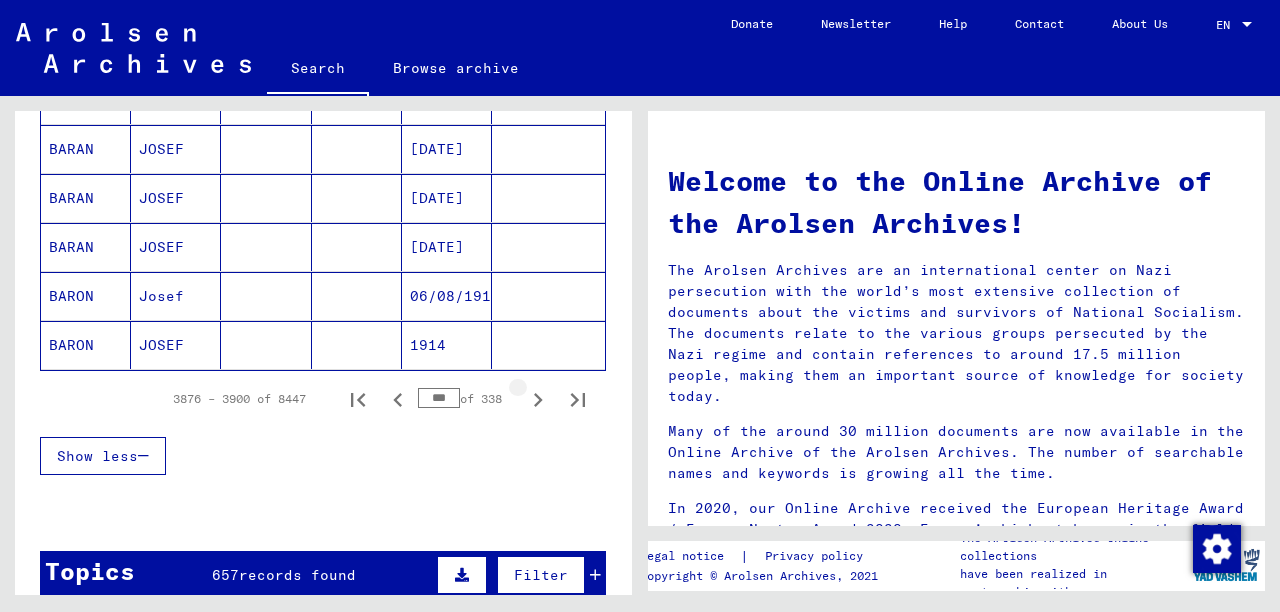 click 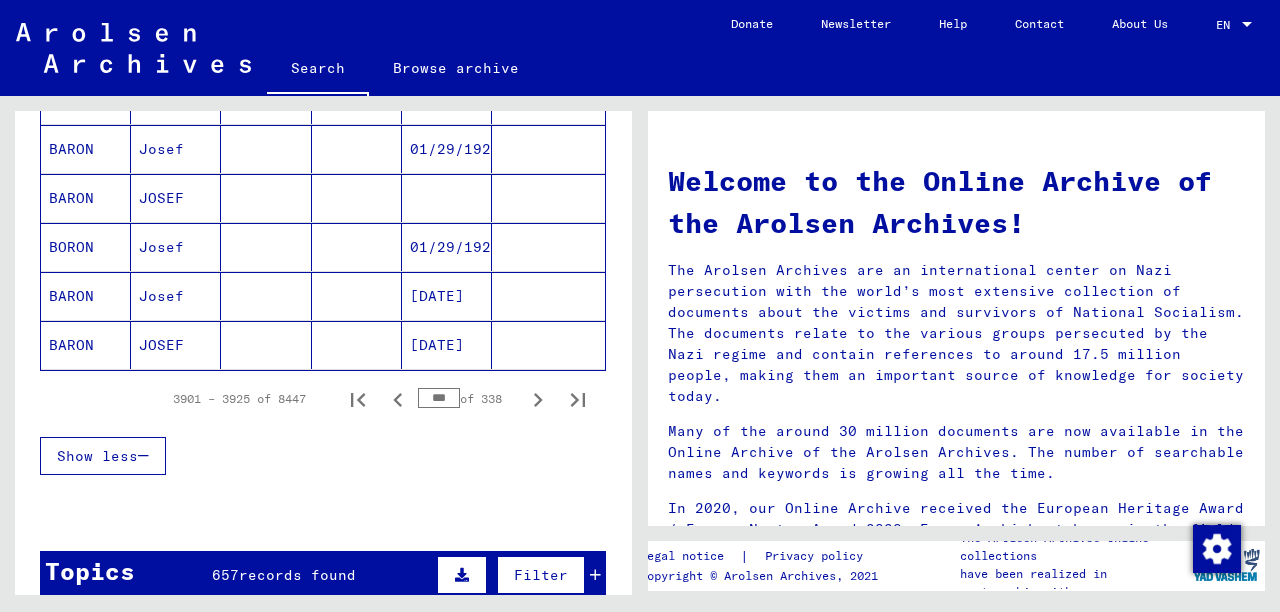 click 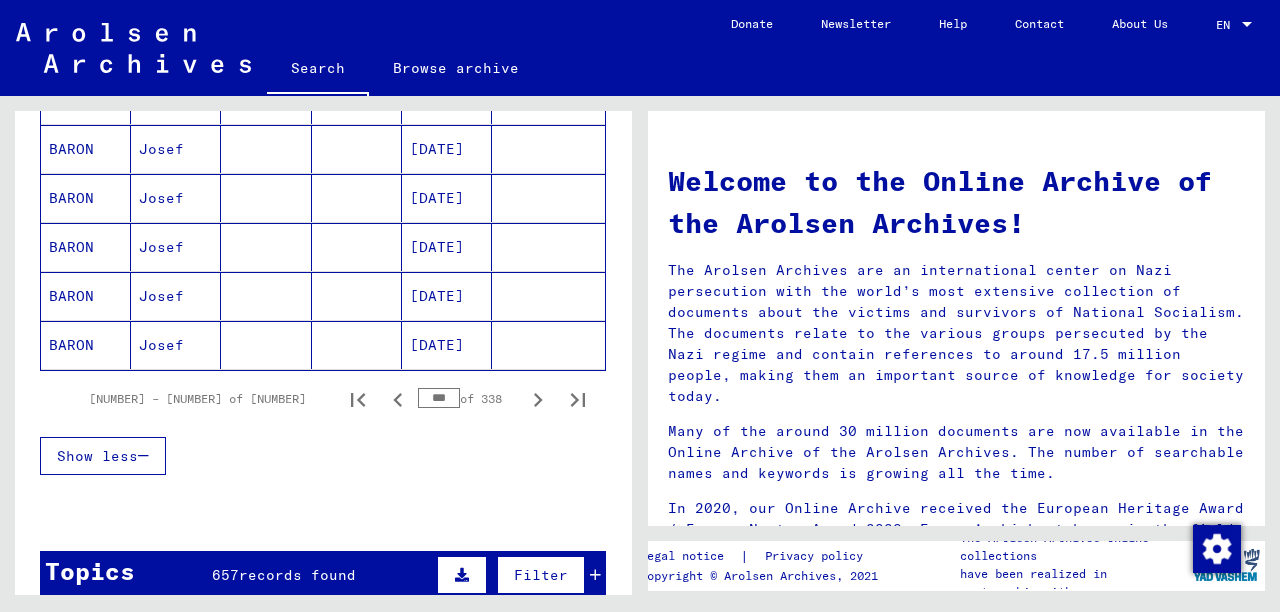 click 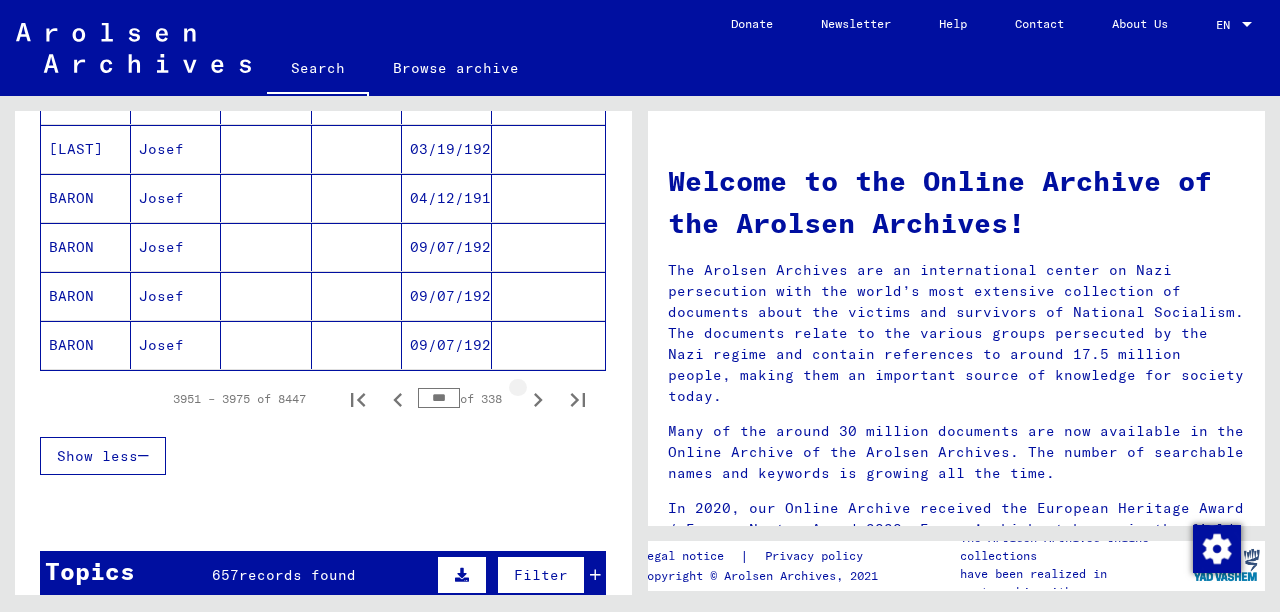 click 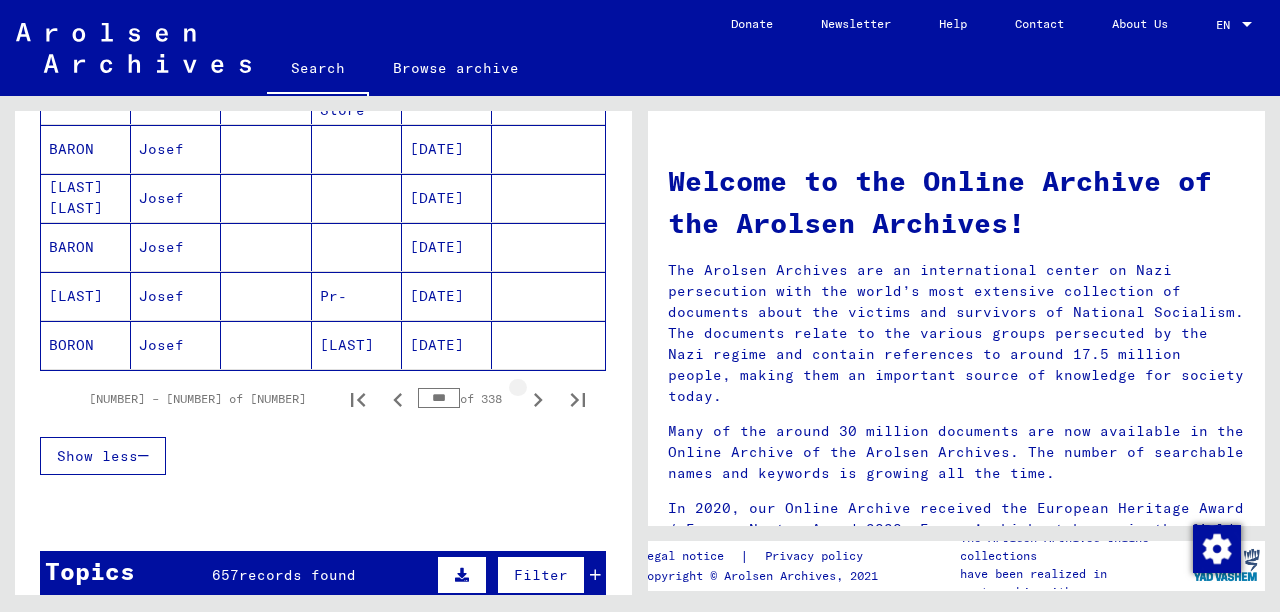 click 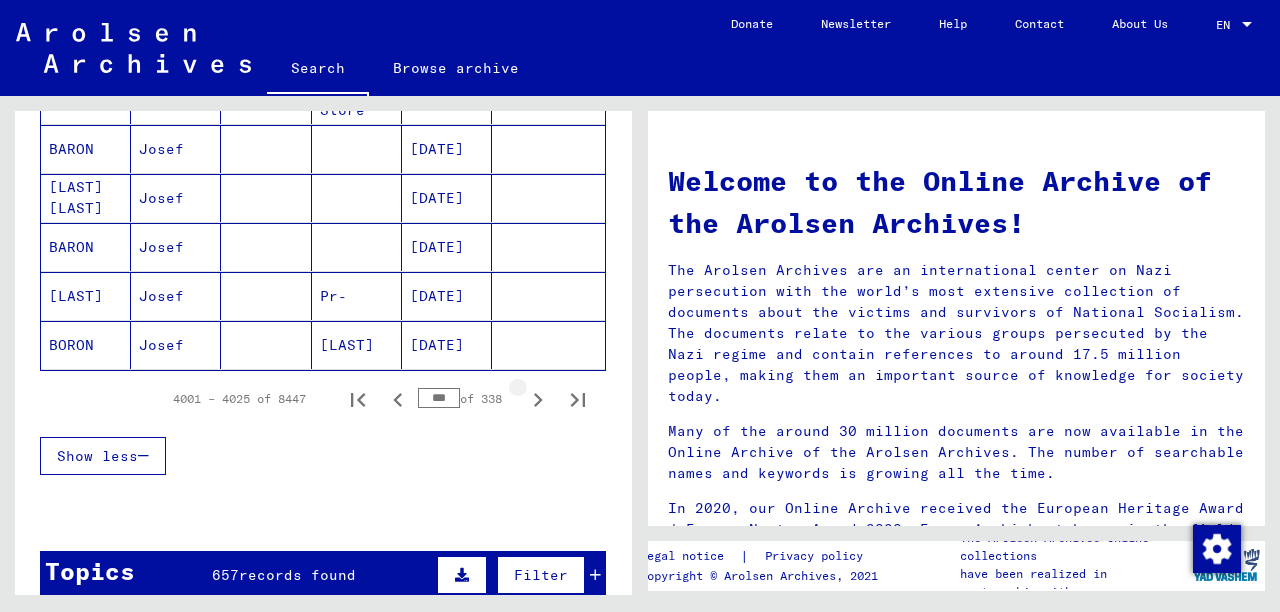 click 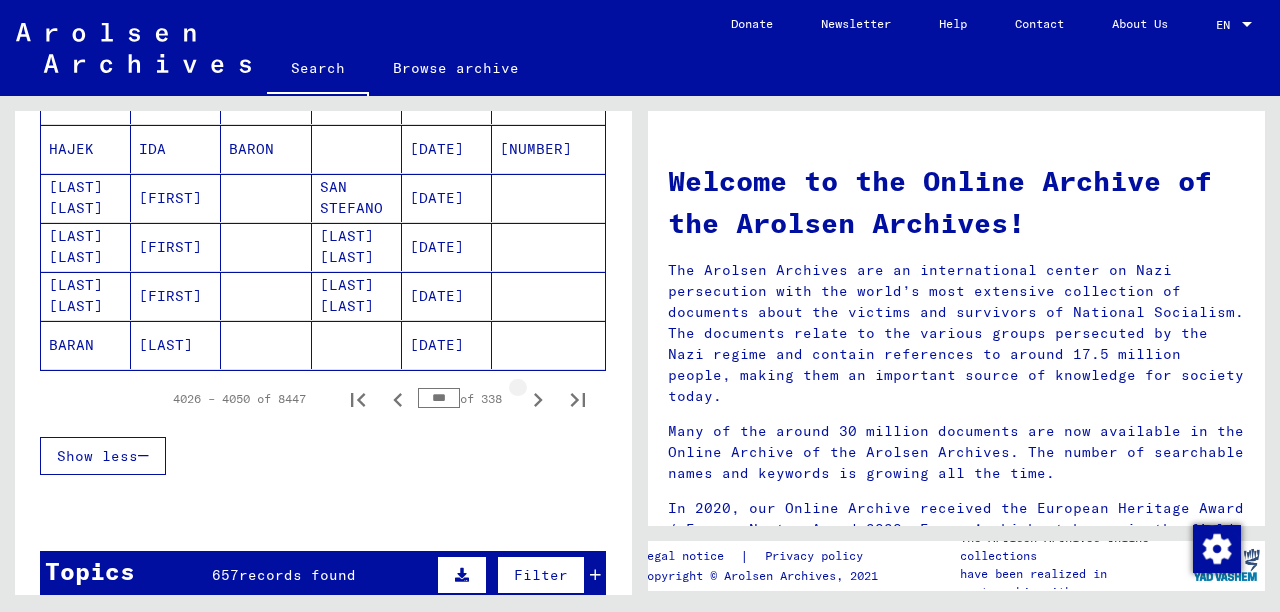 click 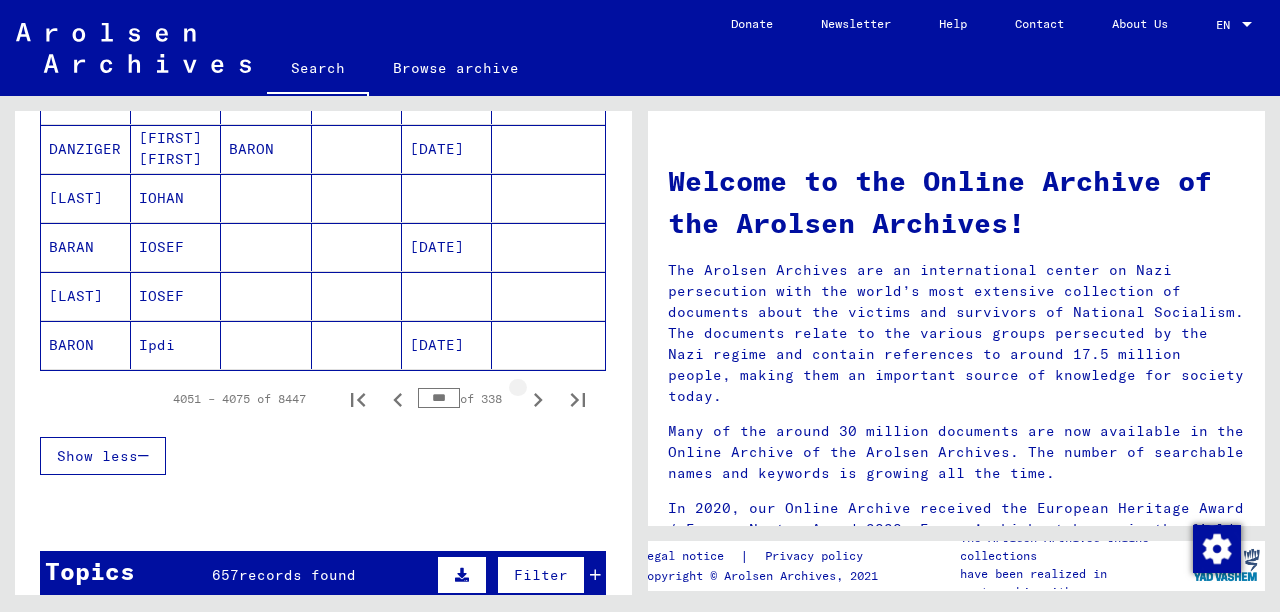 click 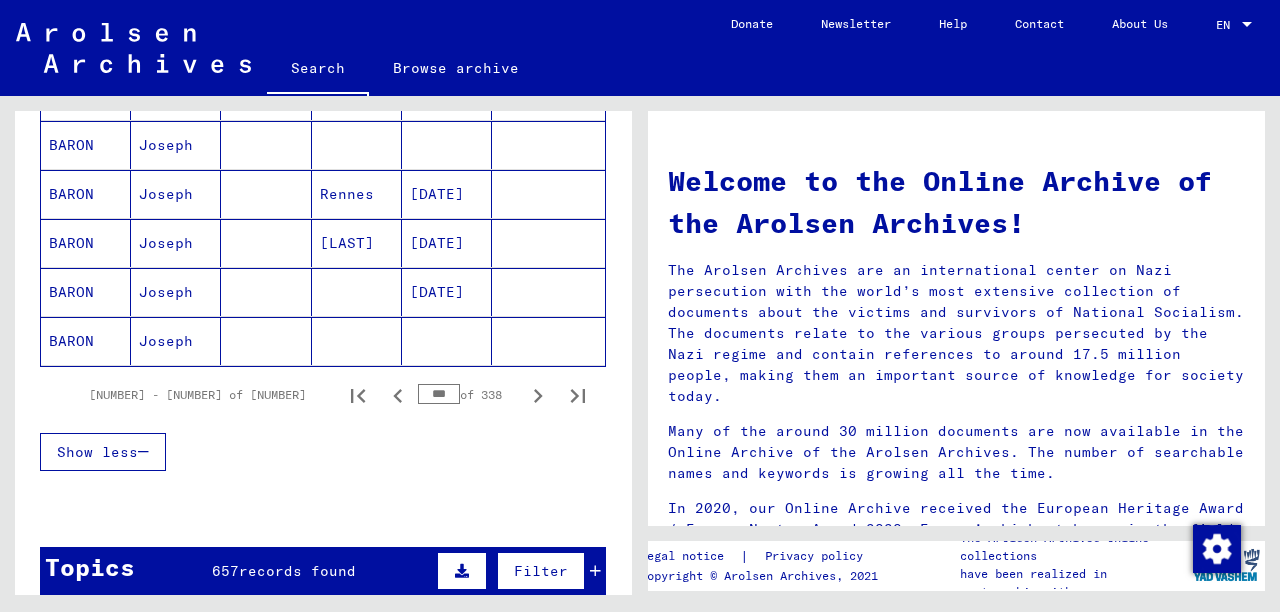 scroll, scrollTop: 1260, scrollLeft: 0, axis: vertical 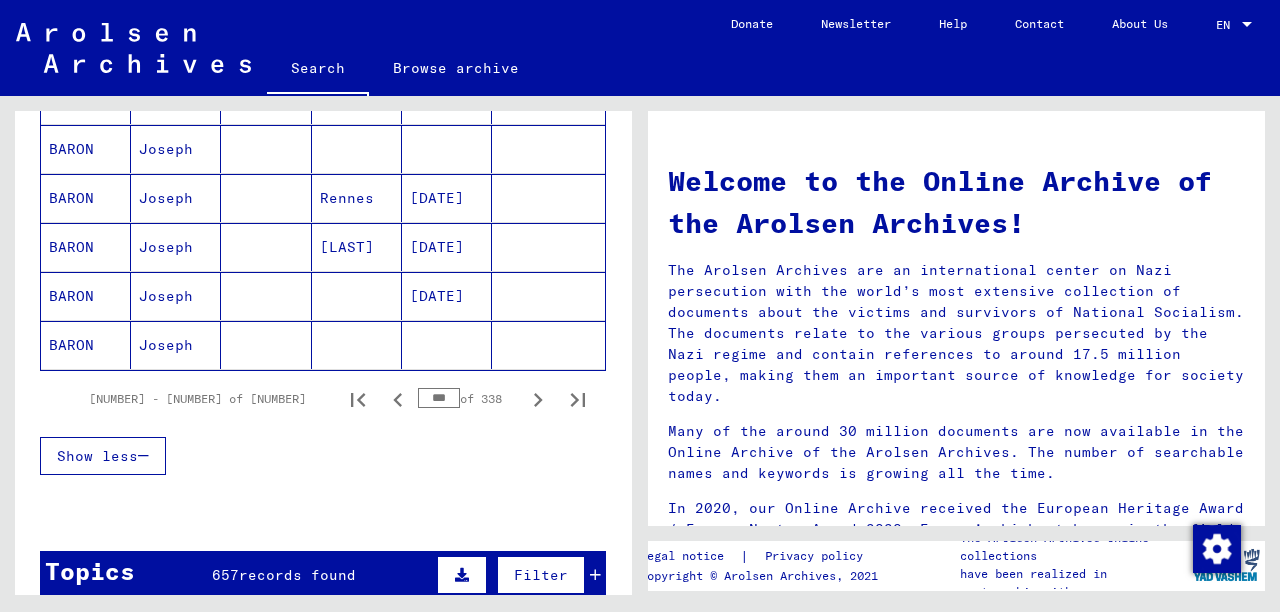 click 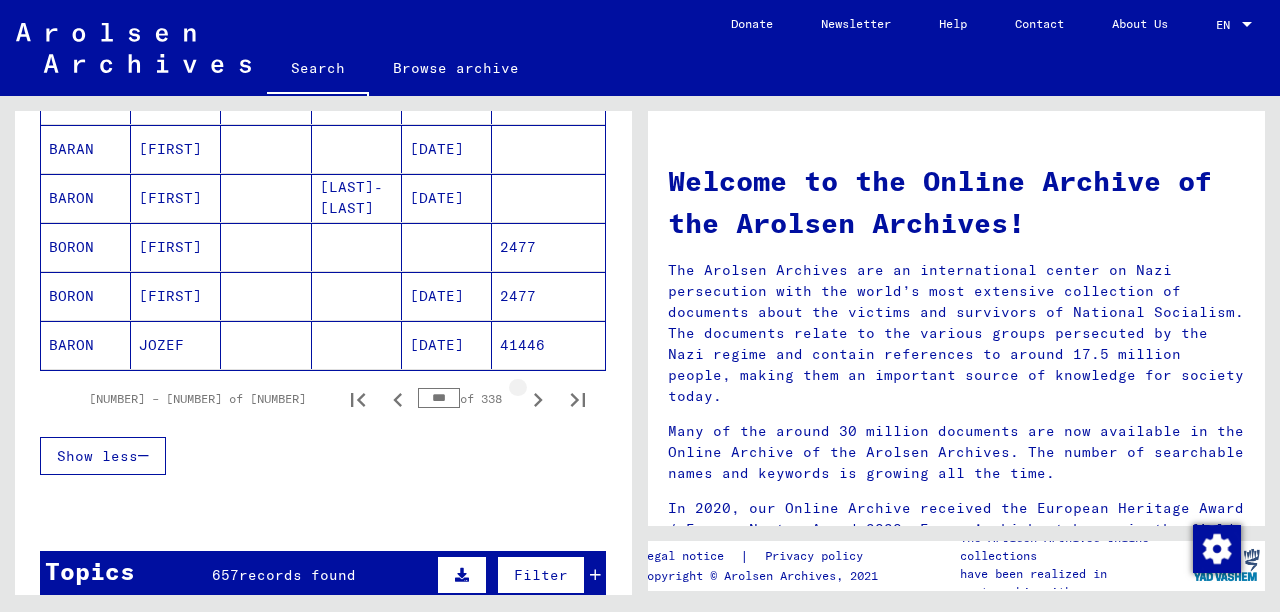 click 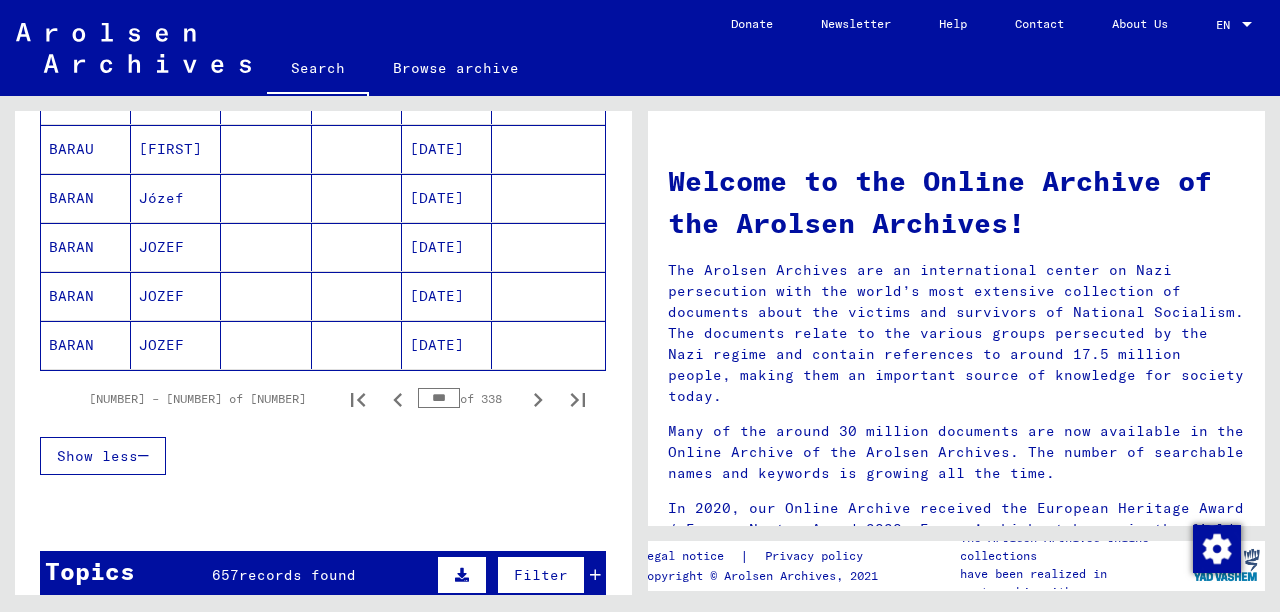 click 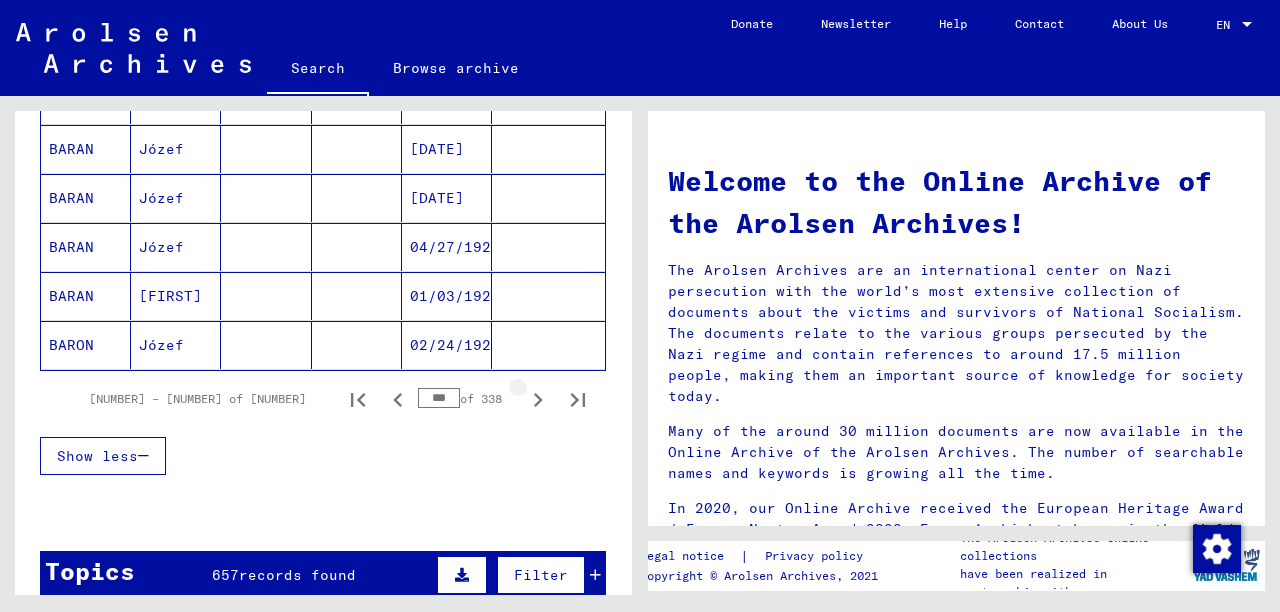 click 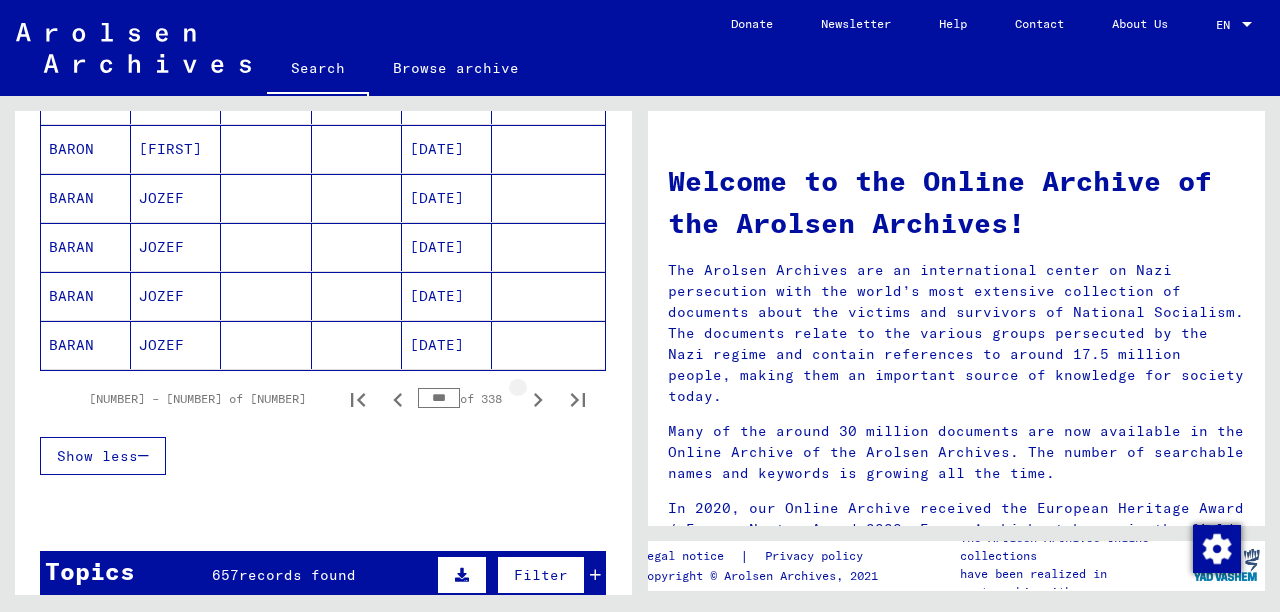 click 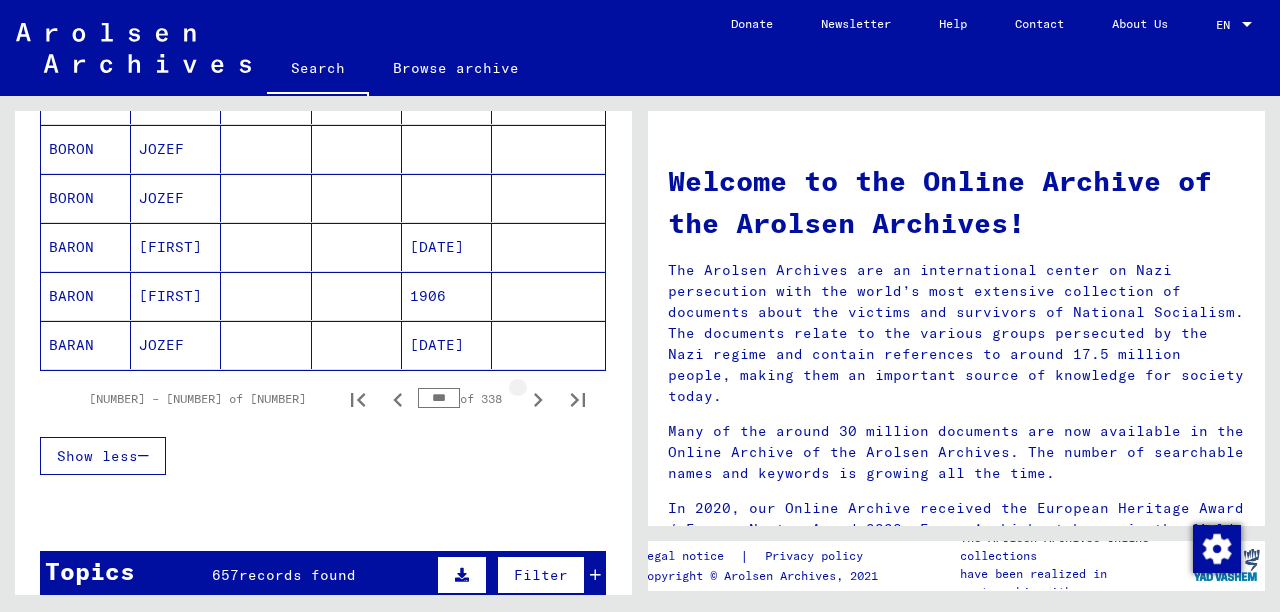 click 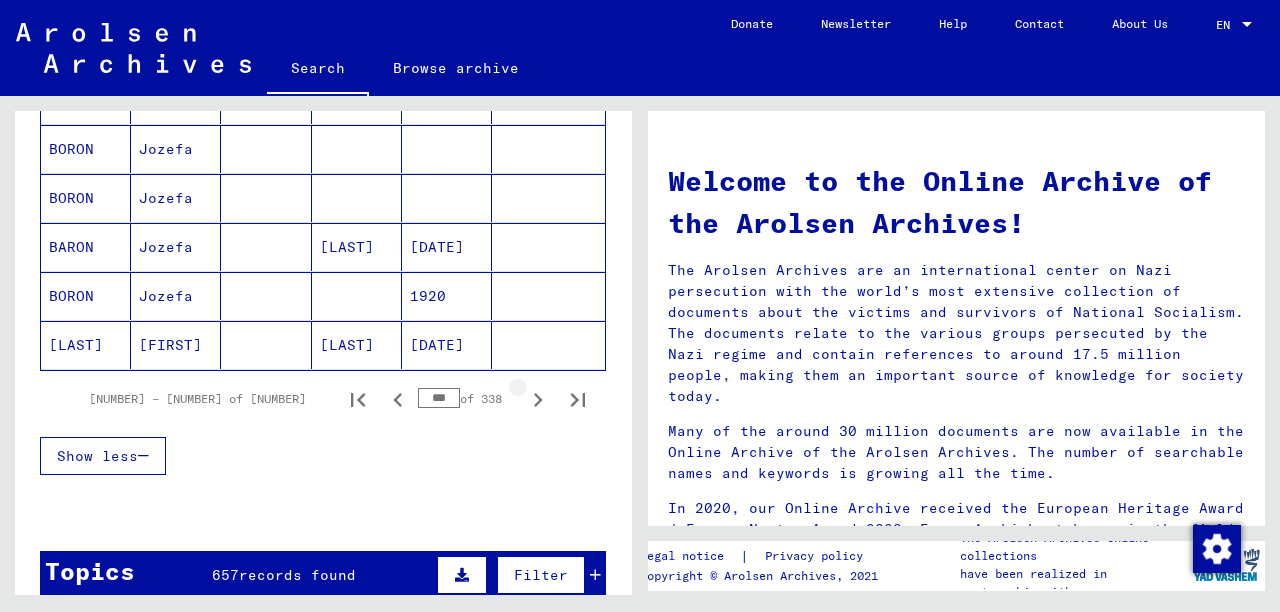 click 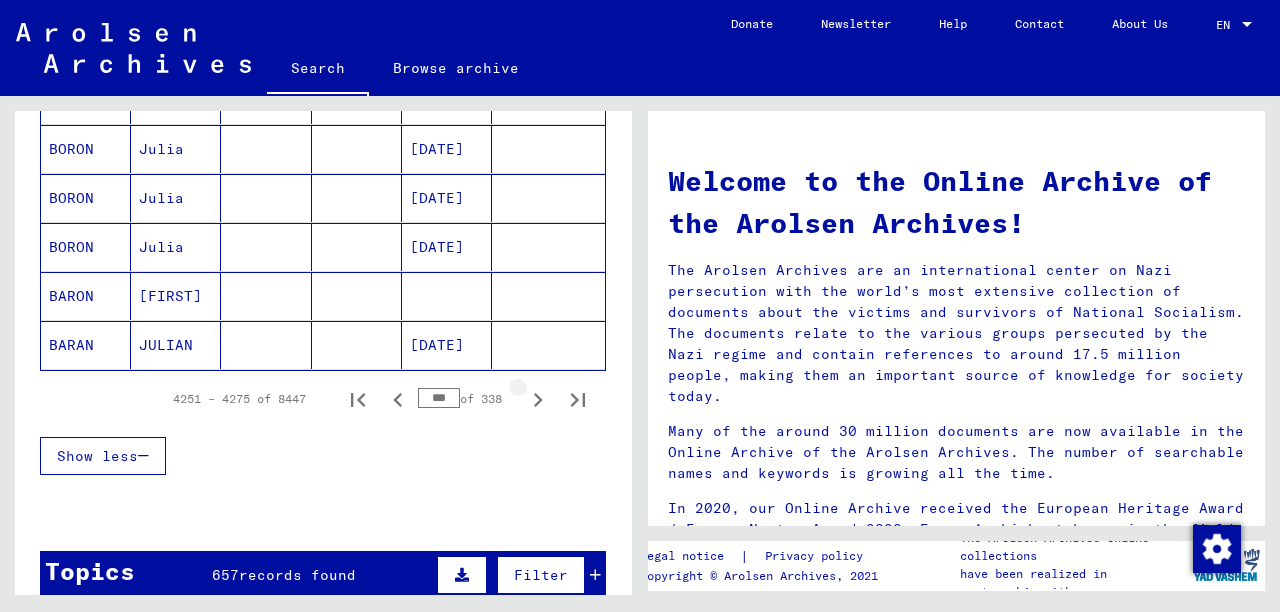 click 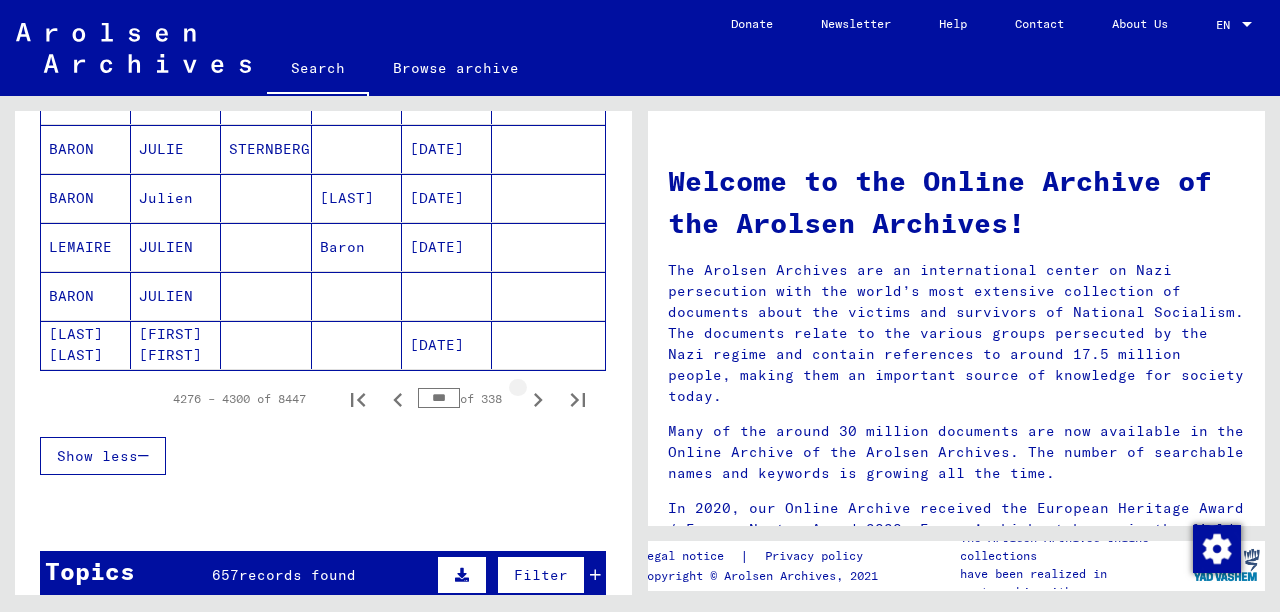 click 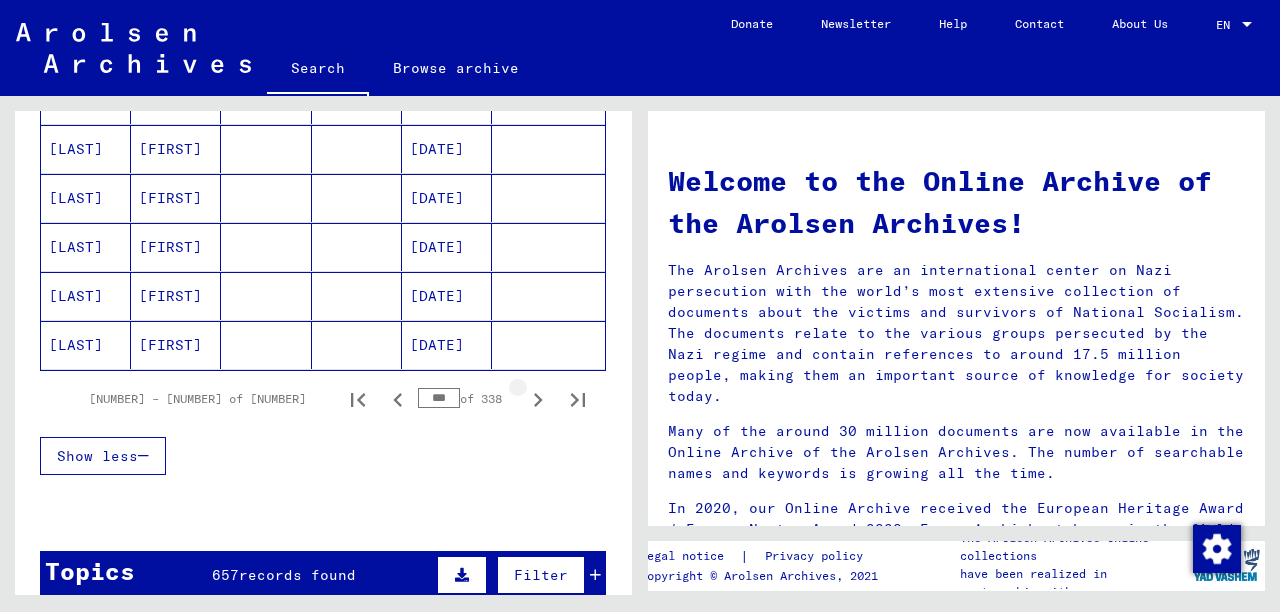 click 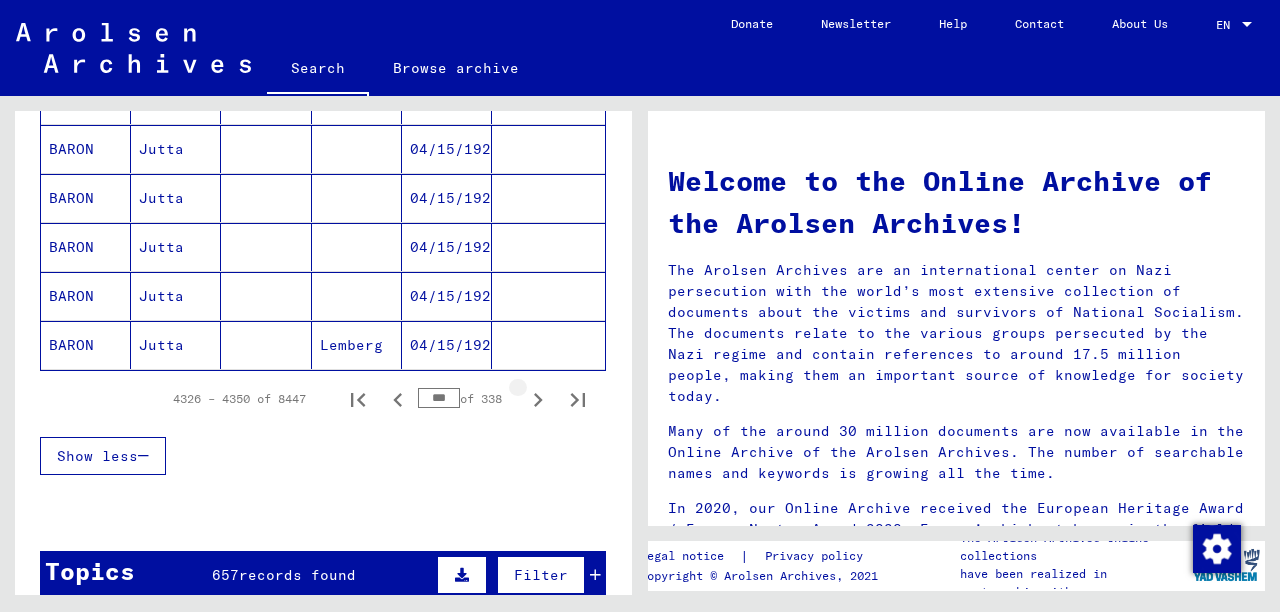 click 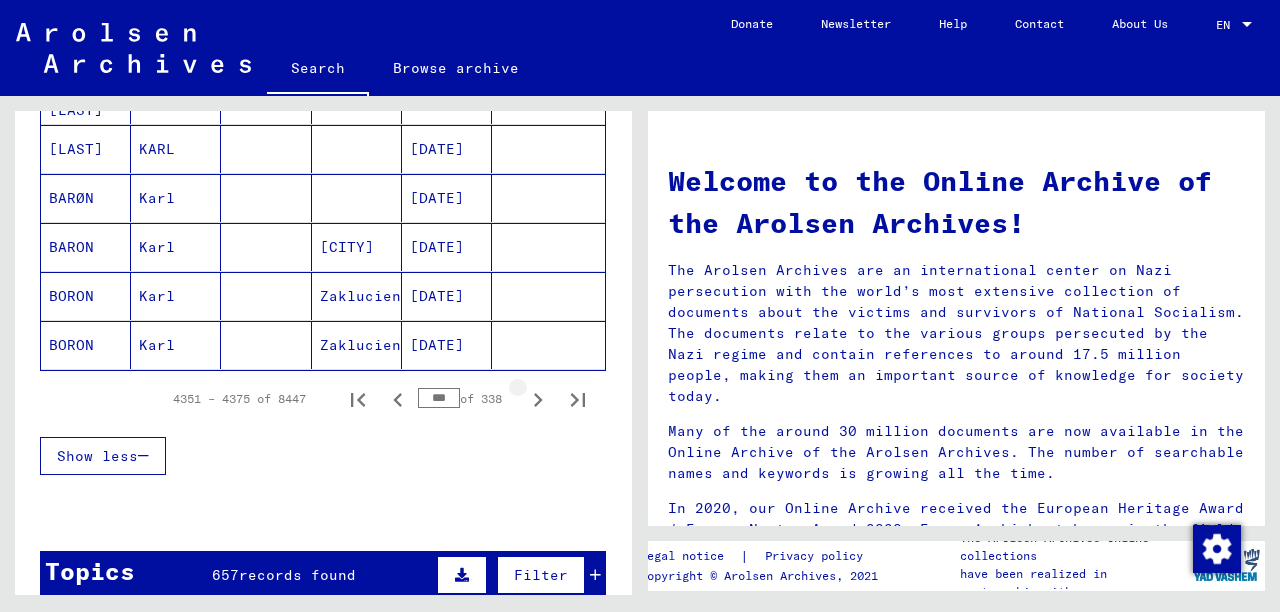 click 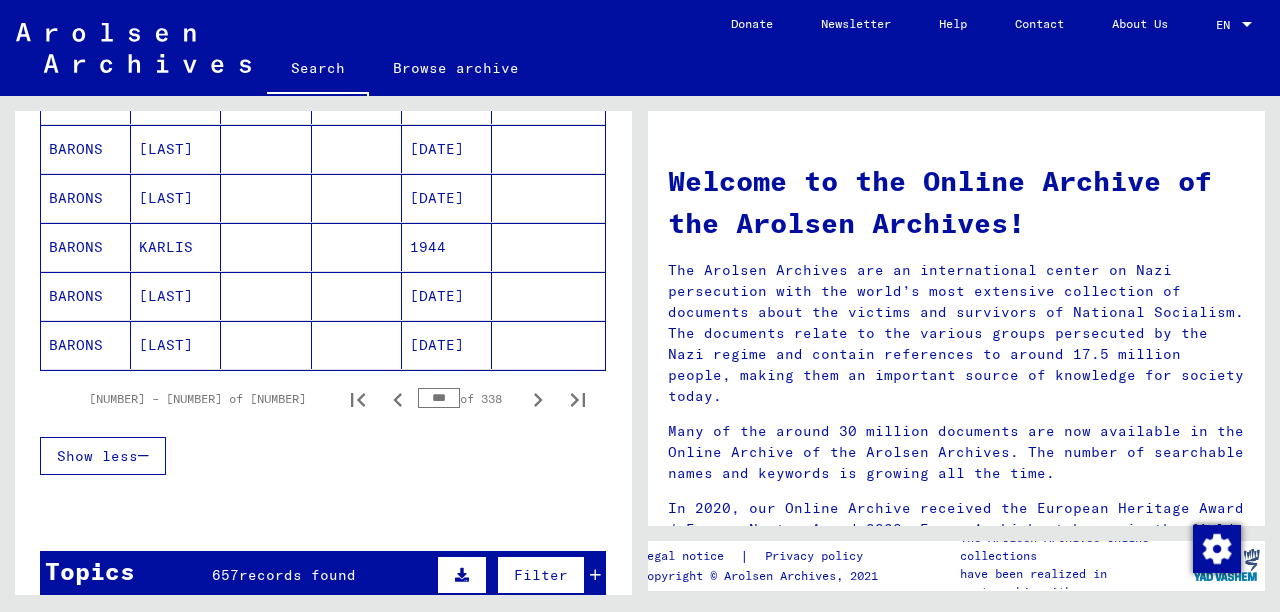 click 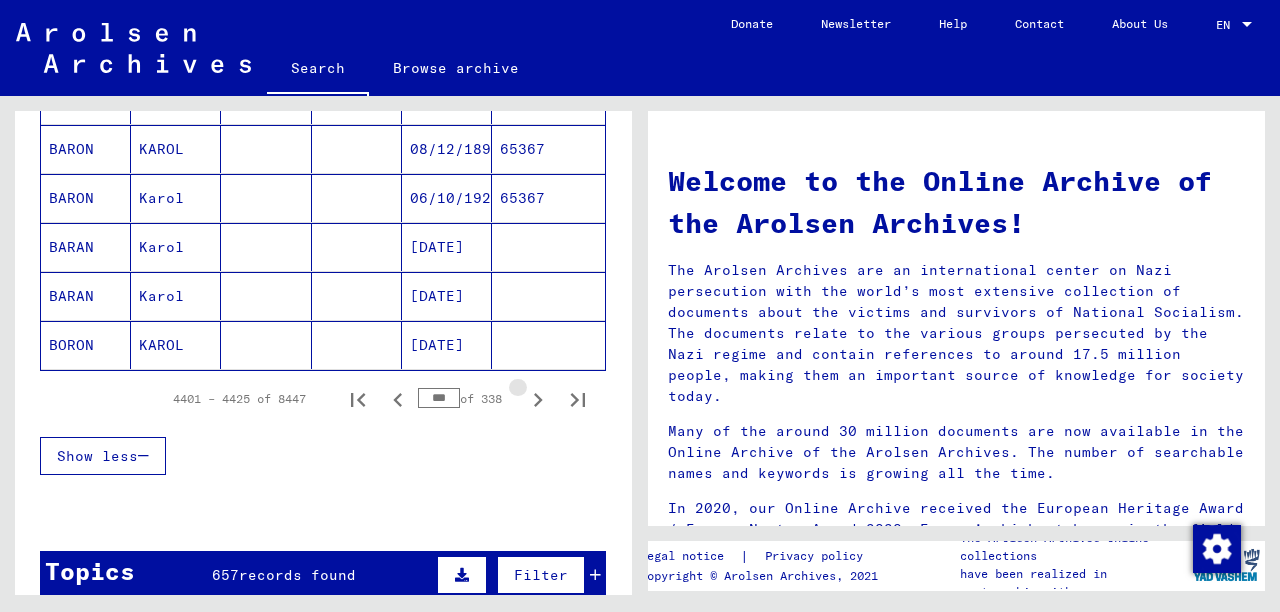 click 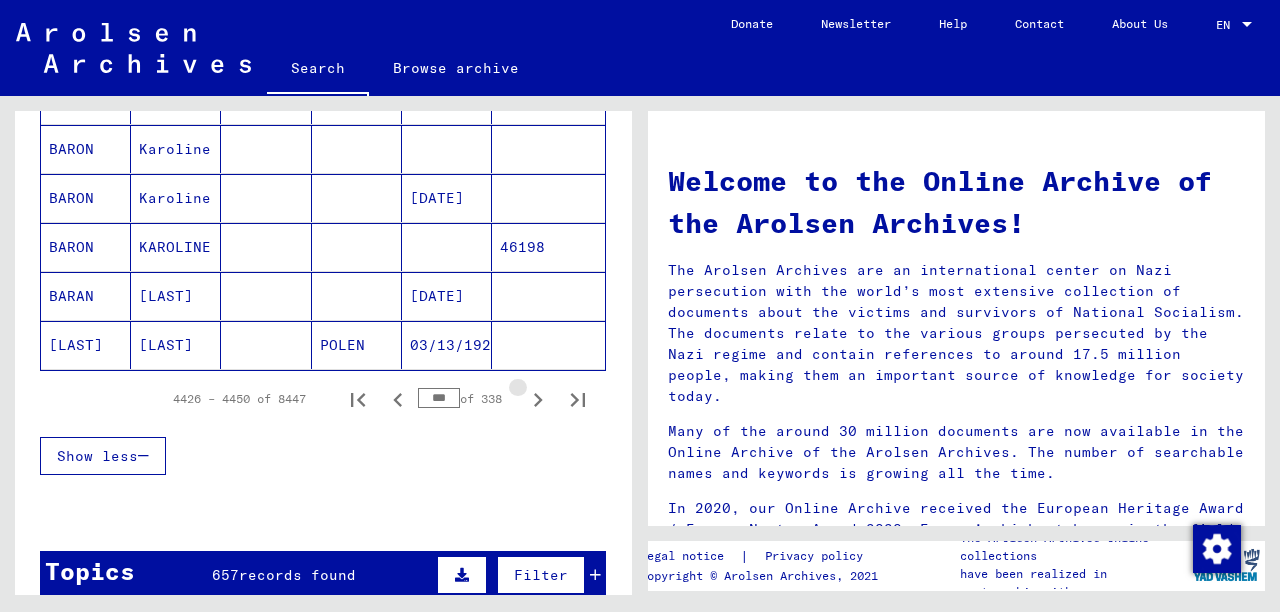 click 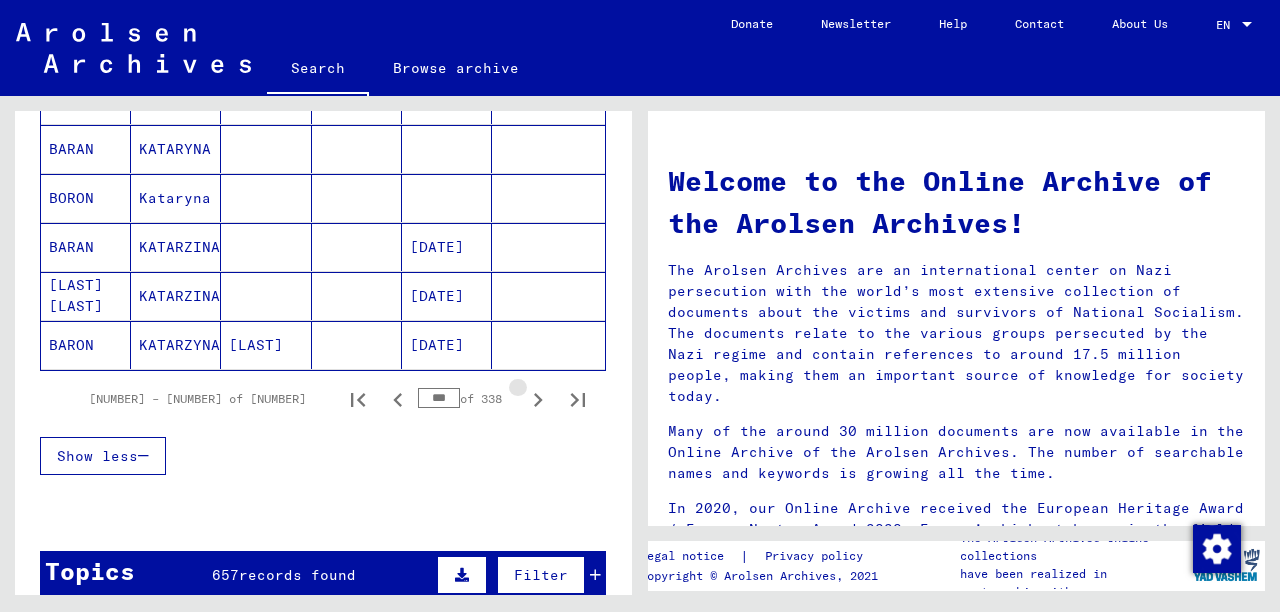 click 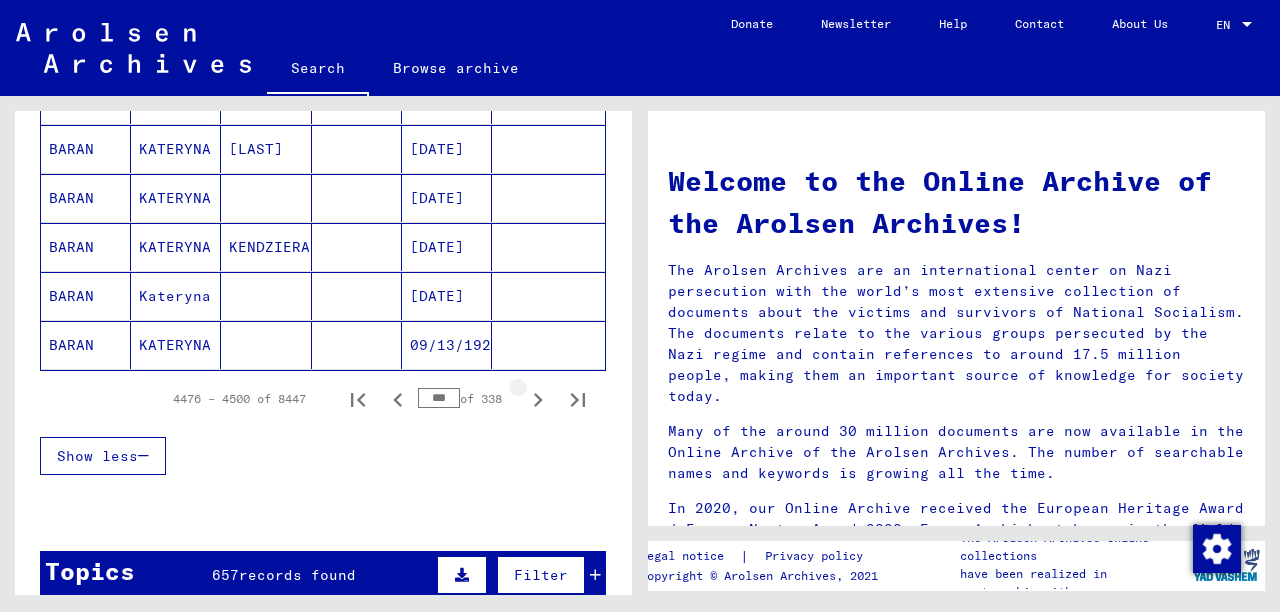 click 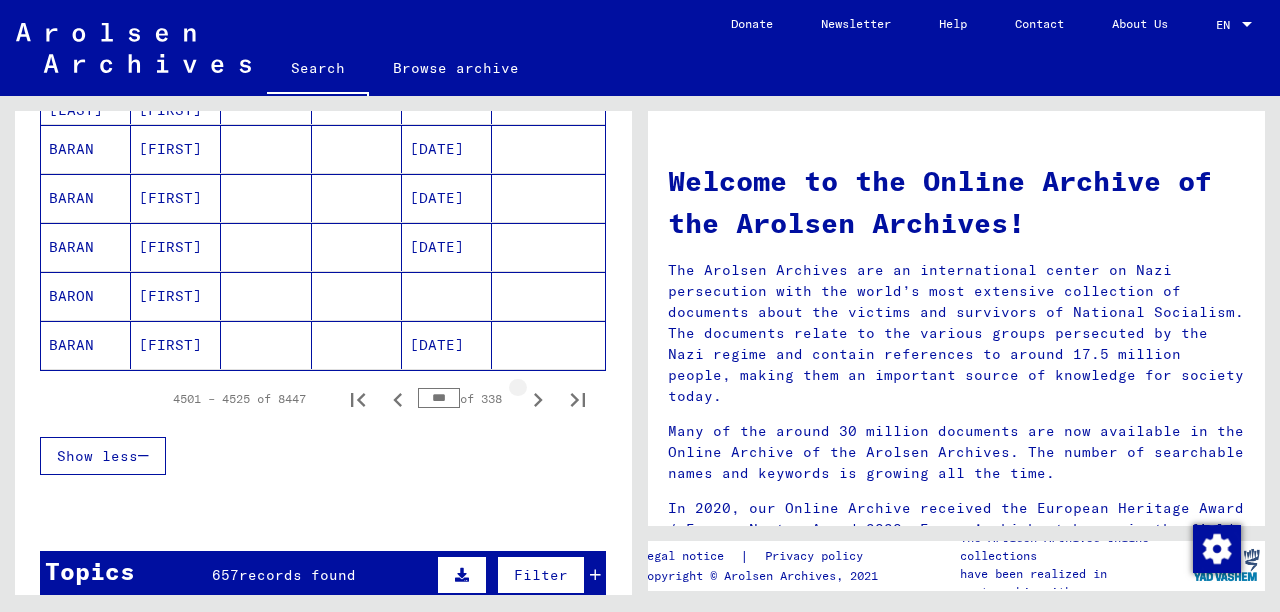 click 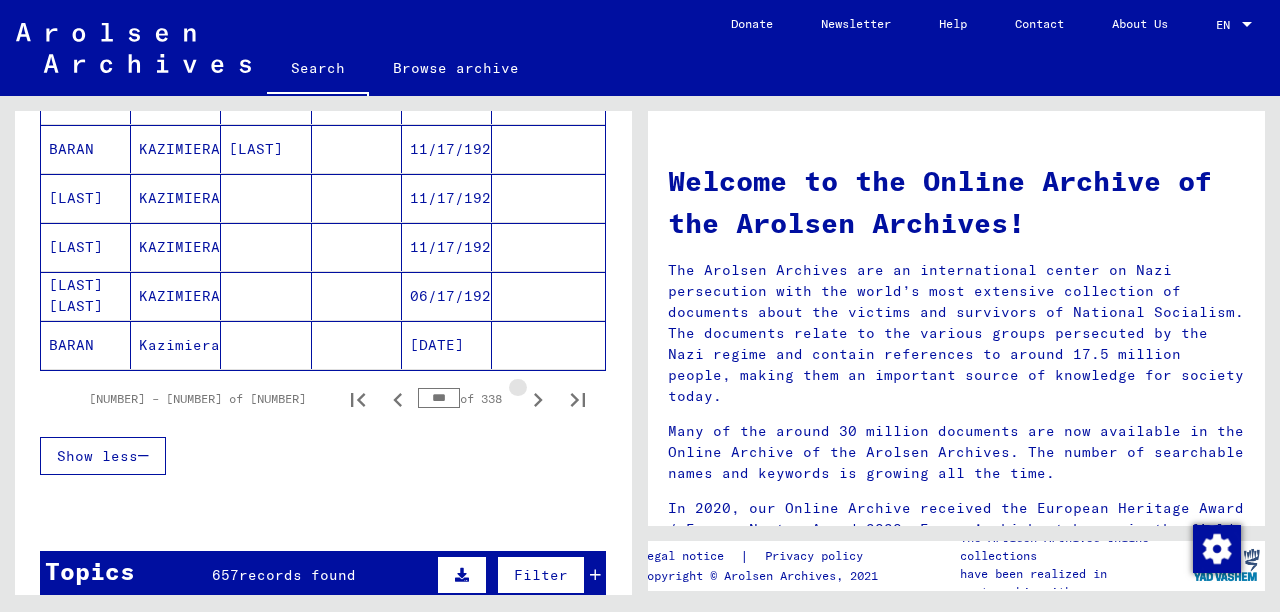 click 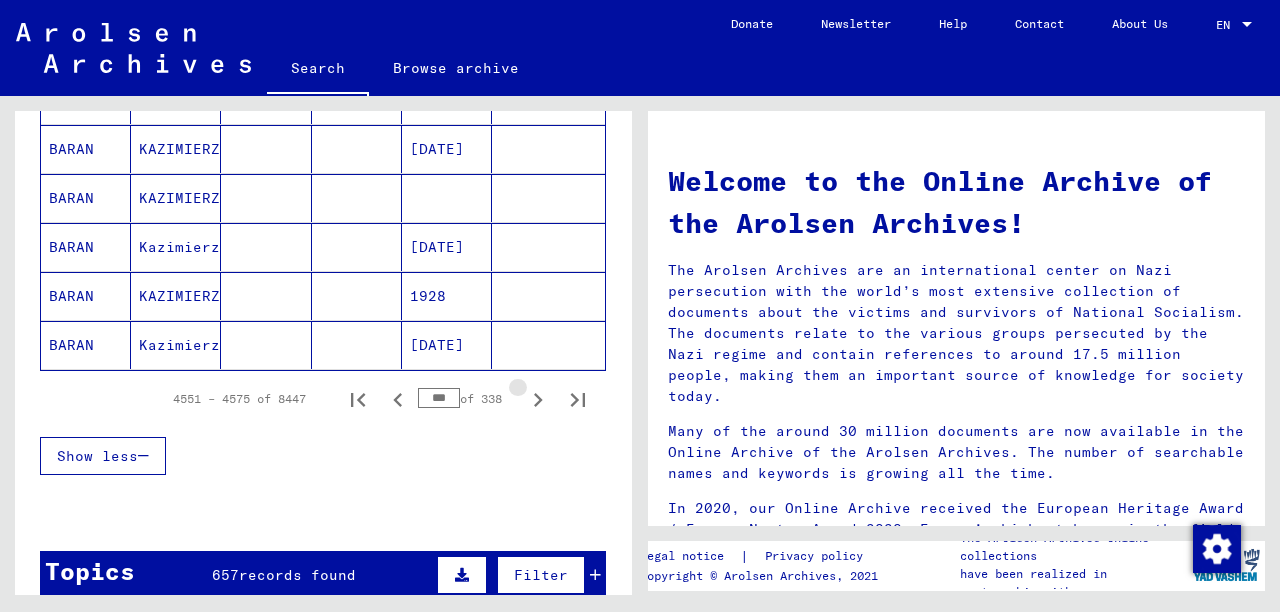 click 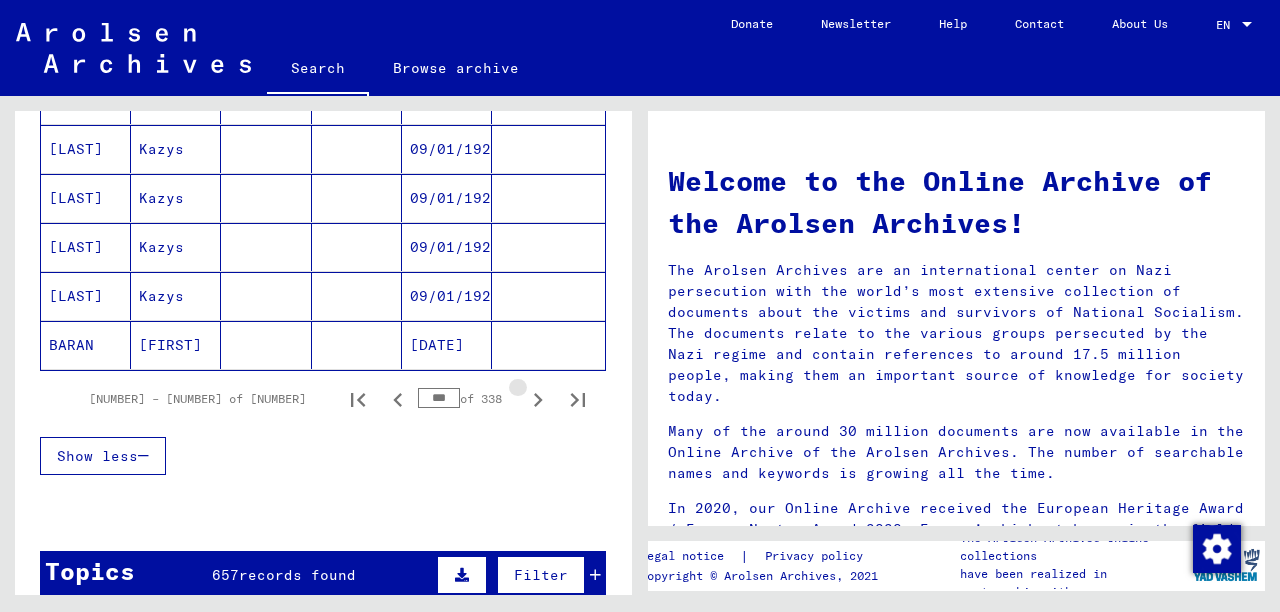 click 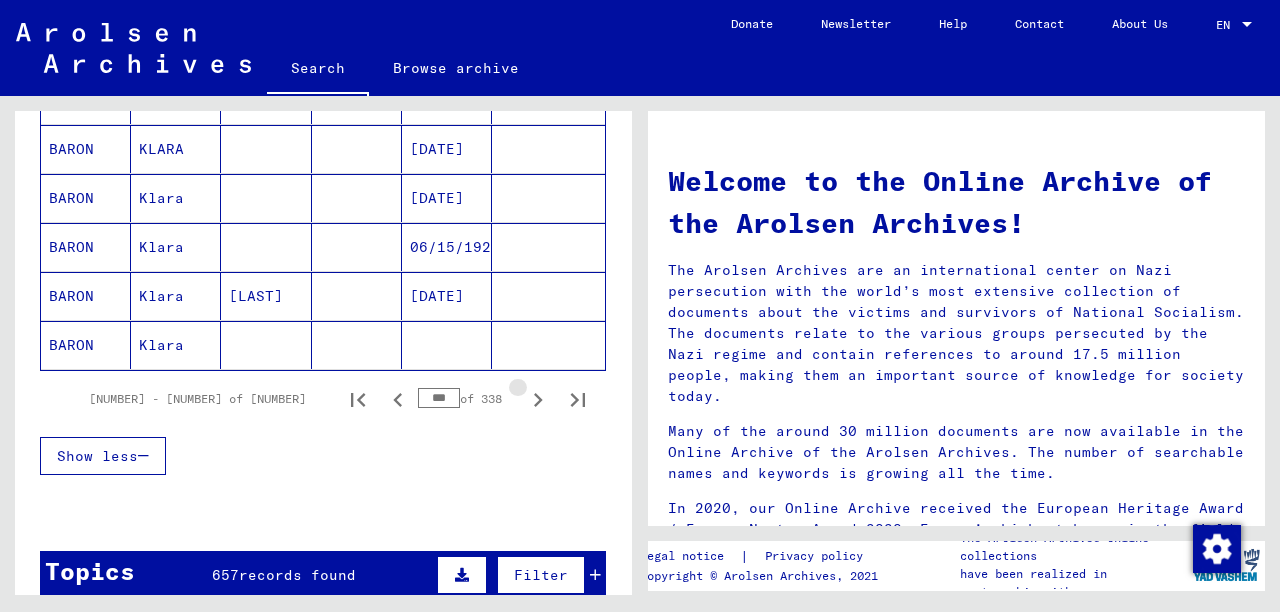 click 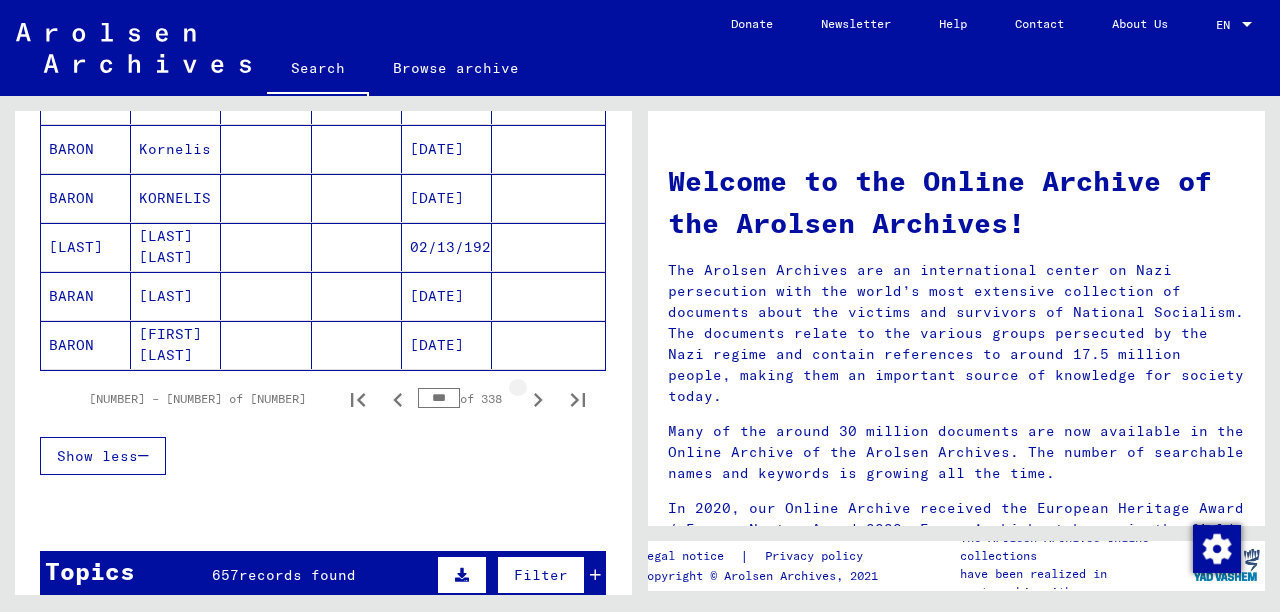 click 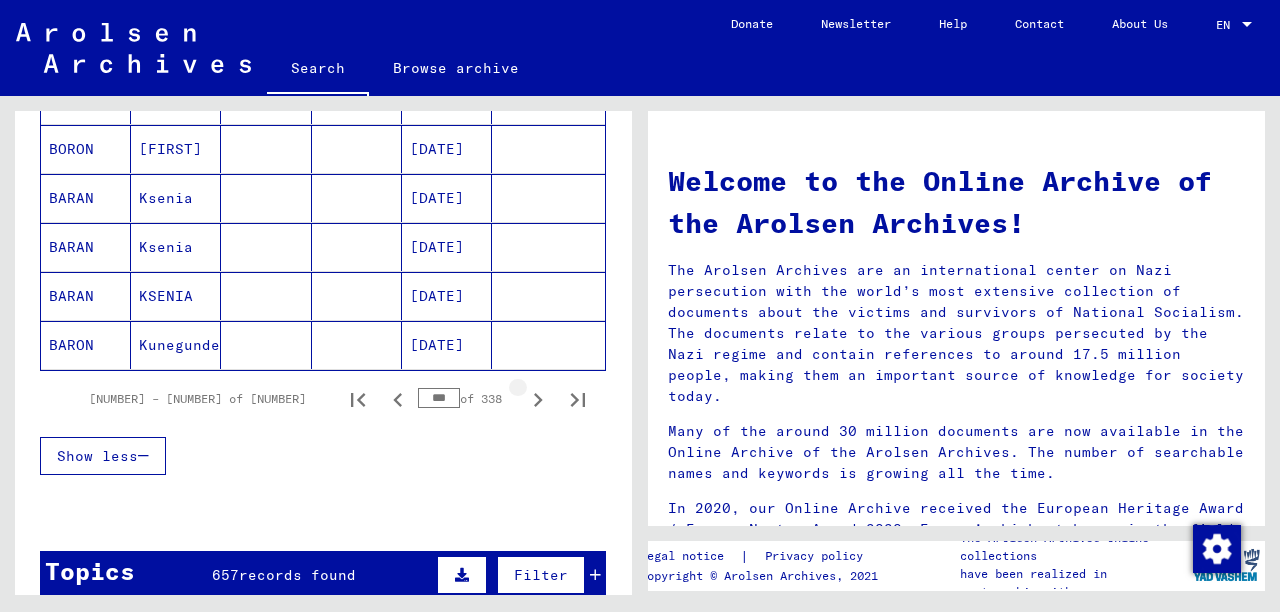 click 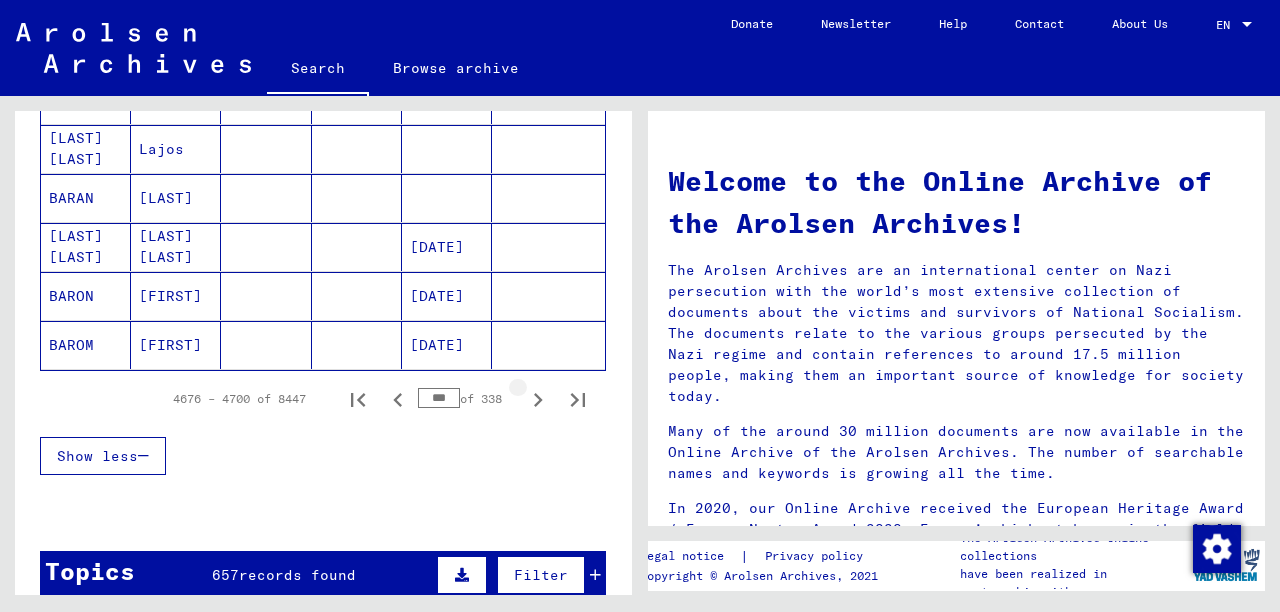 click 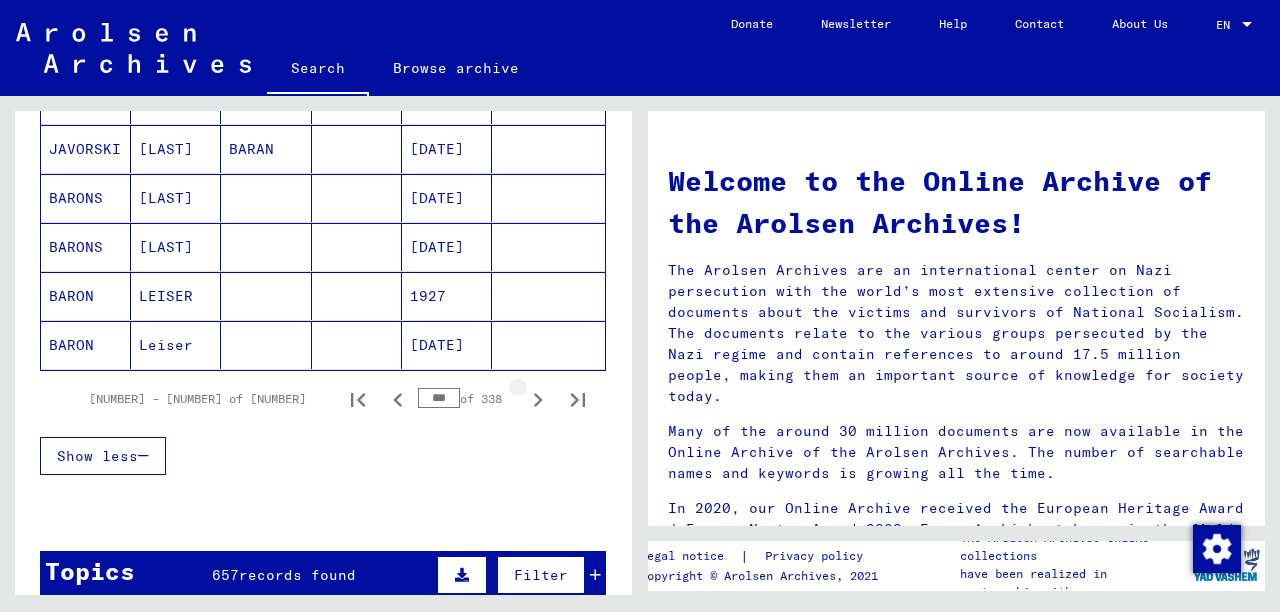 click 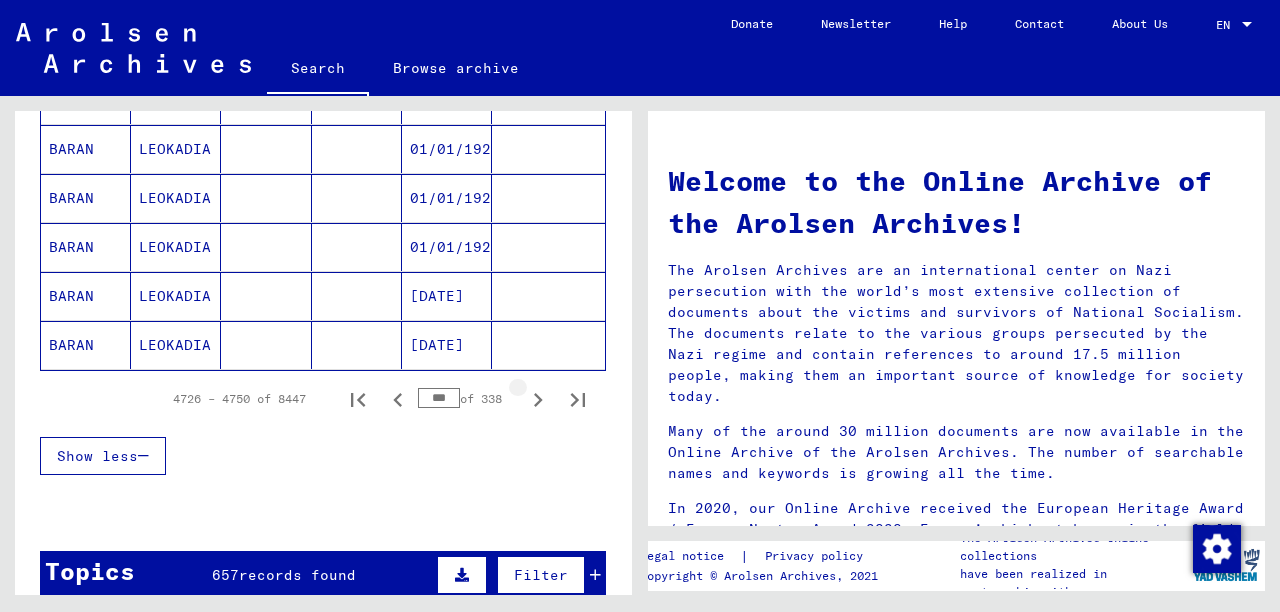 click 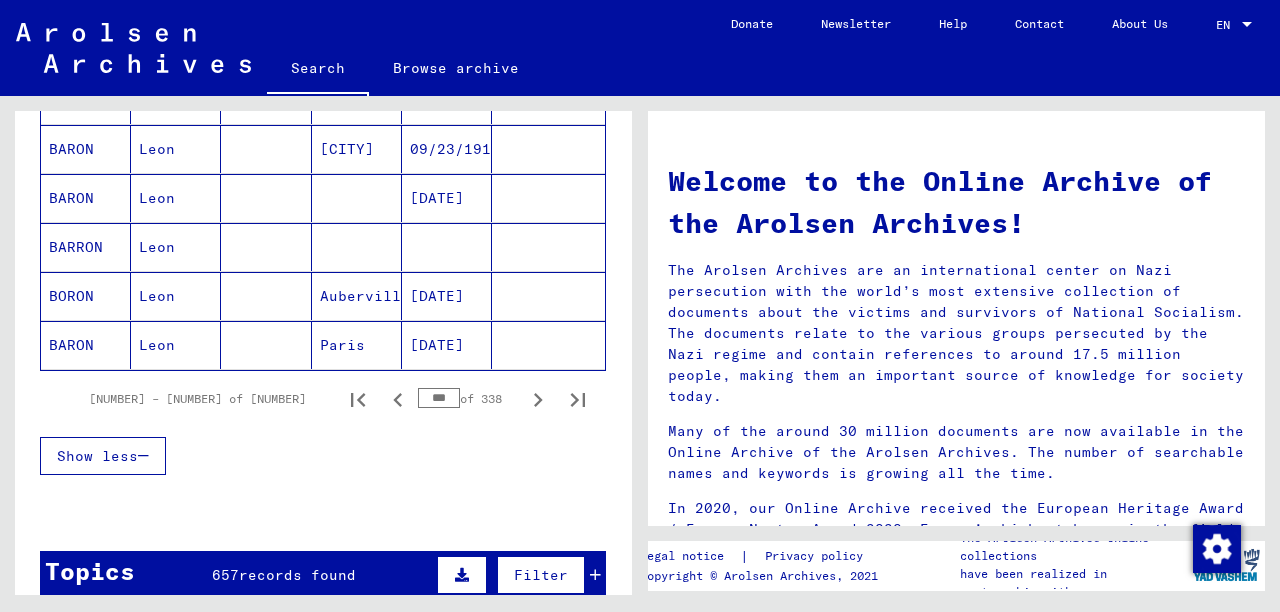 click 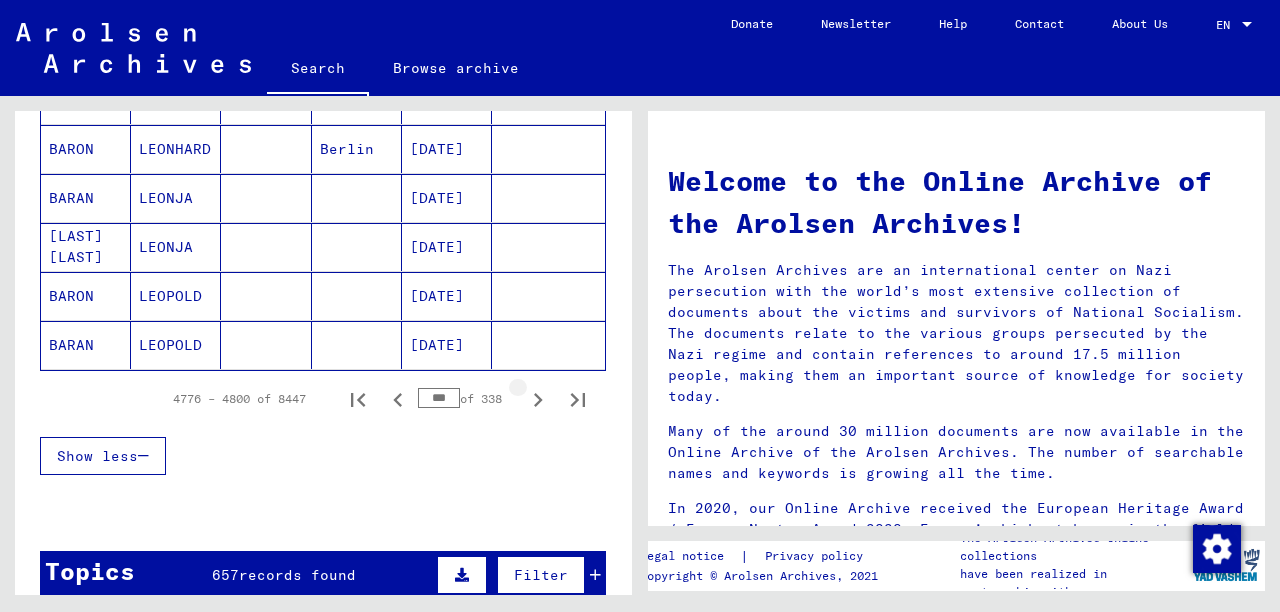 click 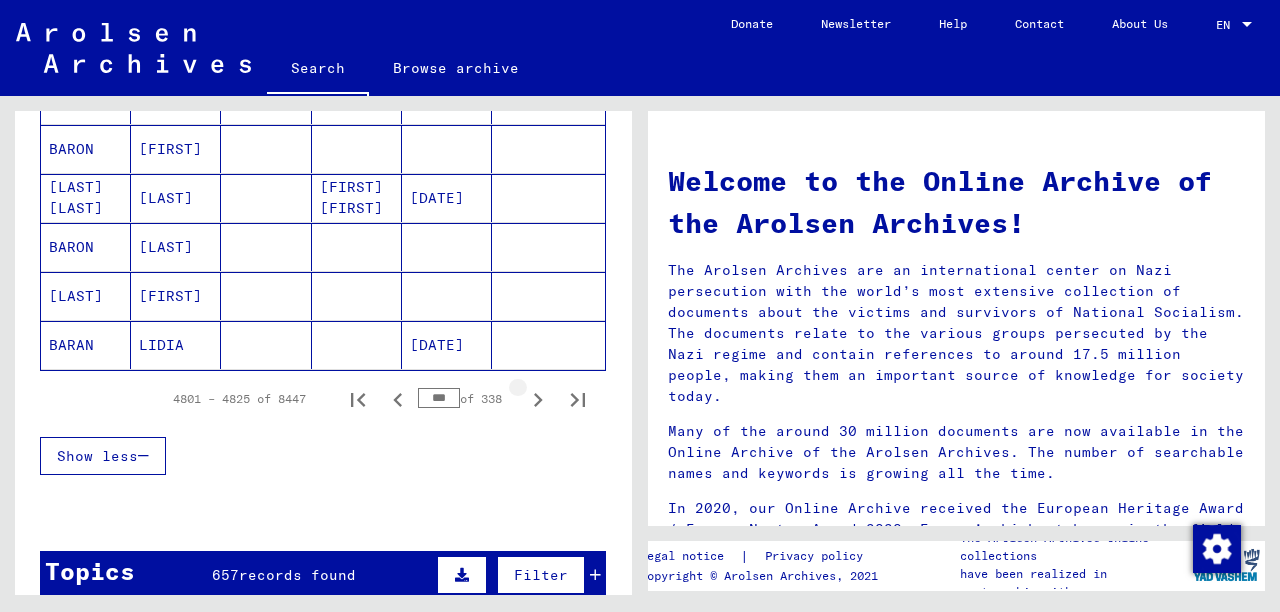 click 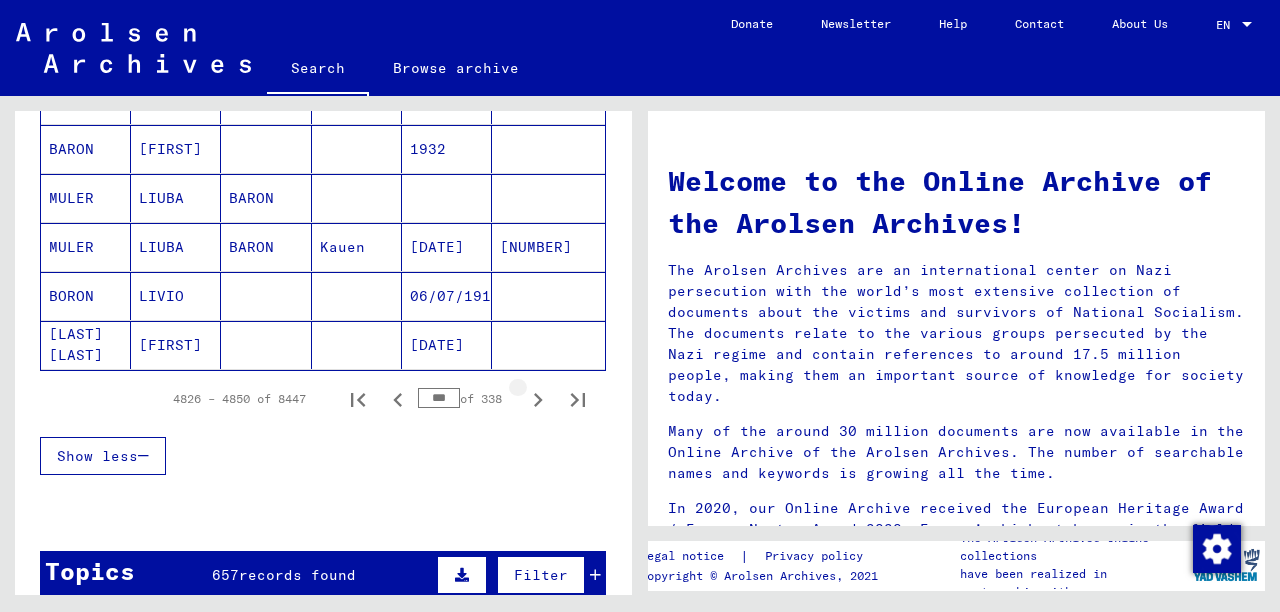 click 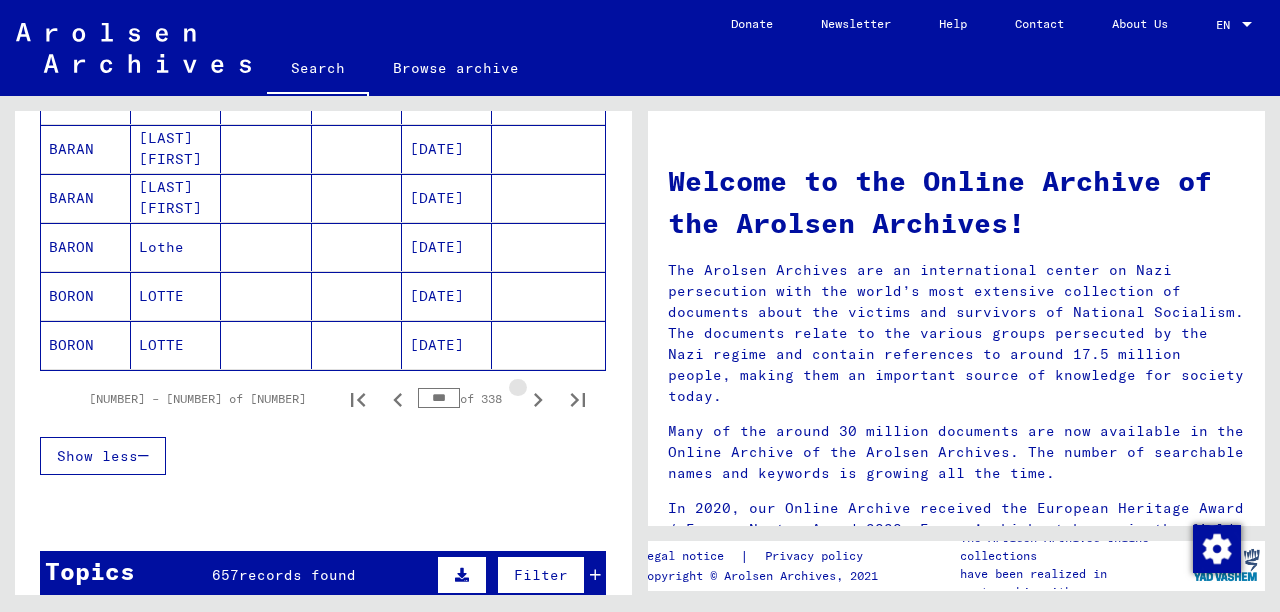 click 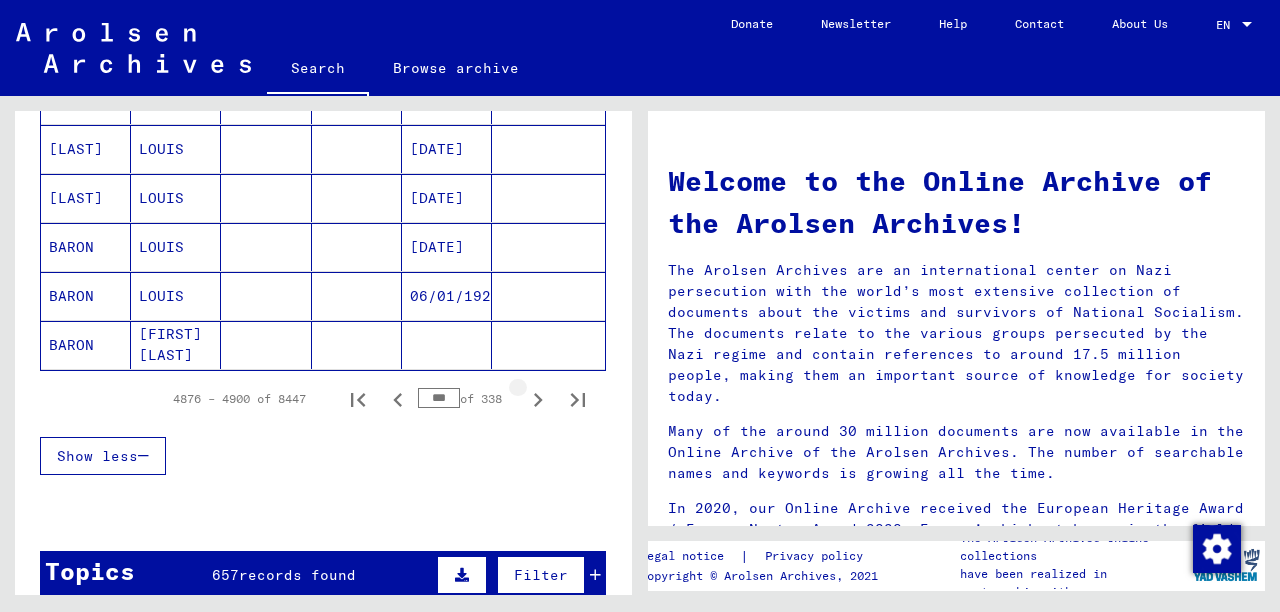 click 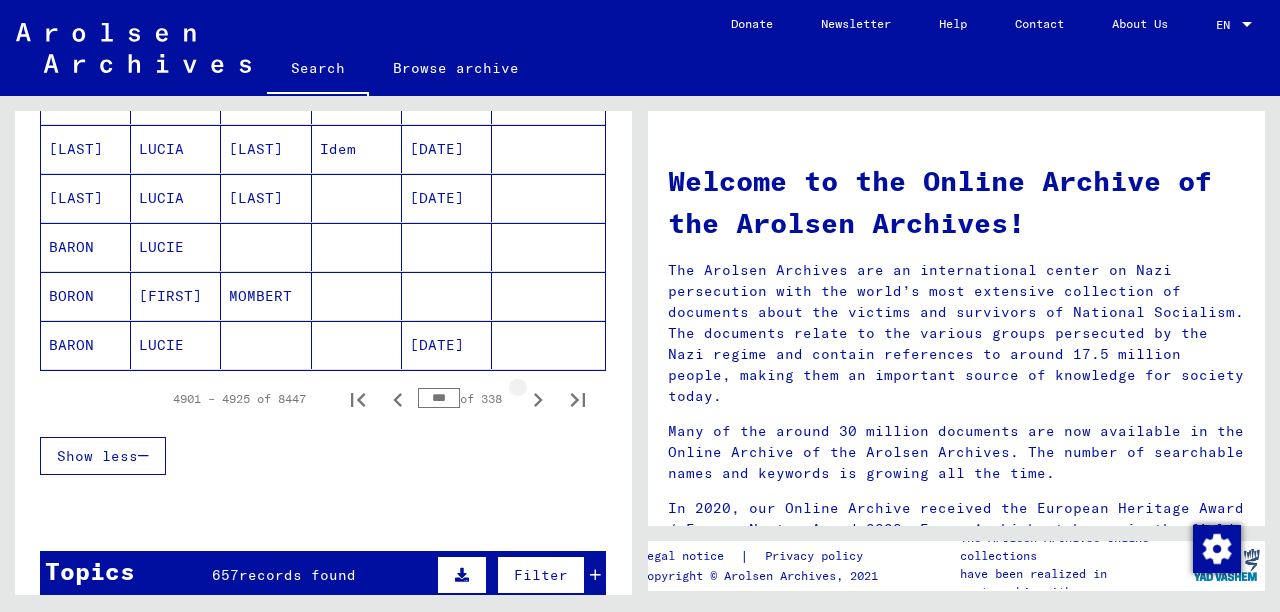 click 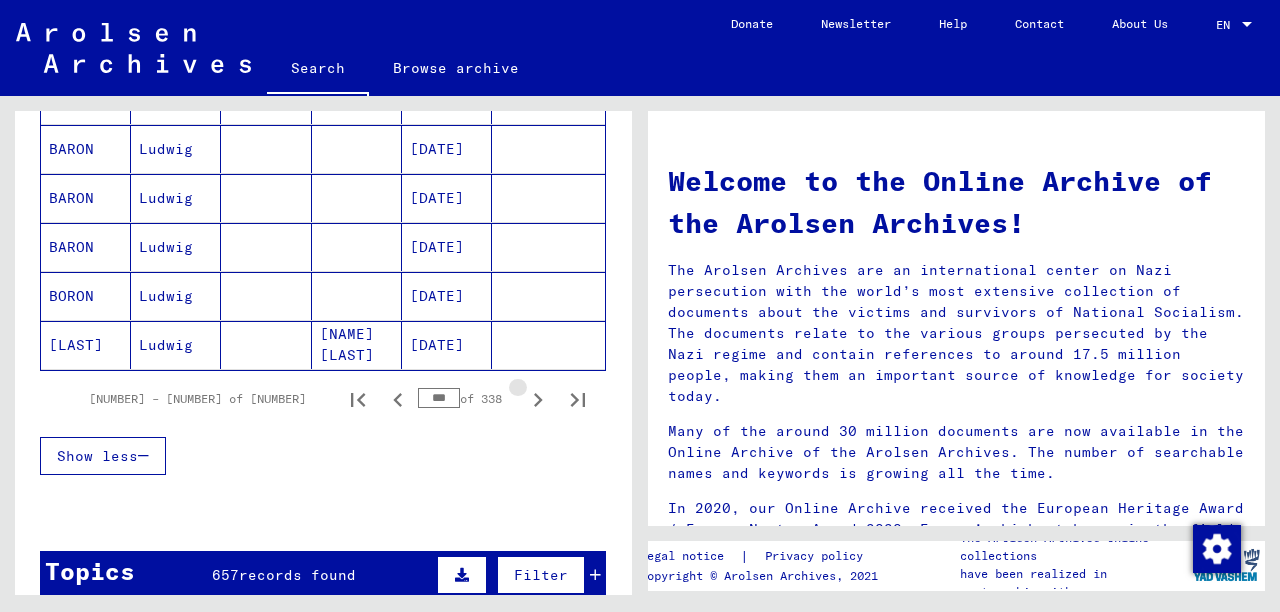 click 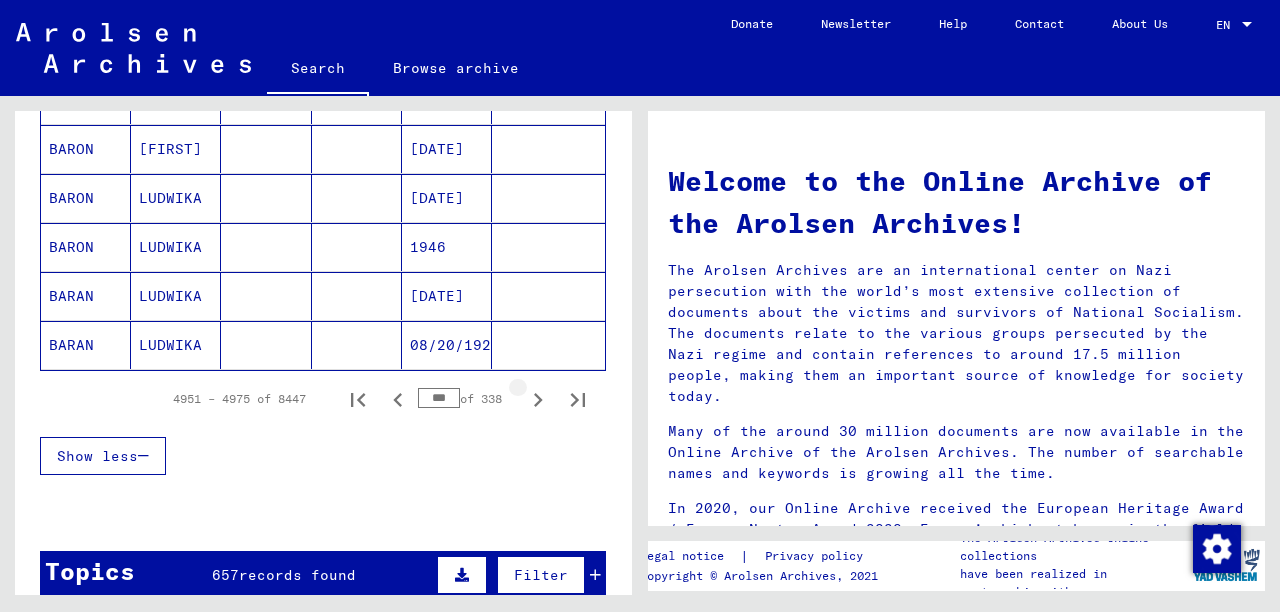 click 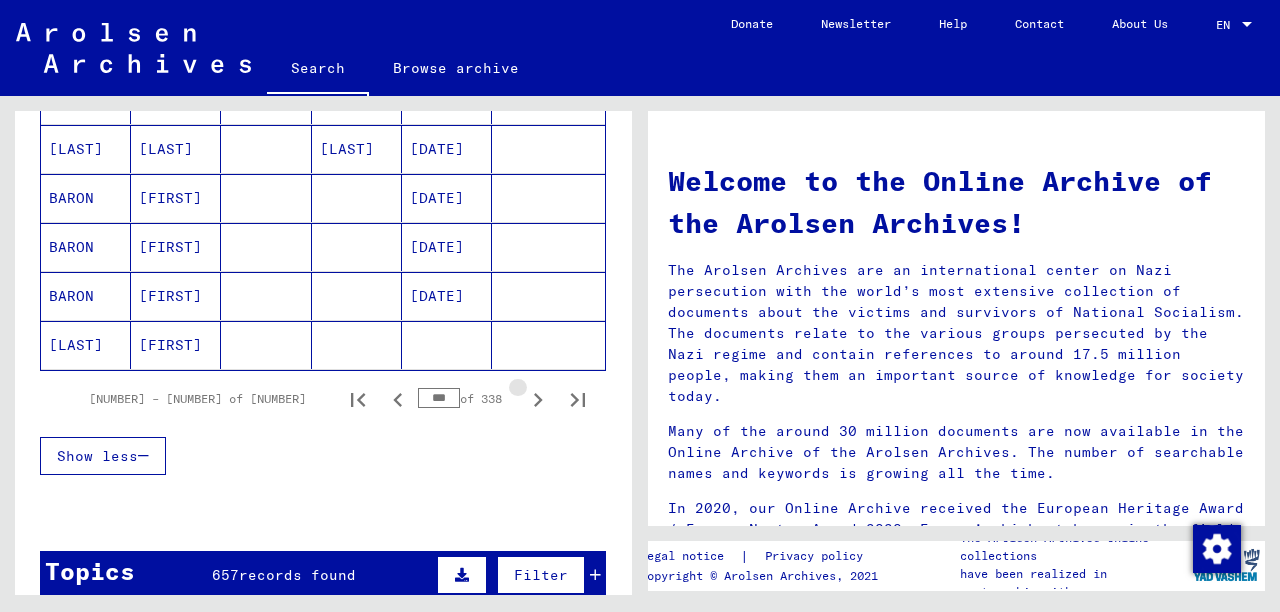 click 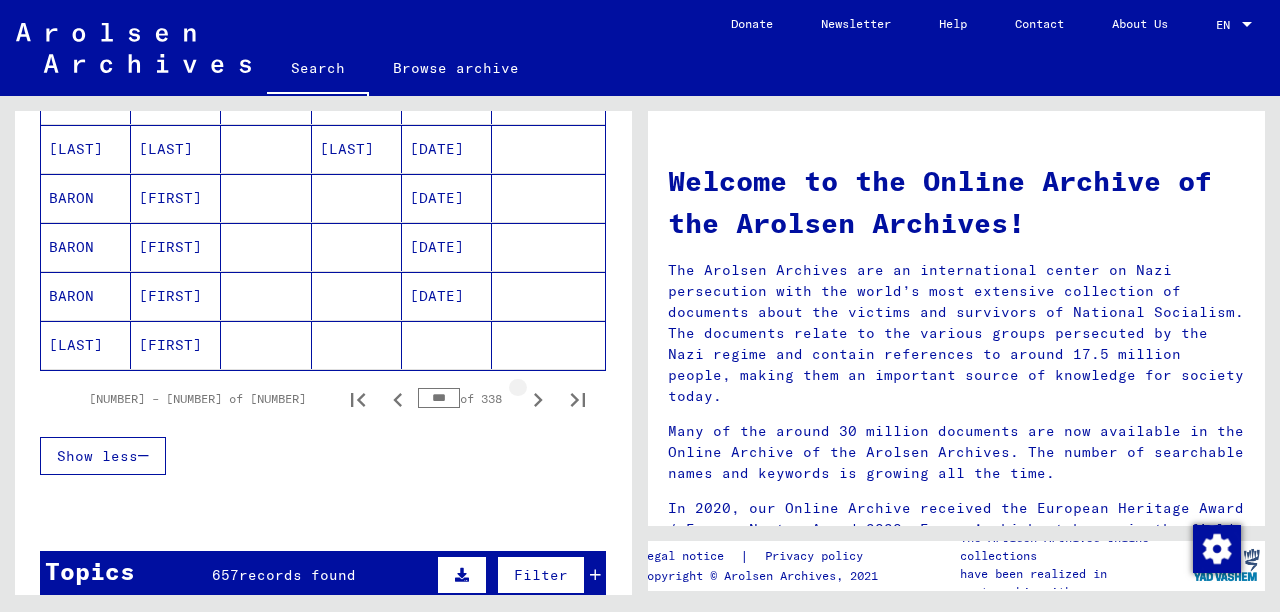 click 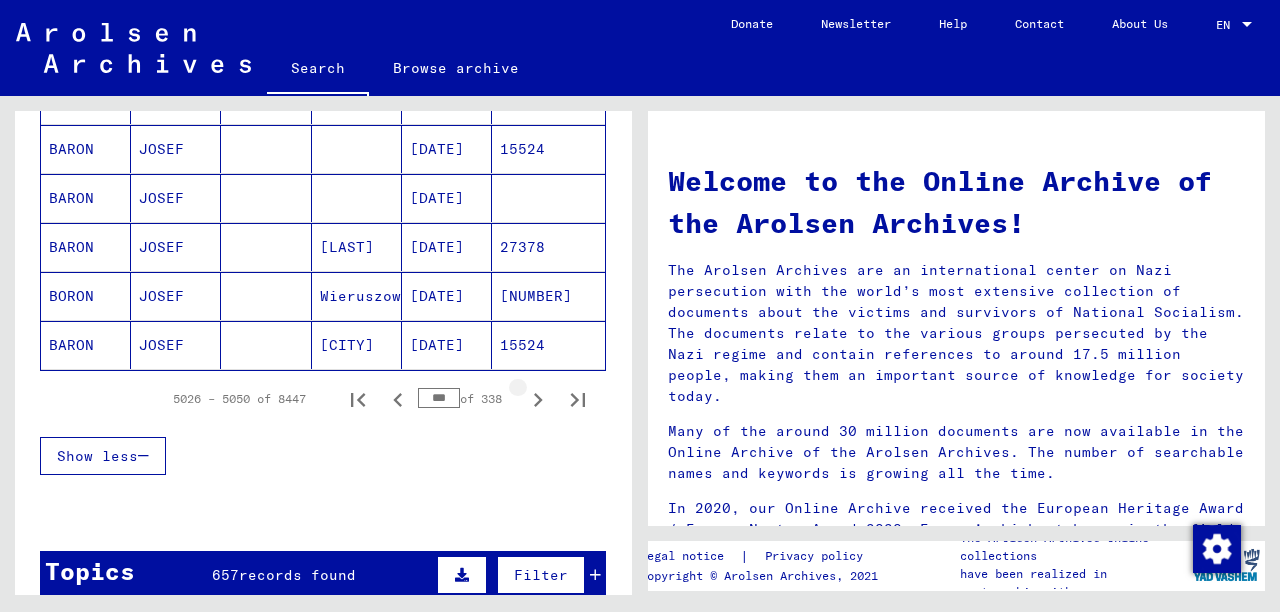click 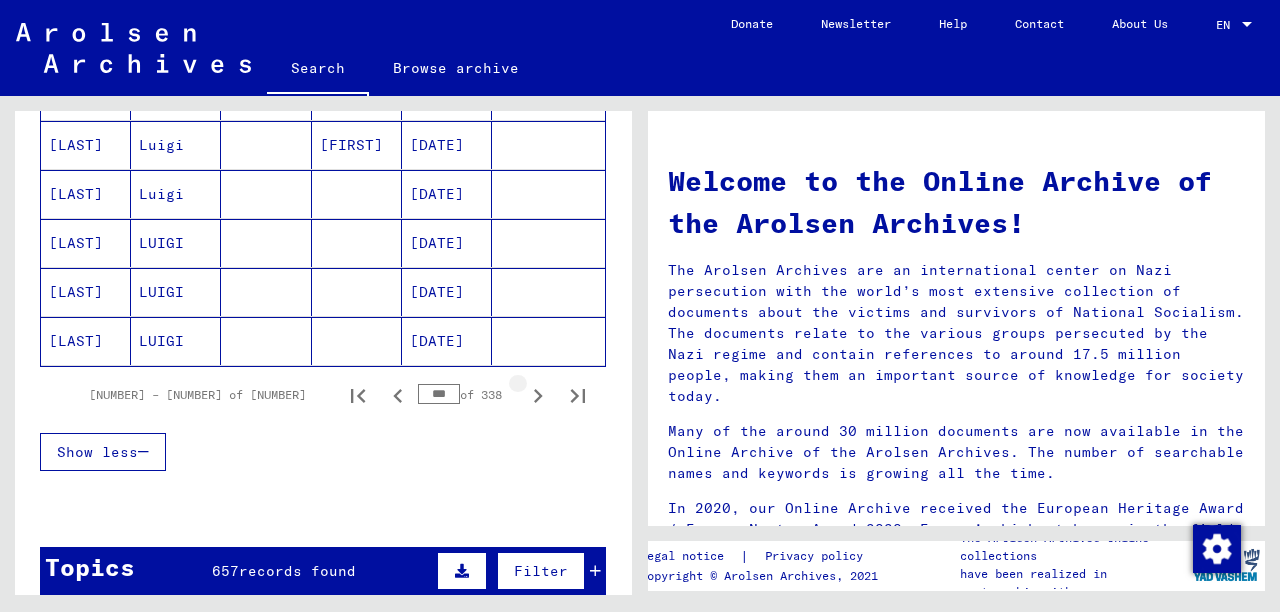 click 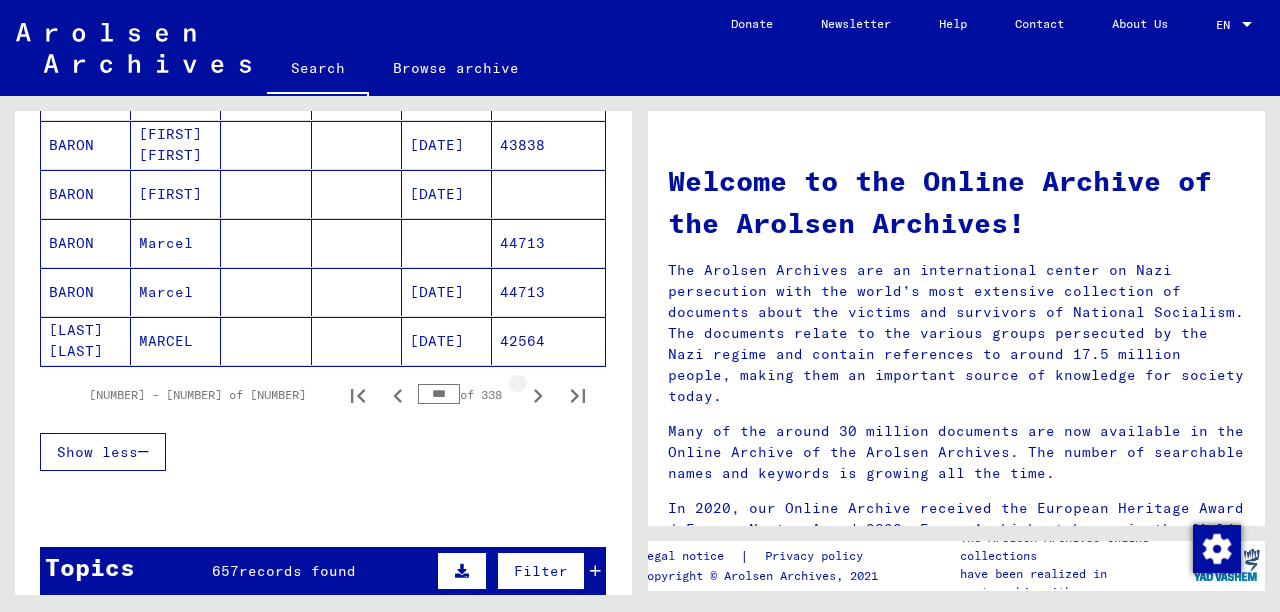 scroll, scrollTop: 1260, scrollLeft: 0, axis: vertical 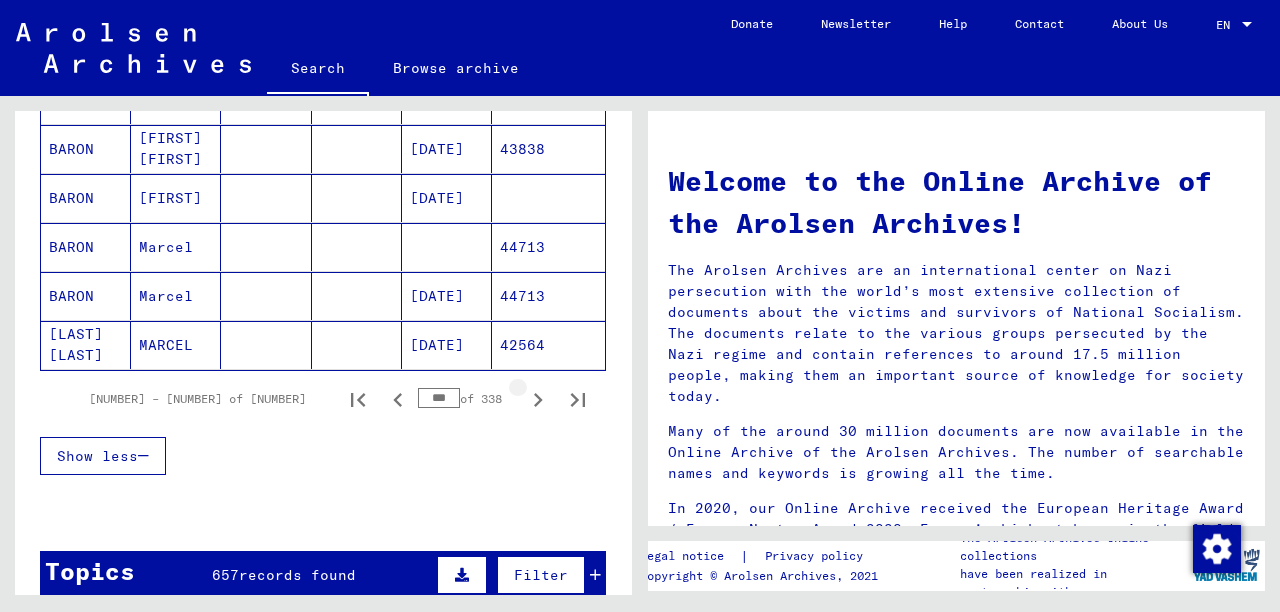 click 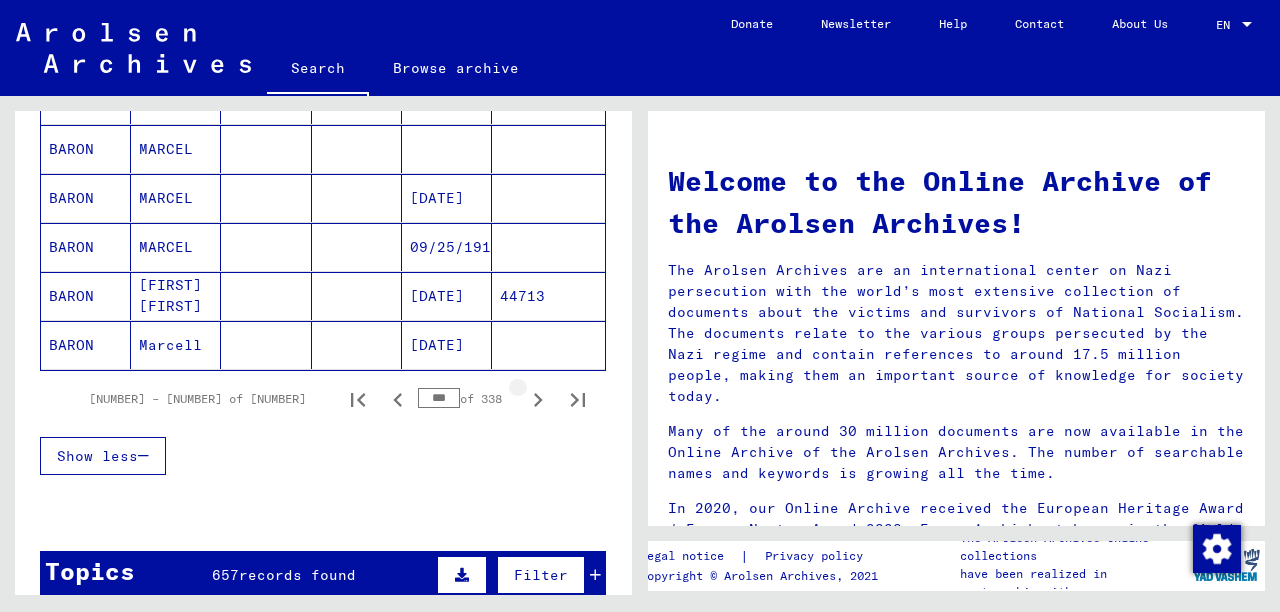 click 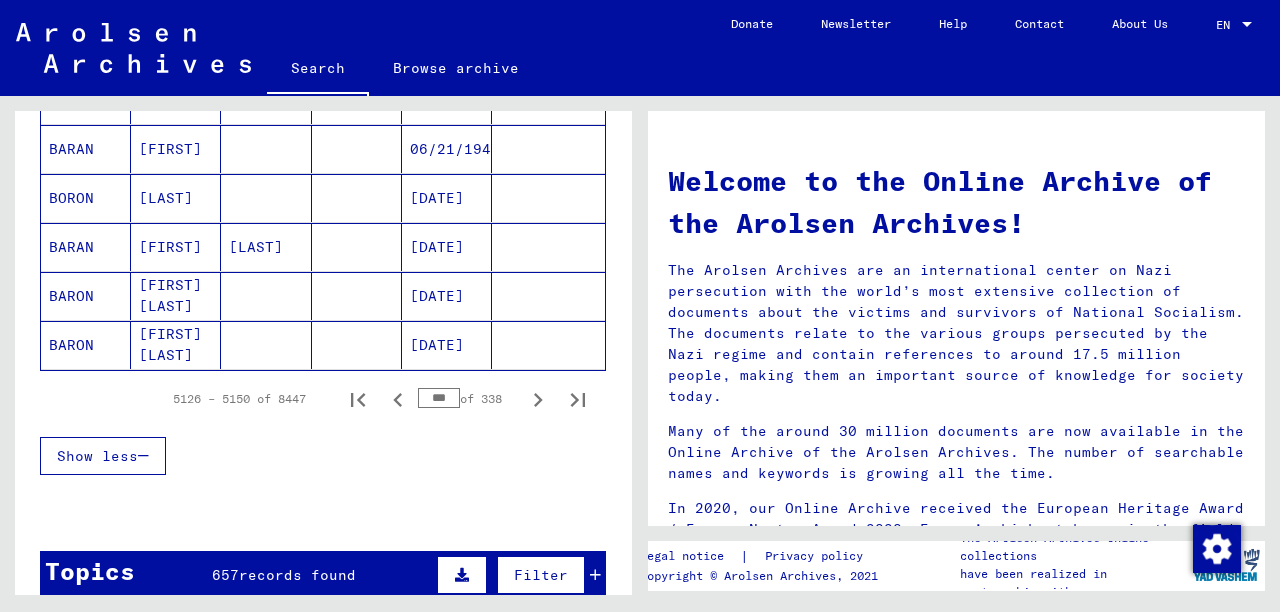 click 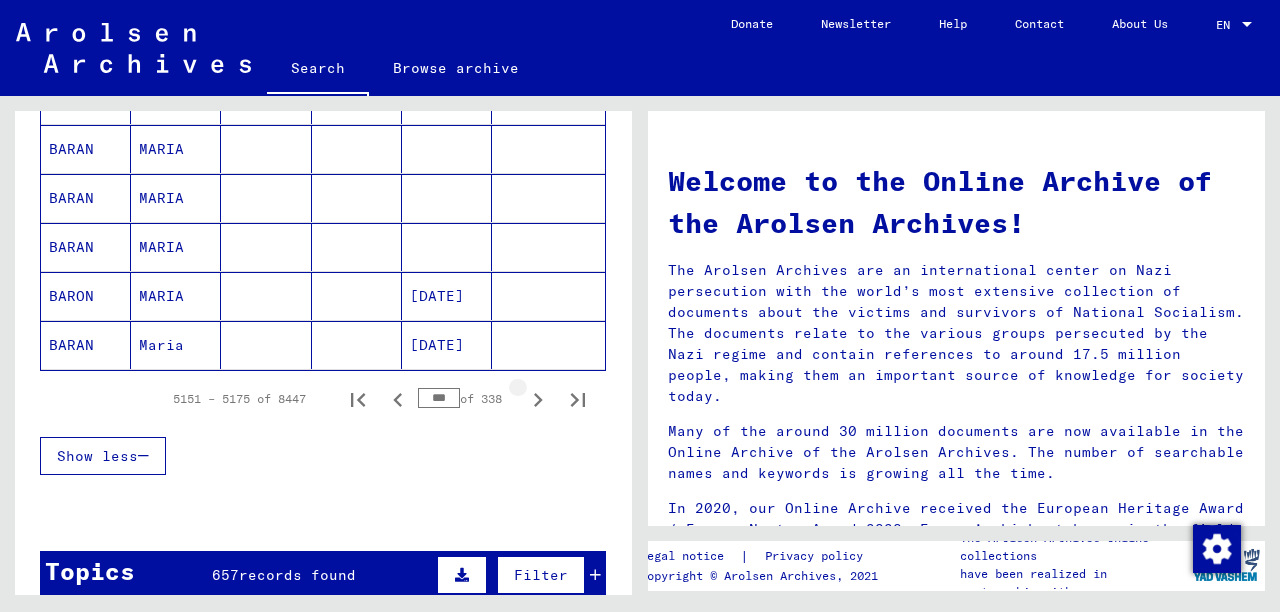 click 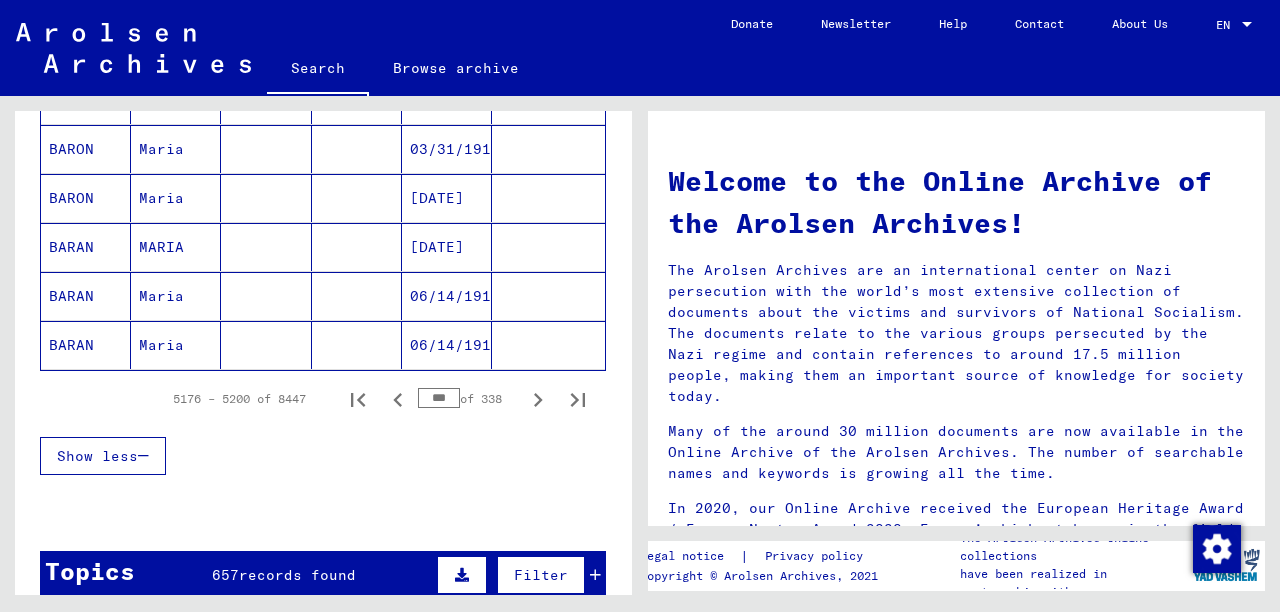click 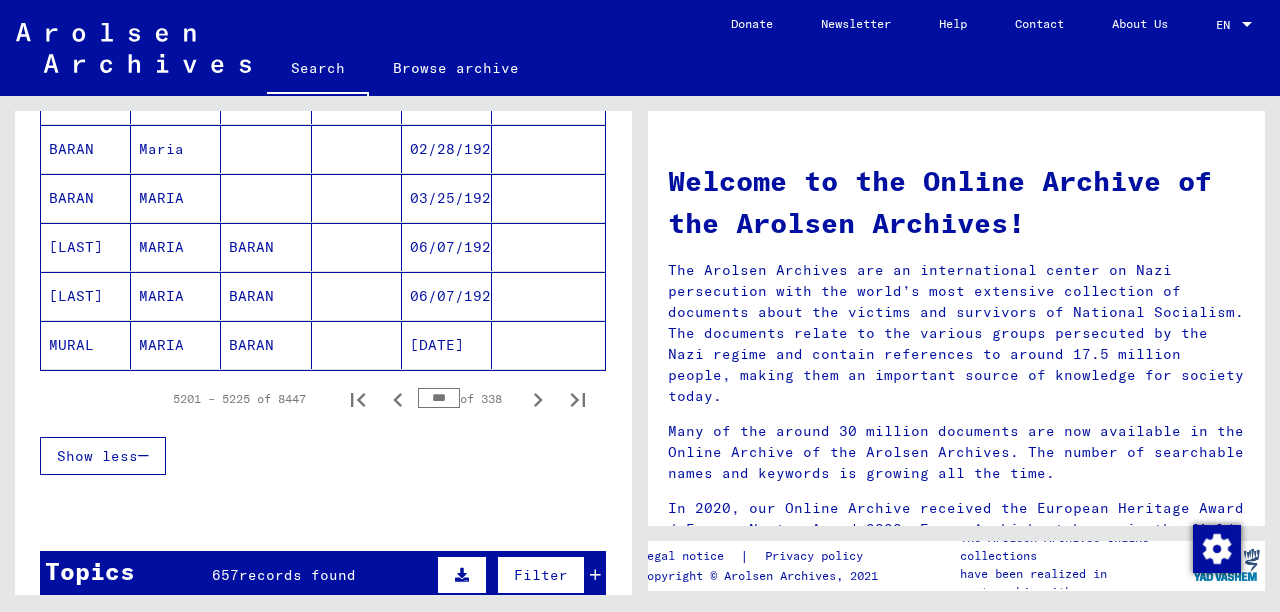 click 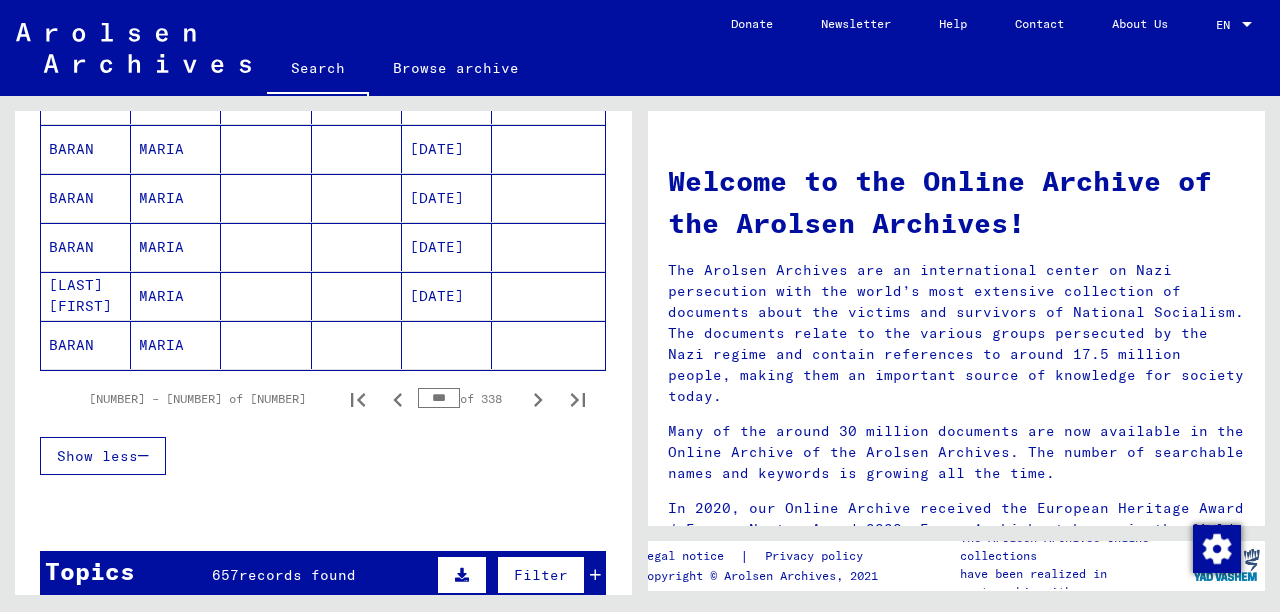 click 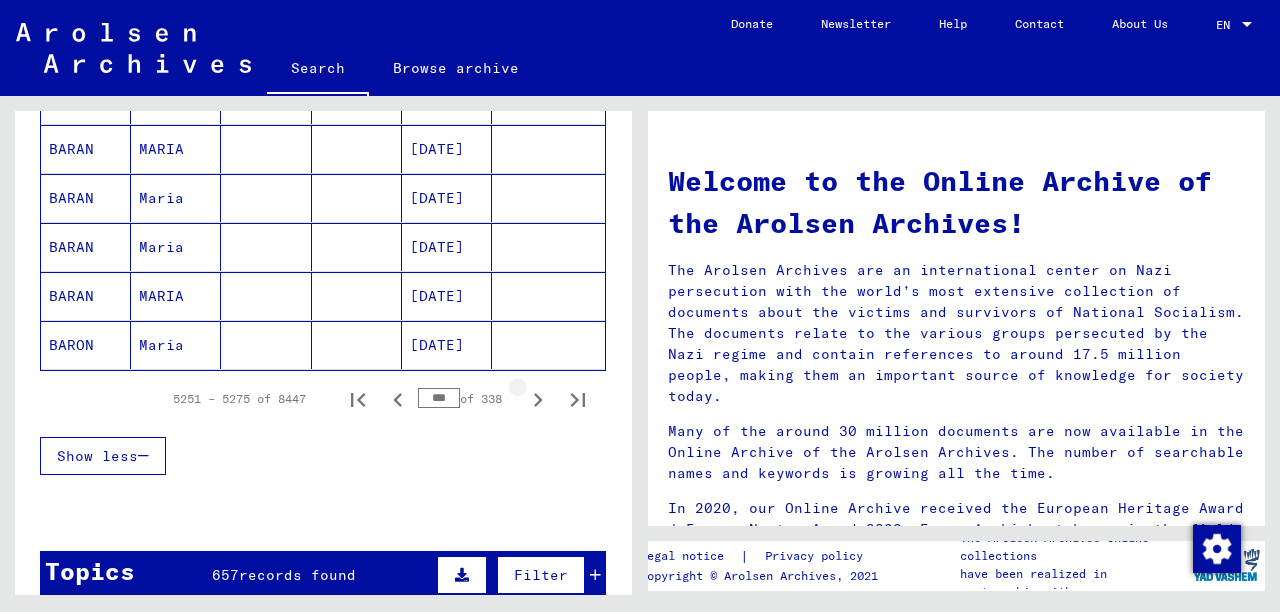 click 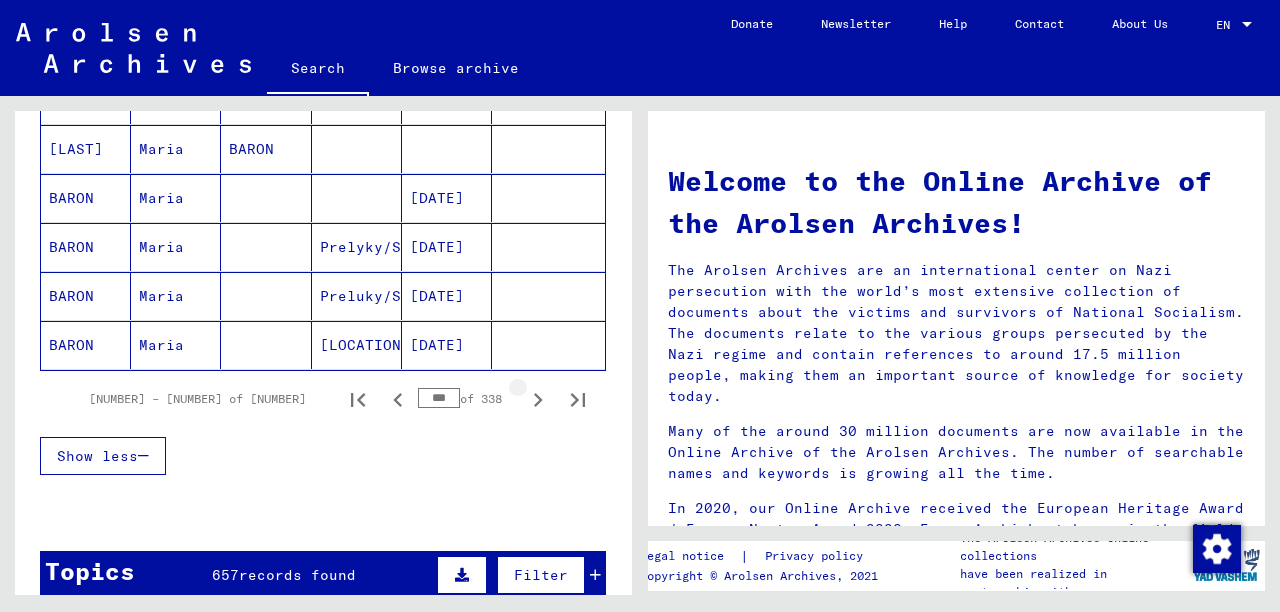 click 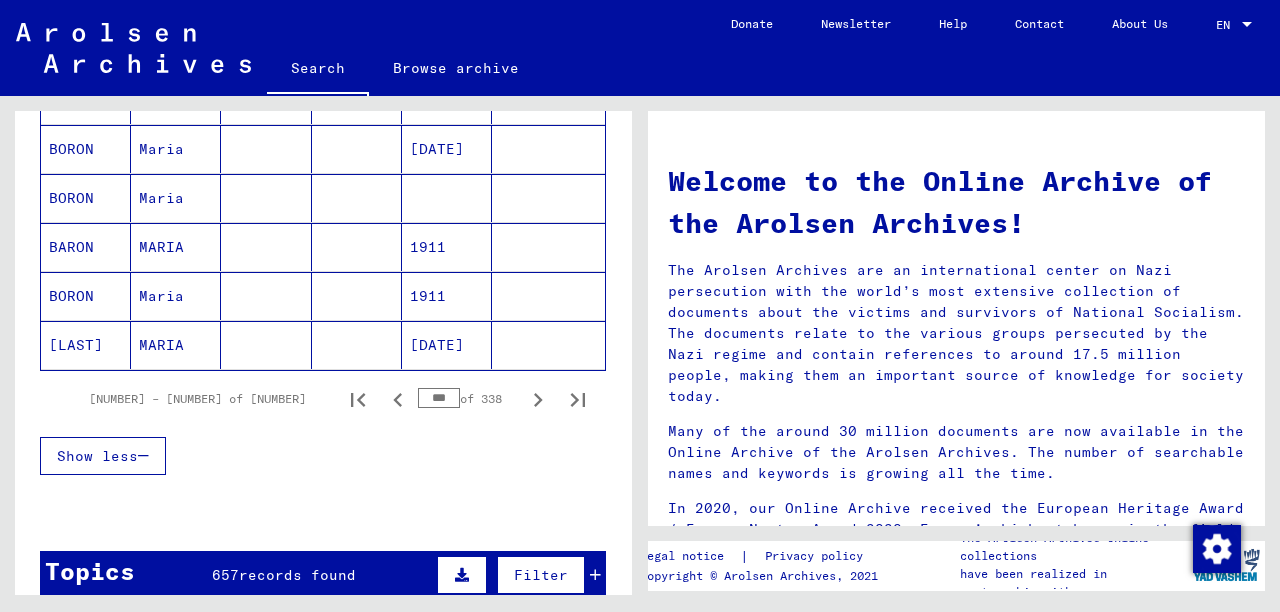 click 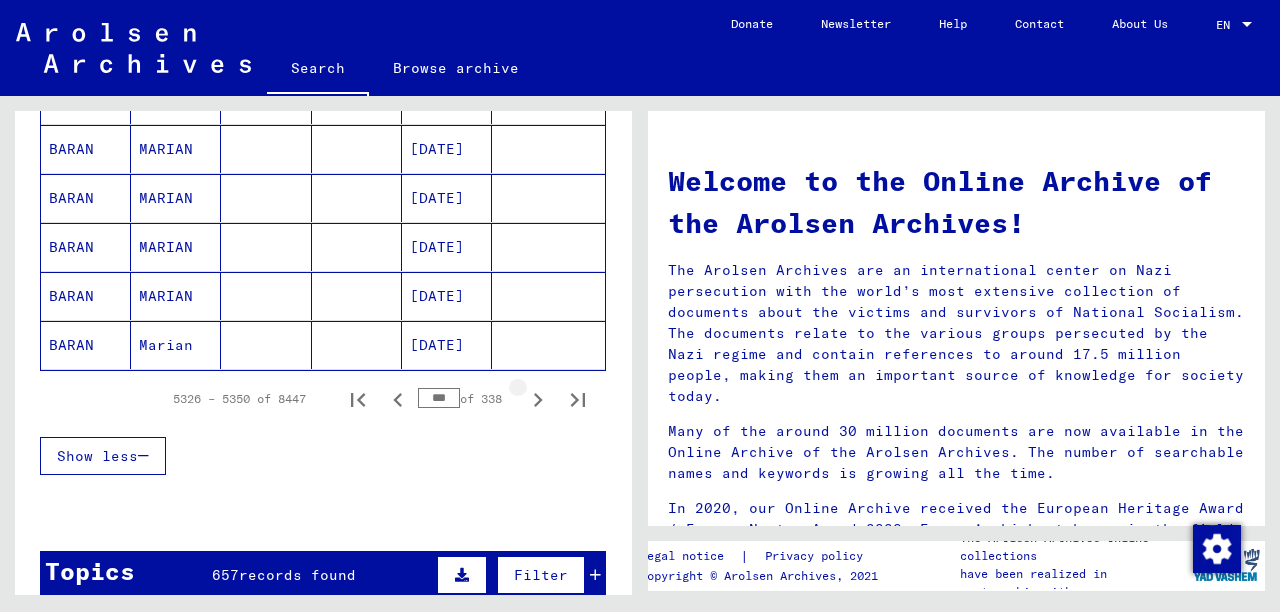 click 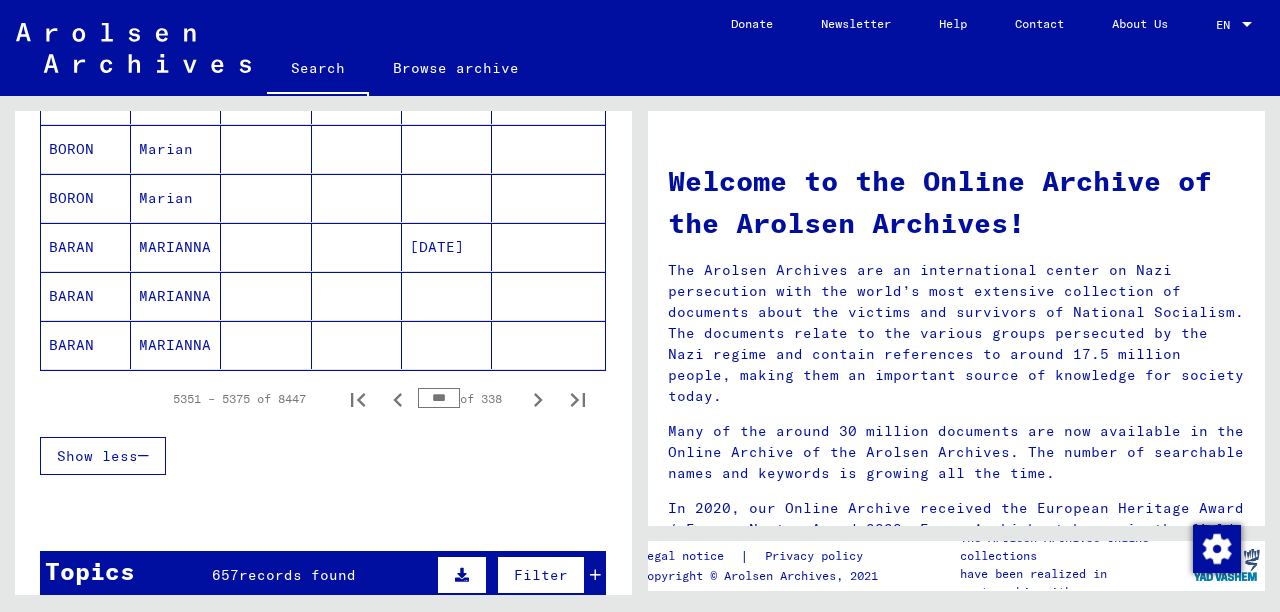 click 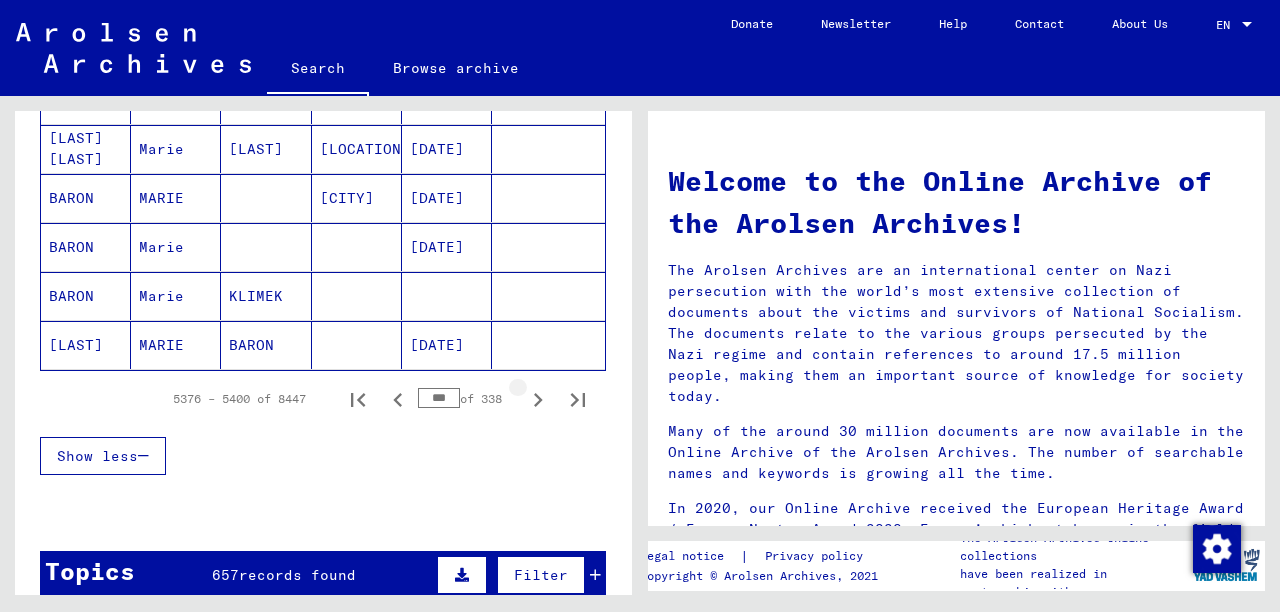 click 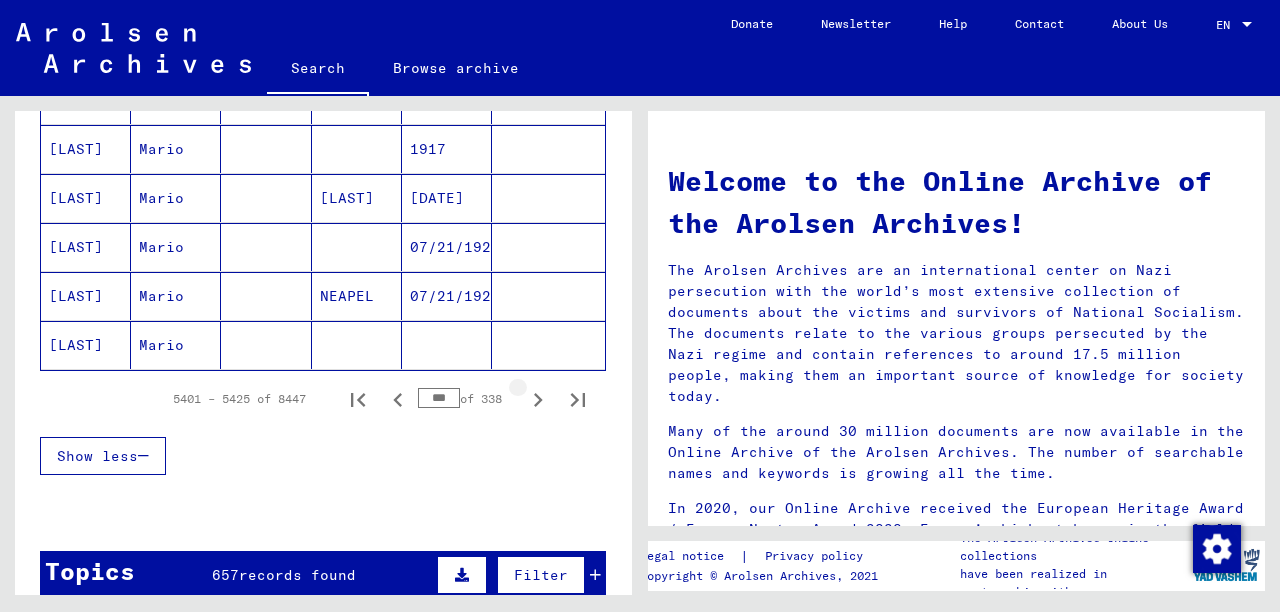 click 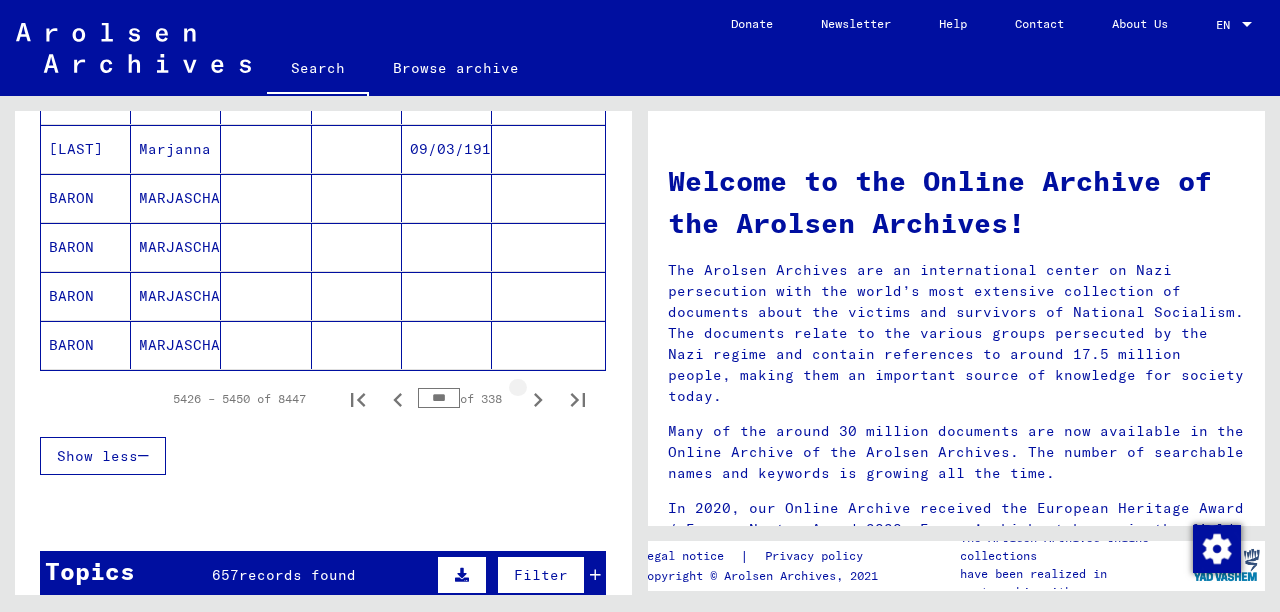 click 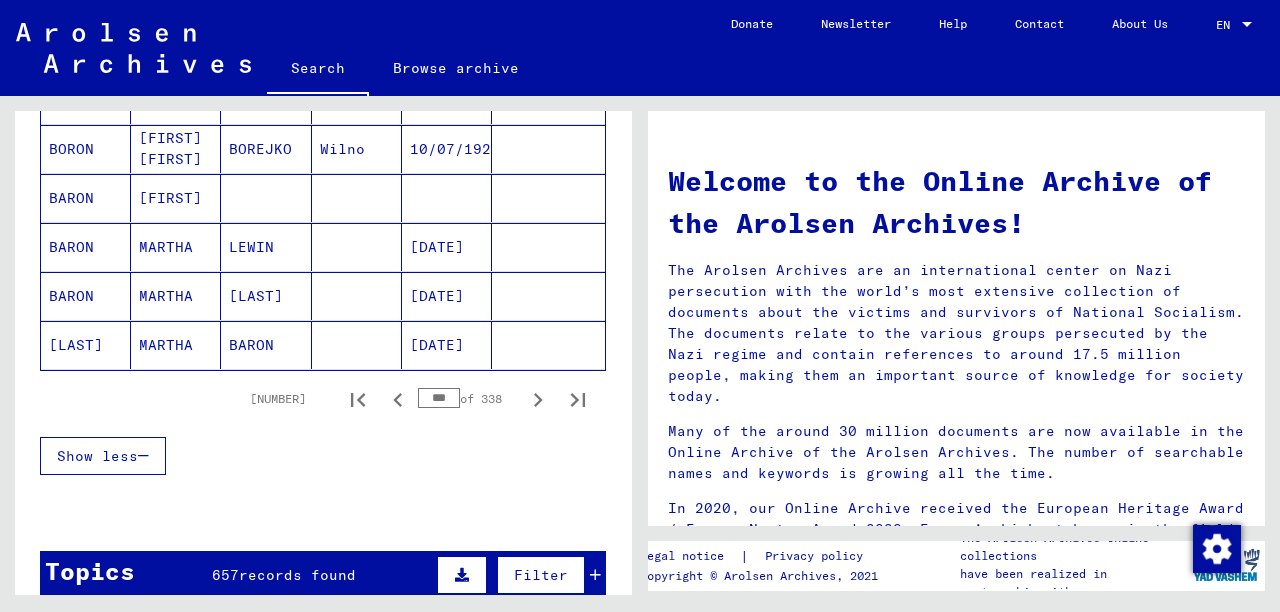 click 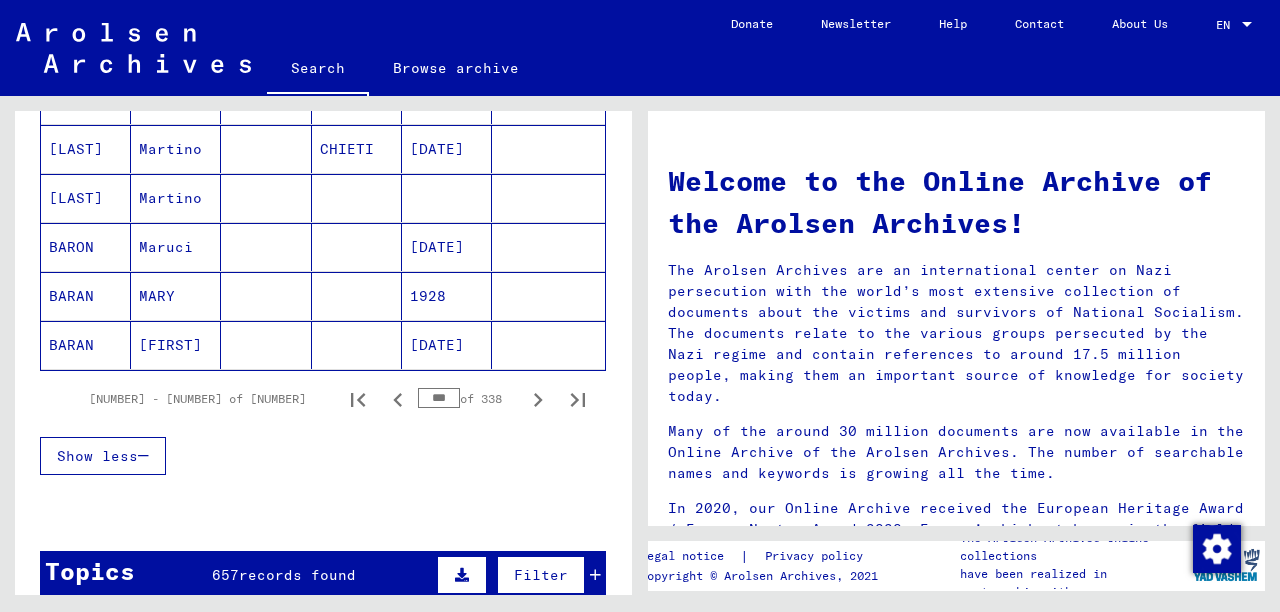 click 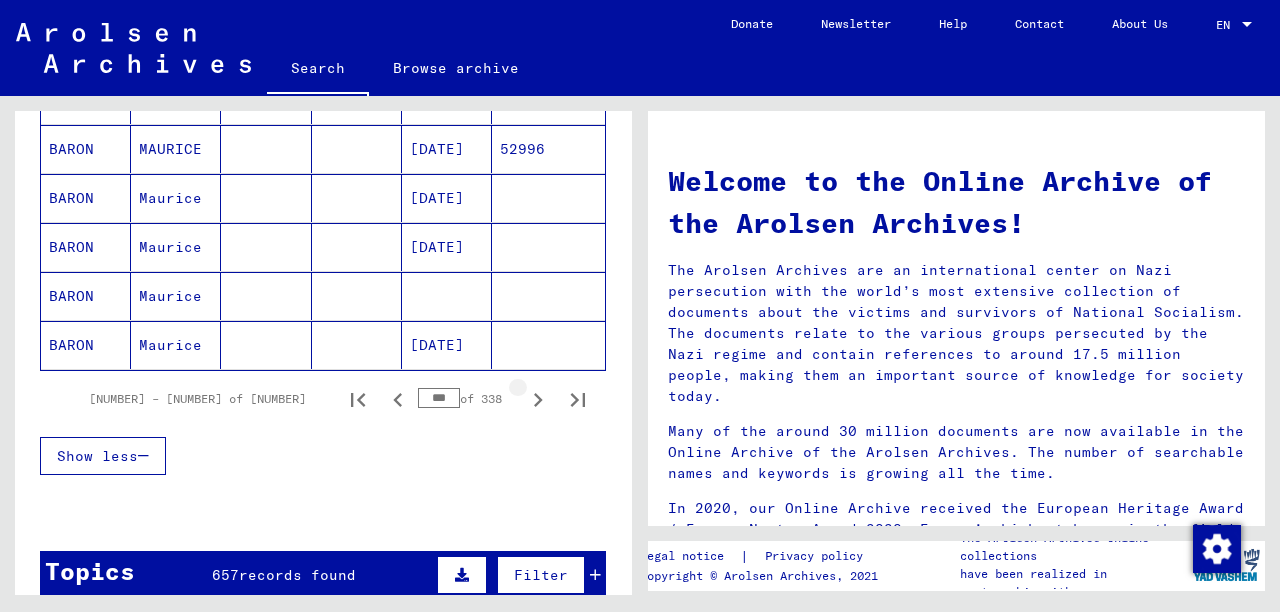 click 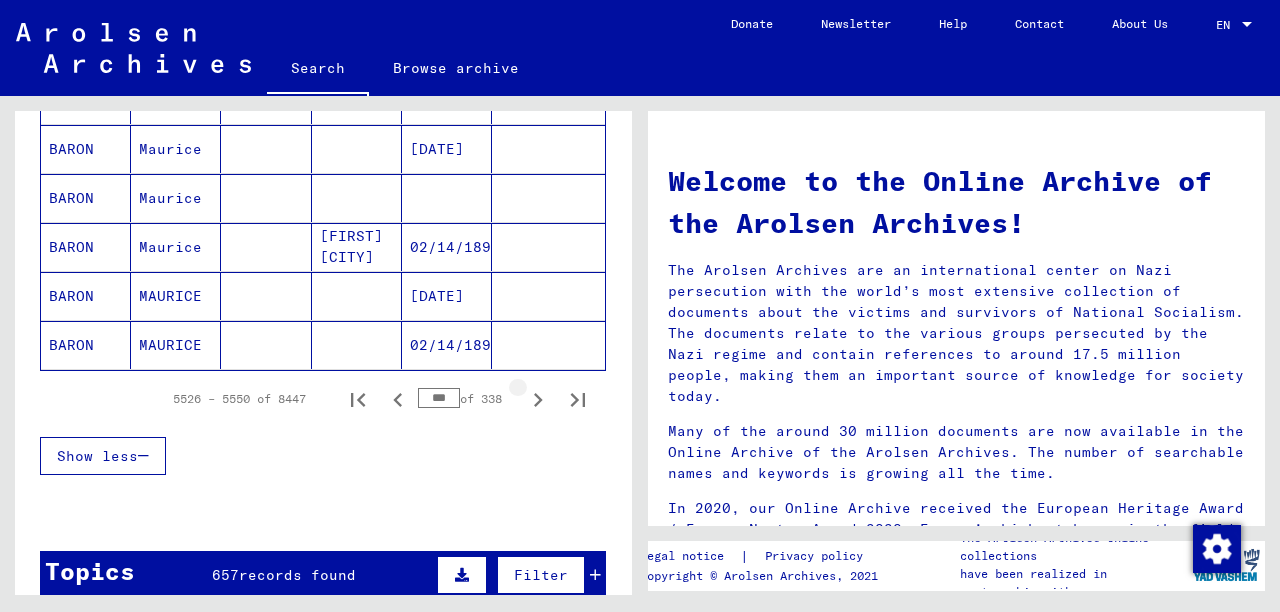 click 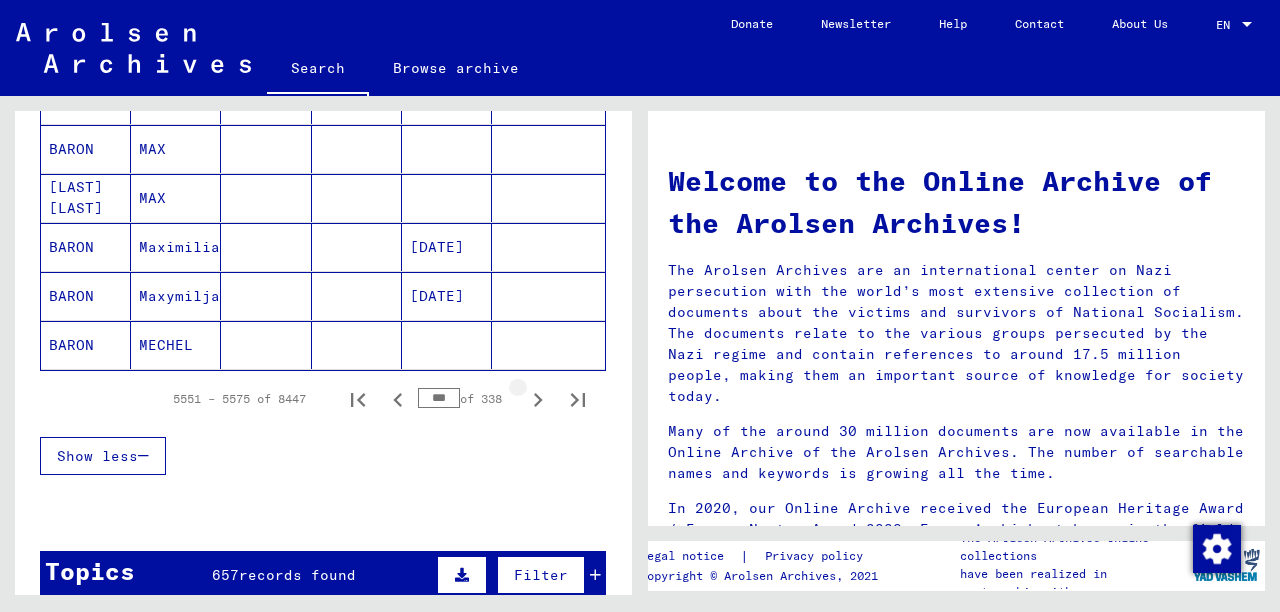 click 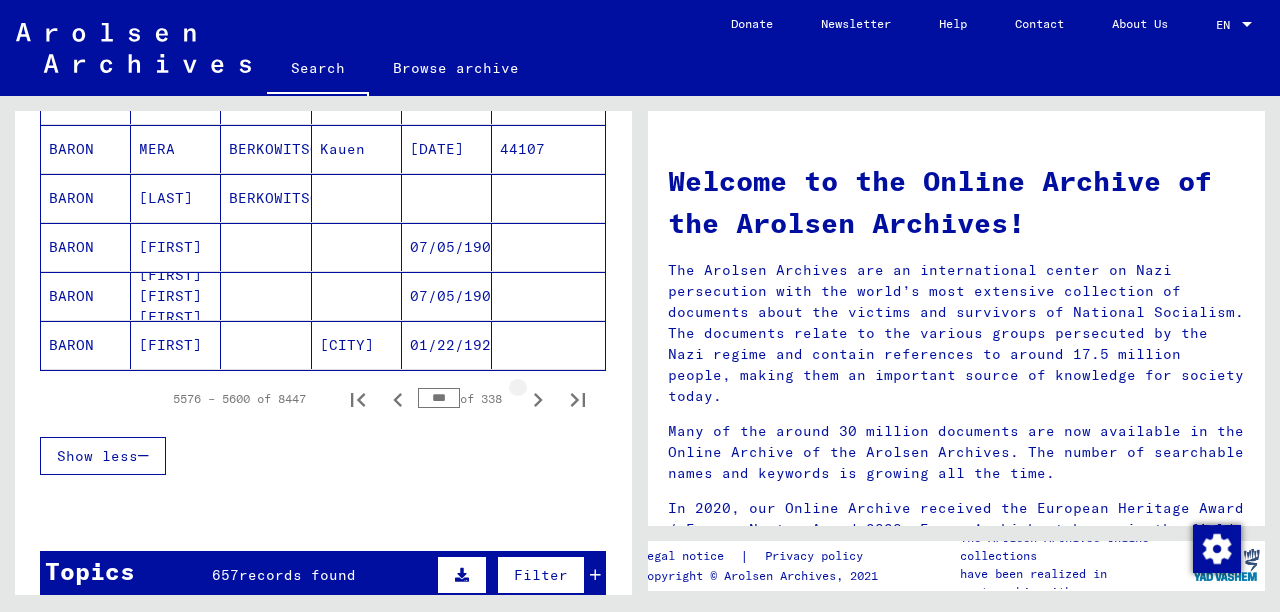 click 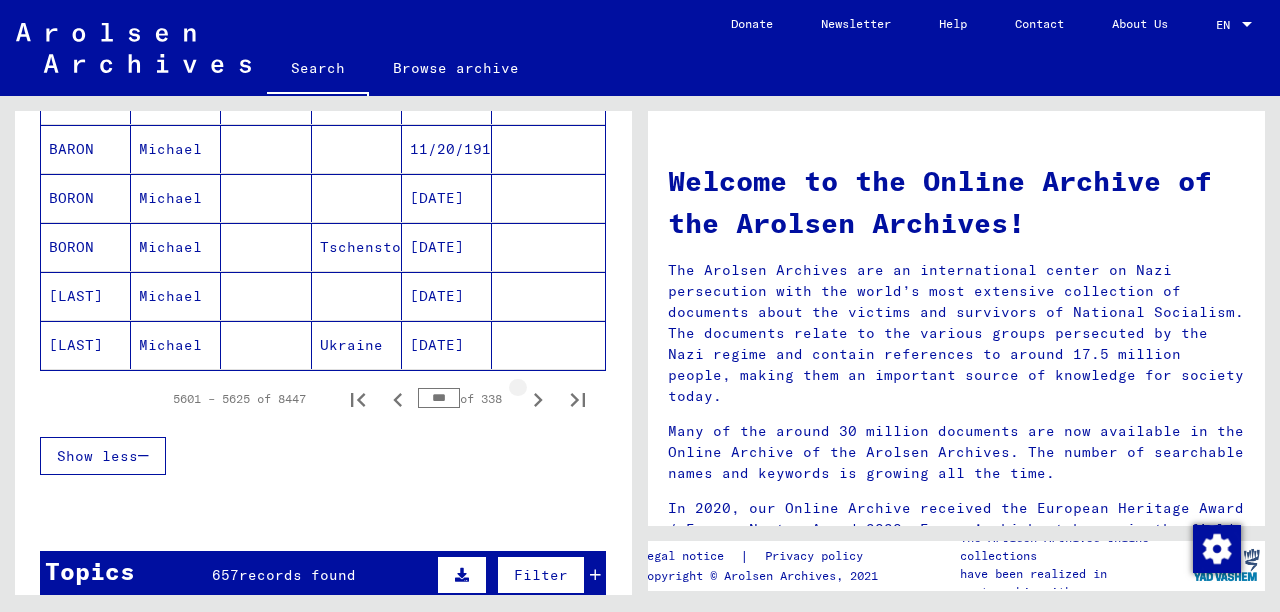 click 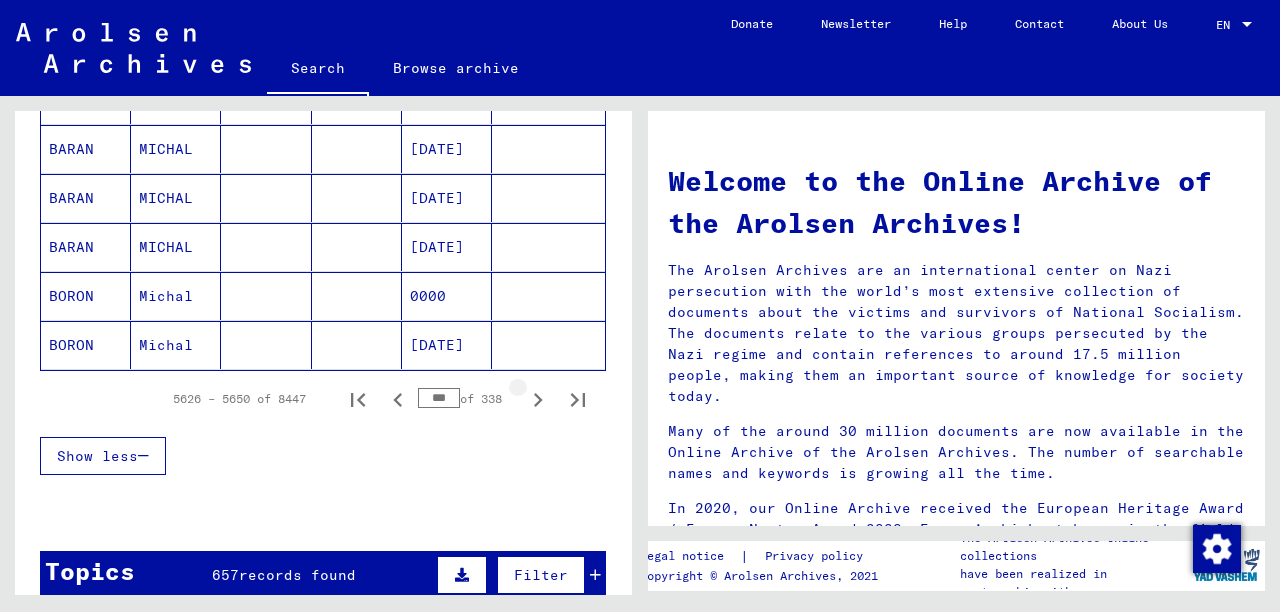 click 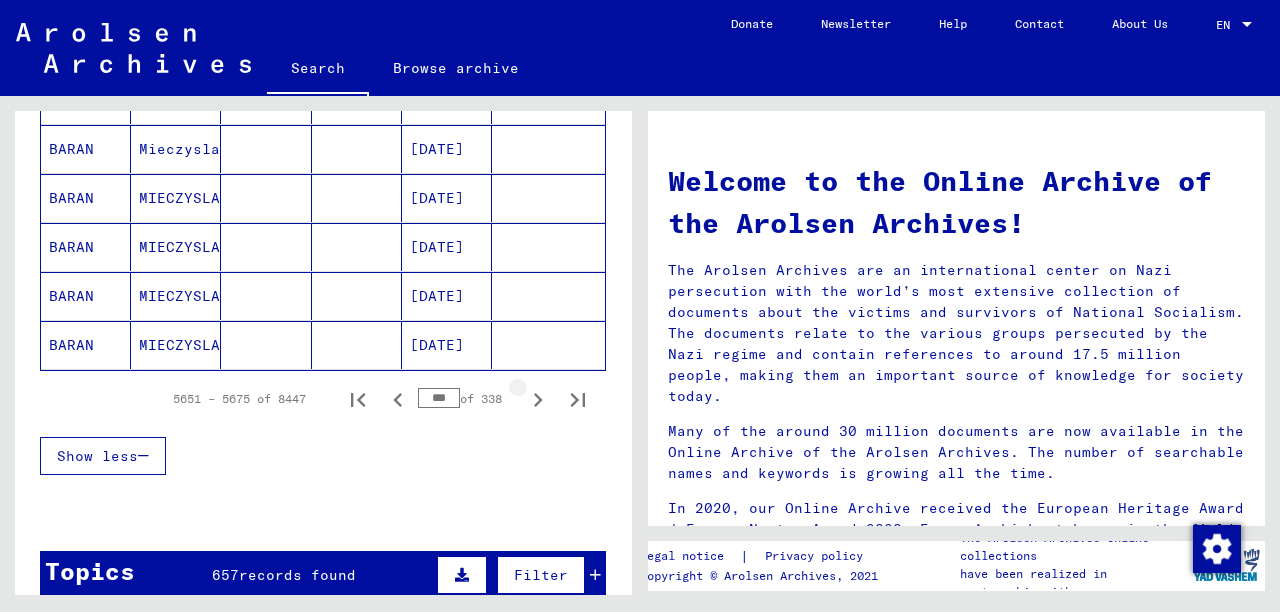 click 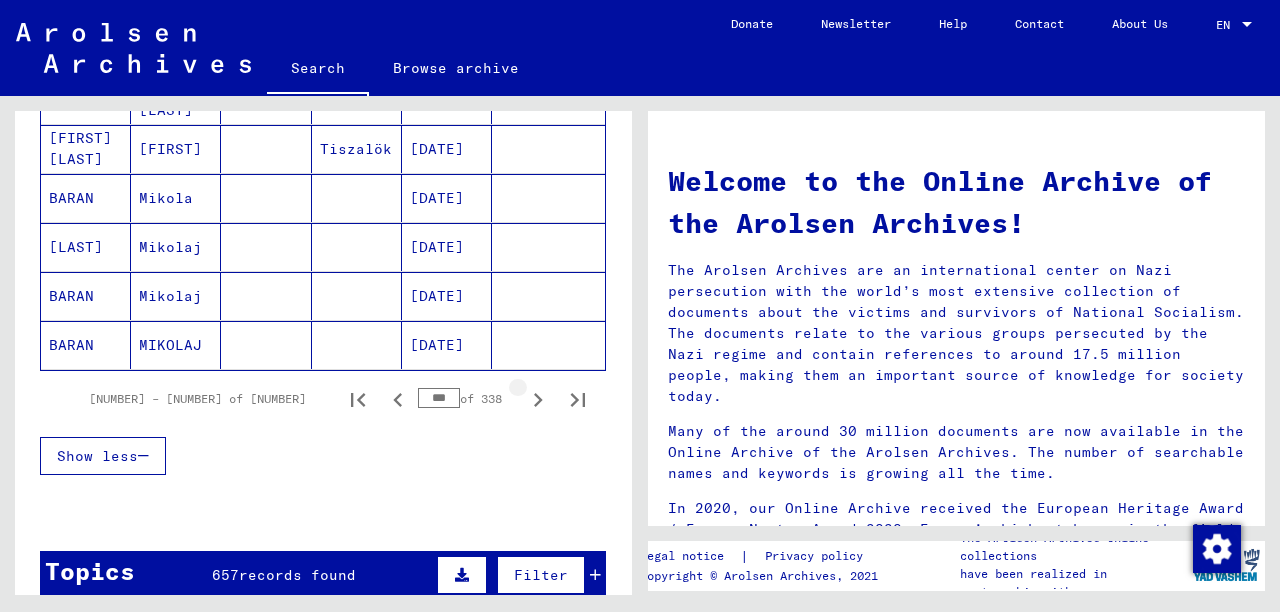 click 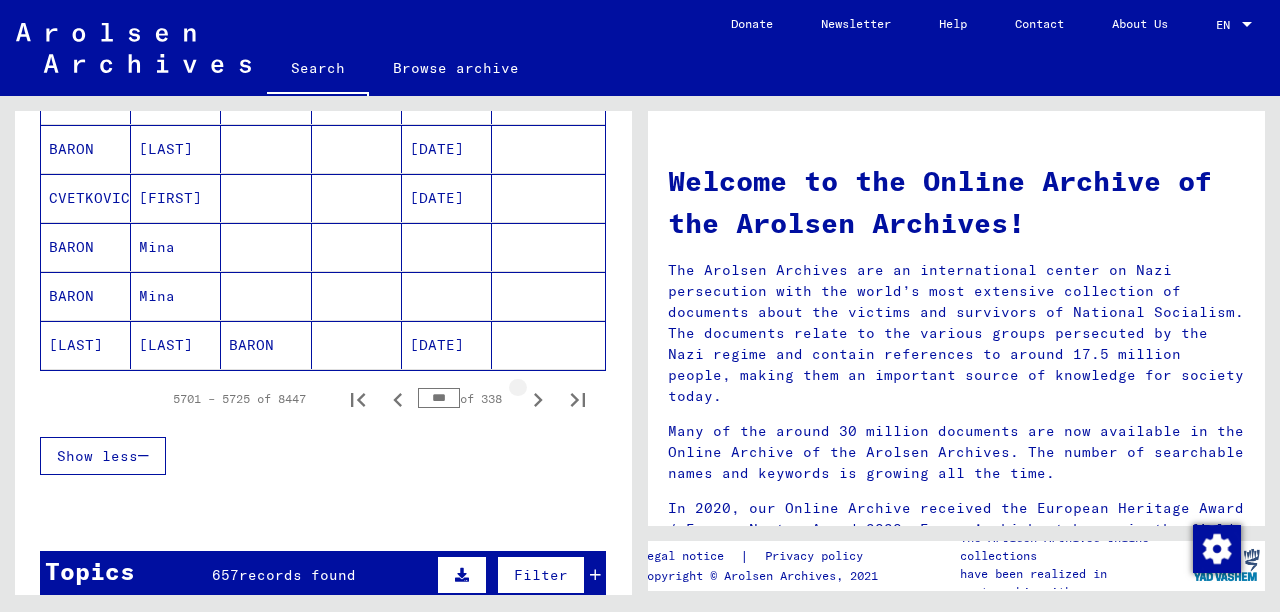 click 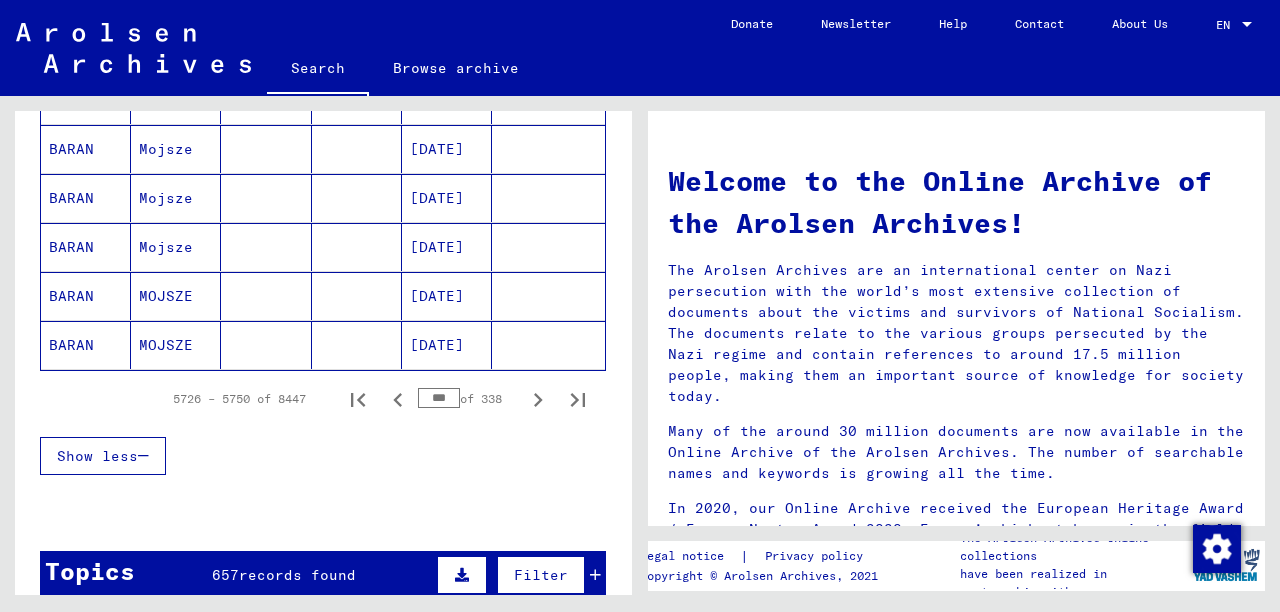 click 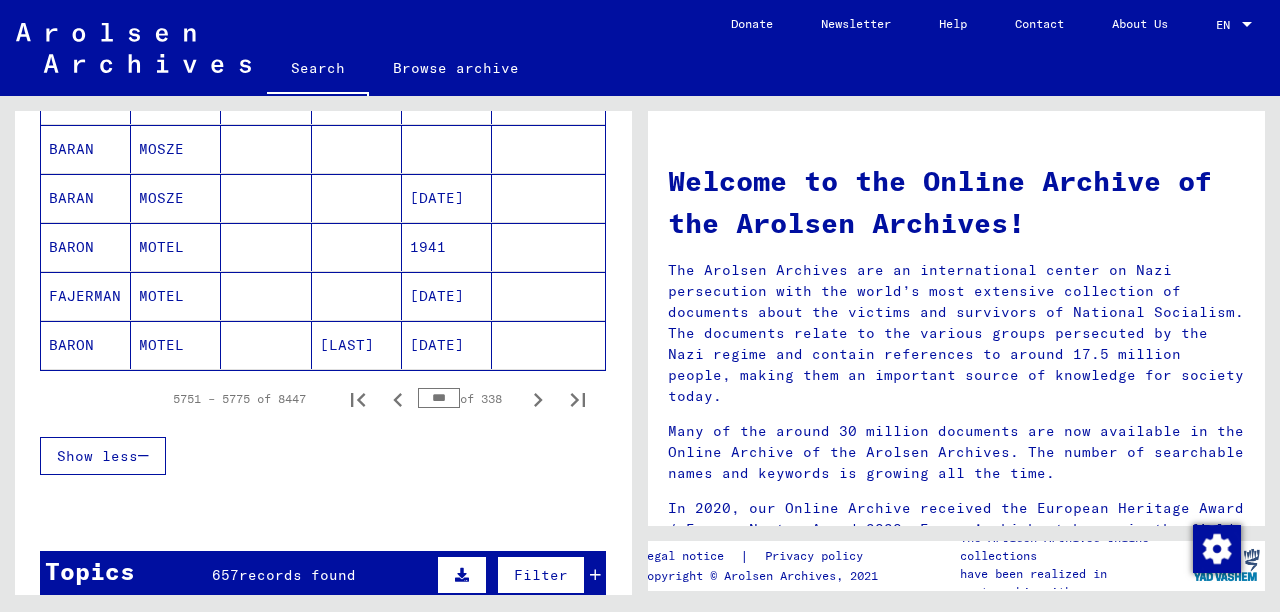 click 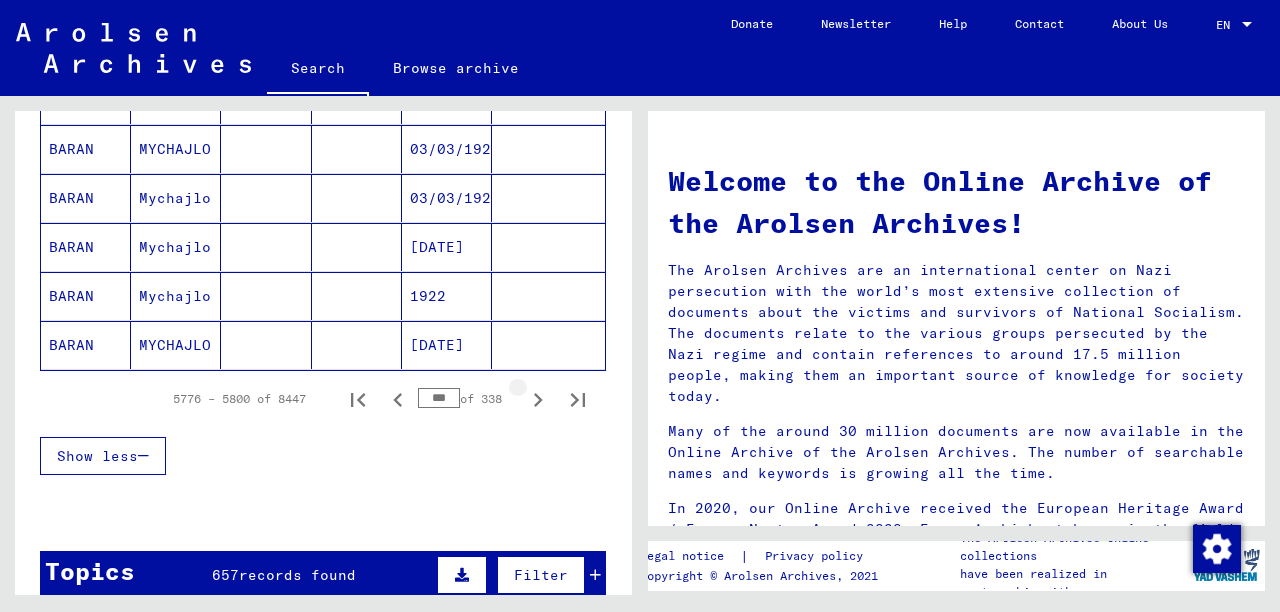 click 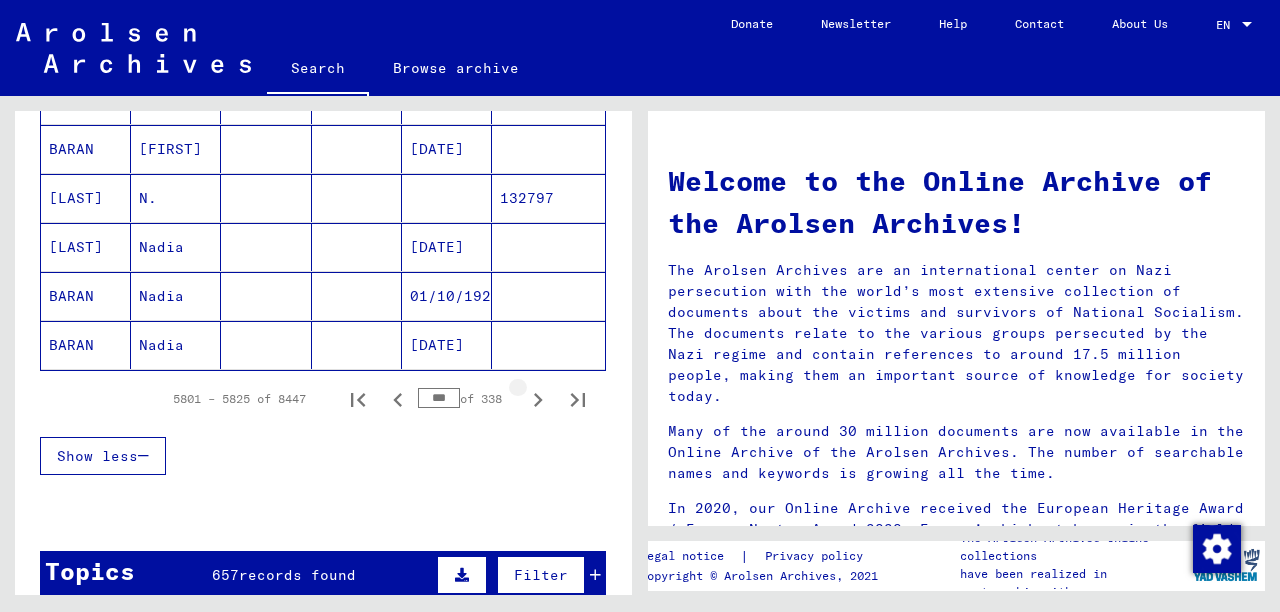 click 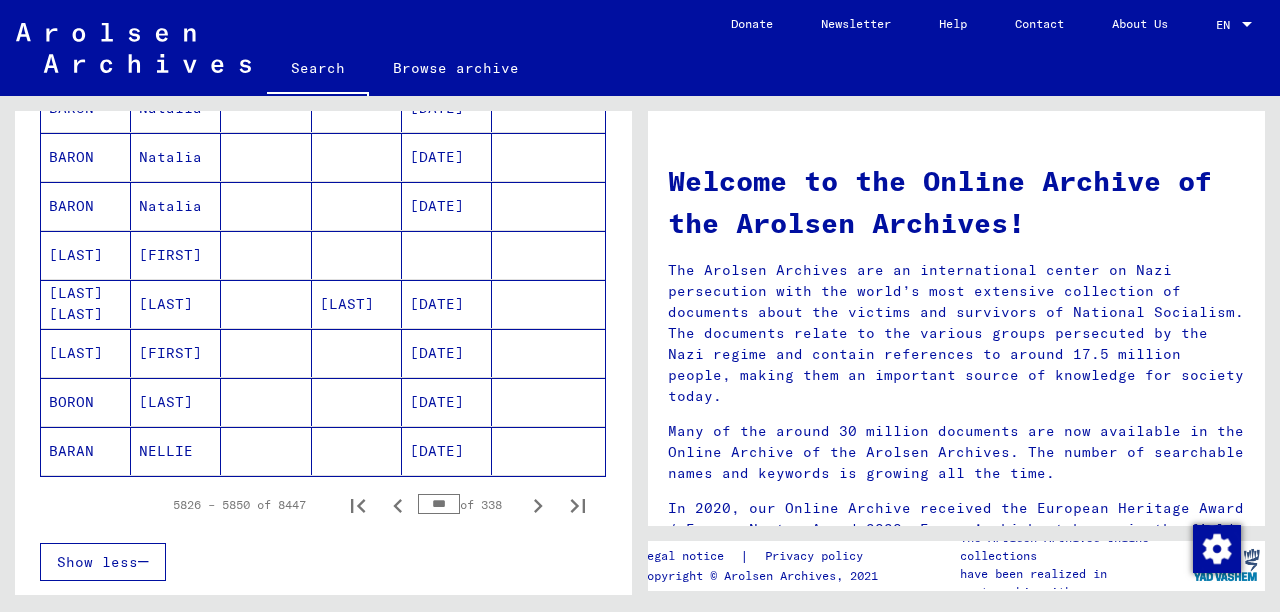 scroll, scrollTop: 1260, scrollLeft: 0, axis: vertical 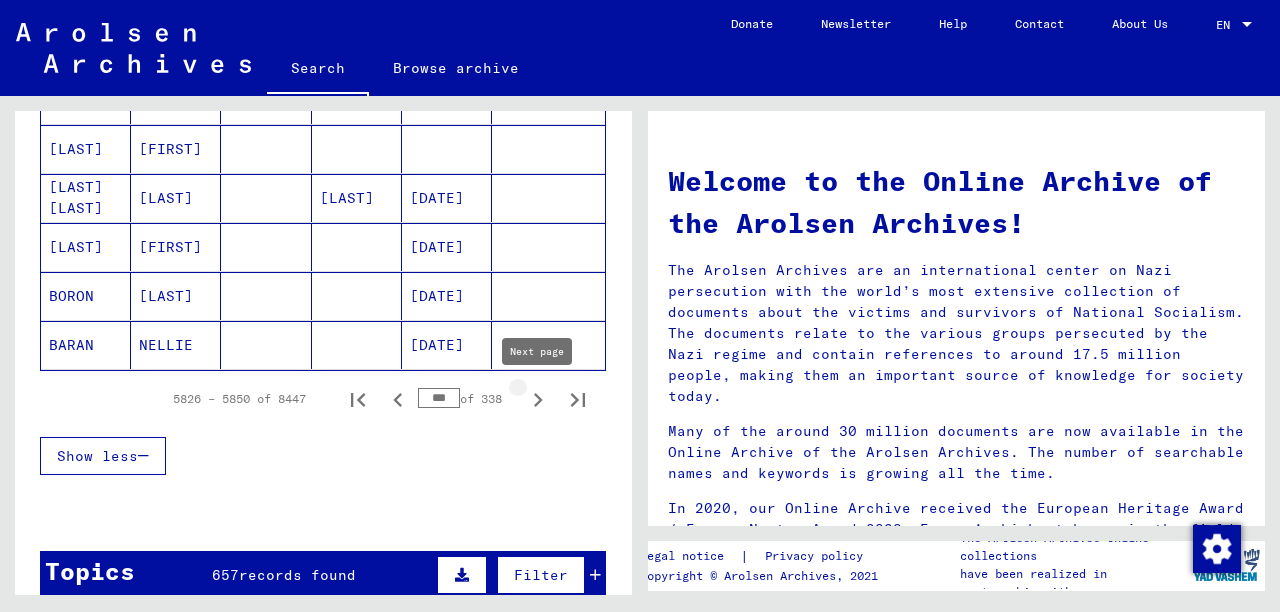 click 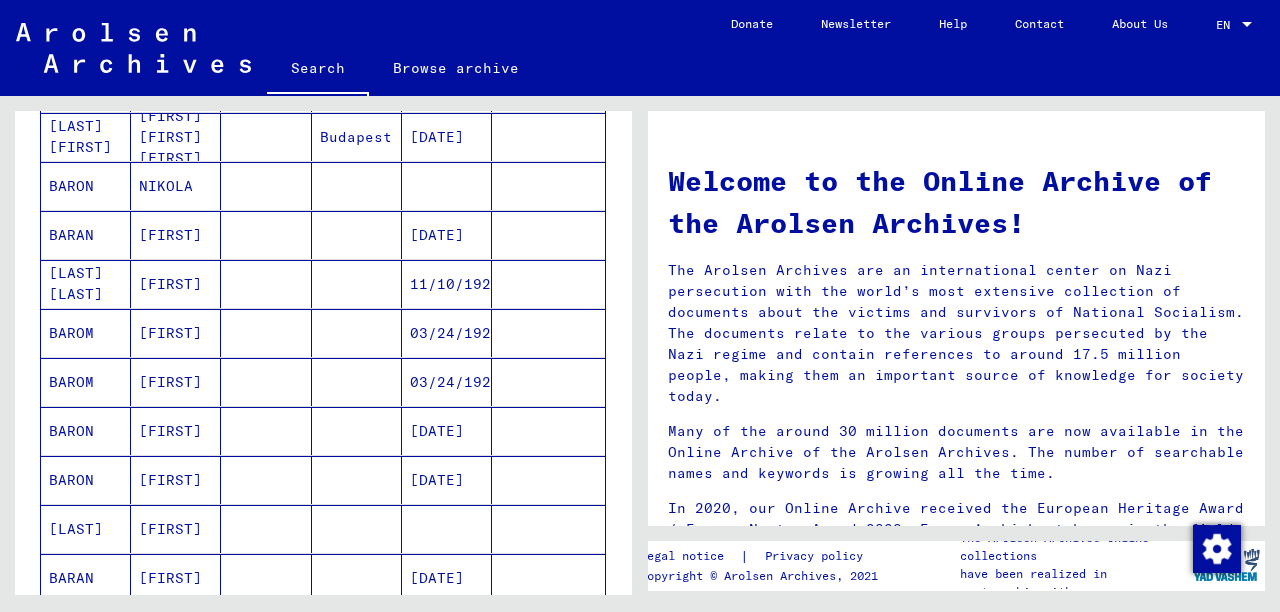 scroll, scrollTop: 1260, scrollLeft: 0, axis: vertical 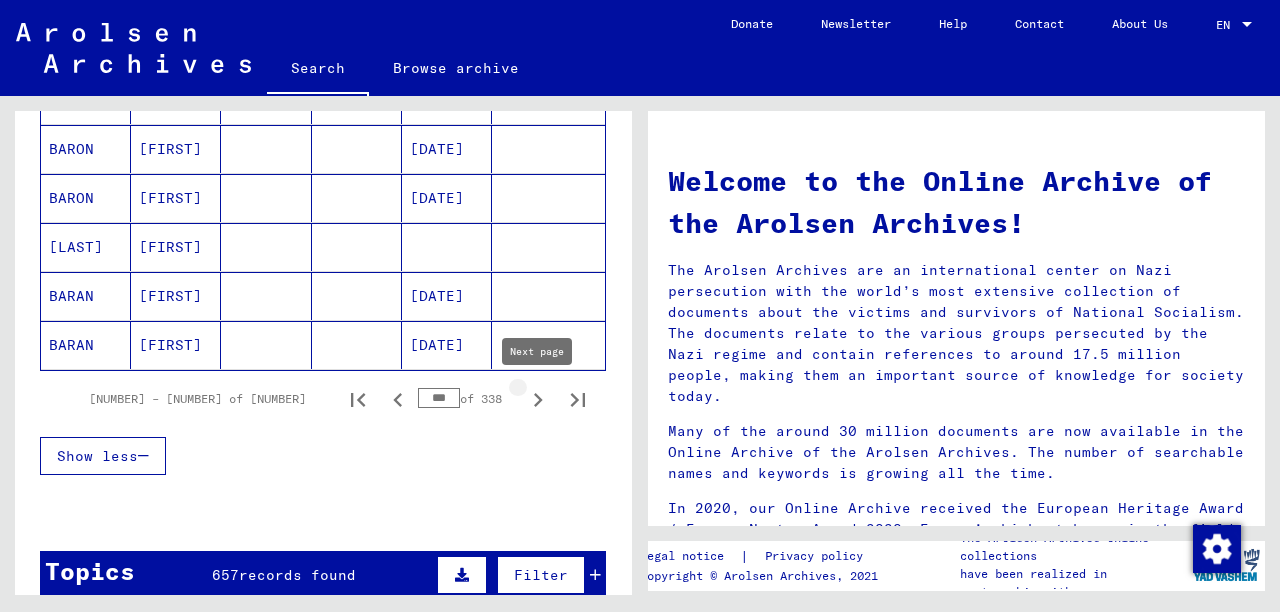click 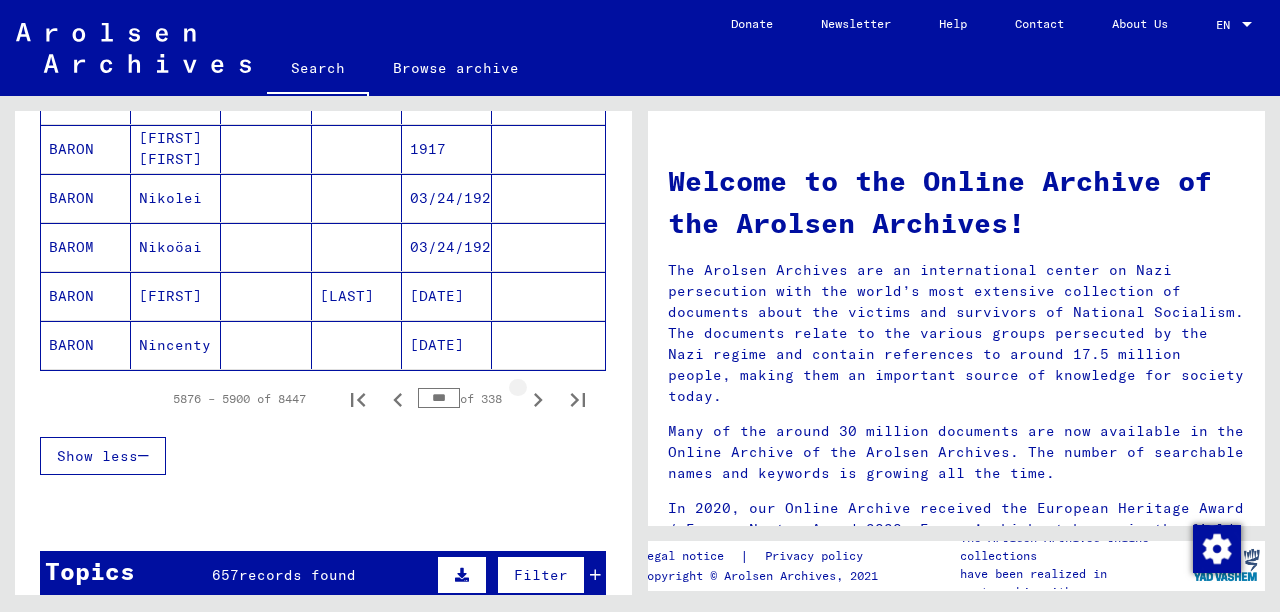 click 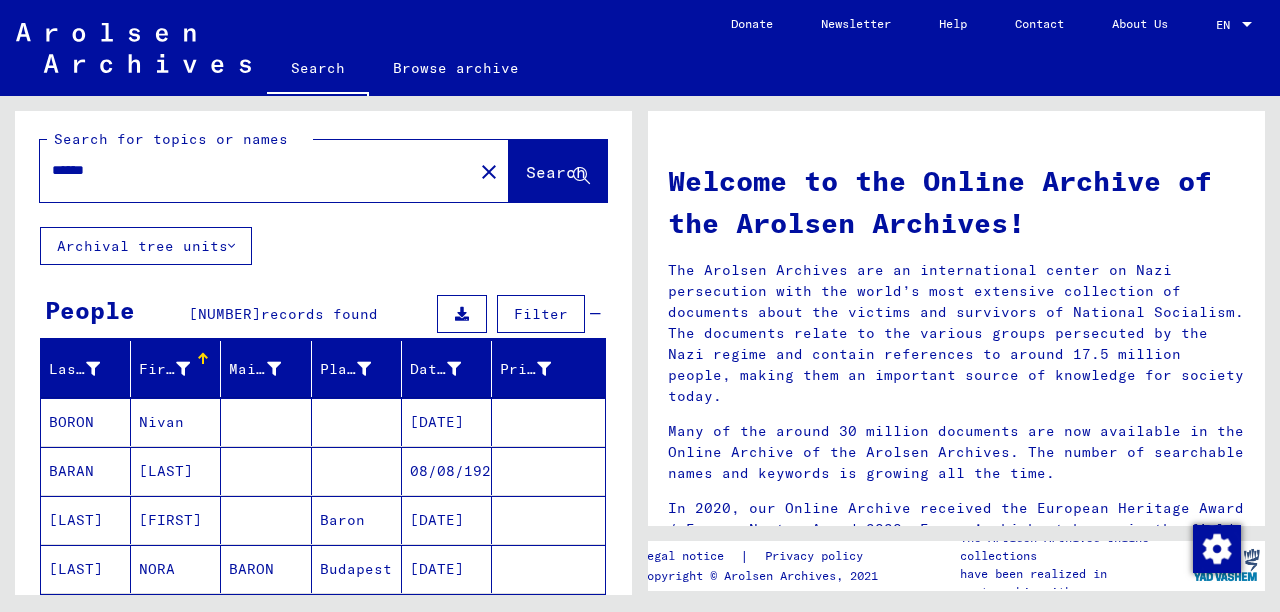 scroll, scrollTop: 0, scrollLeft: 0, axis: both 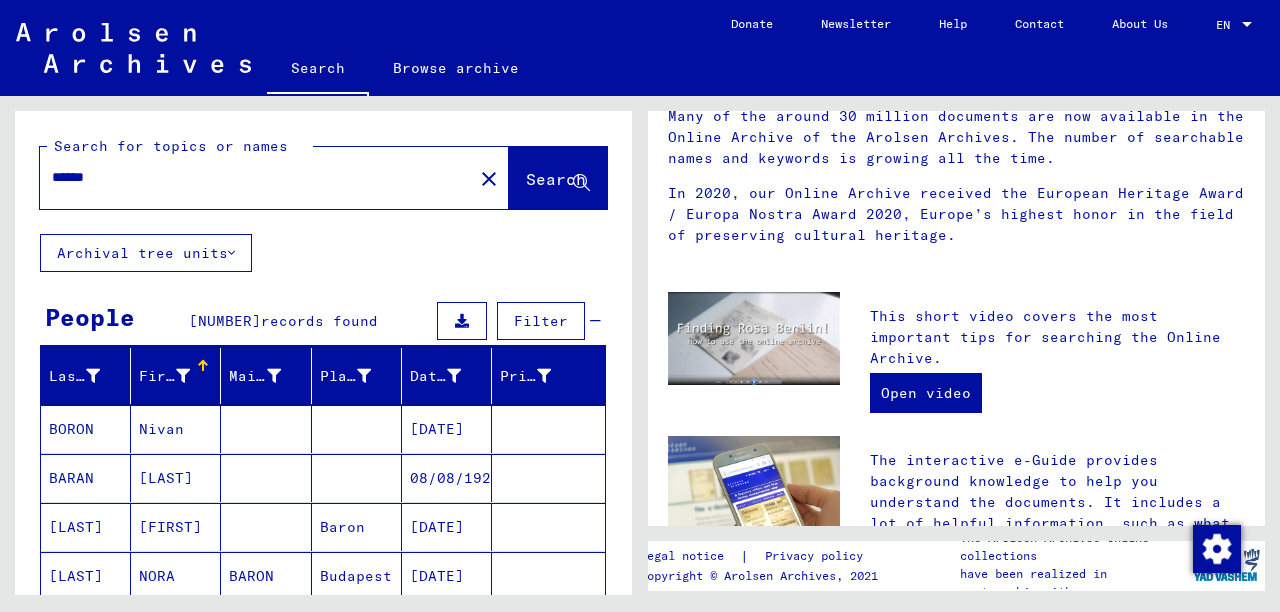 click on "Search" 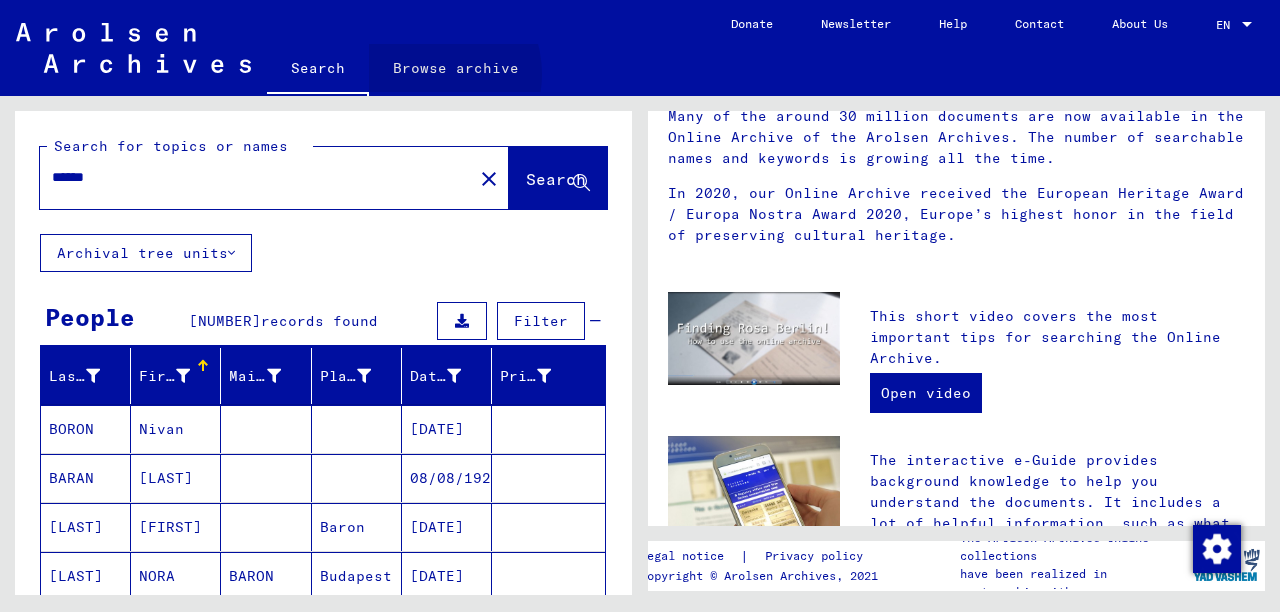 click on "Browse archive" 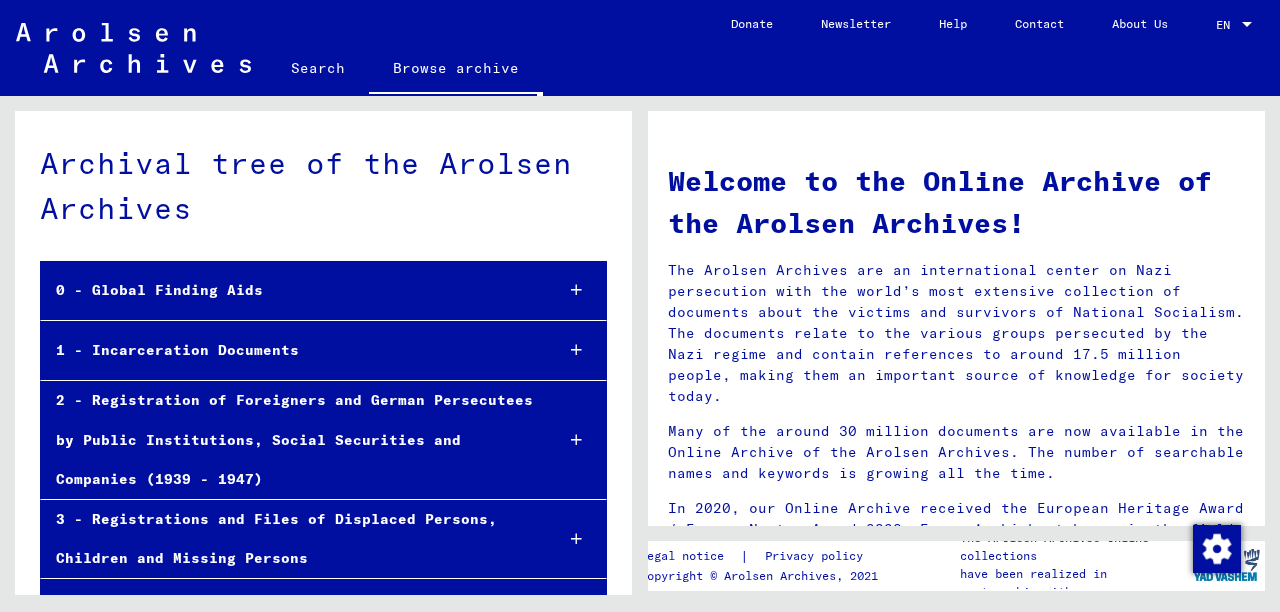 click on "1 - Incarceration Documents" at bounding box center (289, 350) 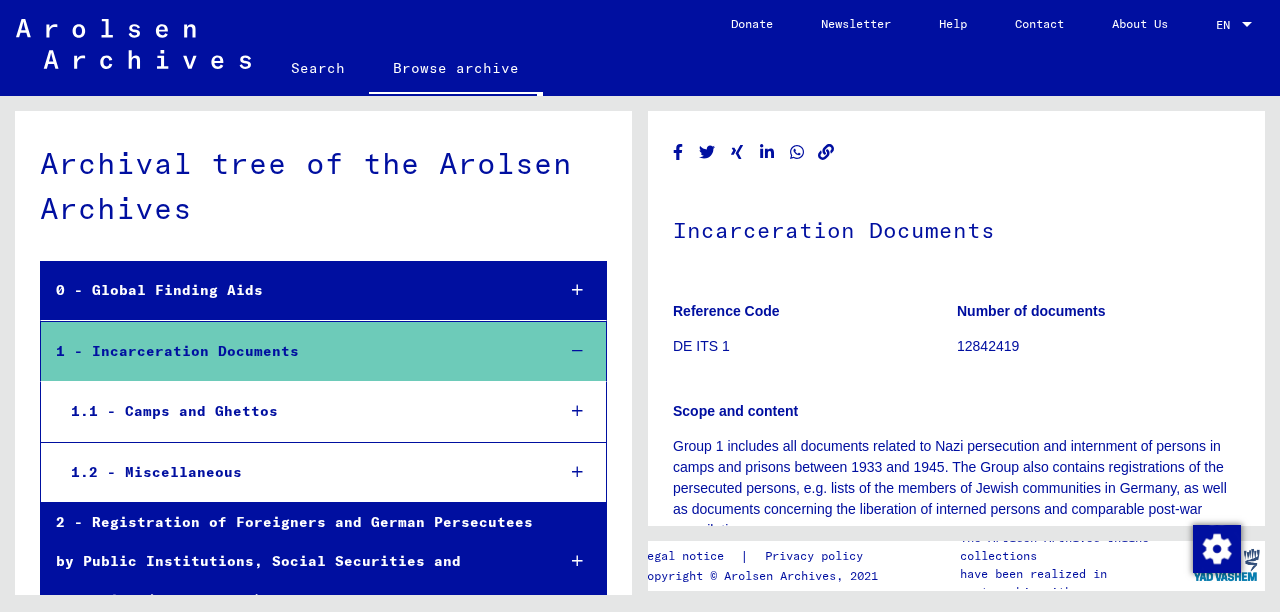 click on "1 - Incarceration Documents" at bounding box center [290, 351] 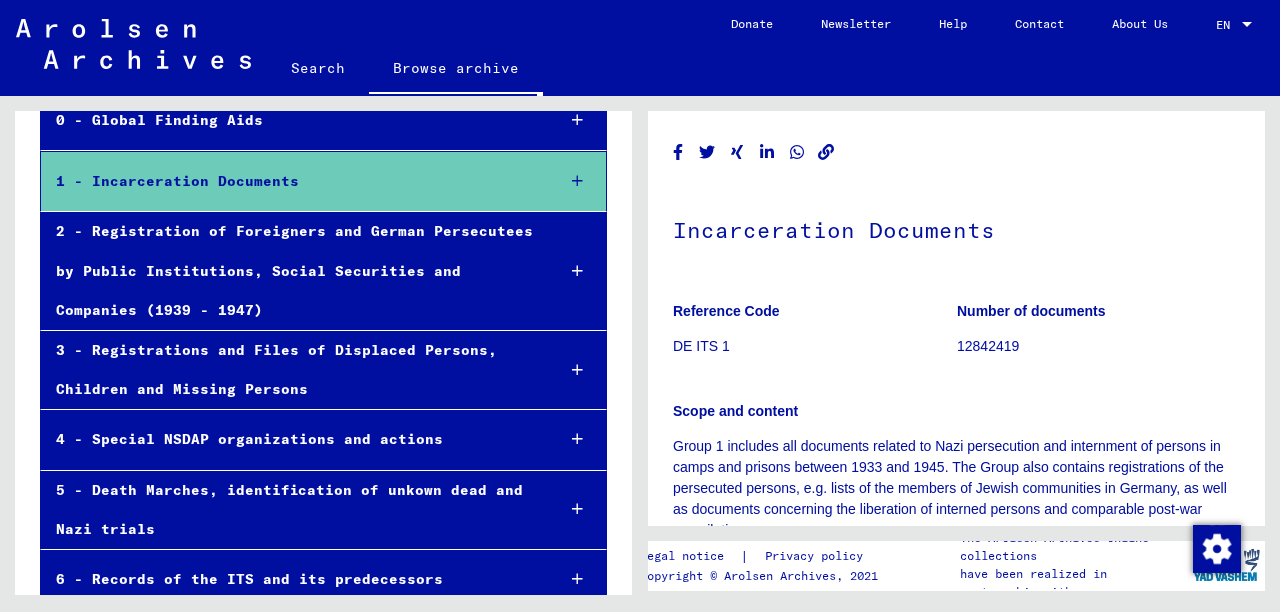 scroll, scrollTop: 0, scrollLeft: 0, axis: both 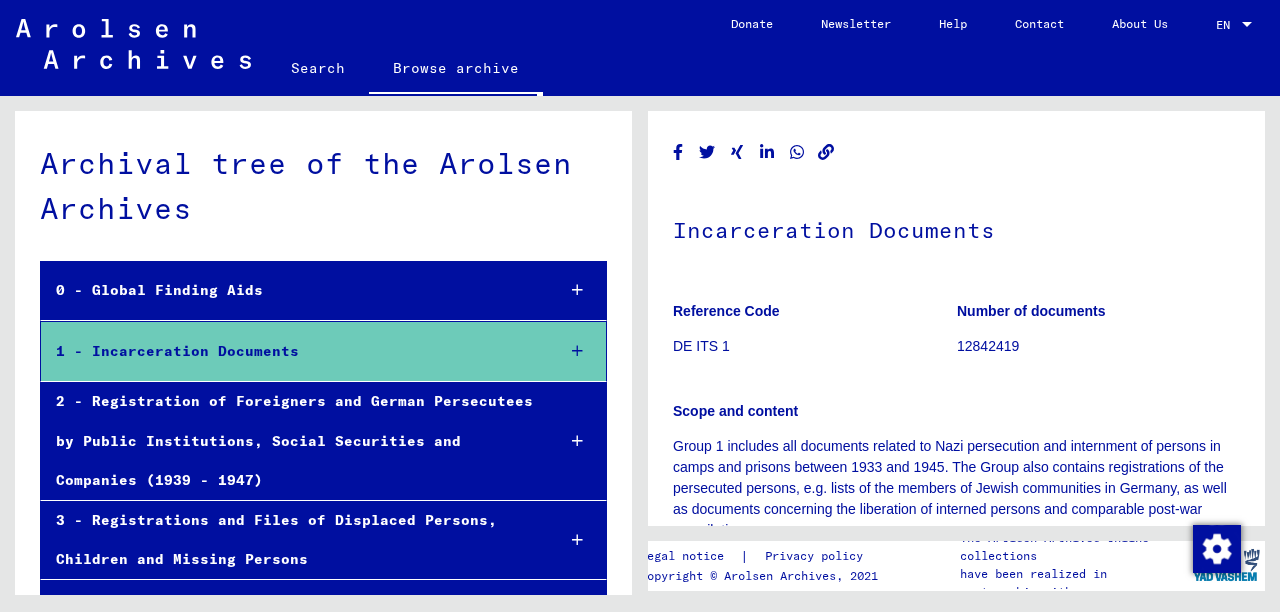 click on "0 - Global Finding Aids" at bounding box center [290, 290] 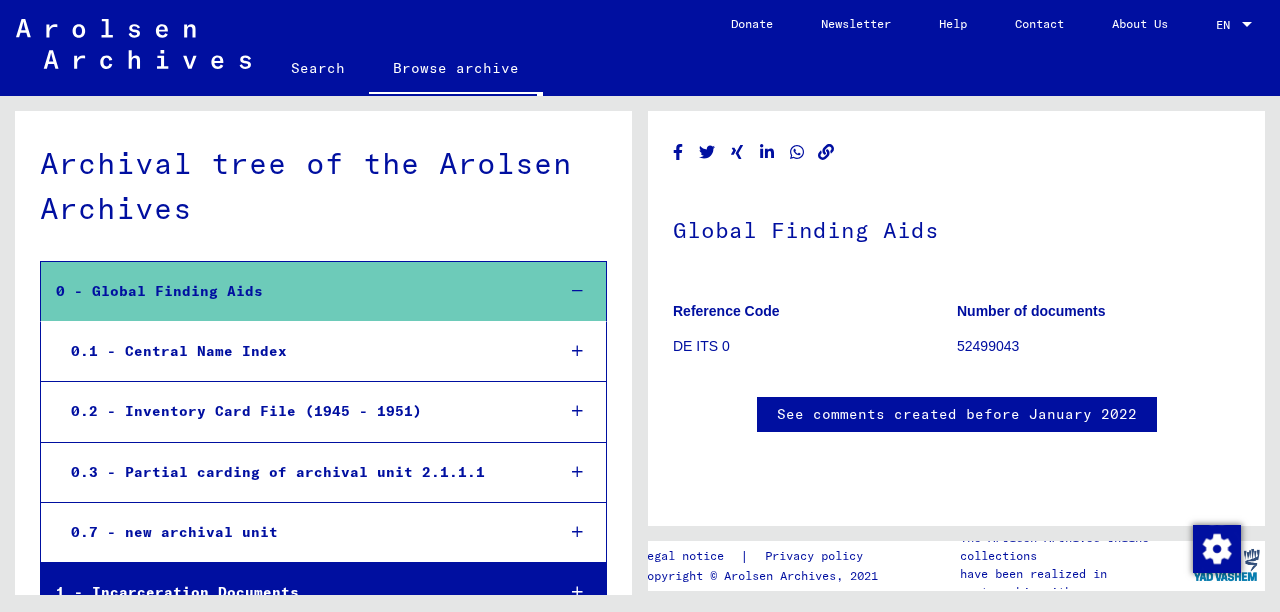 click on "0.1 - Central Name Index" at bounding box center (297, 351) 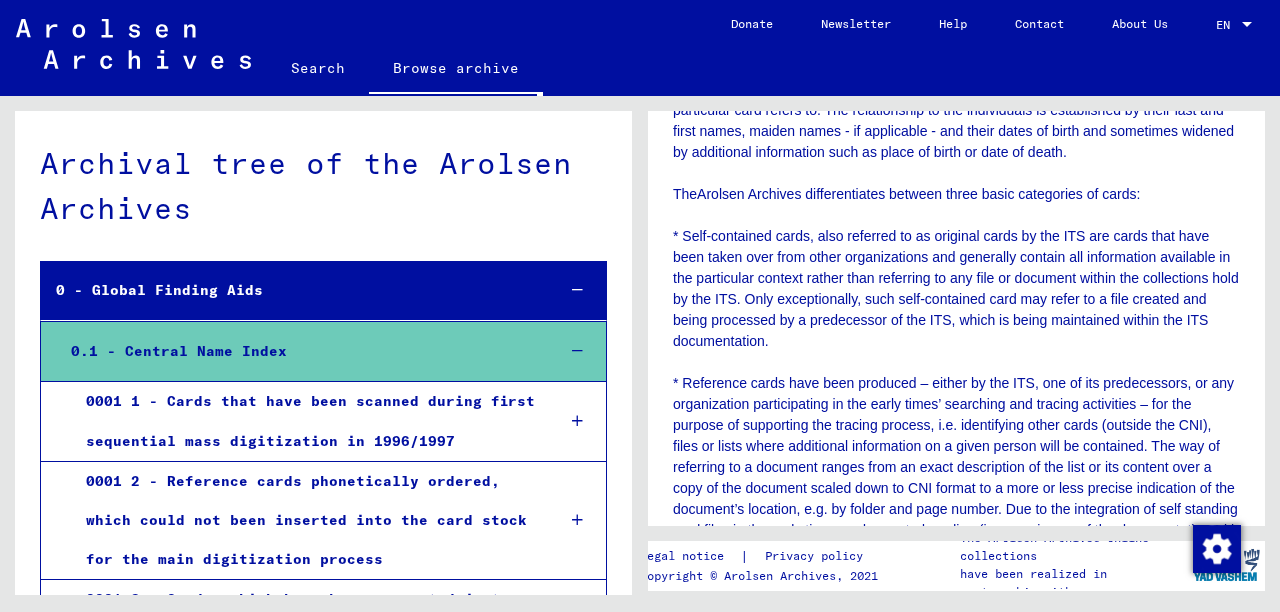 scroll, scrollTop: 525, scrollLeft: 0, axis: vertical 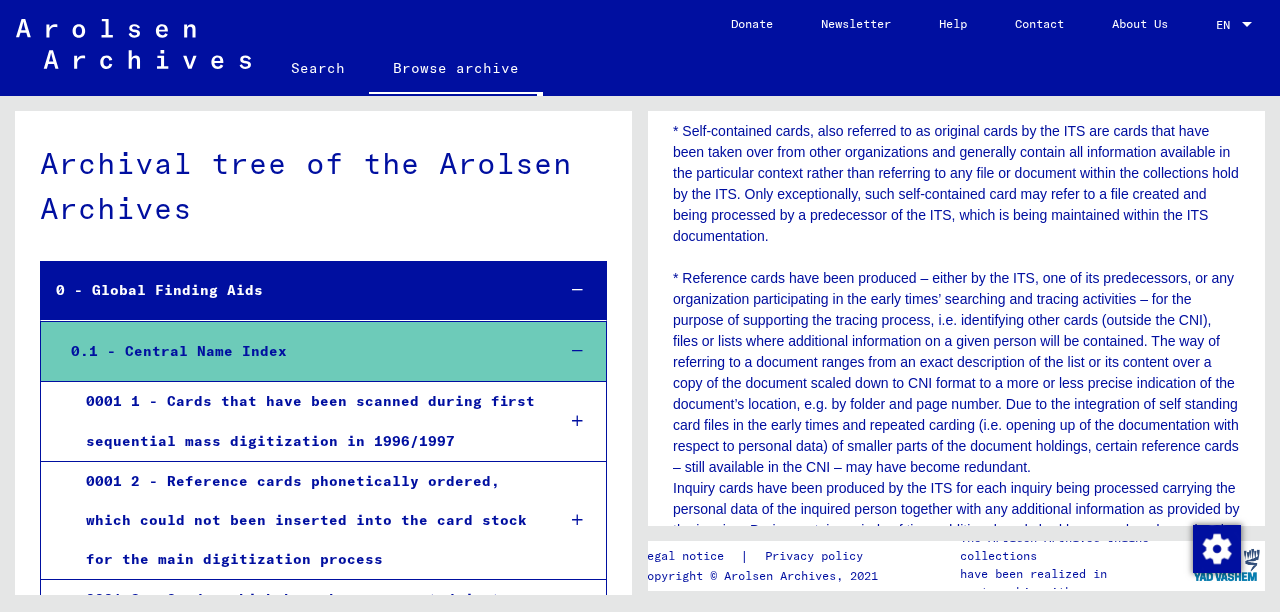 click on "0.1 - Central Name Index" at bounding box center (297, 351) 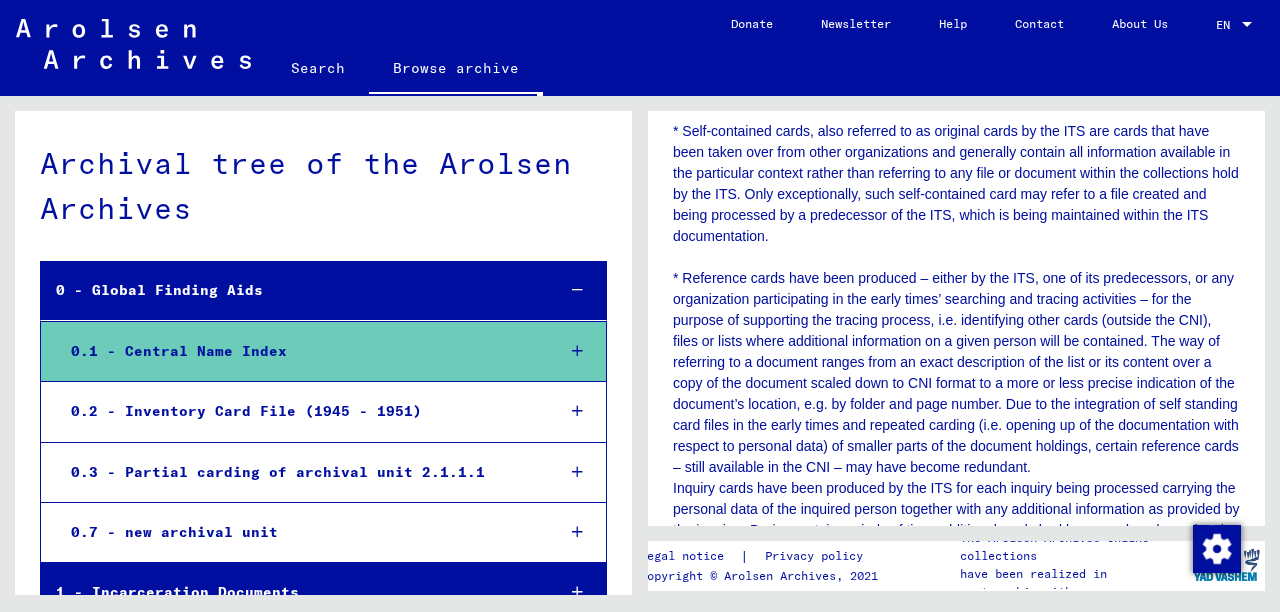 click on "0.1 - Central Name Index" at bounding box center [297, 351] 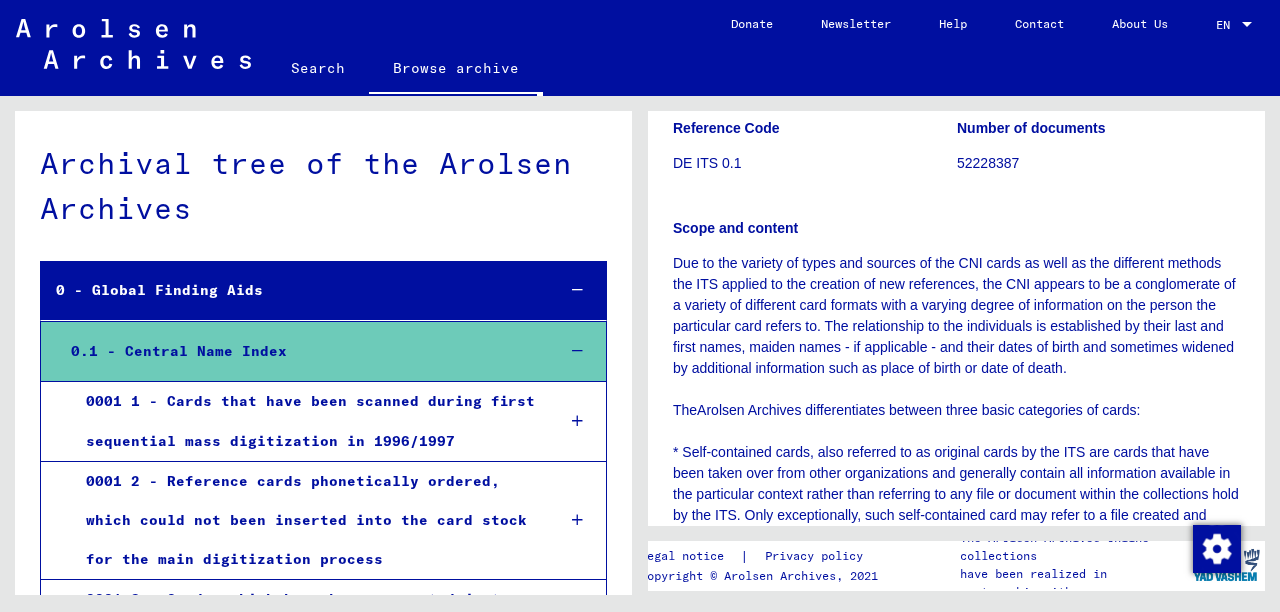 scroll, scrollTop: 315, scrollLeft: 0, axis: vertical 